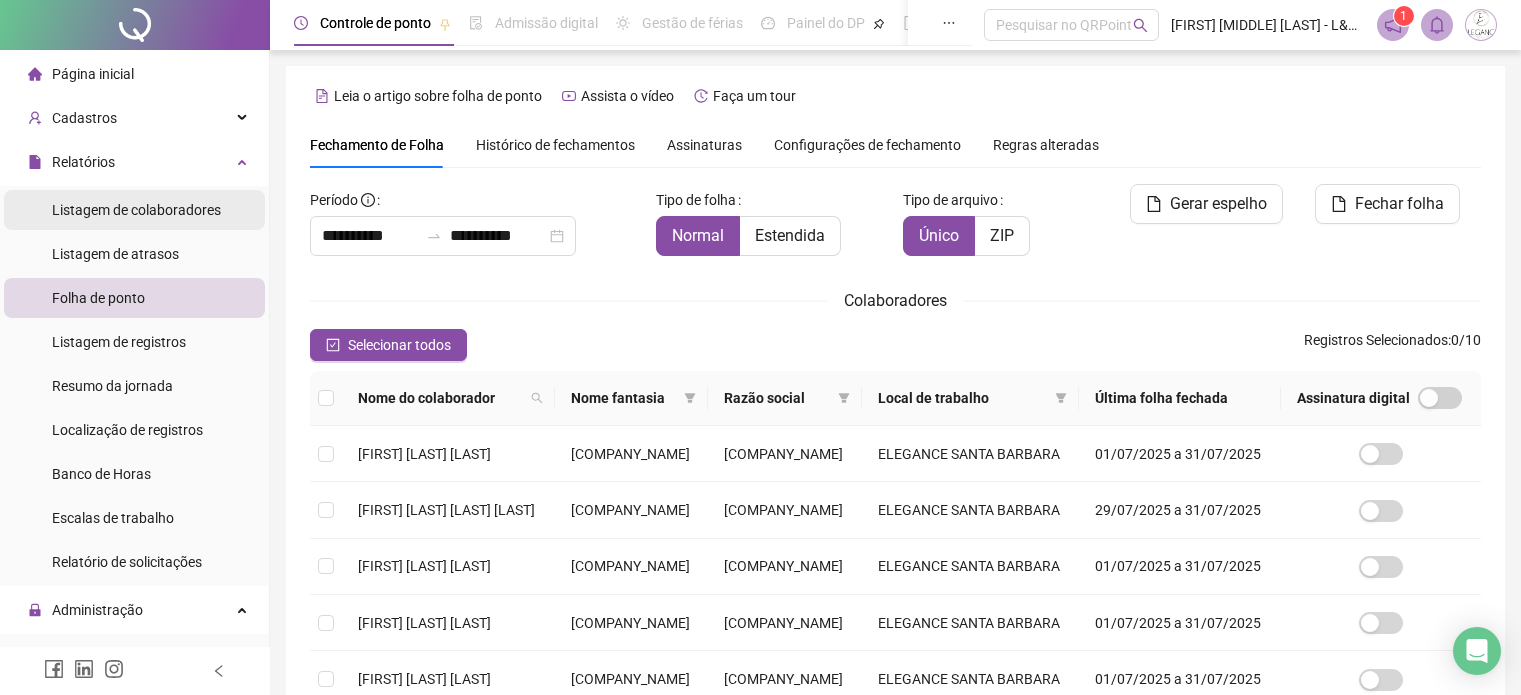 scroll, scrollTop: 51, scrollLeft: 0, axis: vertical 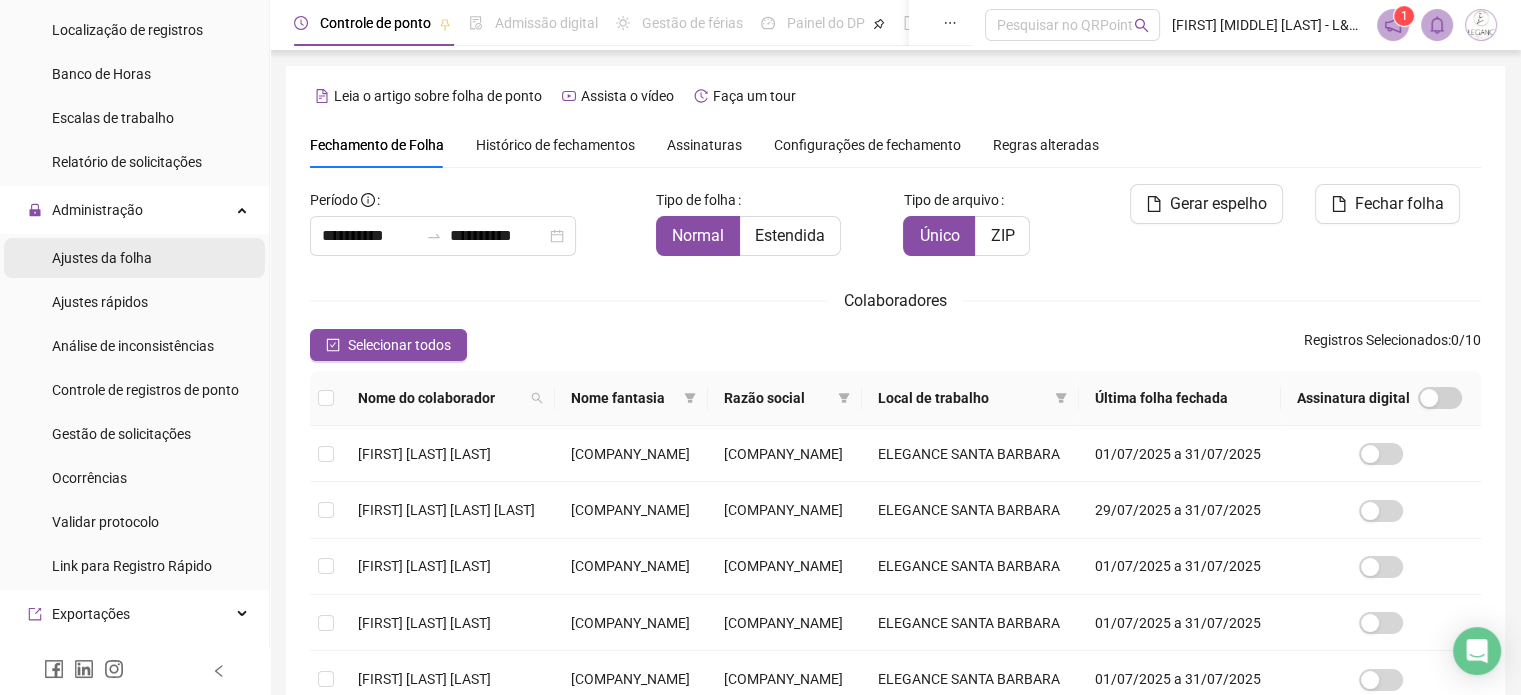 click on "Ajustes da folha" at bounding box center [102, 258] 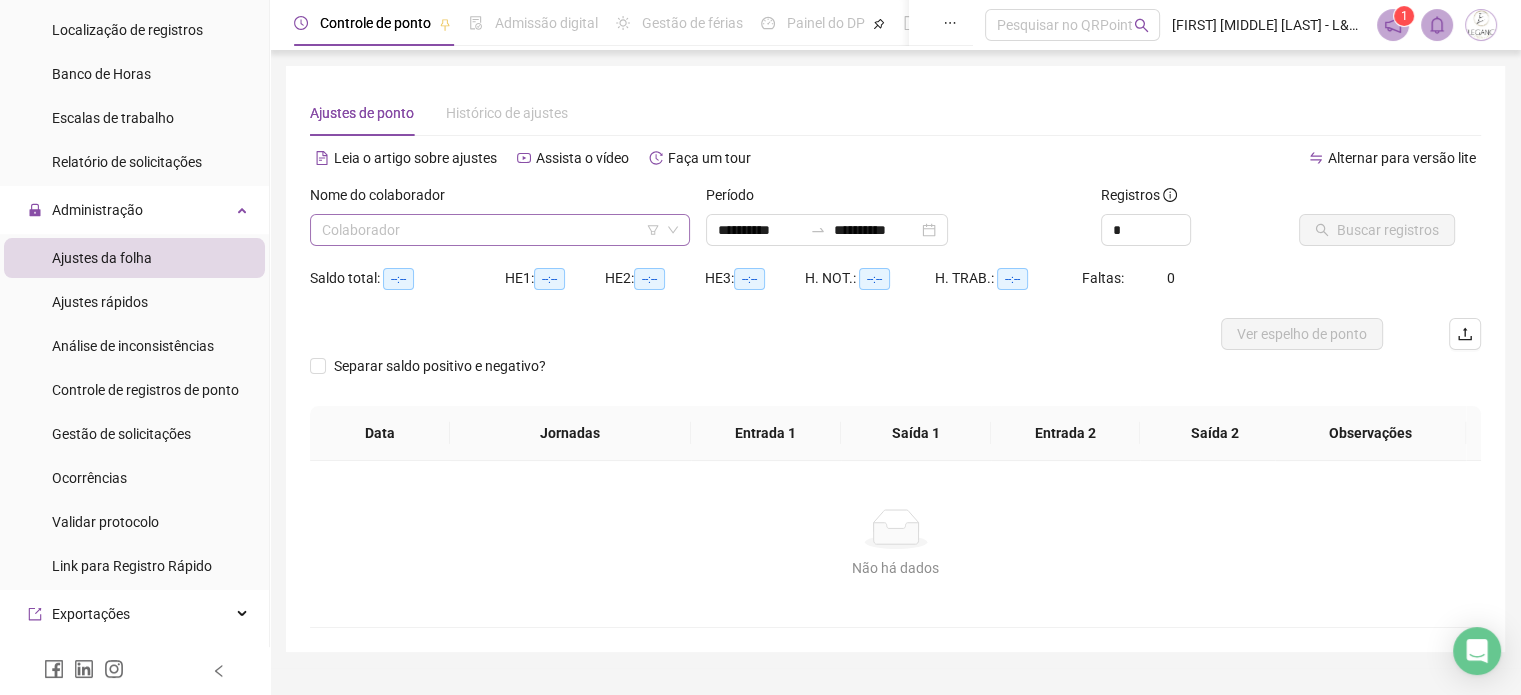 click at bounding box center (491, 230) 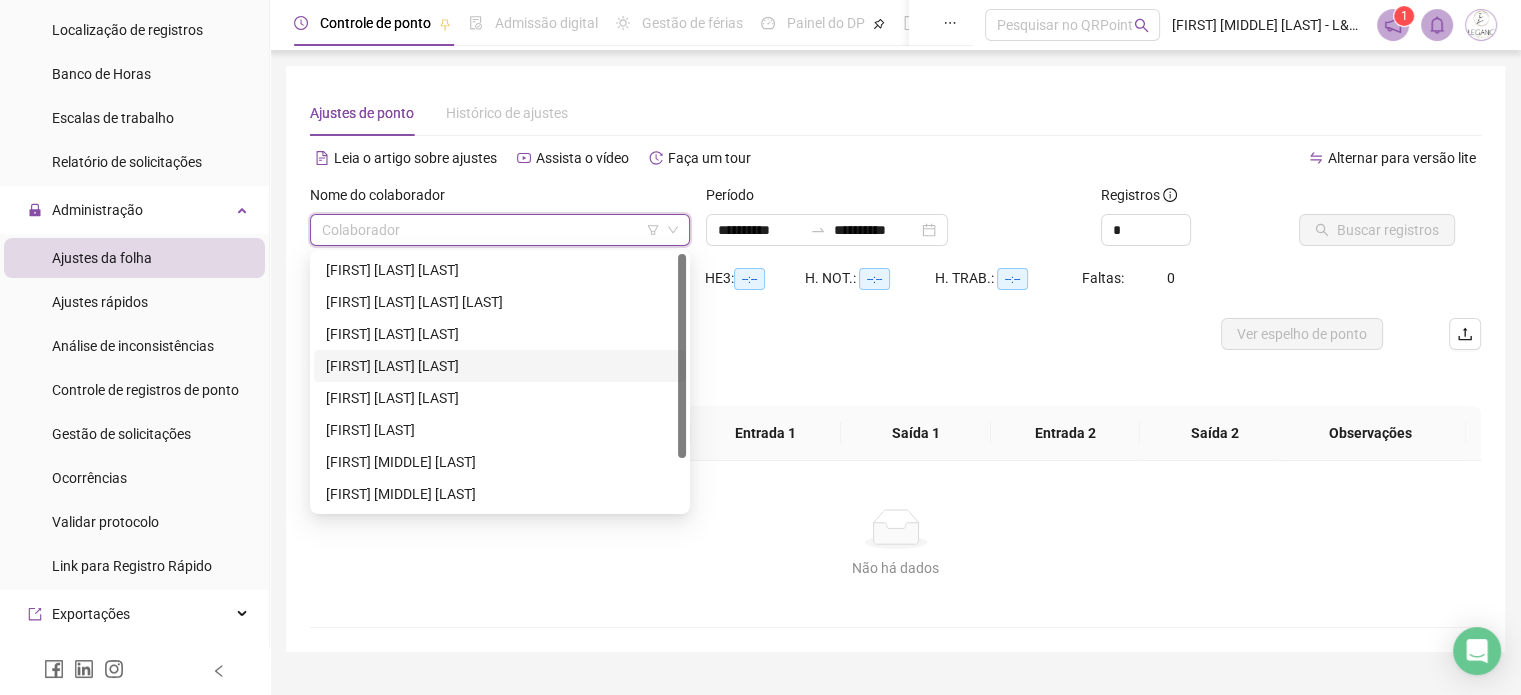 click on "[FIRST] [LAST] [LAST]" at bounding box center [500, 366] 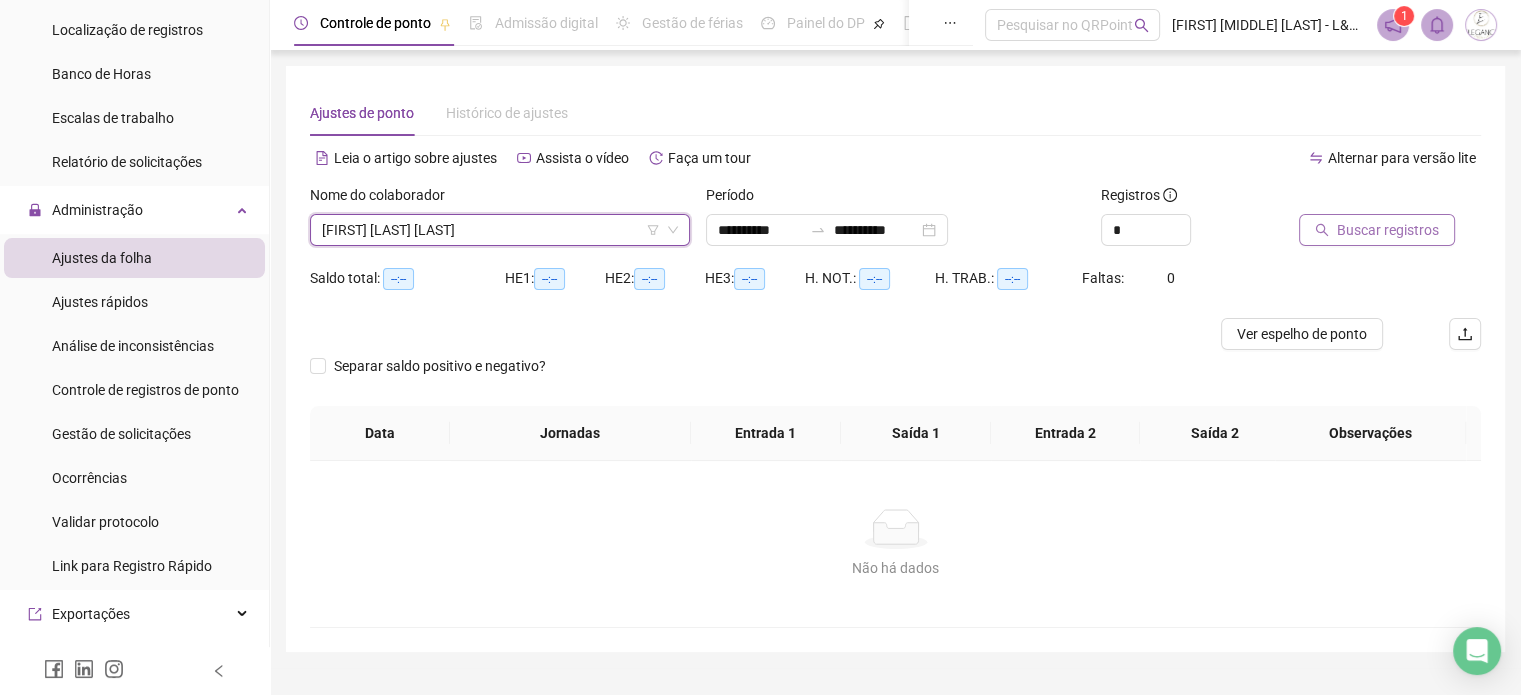 click on "Buscar registros" at bounding box center [1388, 230] 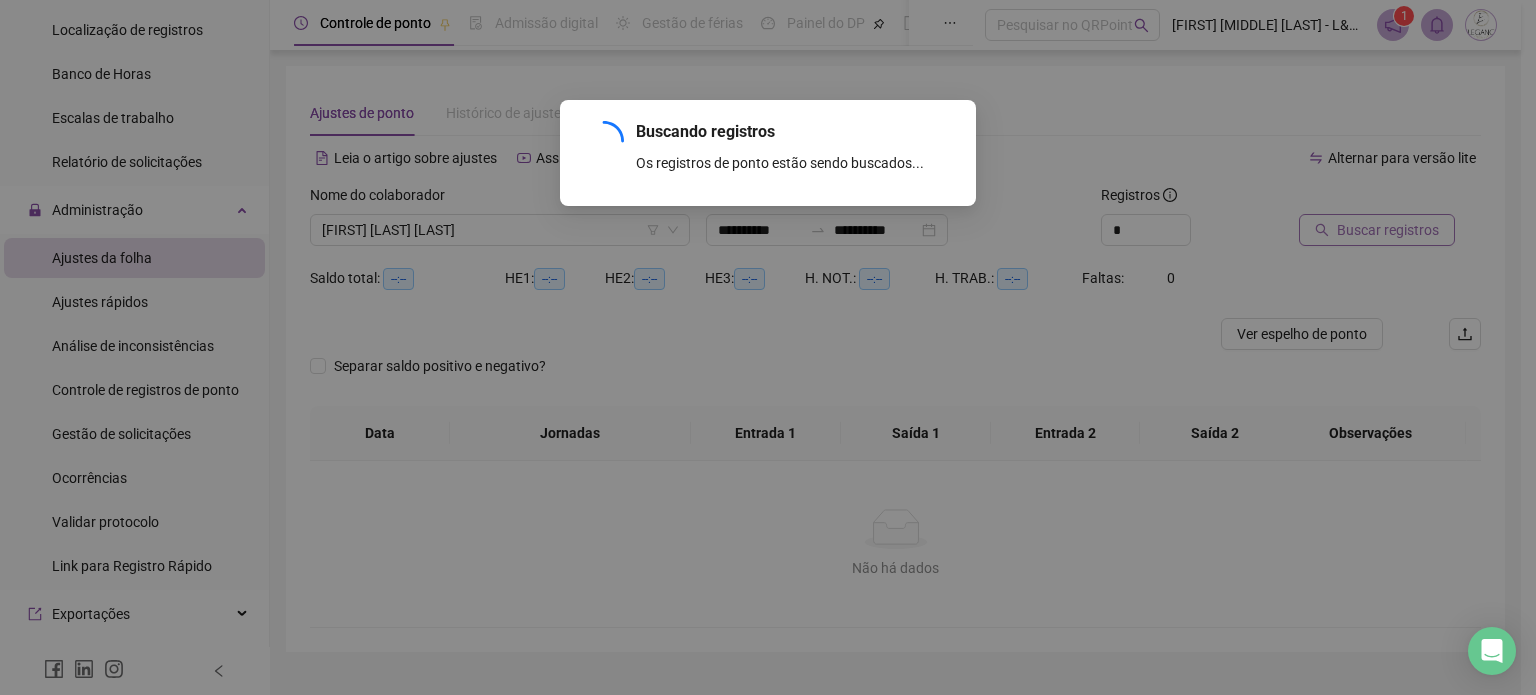 click on "Buscando registros Os registros de ponto estão sendo buscados... OK" at bounding box center (768, 347) 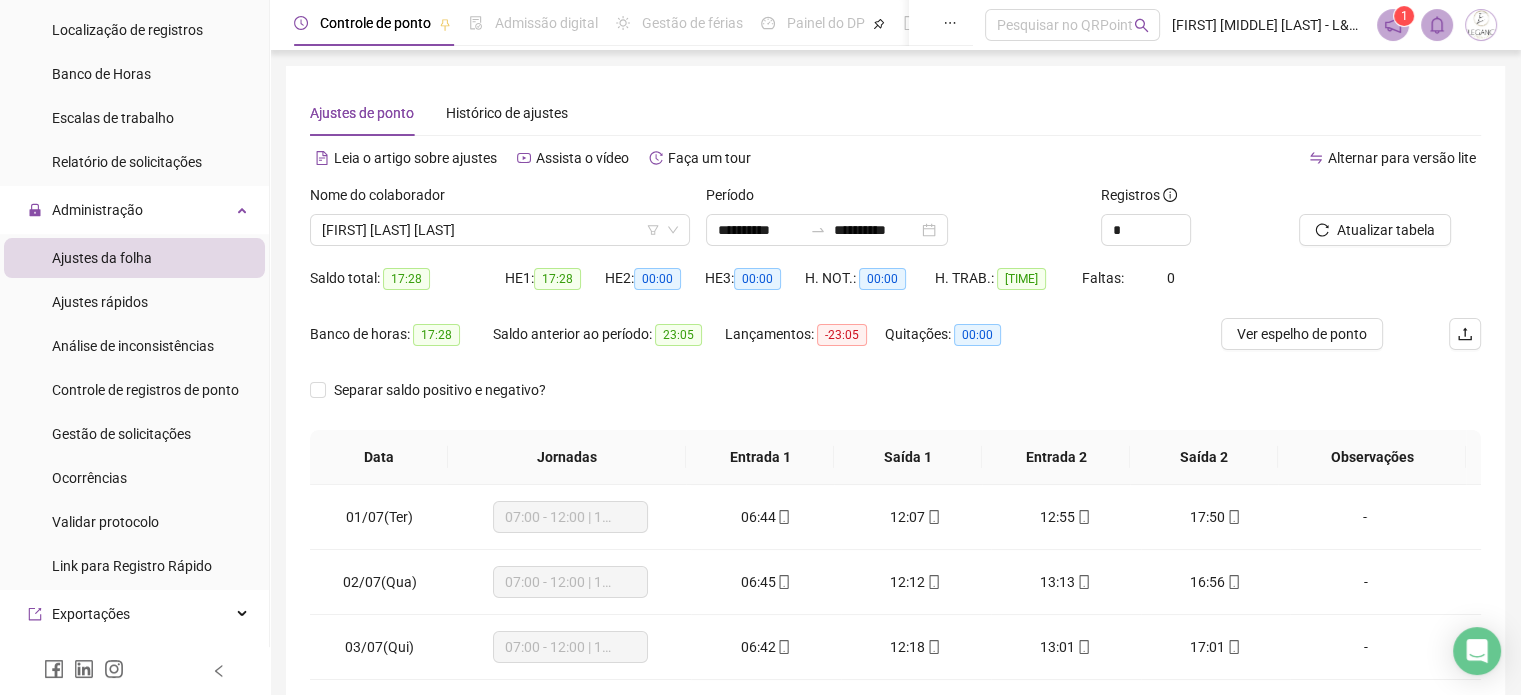 click on "Ajustes de ponto Histórico de ajustes" at bounding box center (895, 113) 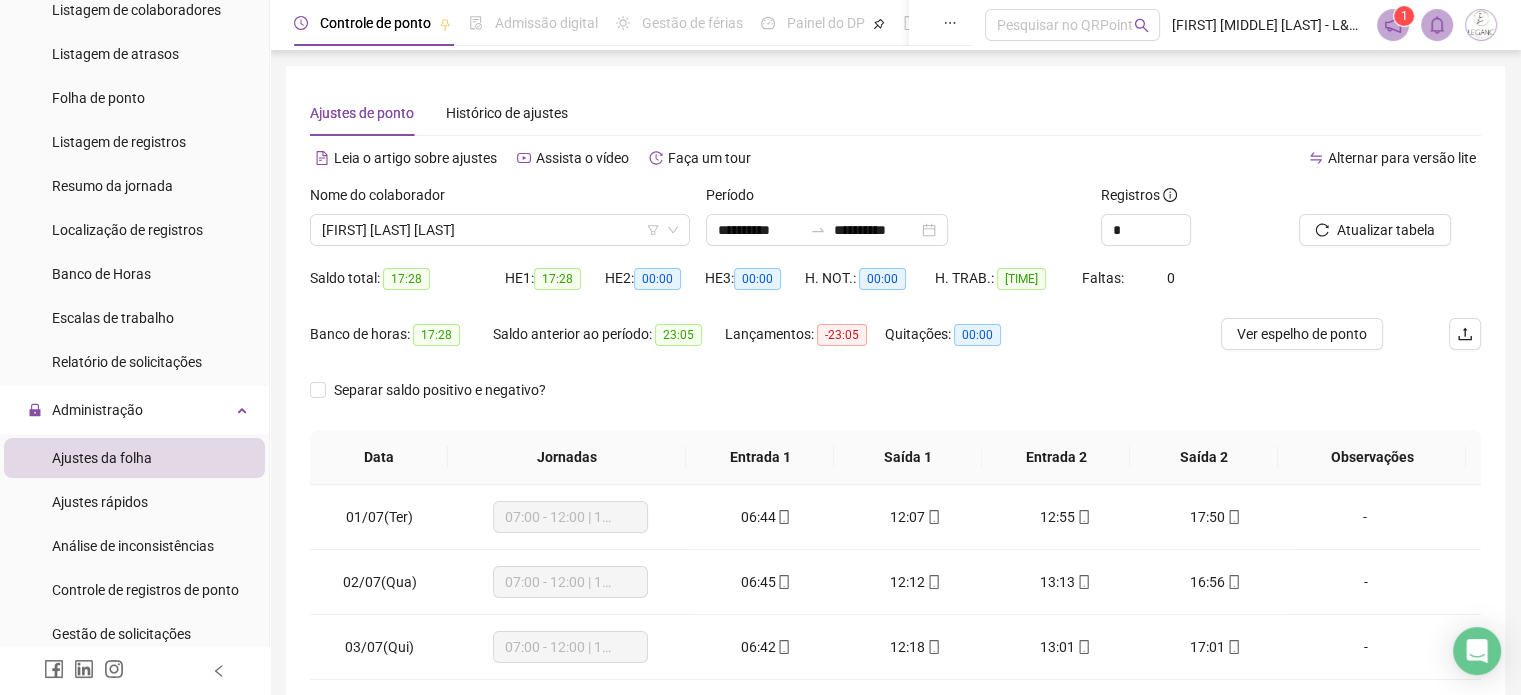 scroll, scrollTop: 0, scrollLeft: 0, axis: both 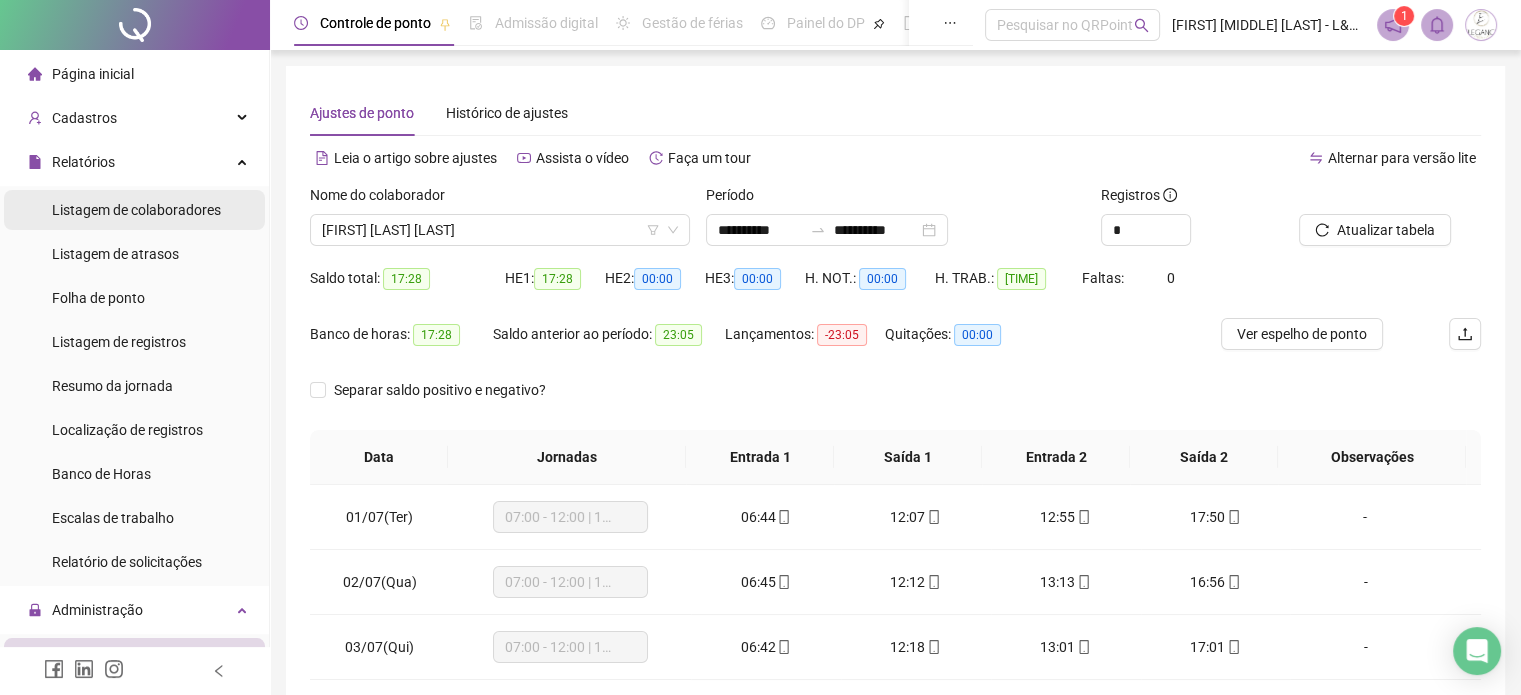 click on "Listagem de colaboradores" at bounding box center (136, 210) 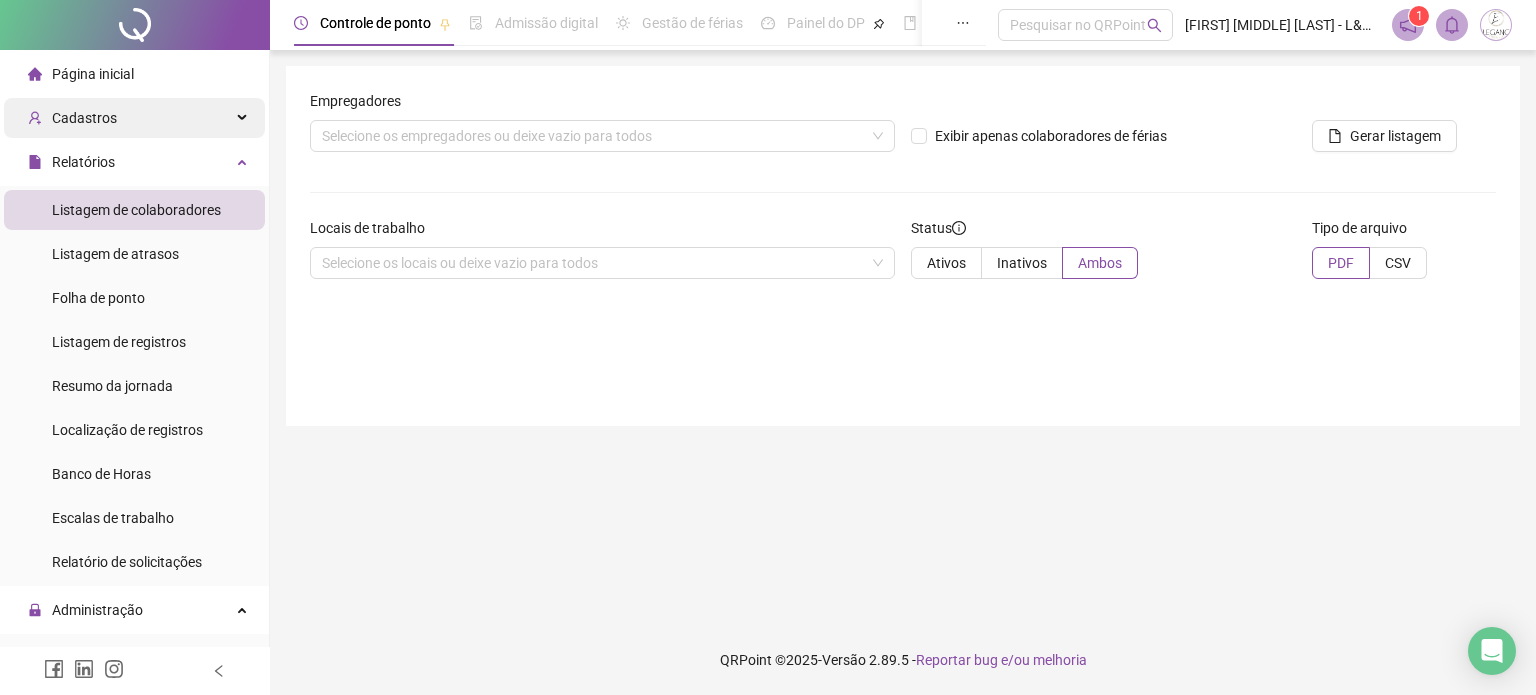 click on "Cadastros" at bounding box center [134, 118] 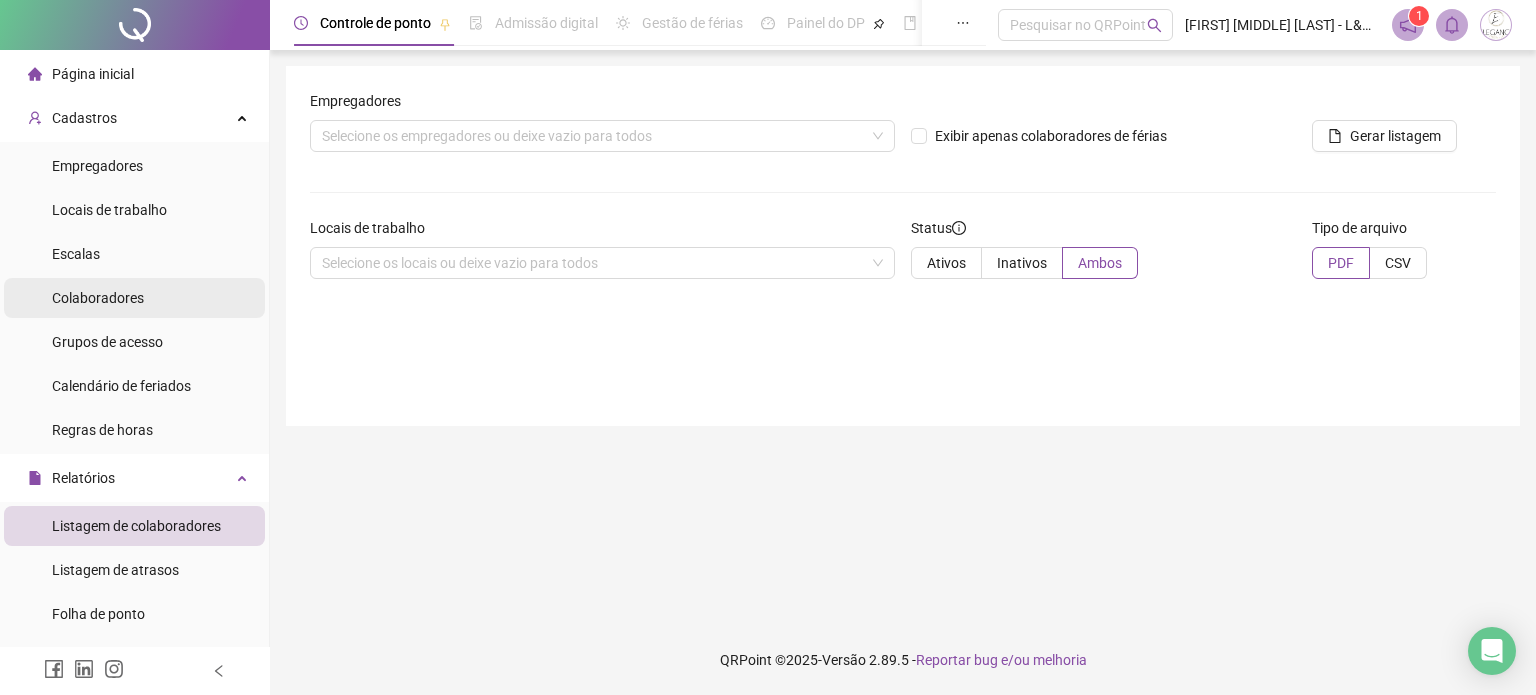 click on "Colaboradores" at bounding box center (98, 298) 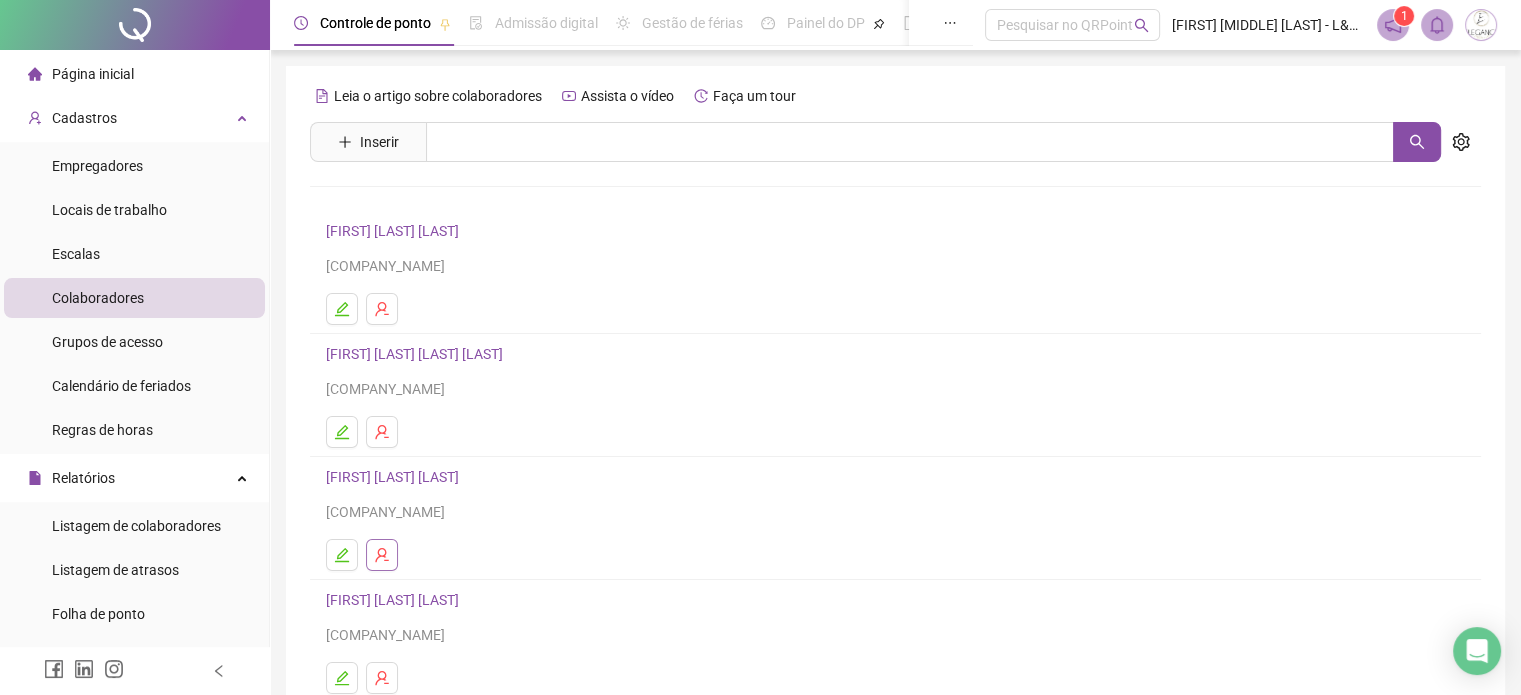 scroll, scrollTop: 271, scrollLeft: 0, axis: vertical 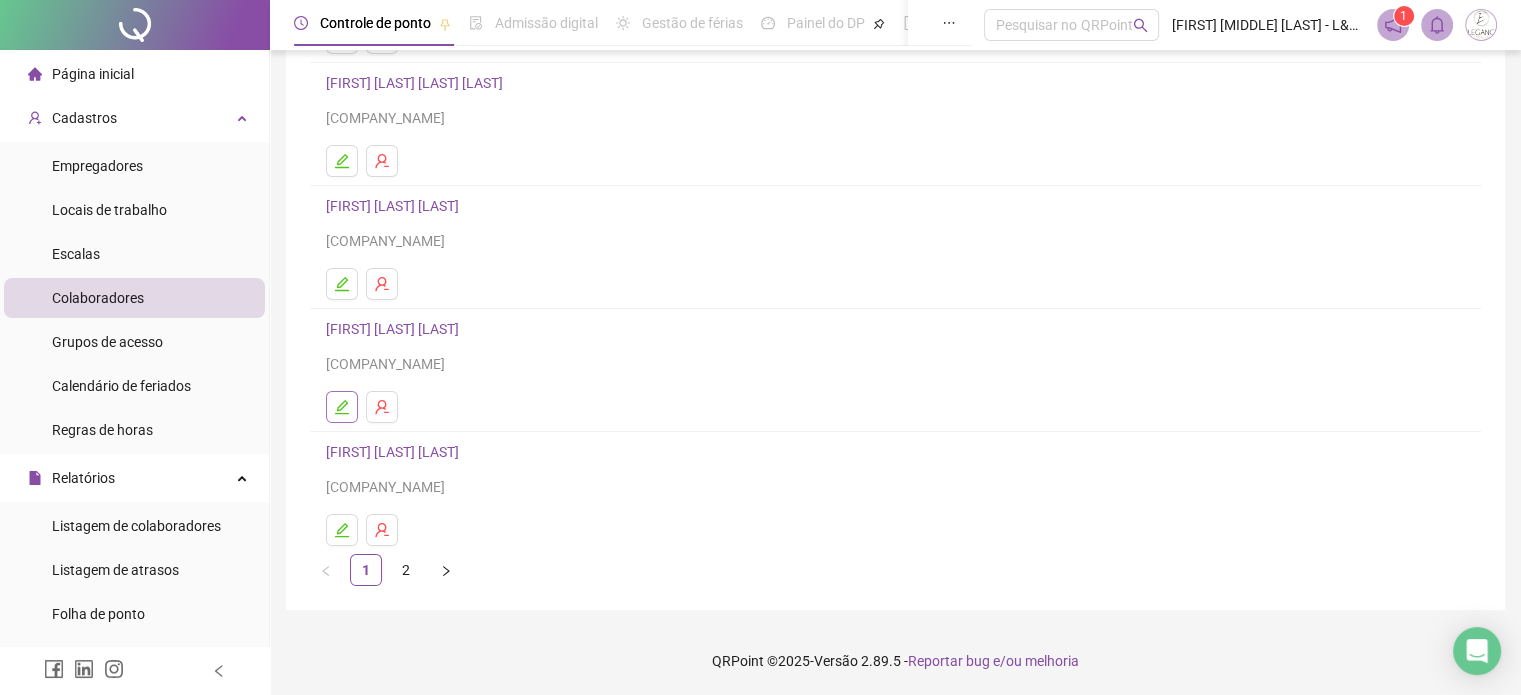 click 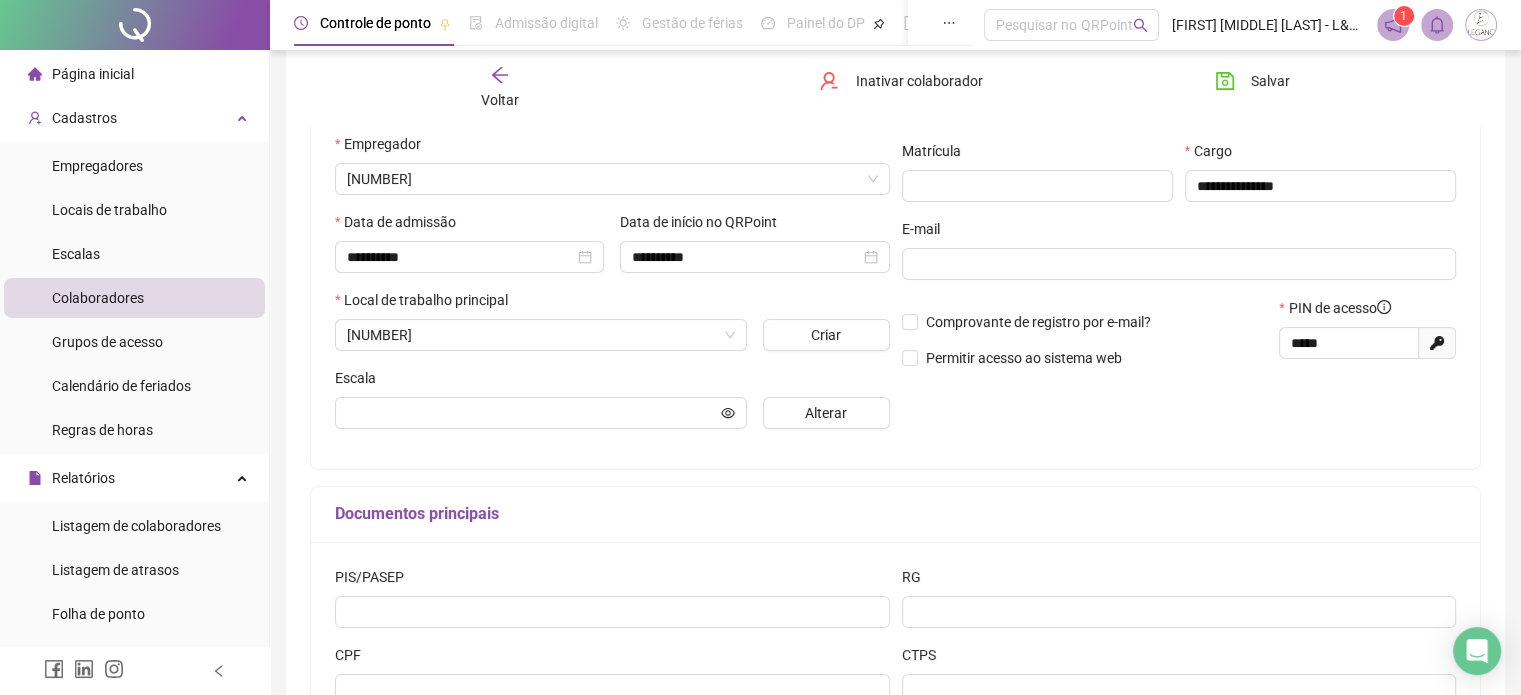 scroll, scrollTop: 281, scrollLeft: 0, axis: vertical 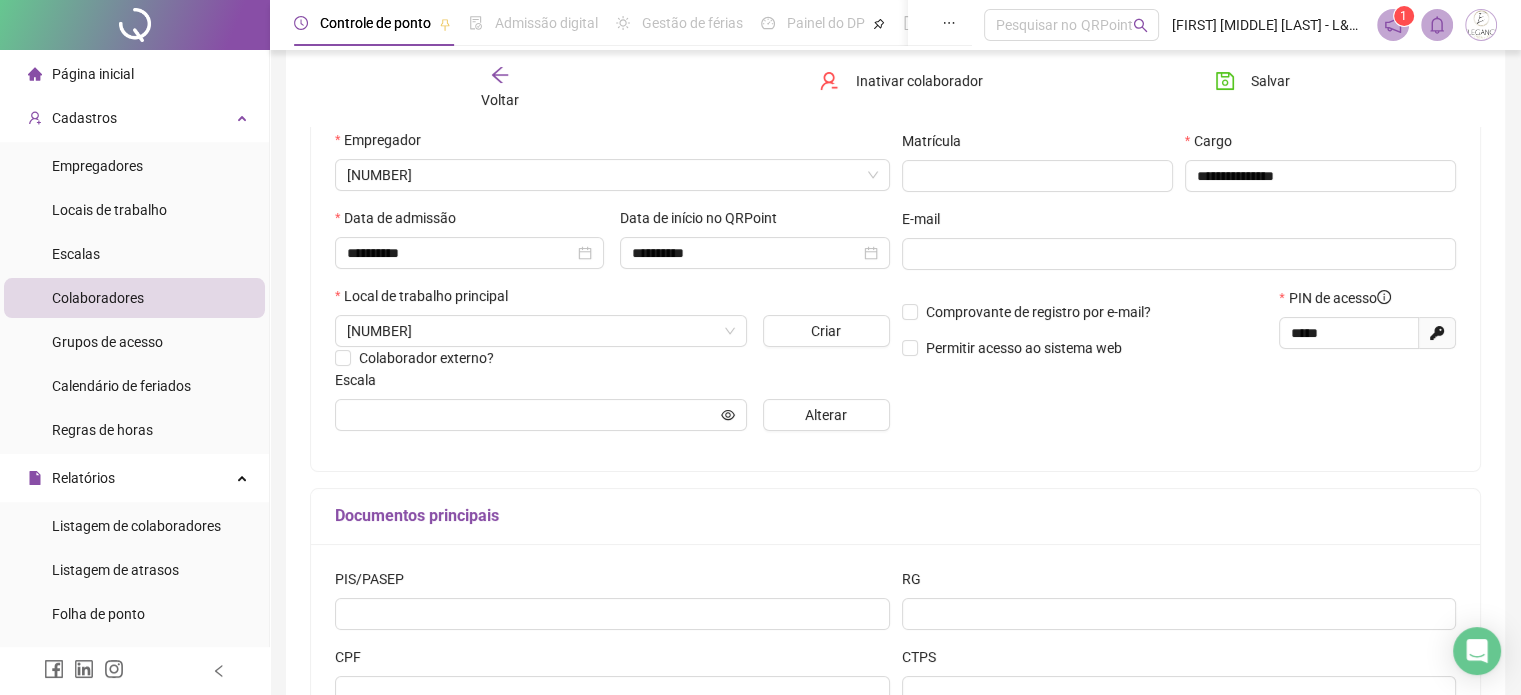 type on "**********" 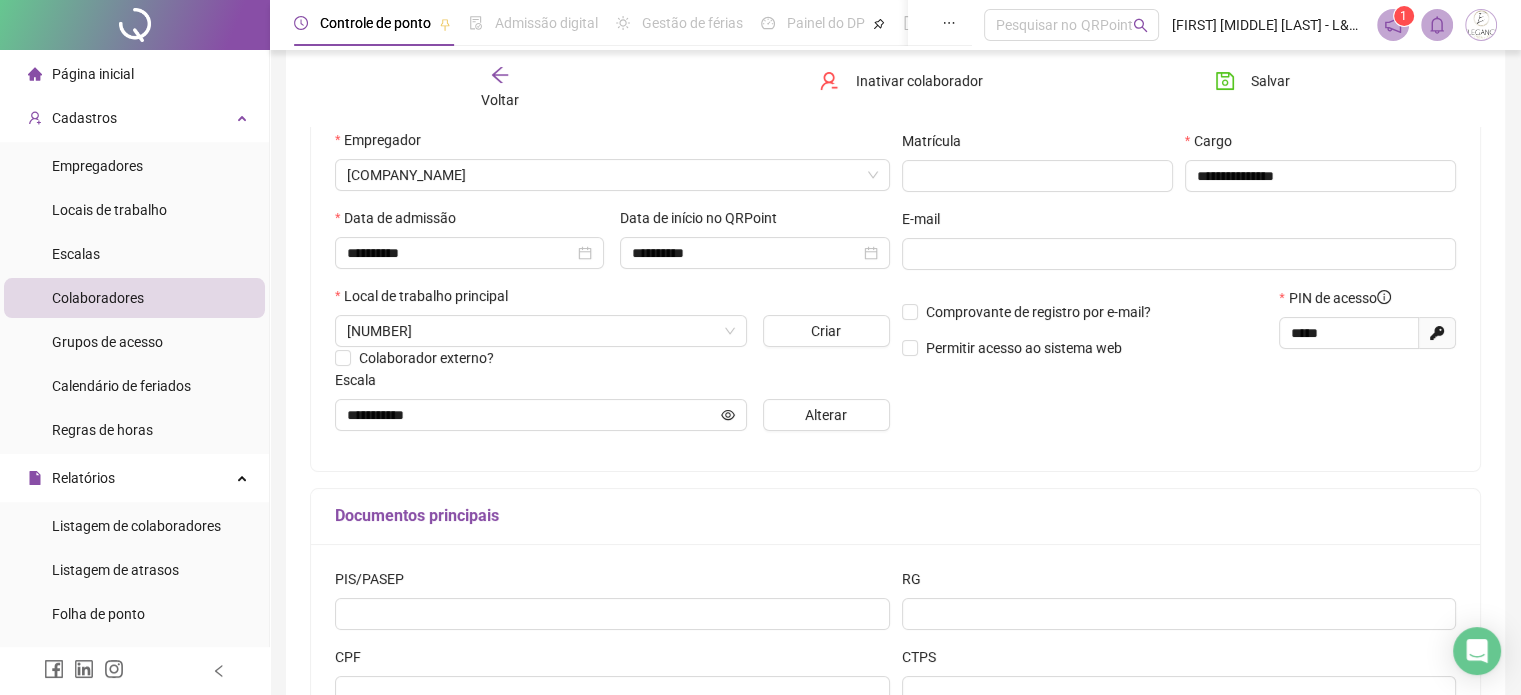 scroll, scrollTop: 0, scrollLeft: 0, axis: both 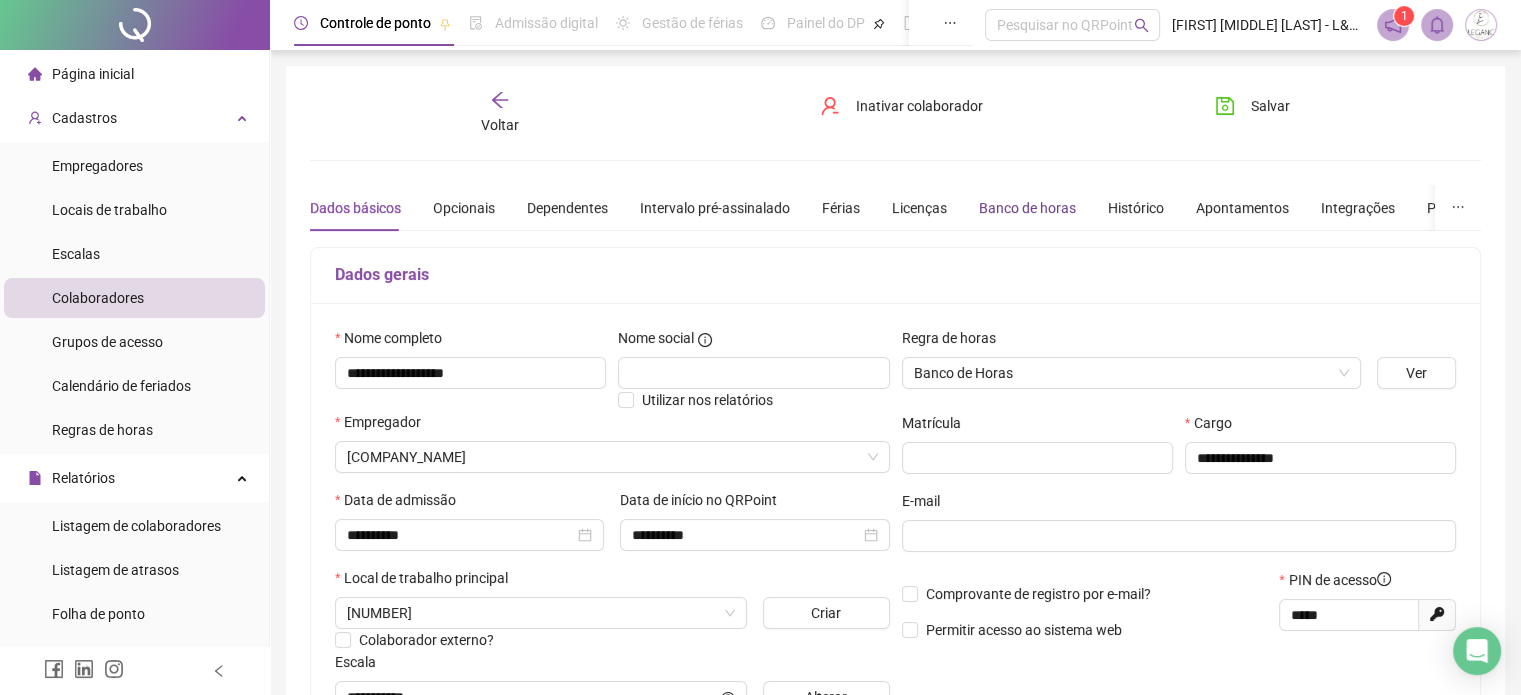 click on "Banco de horas" at bounding box center (1027, 208) 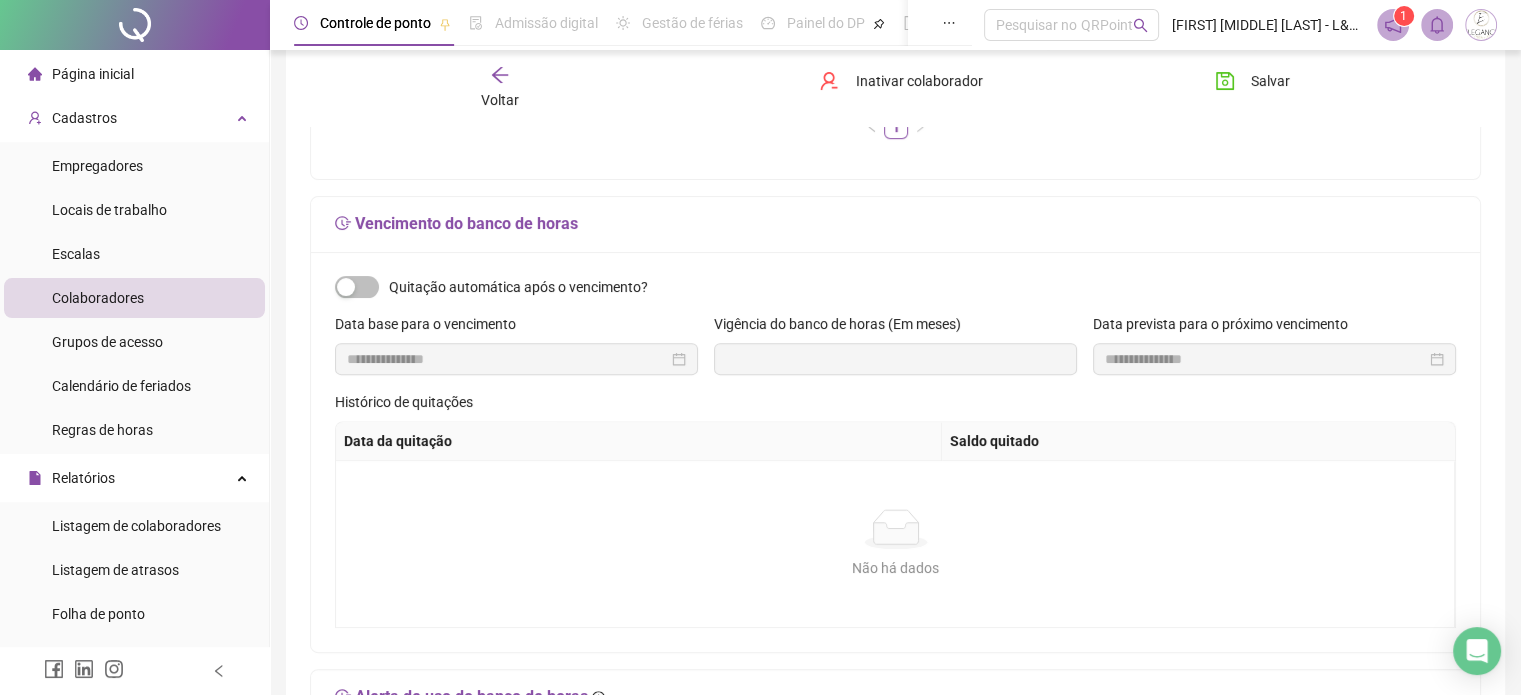 scroll, scrollTop: 200, scrollLeft: 0, axis: vertical 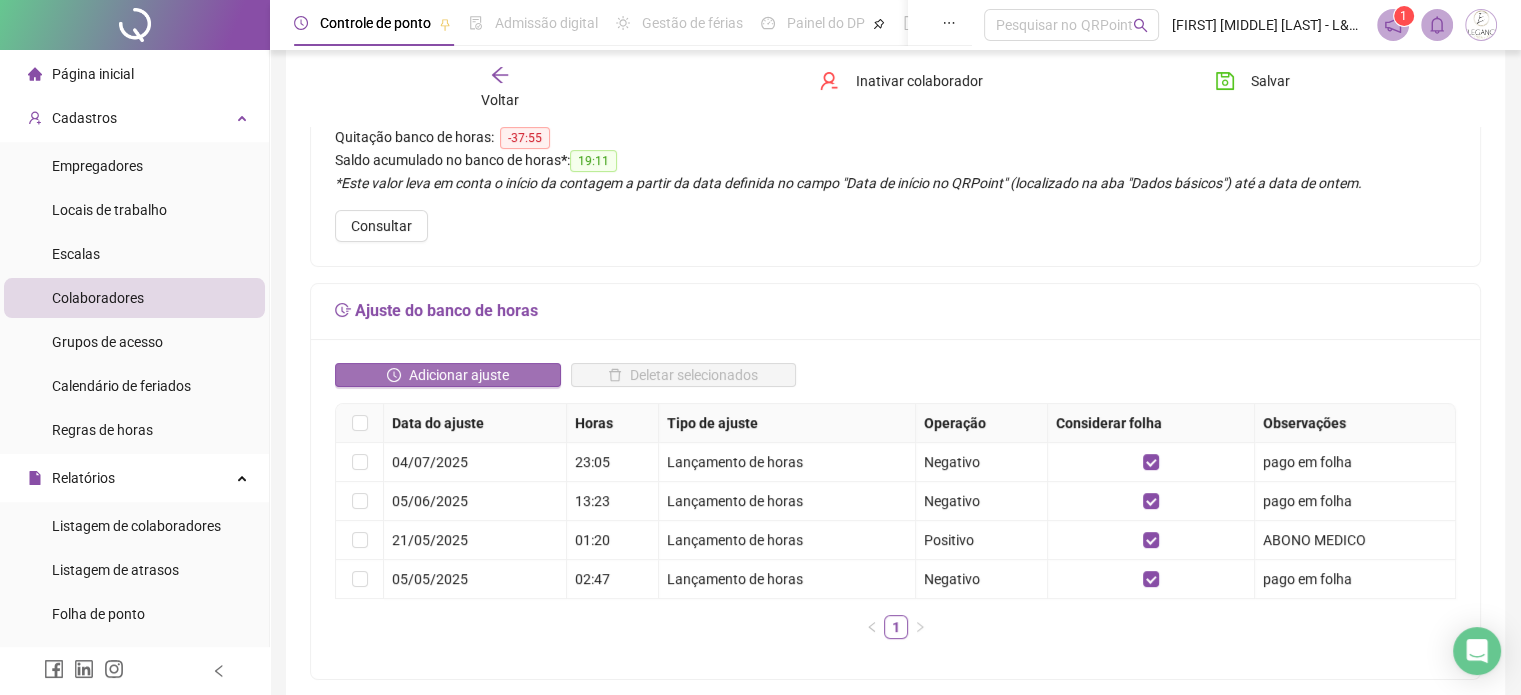 click on "Adicionar ajuste" at bounding box center (459, 375) 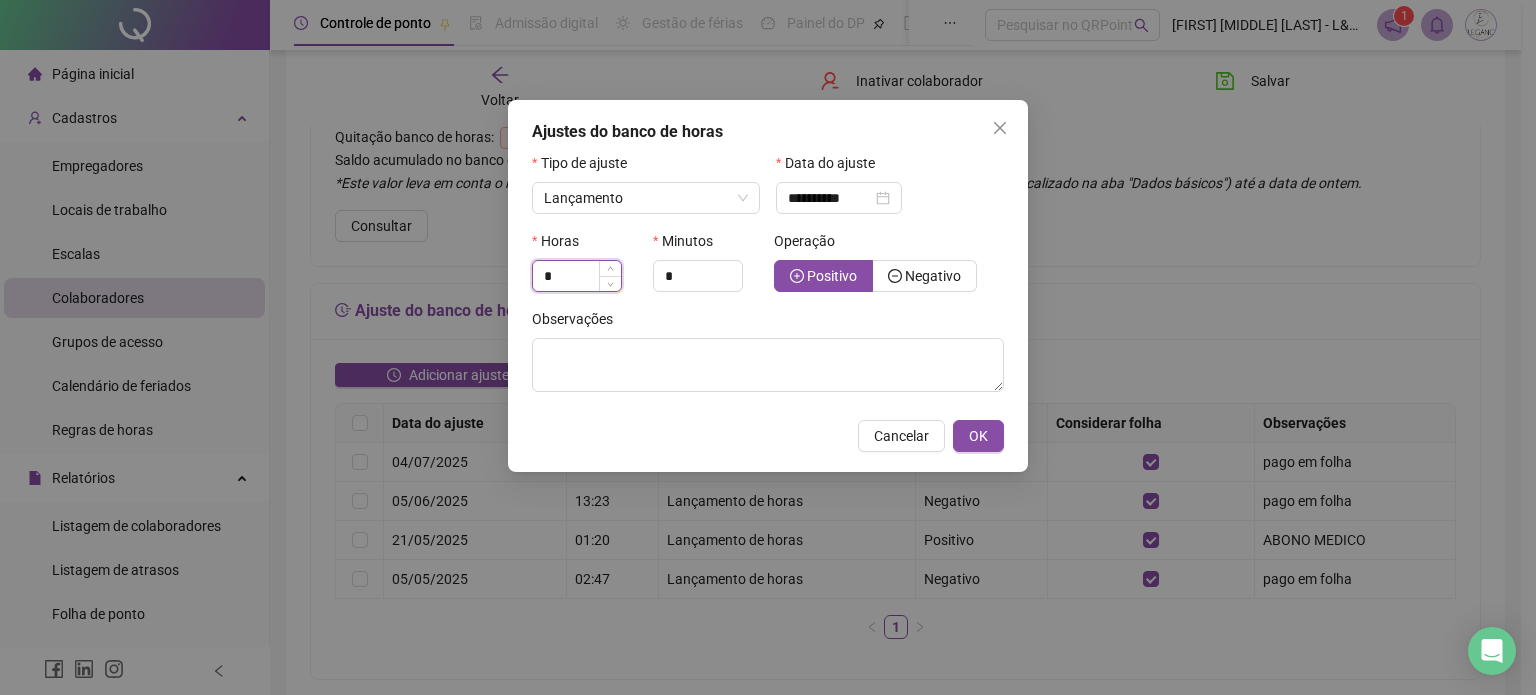 click on "*" at bounding box center [577, 276] 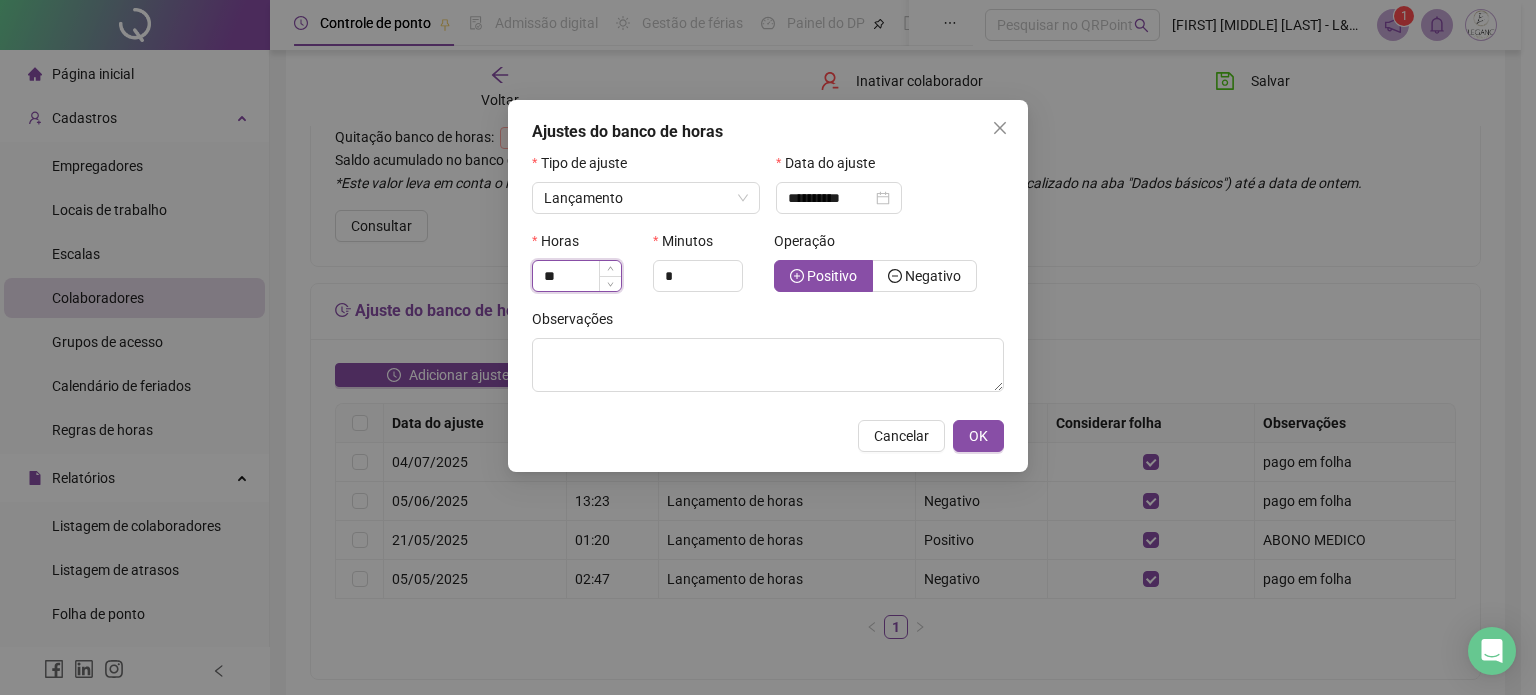 type on "**" 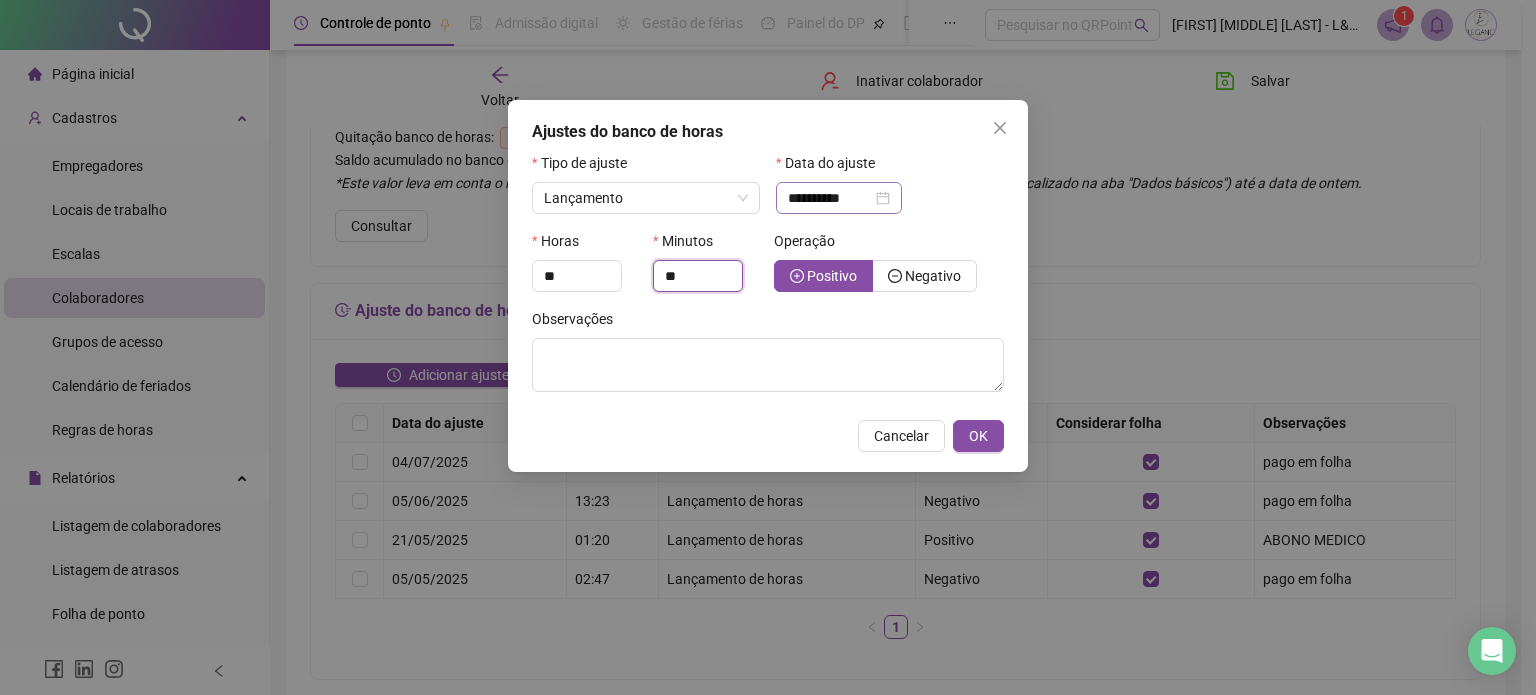 type on "**" 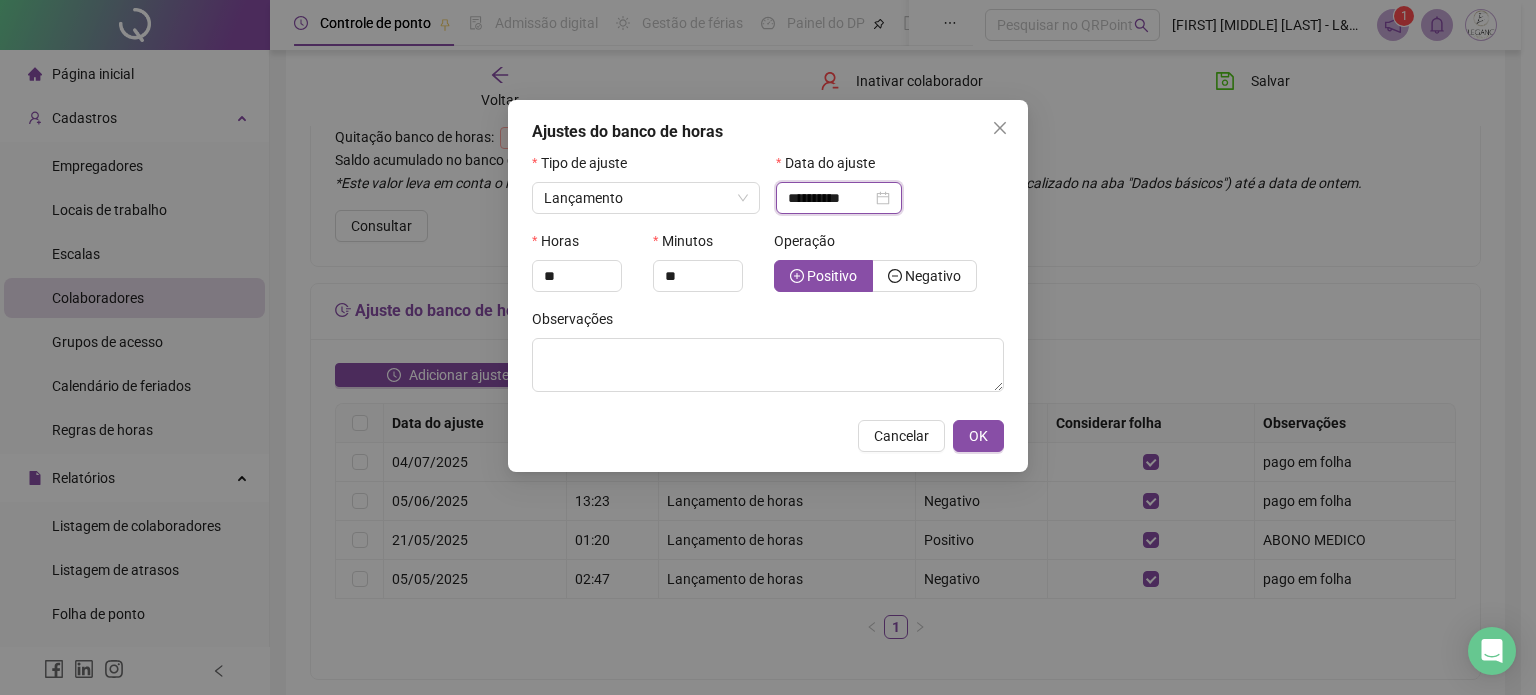 click on "**********" at bounding box center [830, 198] 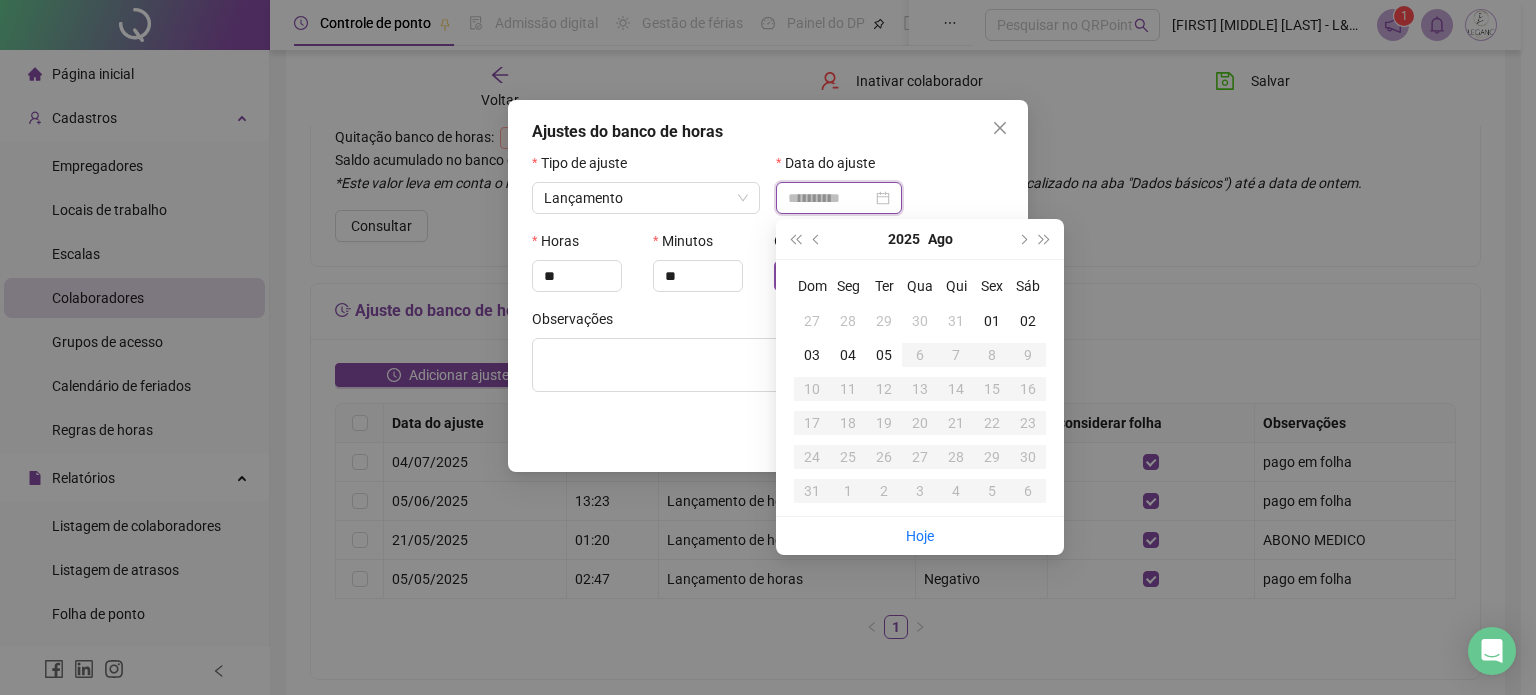 type on "**********" 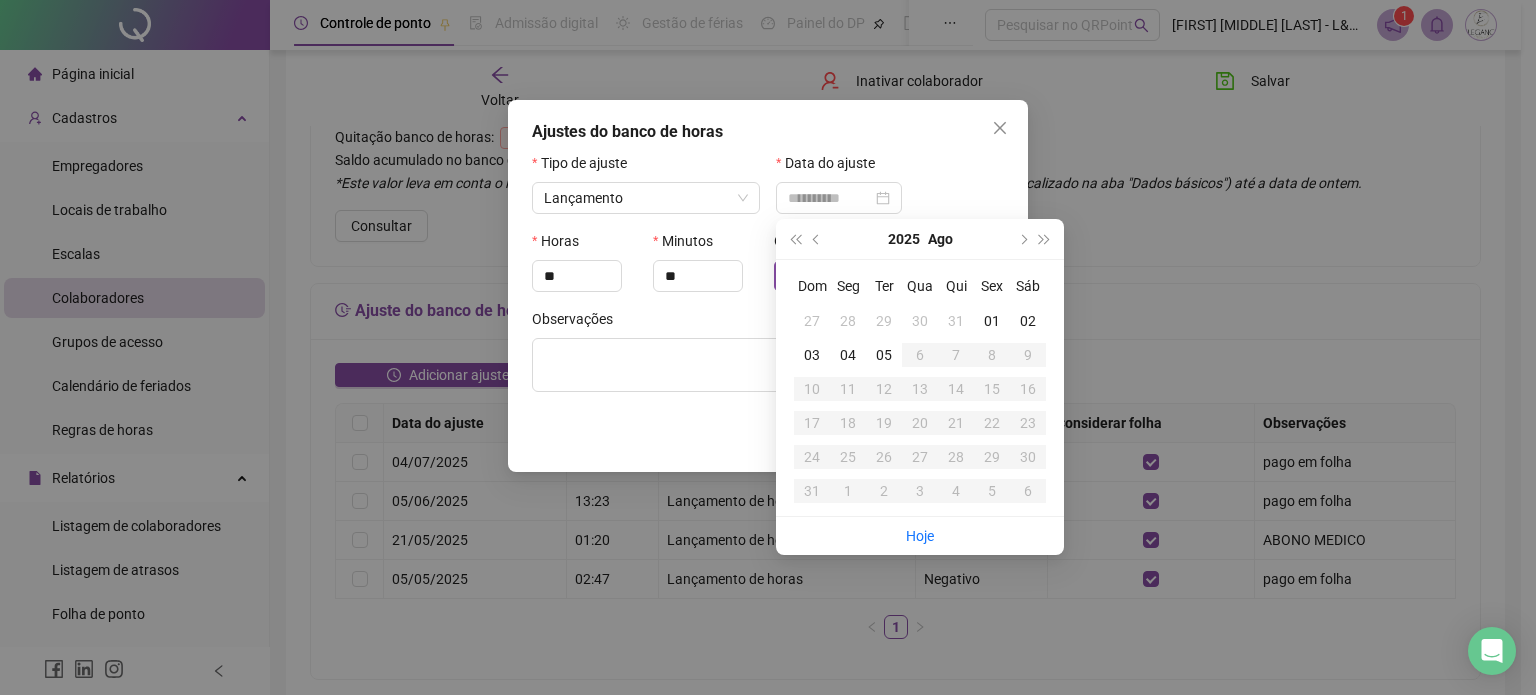 click on "04" at bounding box center (848, 355) 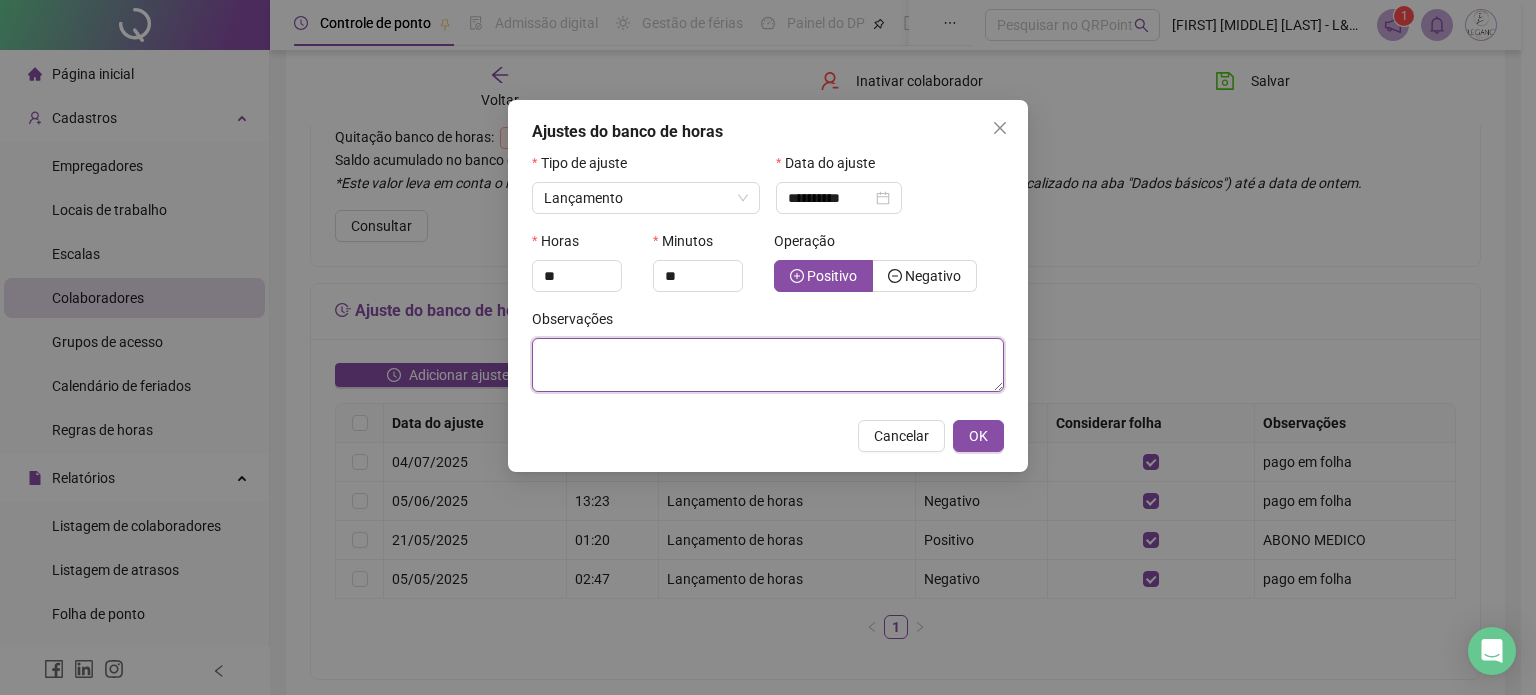 click at bounding box center (768, 365) 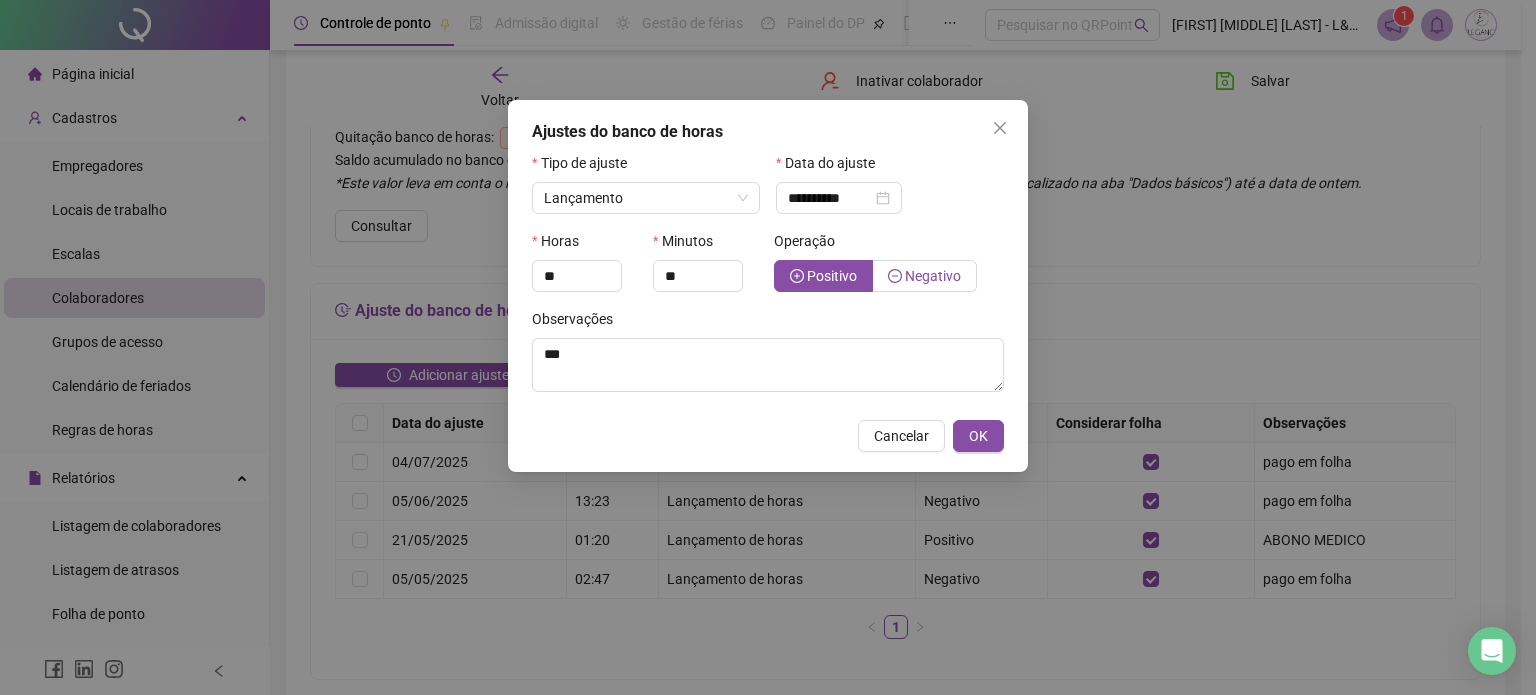 click on "Negativo" at bounding box center (933, 276) 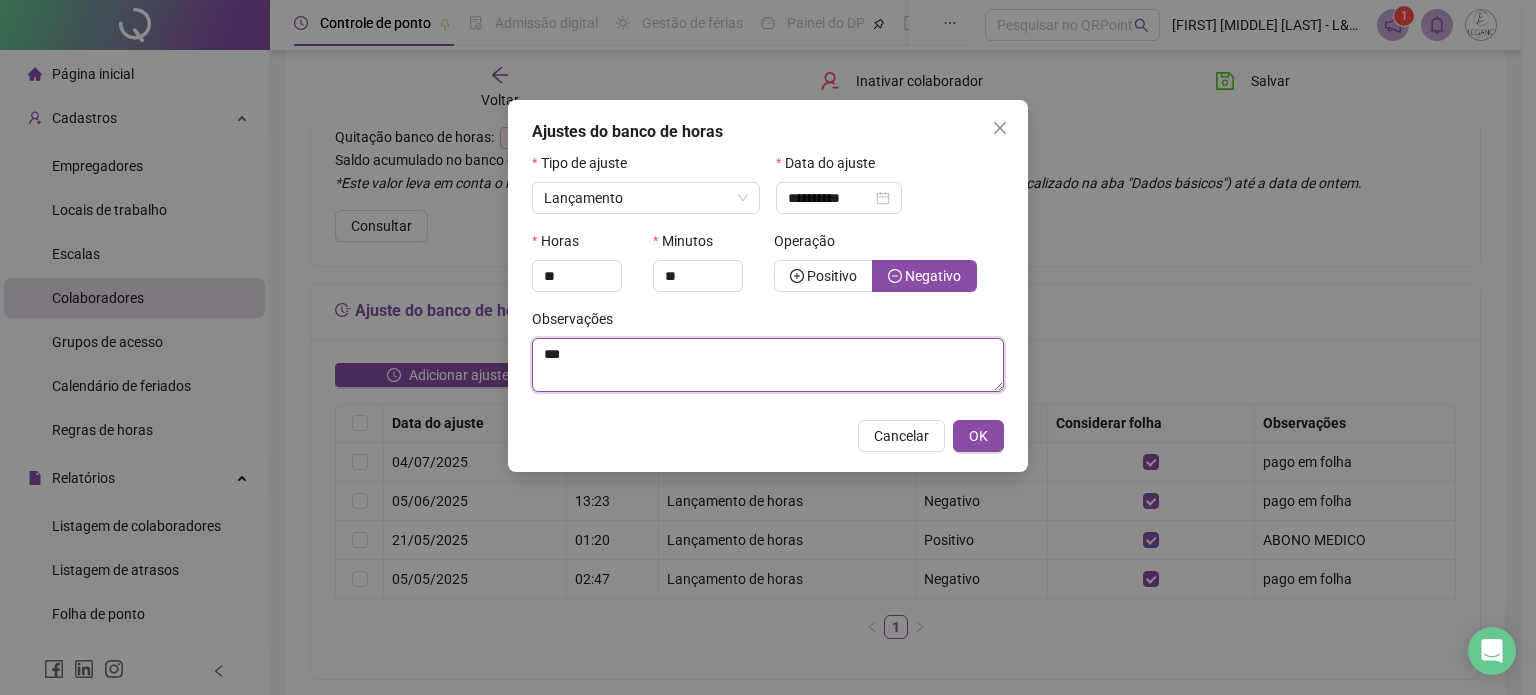 click on "***" at bounding box center (768, 365) 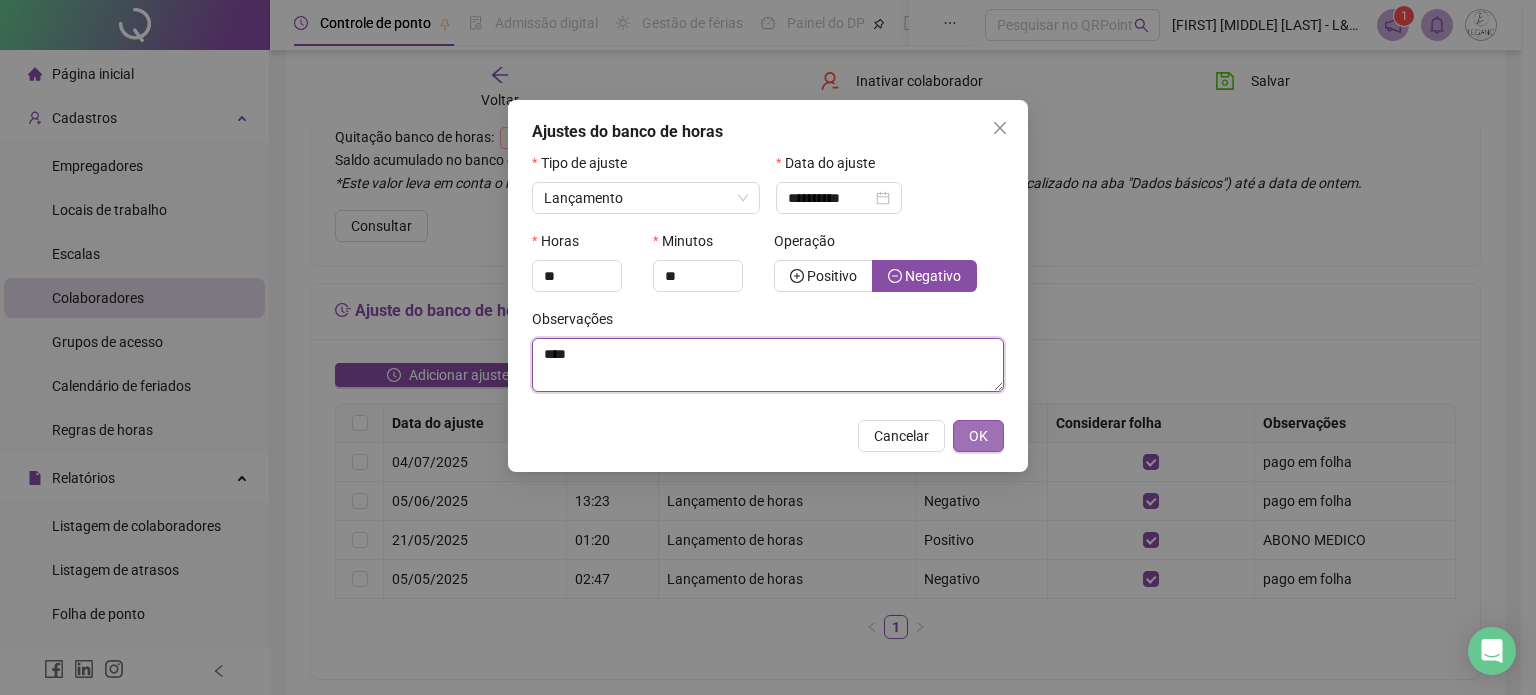 type on "****" 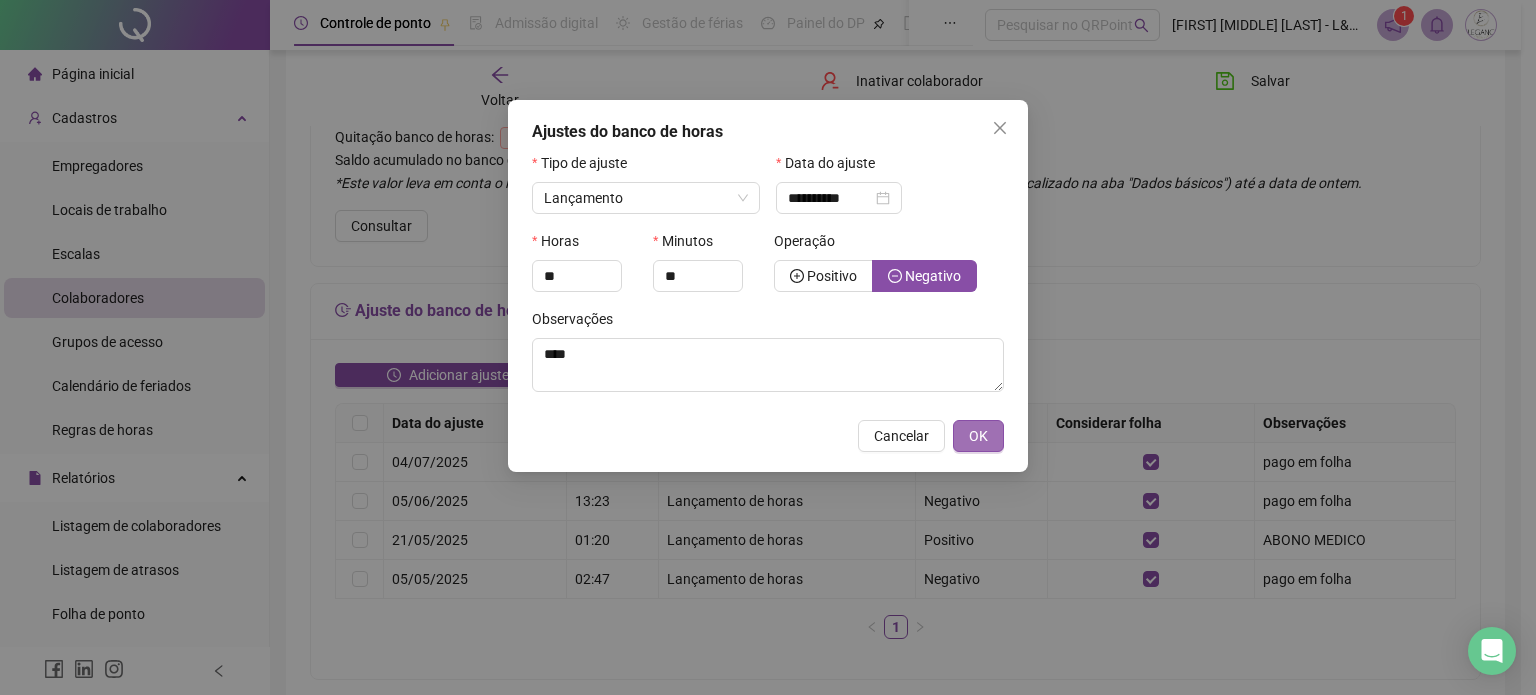 click on "OK" at bounding box center (978, 436) 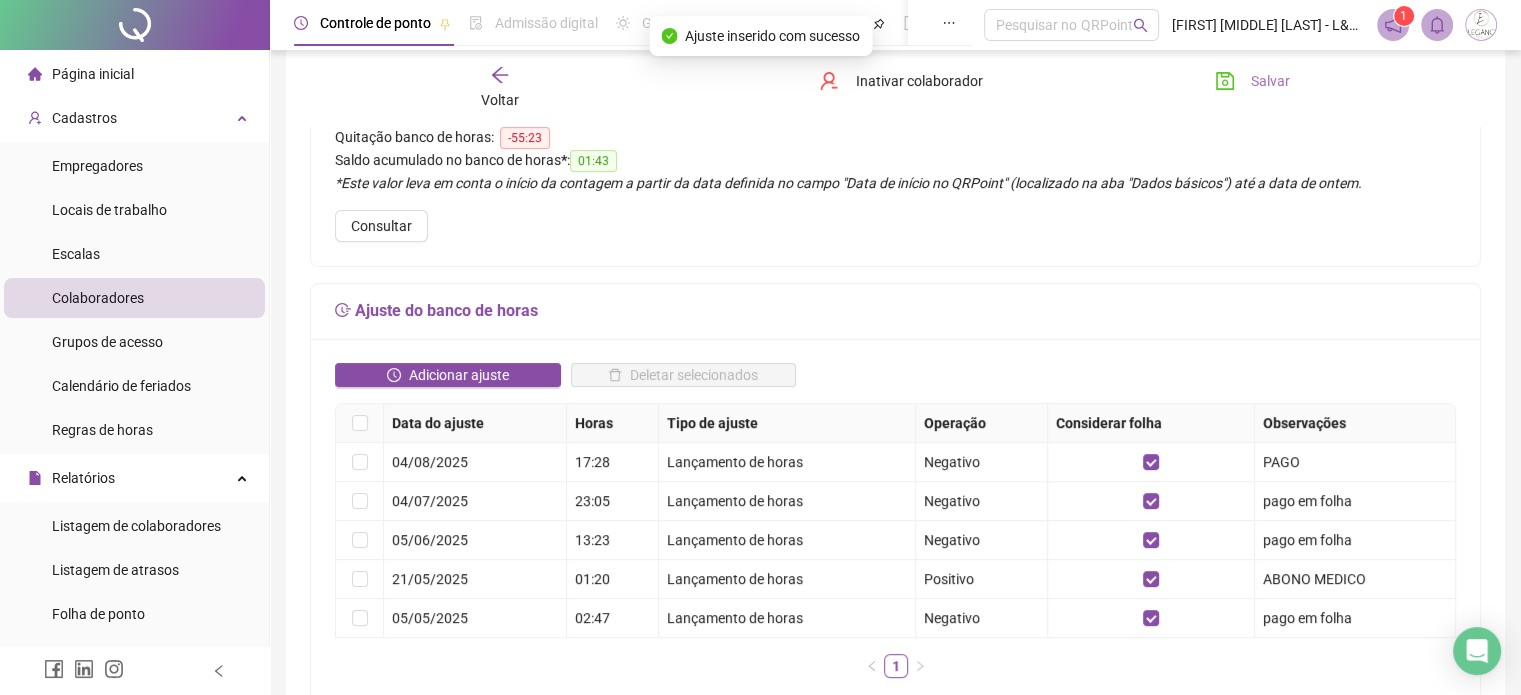 click on "Salvar" at bounding box center (1270, 81) 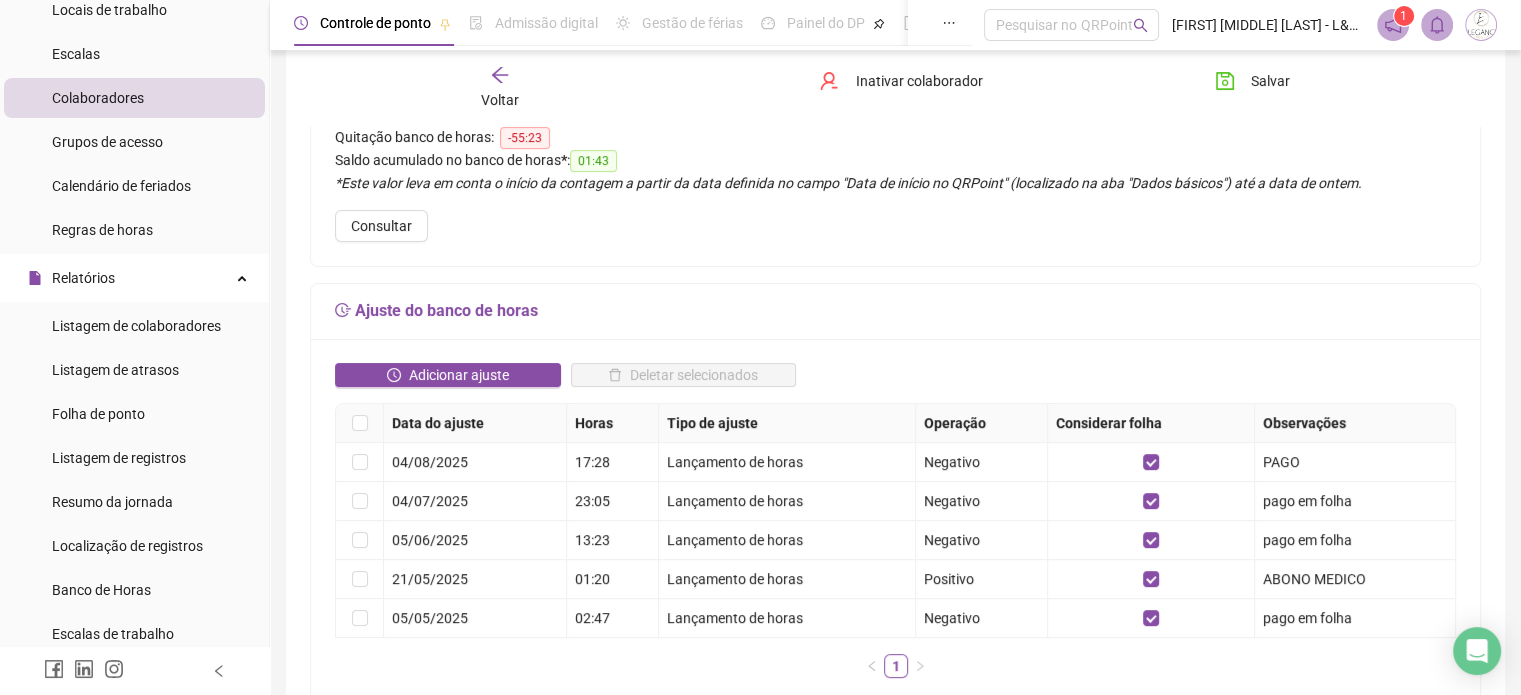 scroll, scrollTop: 400, scrollLeft: 0, axis: vertical 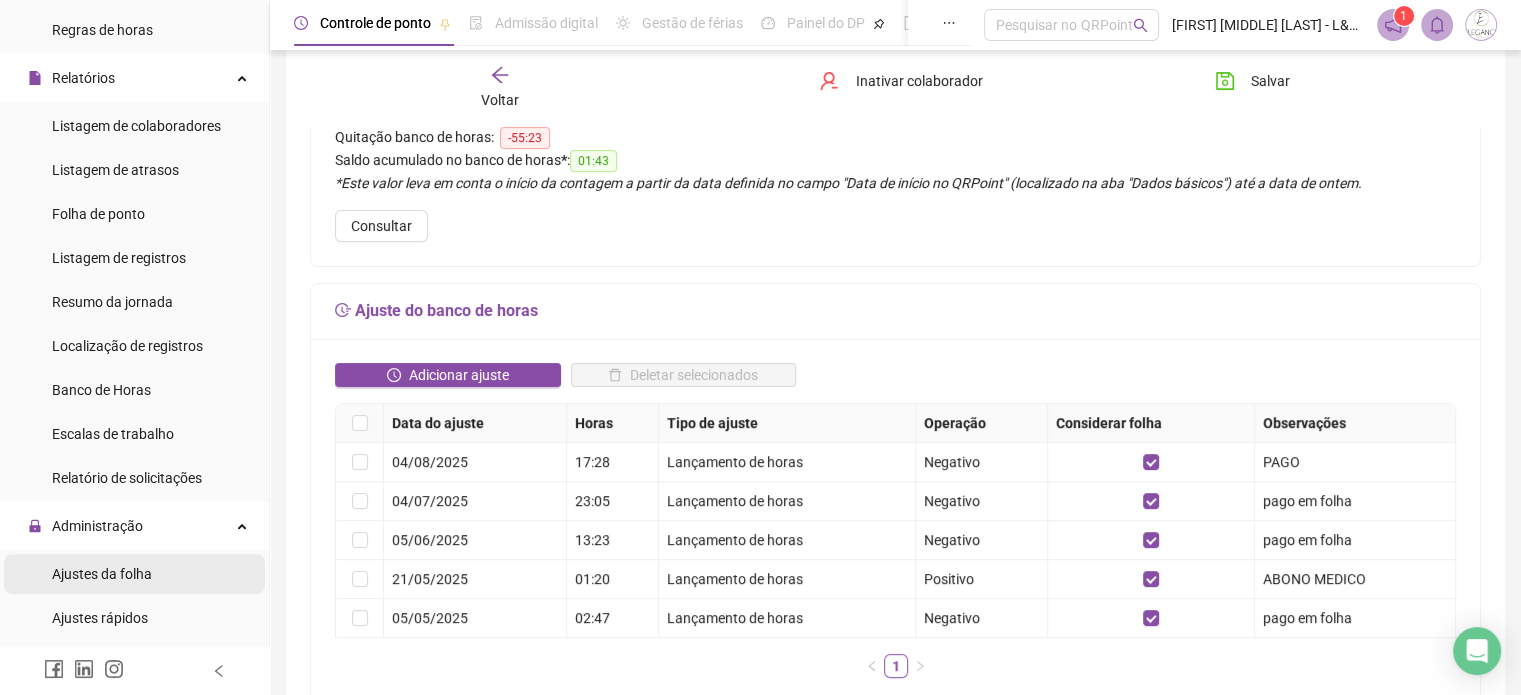 click on "Ajustes da folha" at bounding box center (134, 574) 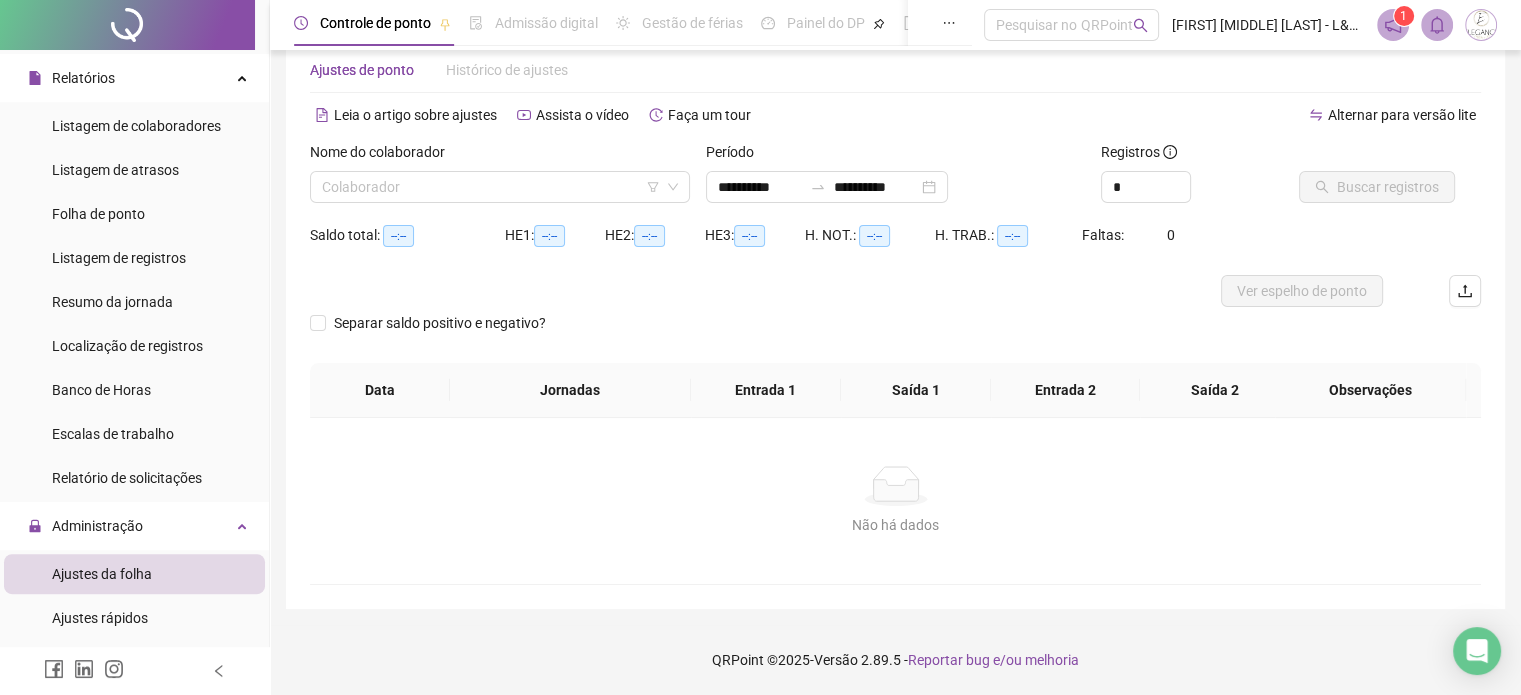 scroll, scrollTop: 42, scrollLeft: 0, axis: vertical 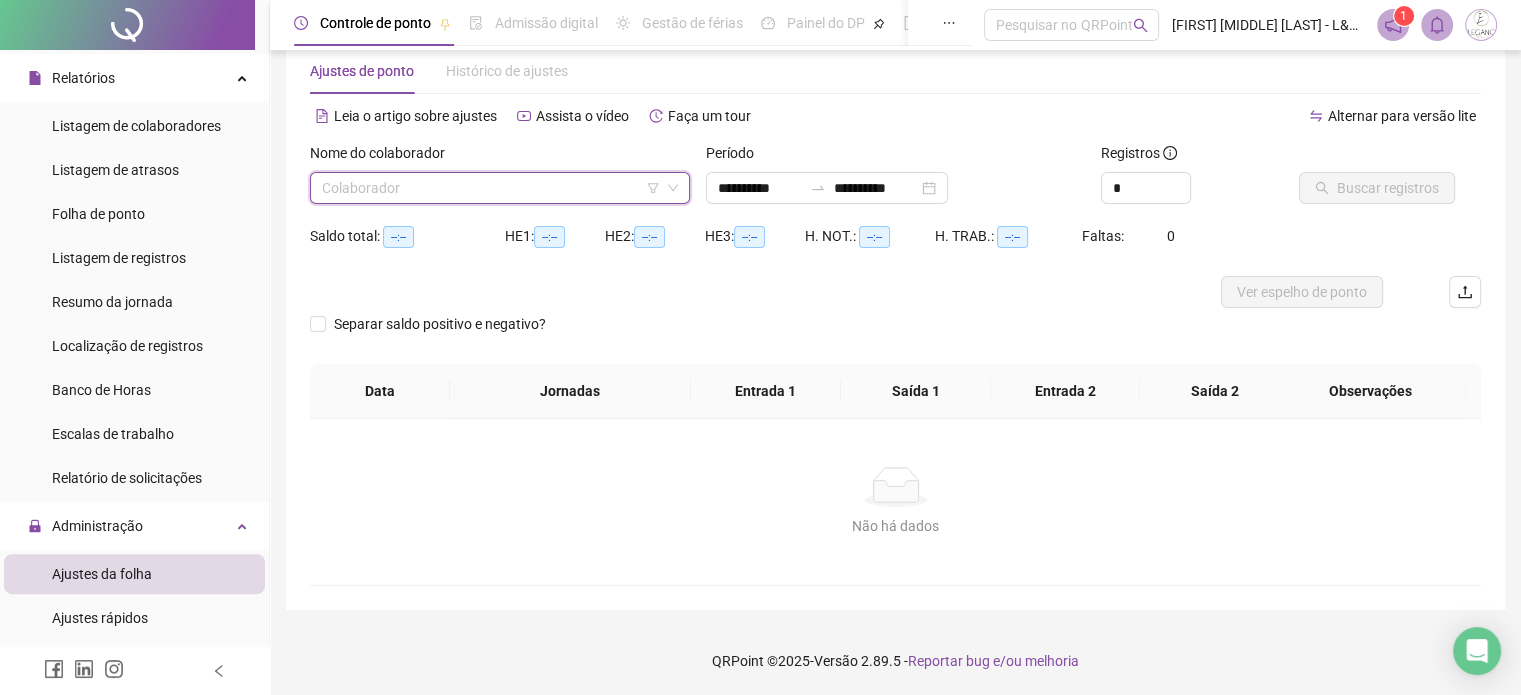 click at bounding box center (491, 188) 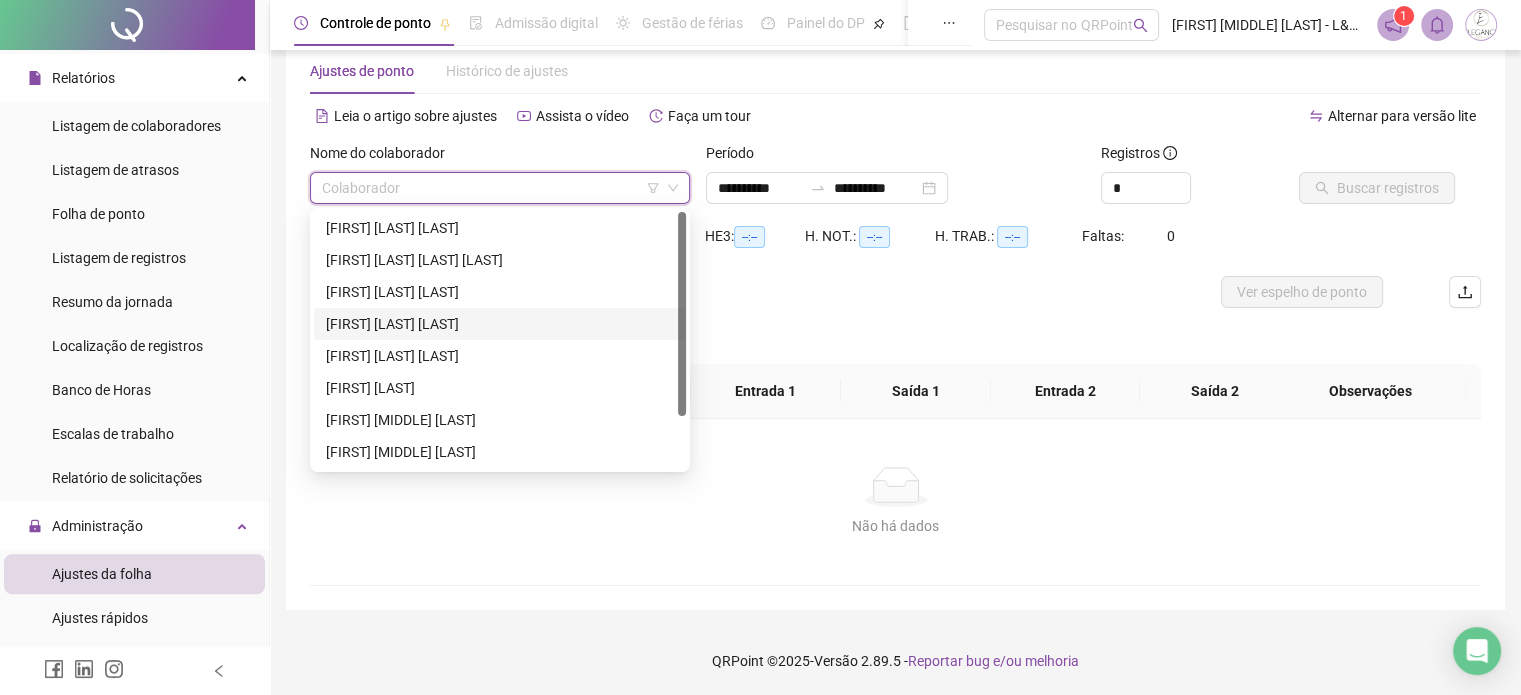 click on "[FIRST] [LAST] [LAST]" at bounding box center [500, 324] 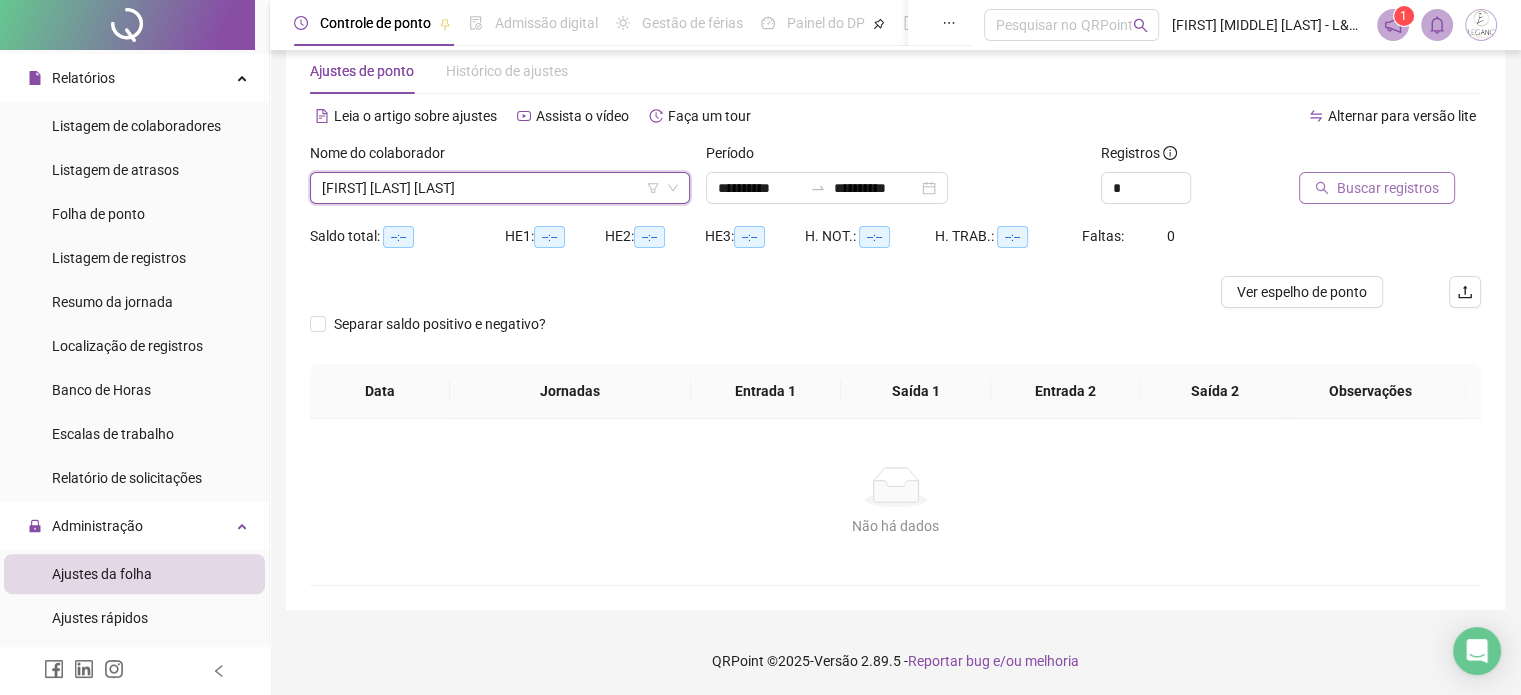 click on "Buscar registros" at bounding box center [1388, 188] 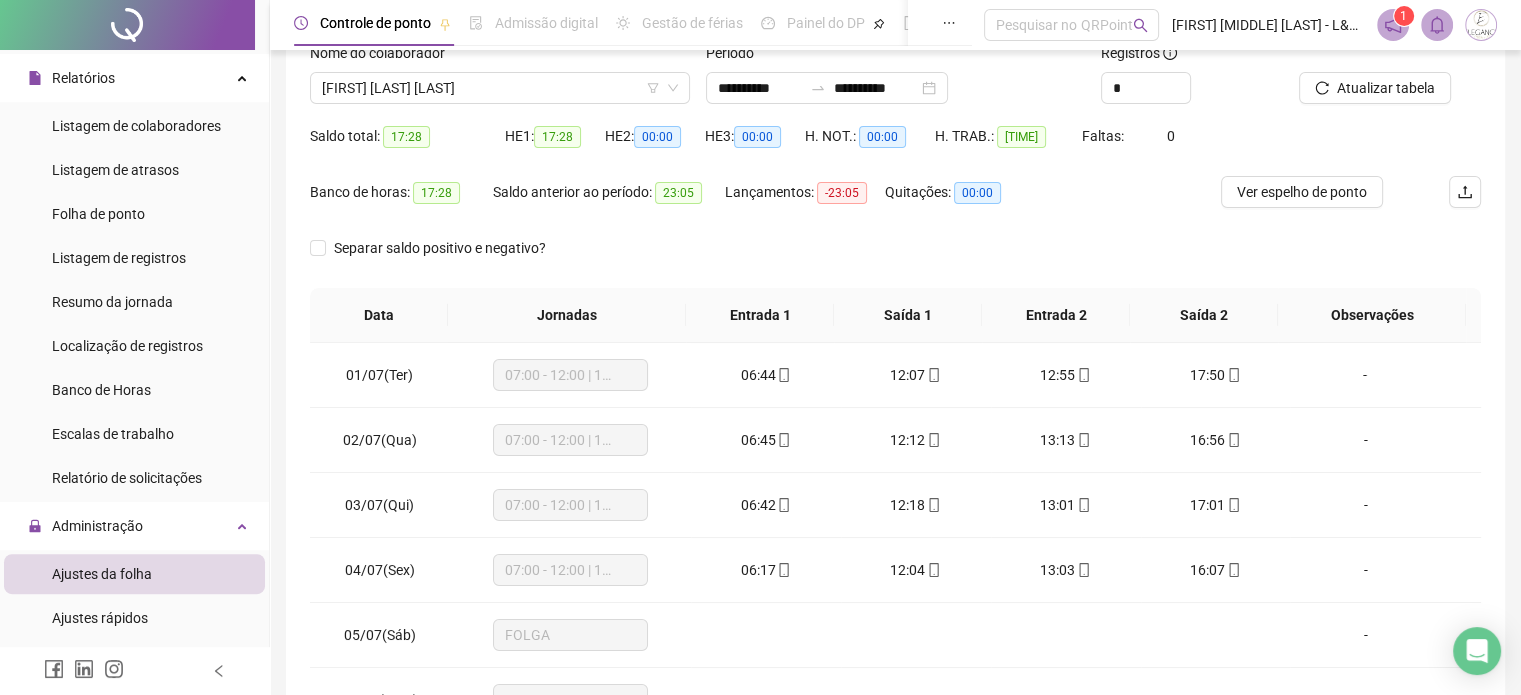 scroll, scrollTop: 242, scrollLeft: 0, axis: vertical 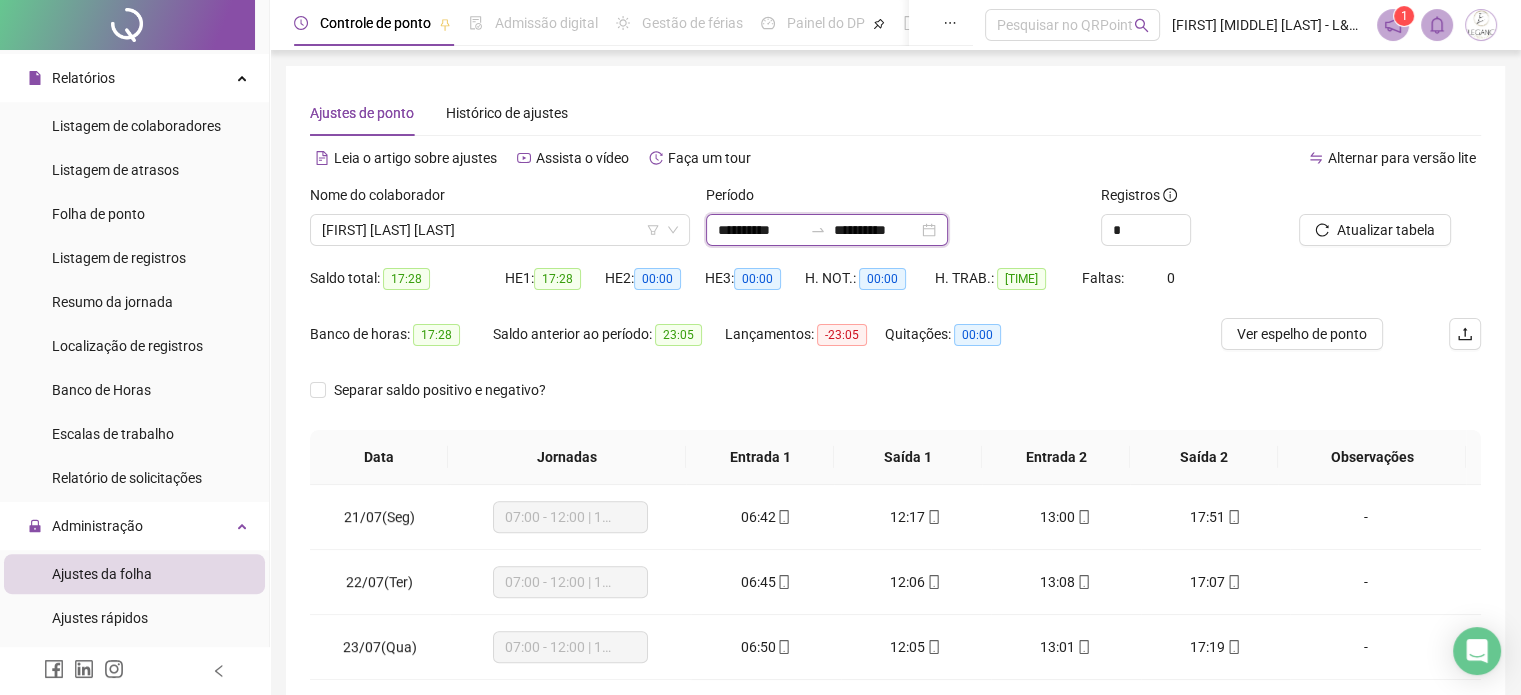click on "**********" at bounding box center [760, 230] 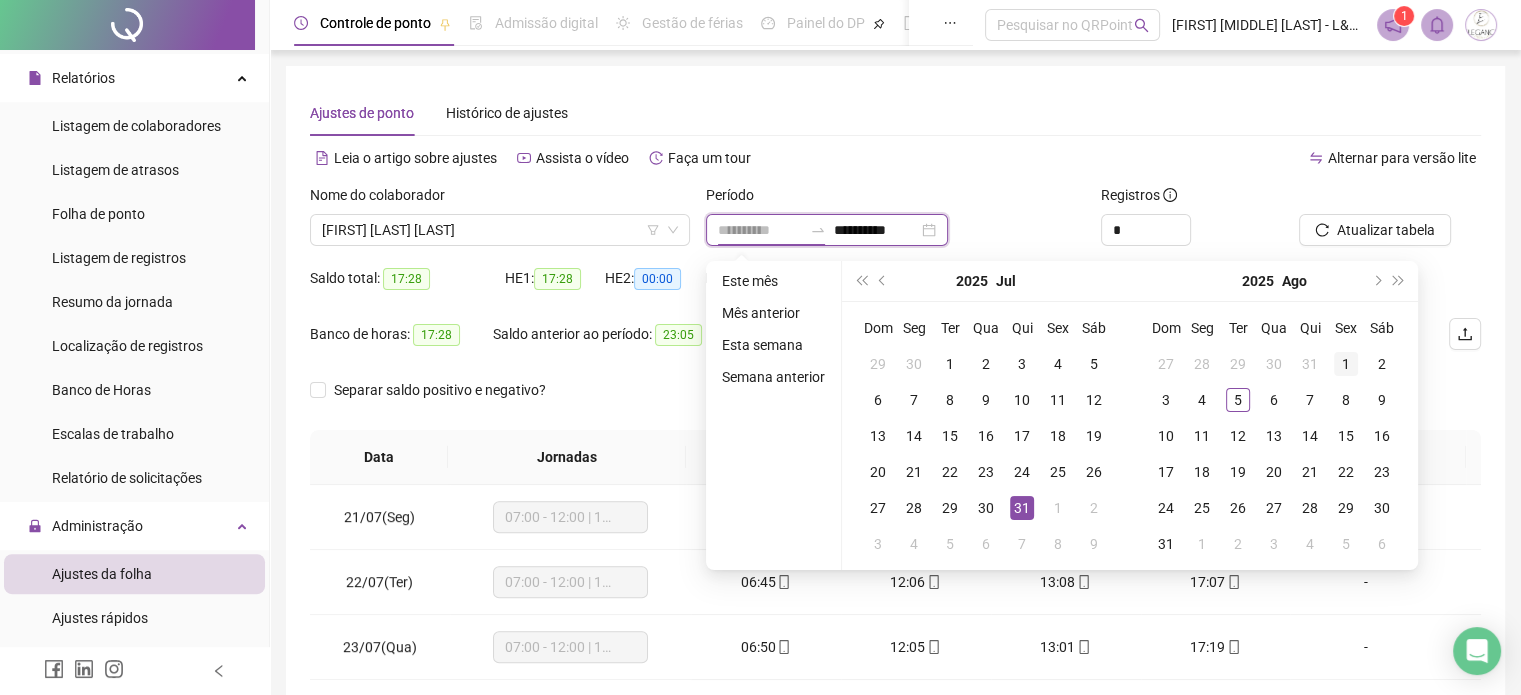 type on "**********" 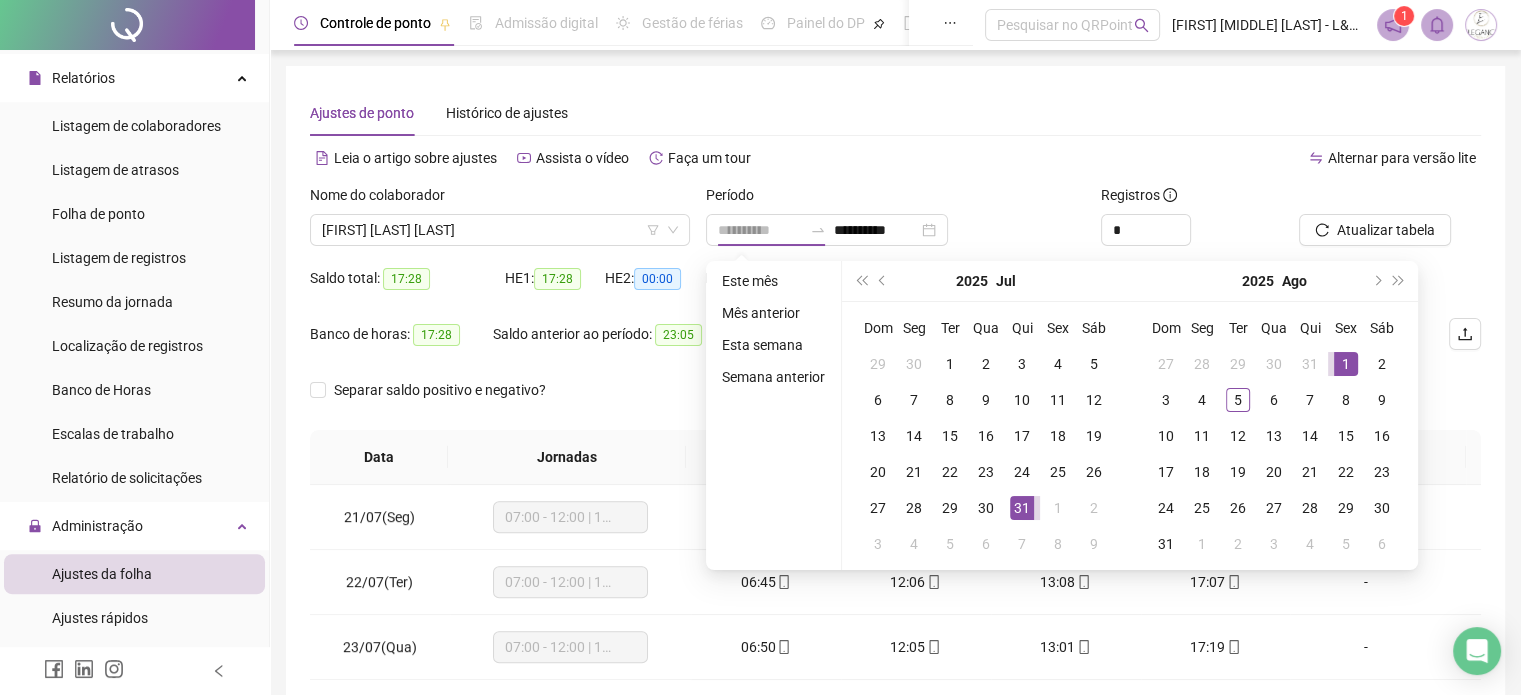 click on "1" at bounding box center [1346, 364] 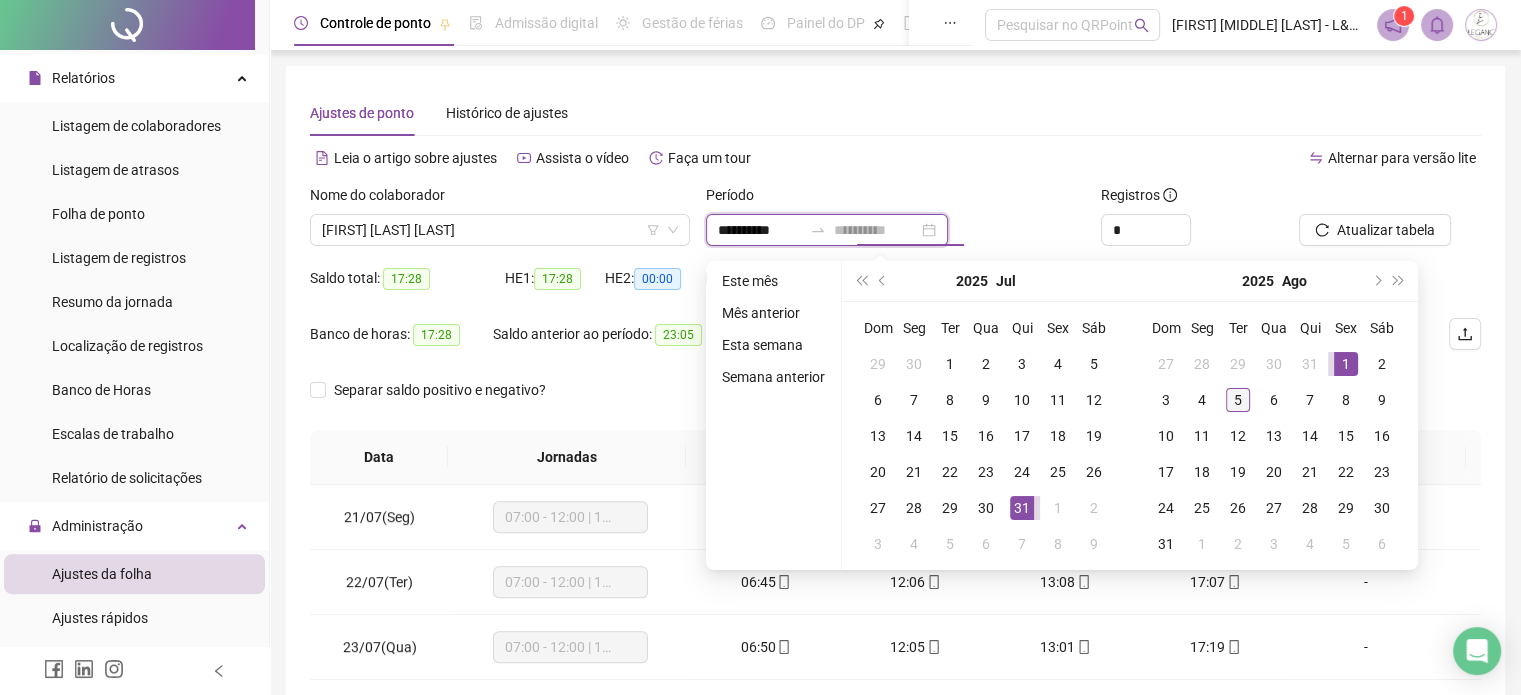 type on "**********" 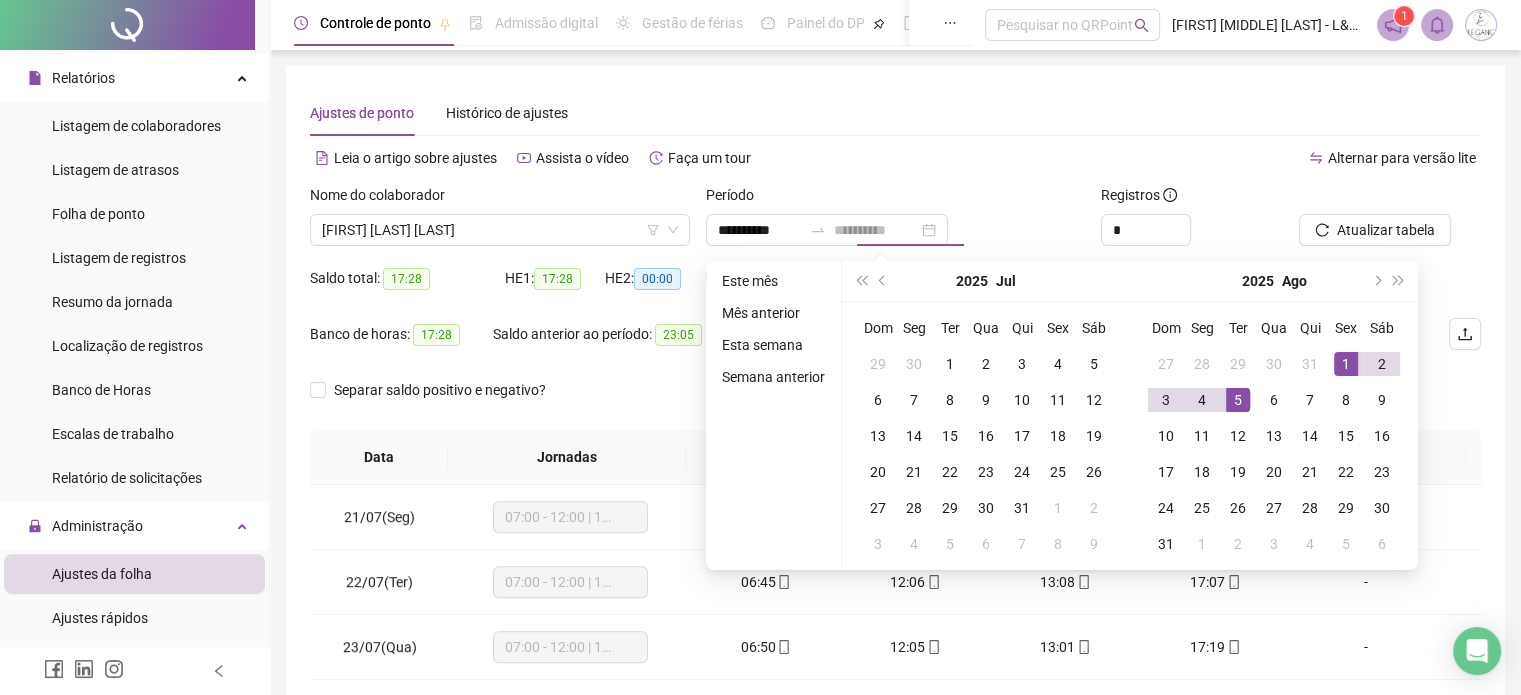 click on "5" at bounding box center (1238, 400) 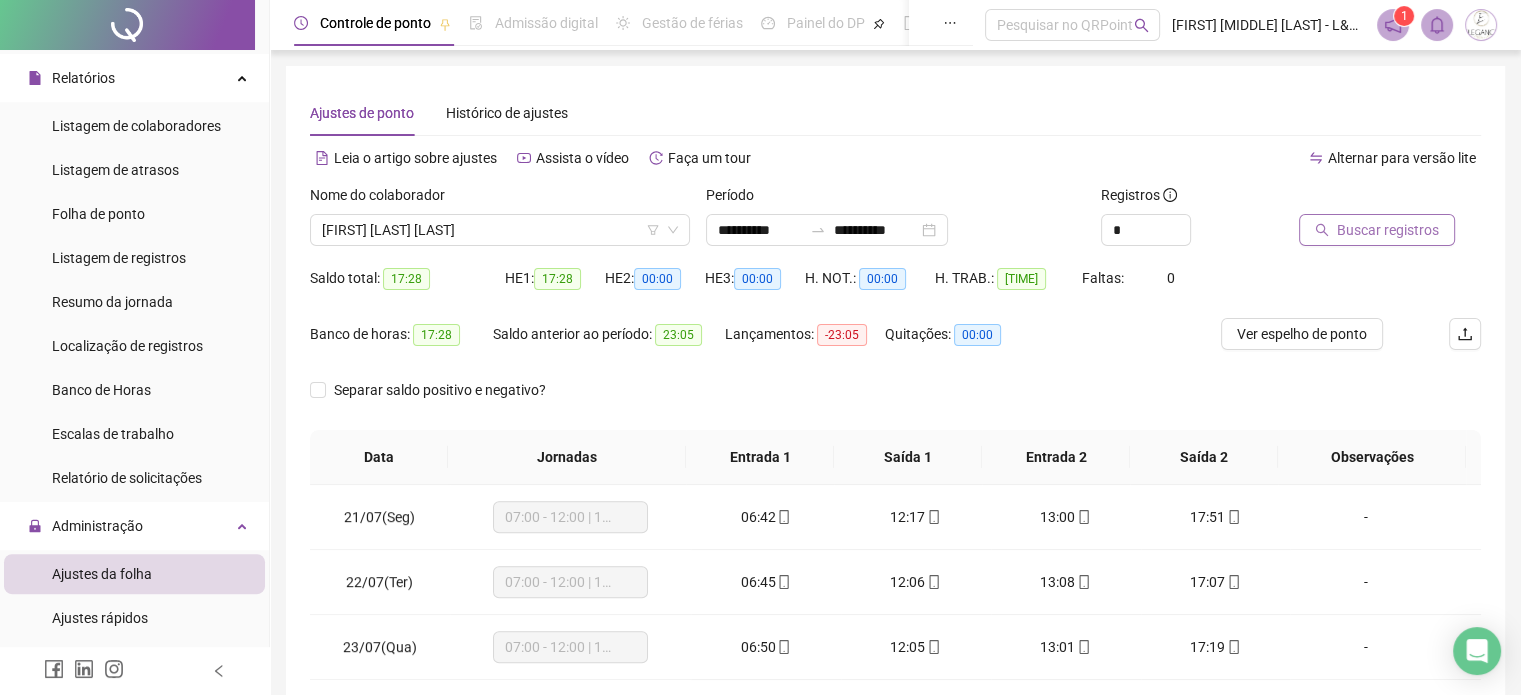 click on "Buscar registros" at bounding box center (1388, 230) 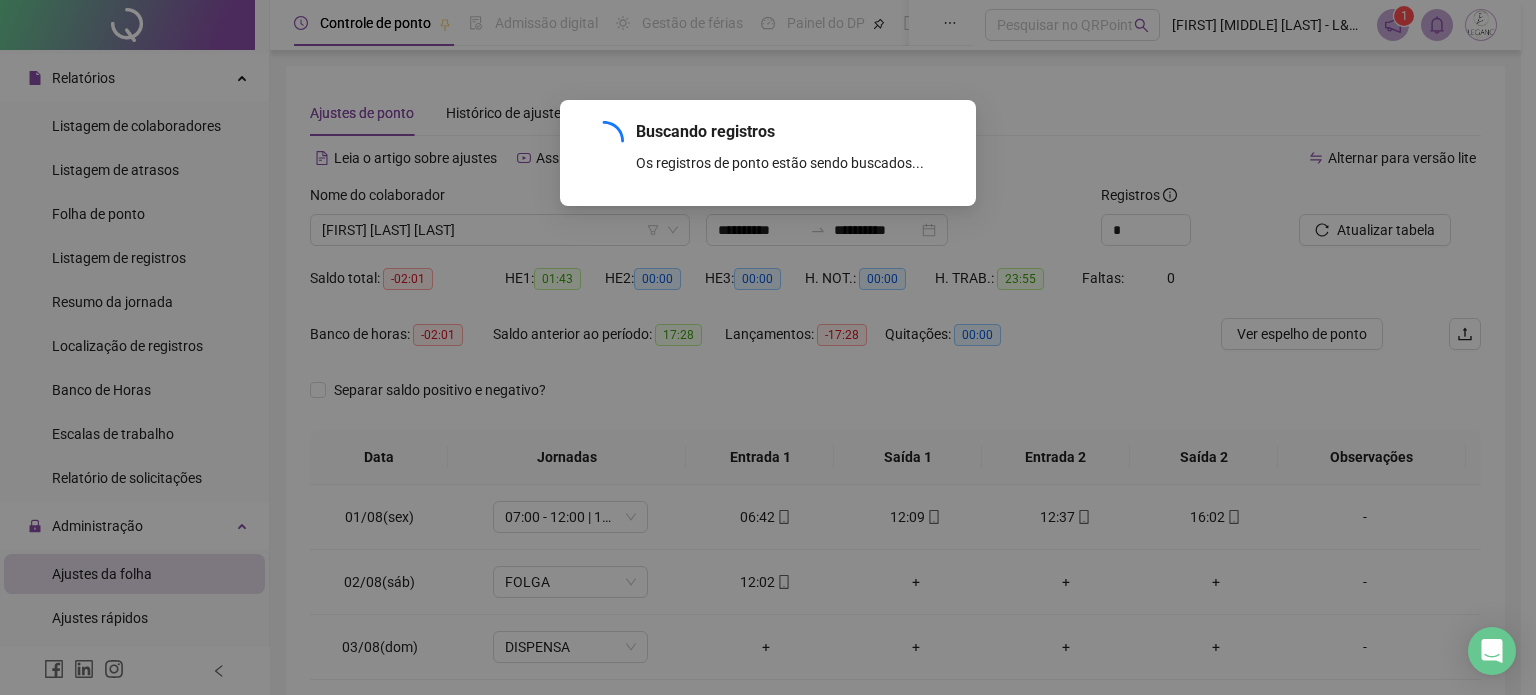 scroll, scrollTop: 0, scrollLeft: 0, axis: both 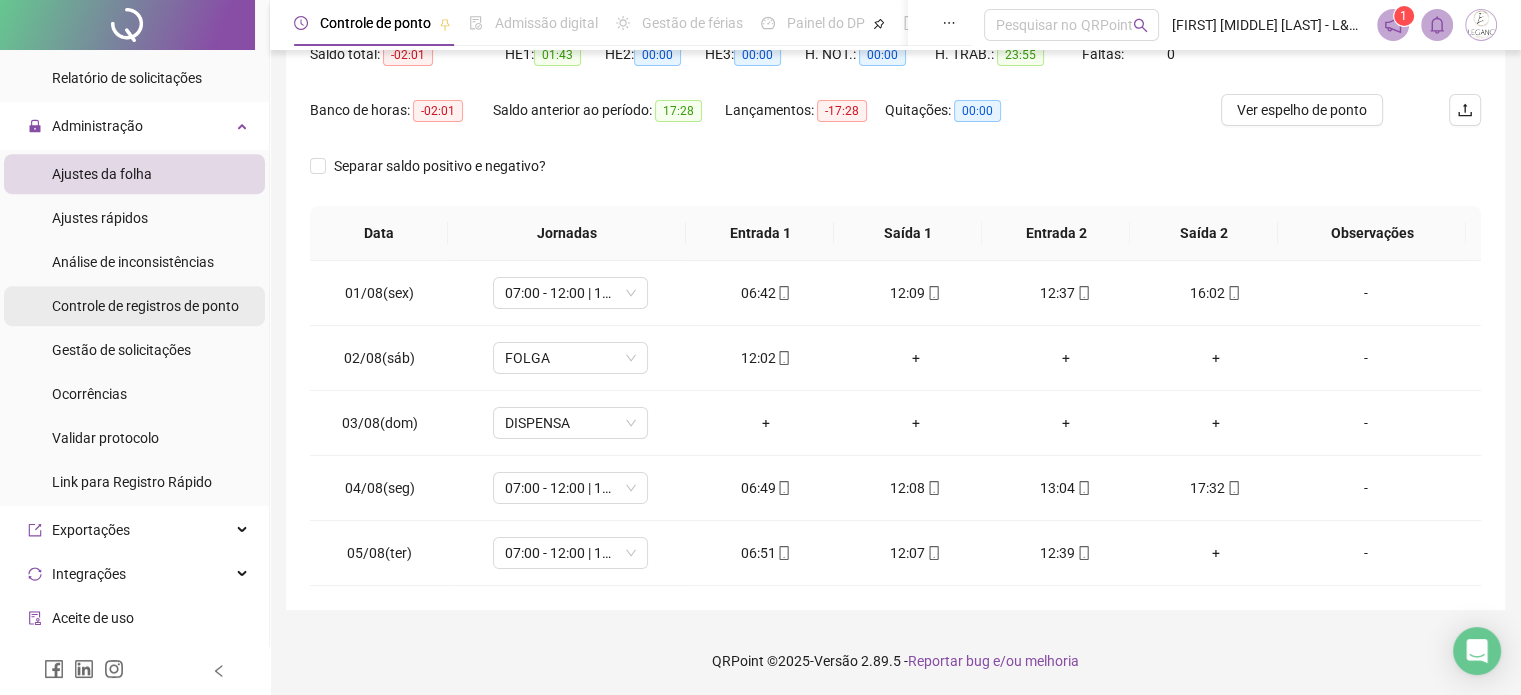 click on "Controle de registros de ponto" at bounding box center (145, 306) 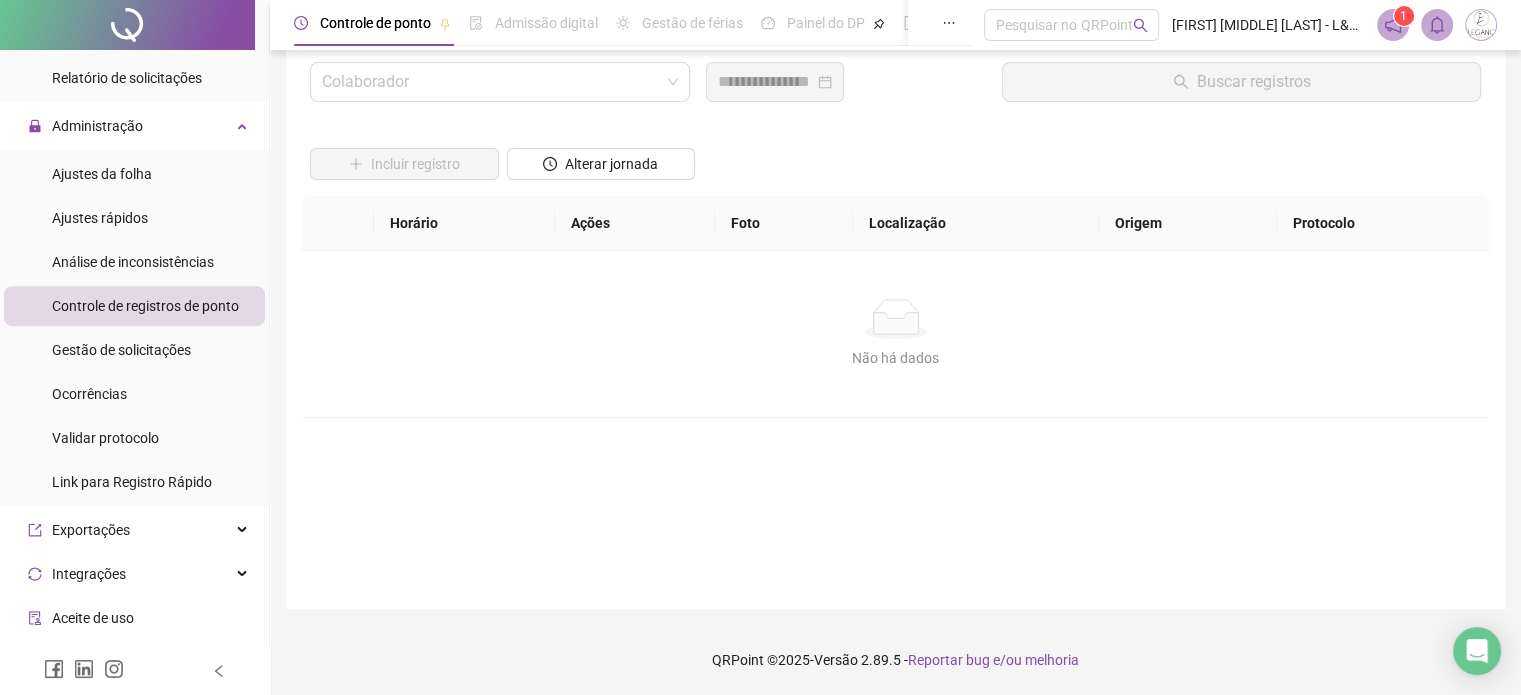 scroll, scrollTop: 57, scrollLeft: 0, axis: vertical 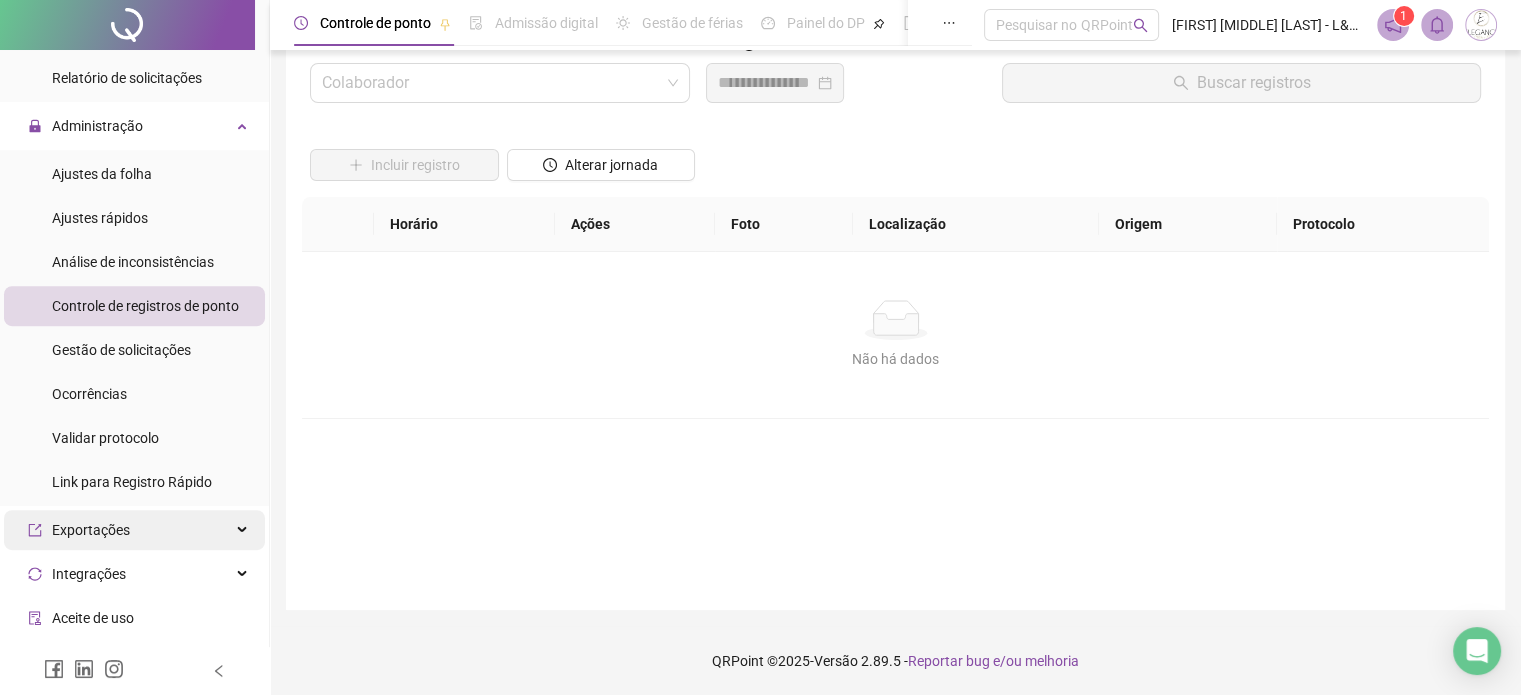 click on "Exportações" at bounding box center (91, 530) 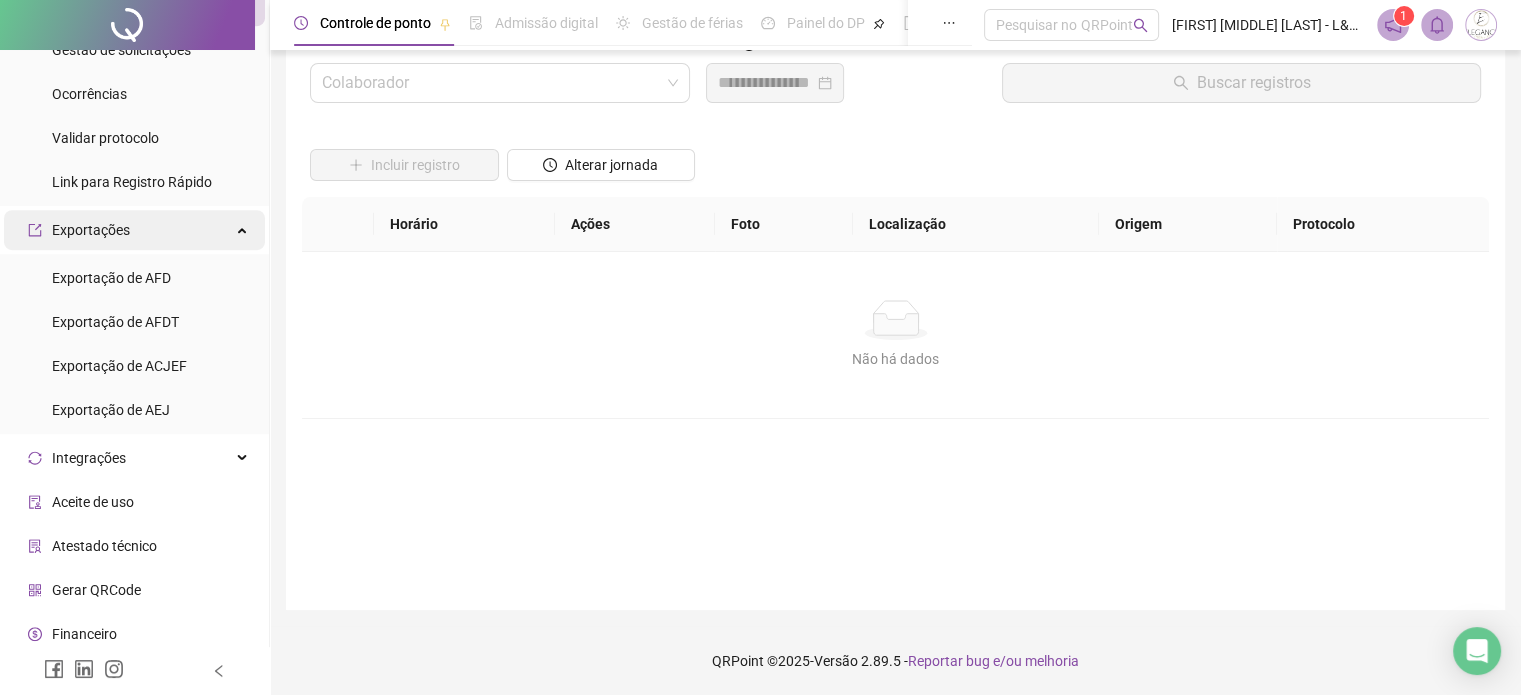 scroll, scrollTop: 900, scrollLeft: 0, axis: vertical 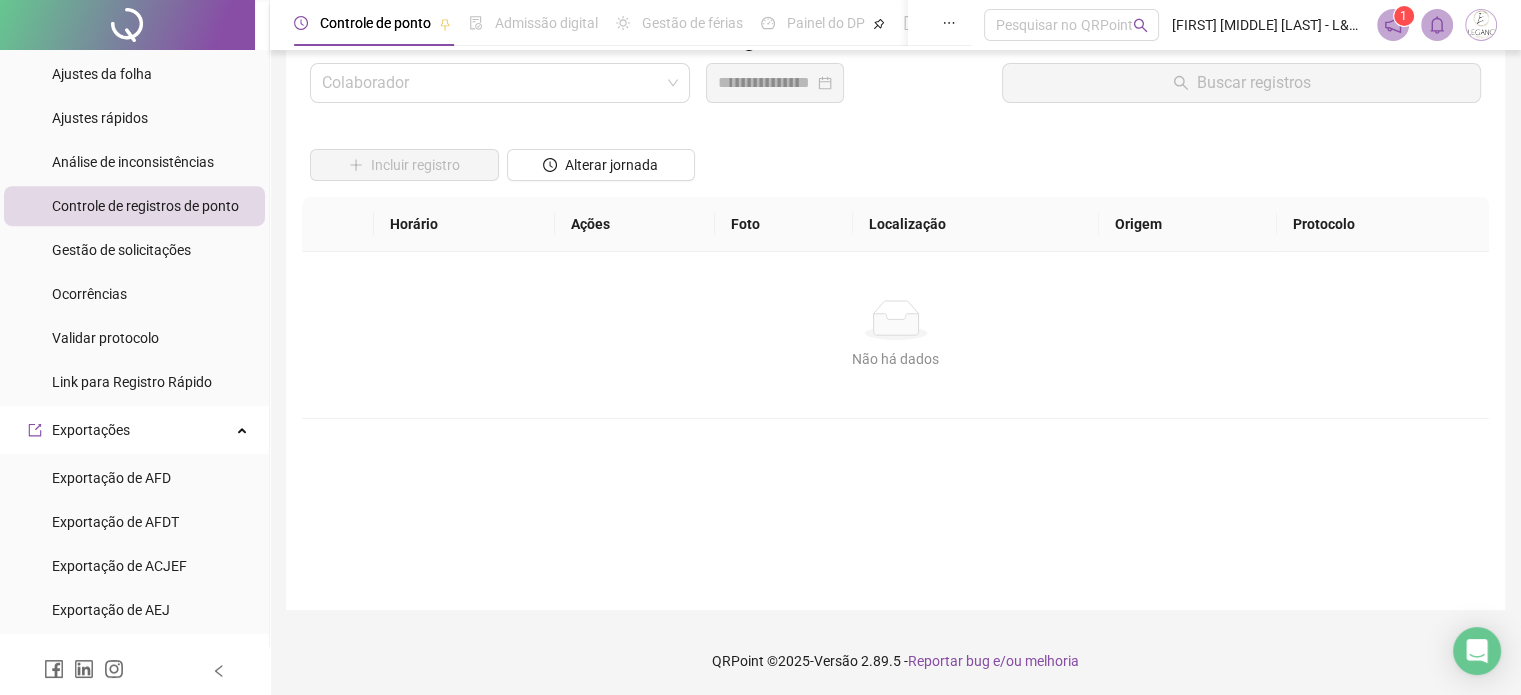 click on "Controle de registros de ponto" at bounding box center (145, 206) 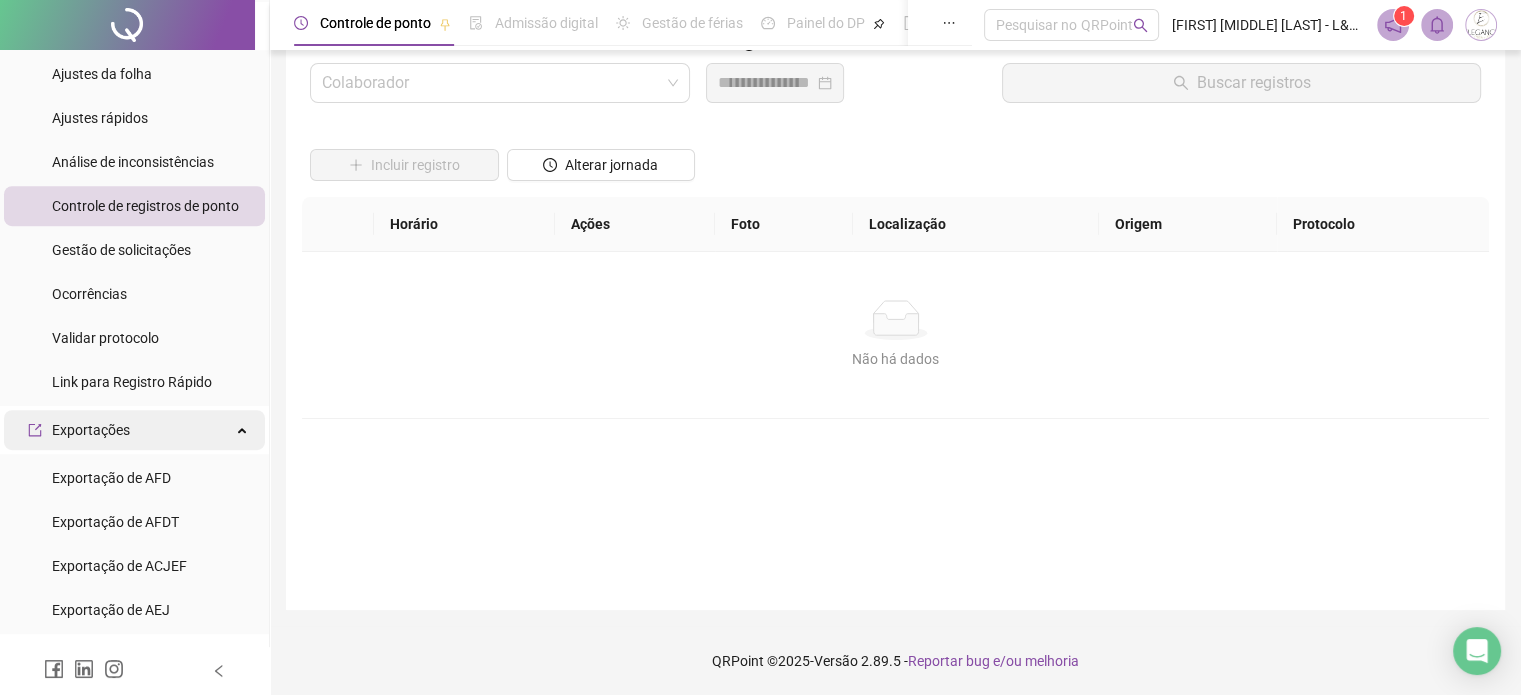 click on "Exportações" at bounding box center [134, 430] 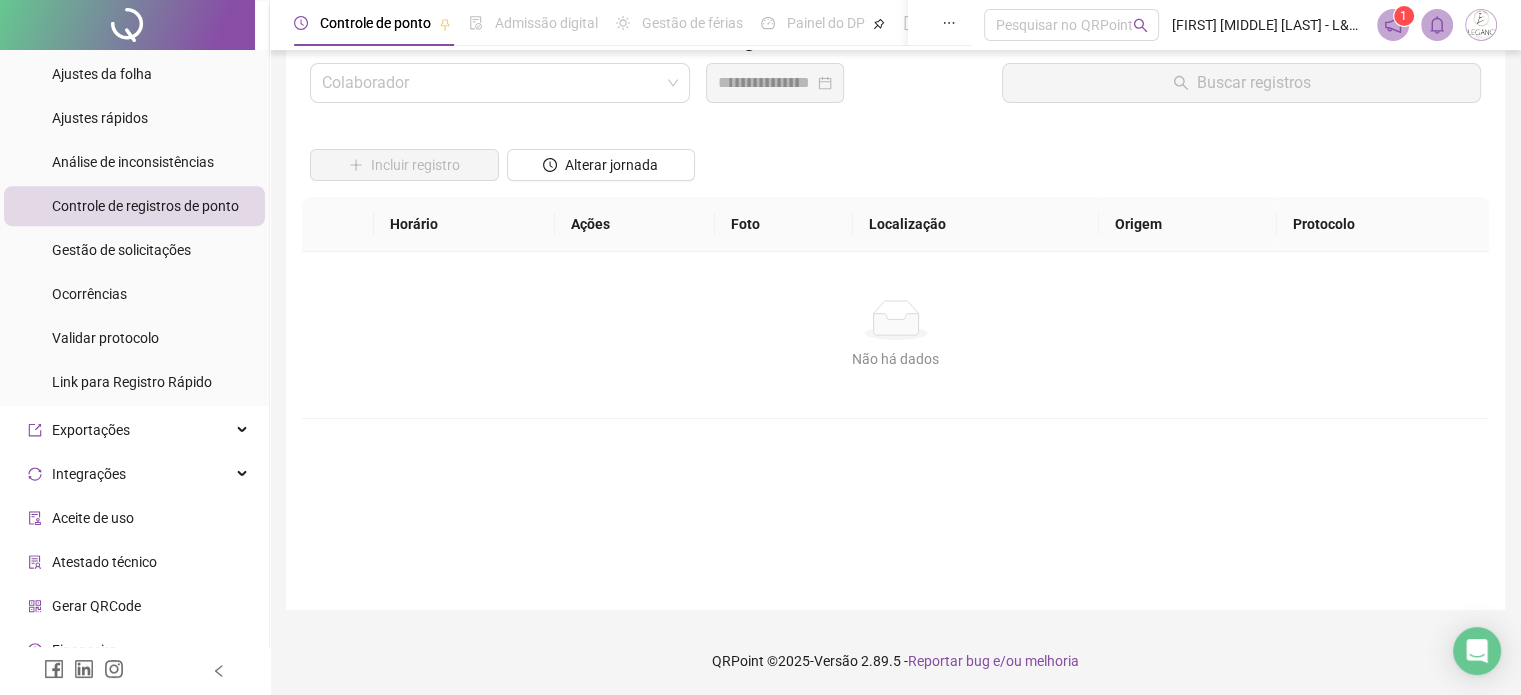 scroll, scrollTop: 700, scrollLeft: 0, axis: vertical 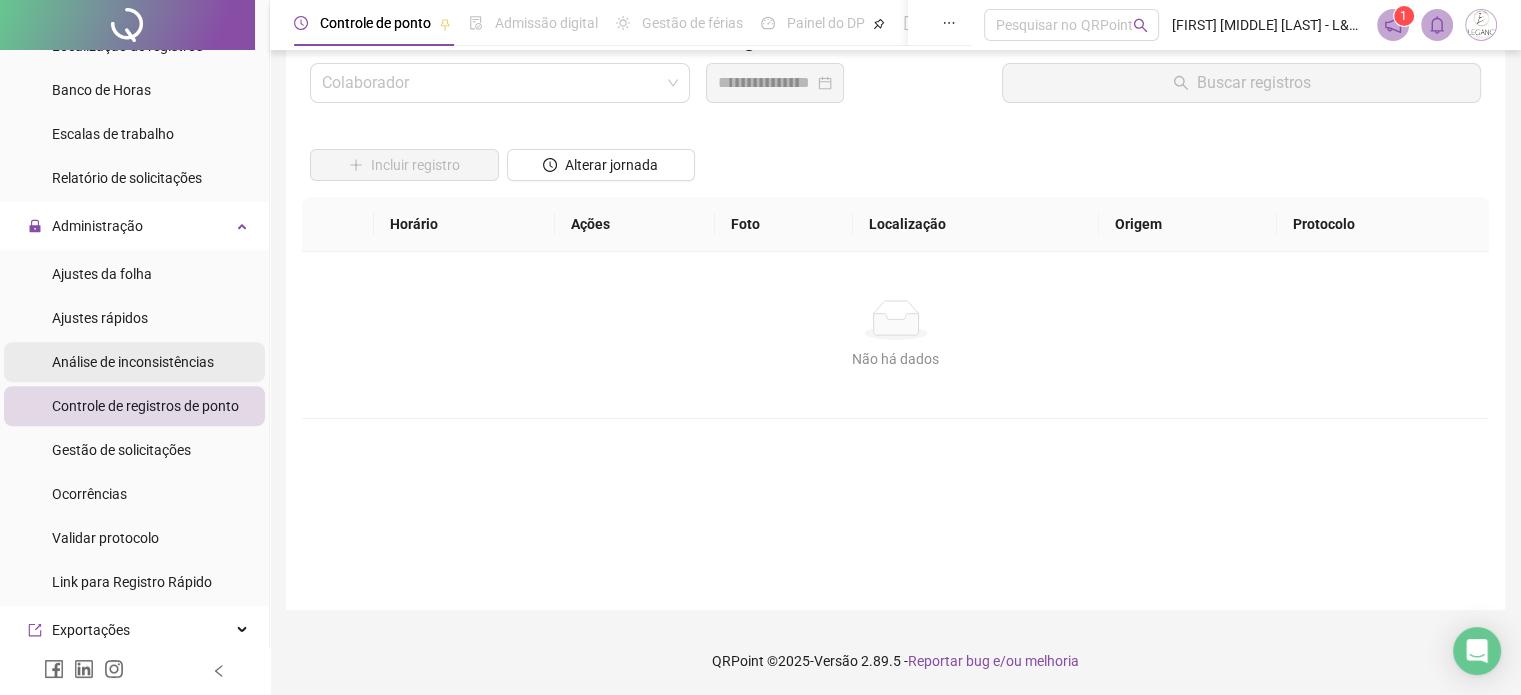 click on "Análise de inconsistências" at bounding box center (133, 362) 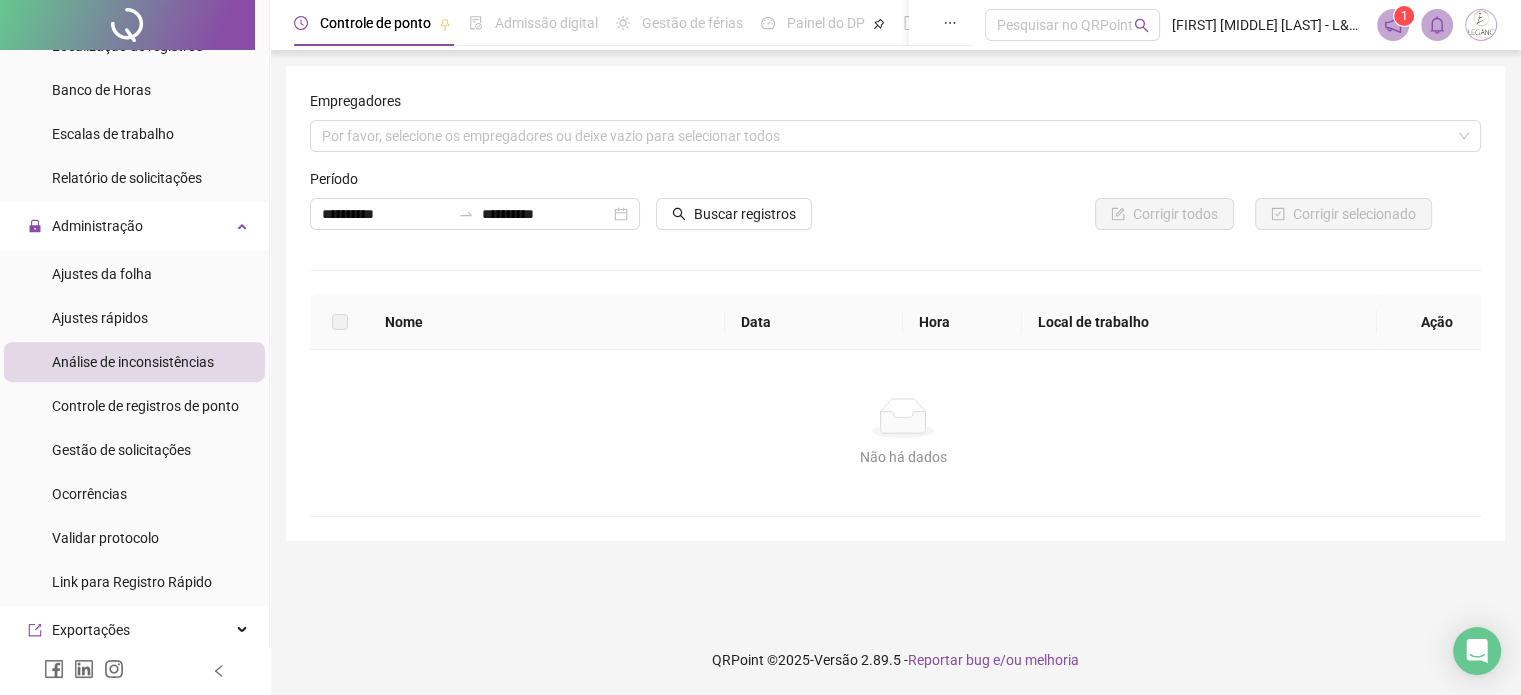 scroll, scrollTop: 0, scrollLeft: 0, axis: both 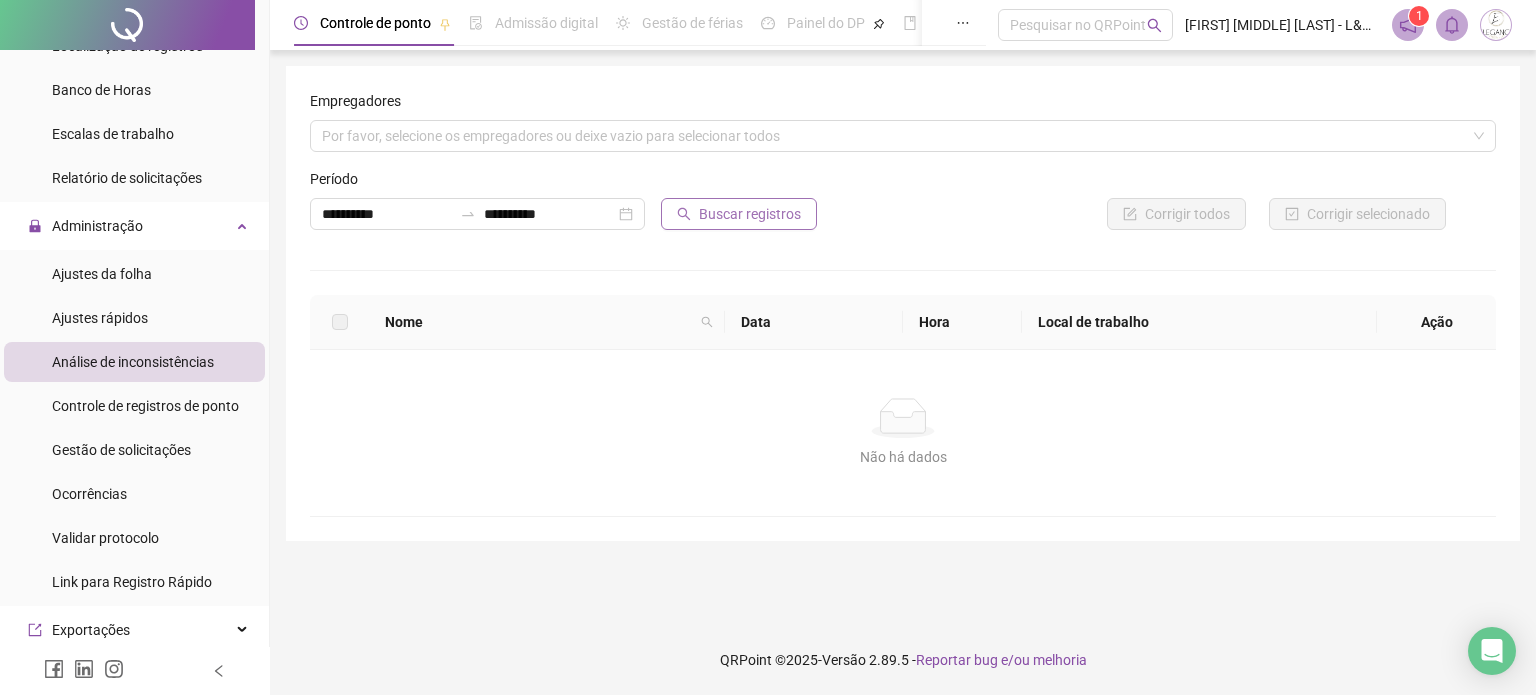 click on "Buscar registros" at bounding box center (750, 214) 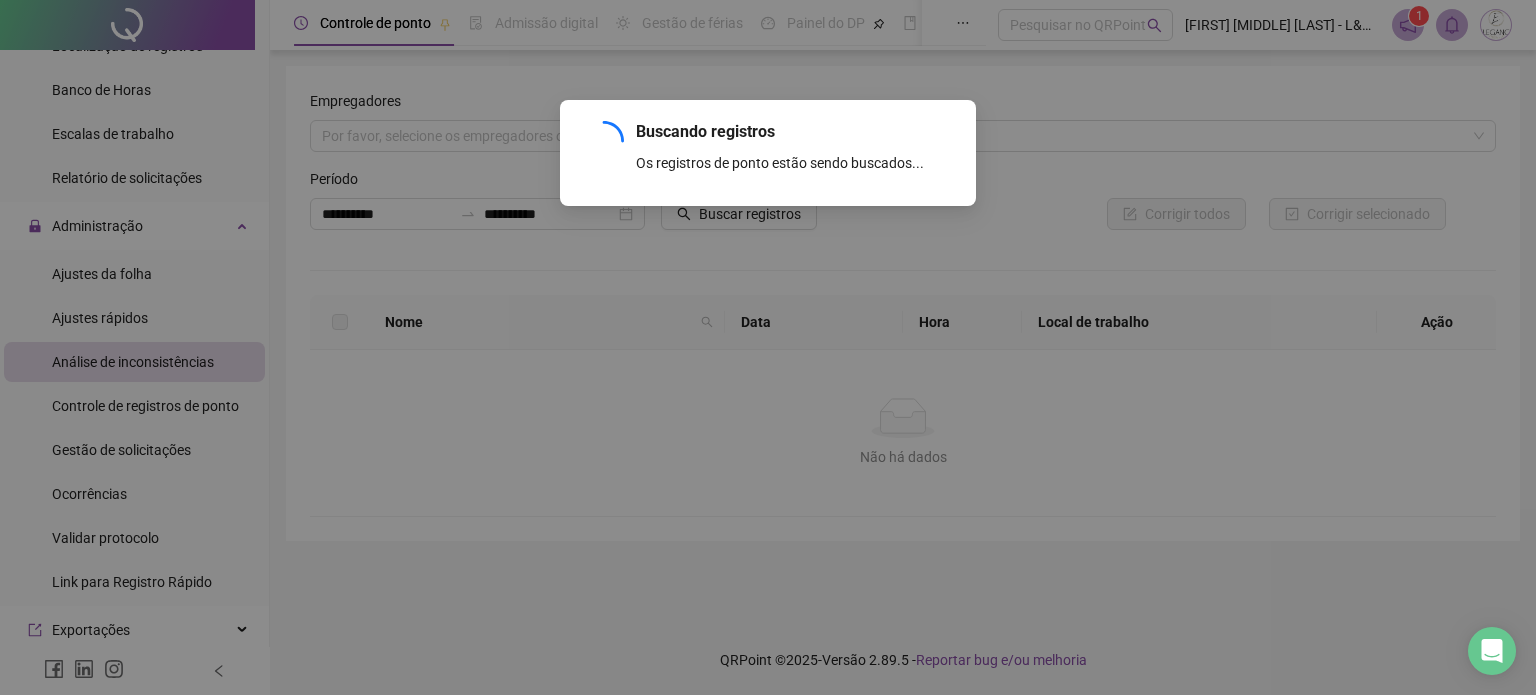 click on "Buscando registros Os registros de ponto estão sendo buscados... OK" at bounding box center [768, 347] 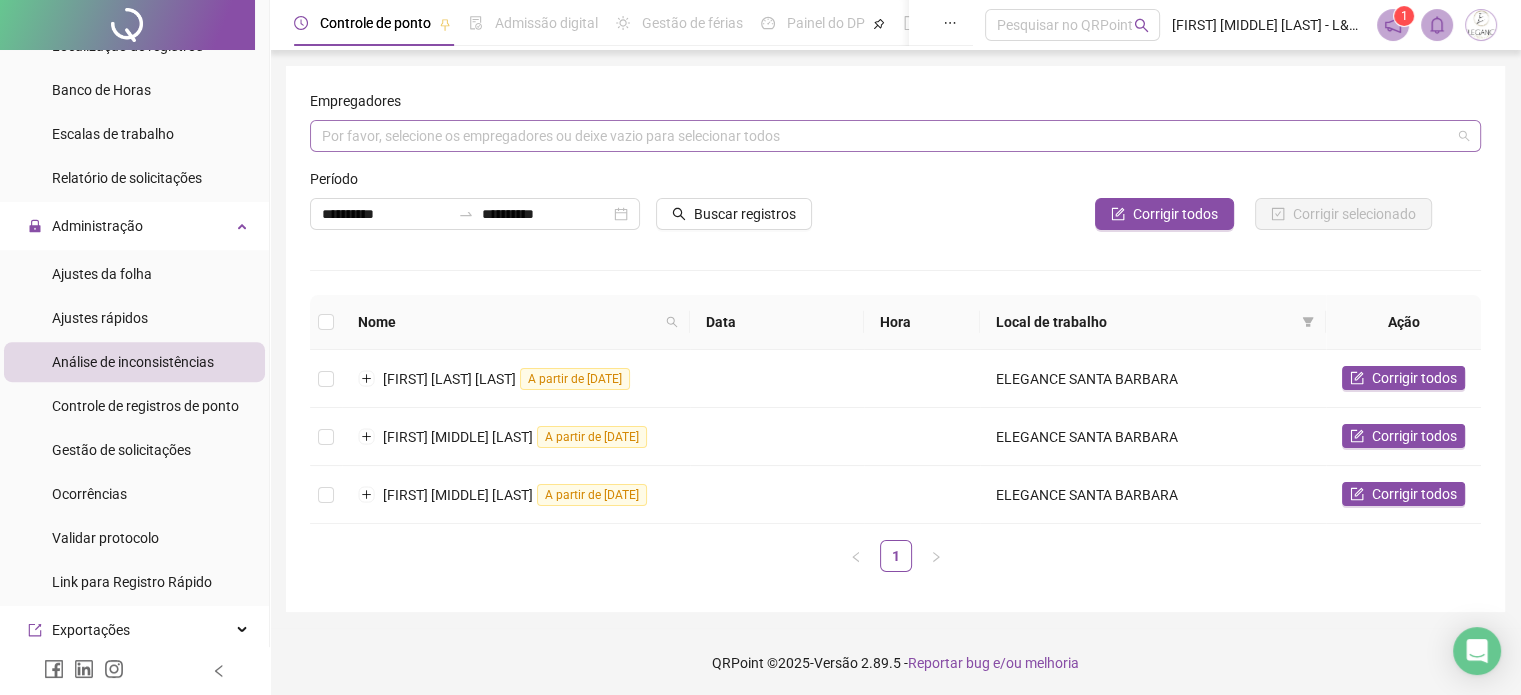 click on "Por favor, selecione os empregadores ou deixe vazio para selecionar todos" at bounding box center [895, 136] 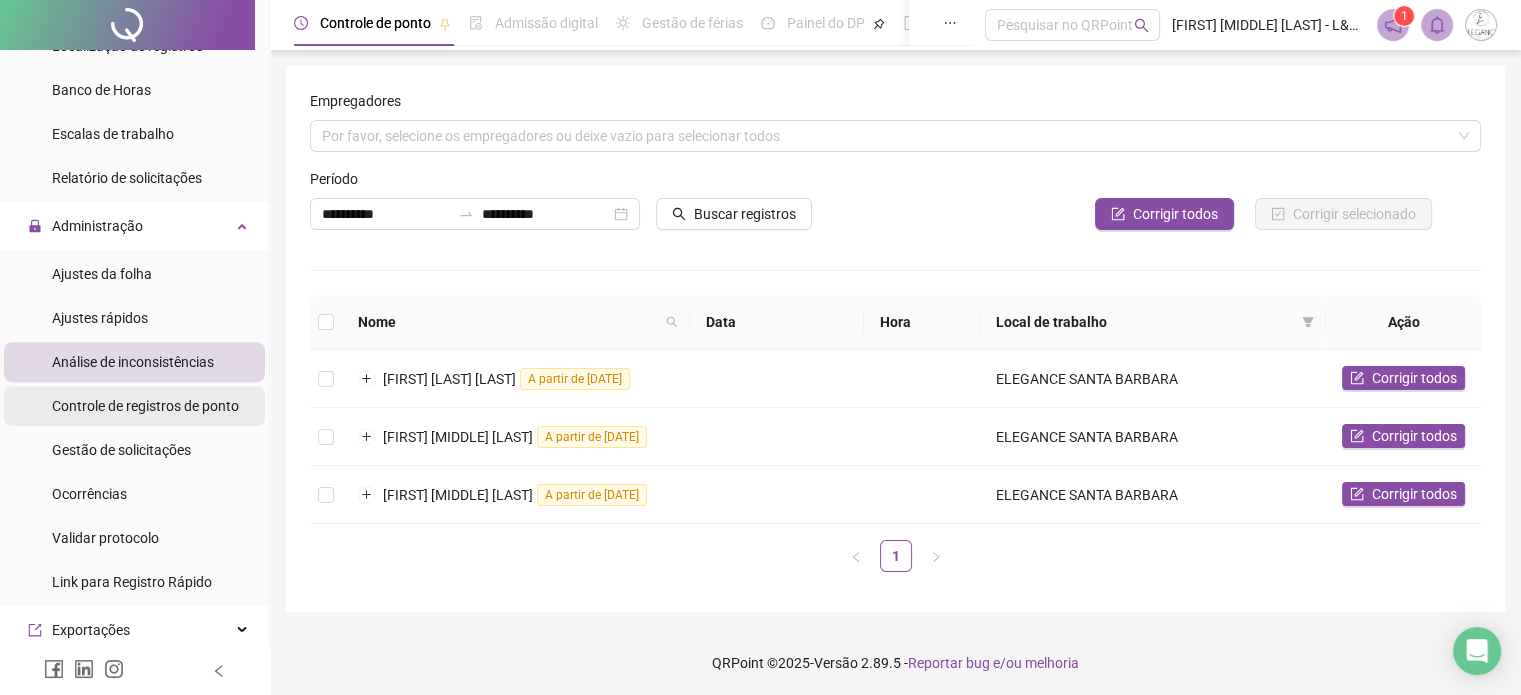 click on "Controle de registros de ponto" at bounding box center (145, 406) 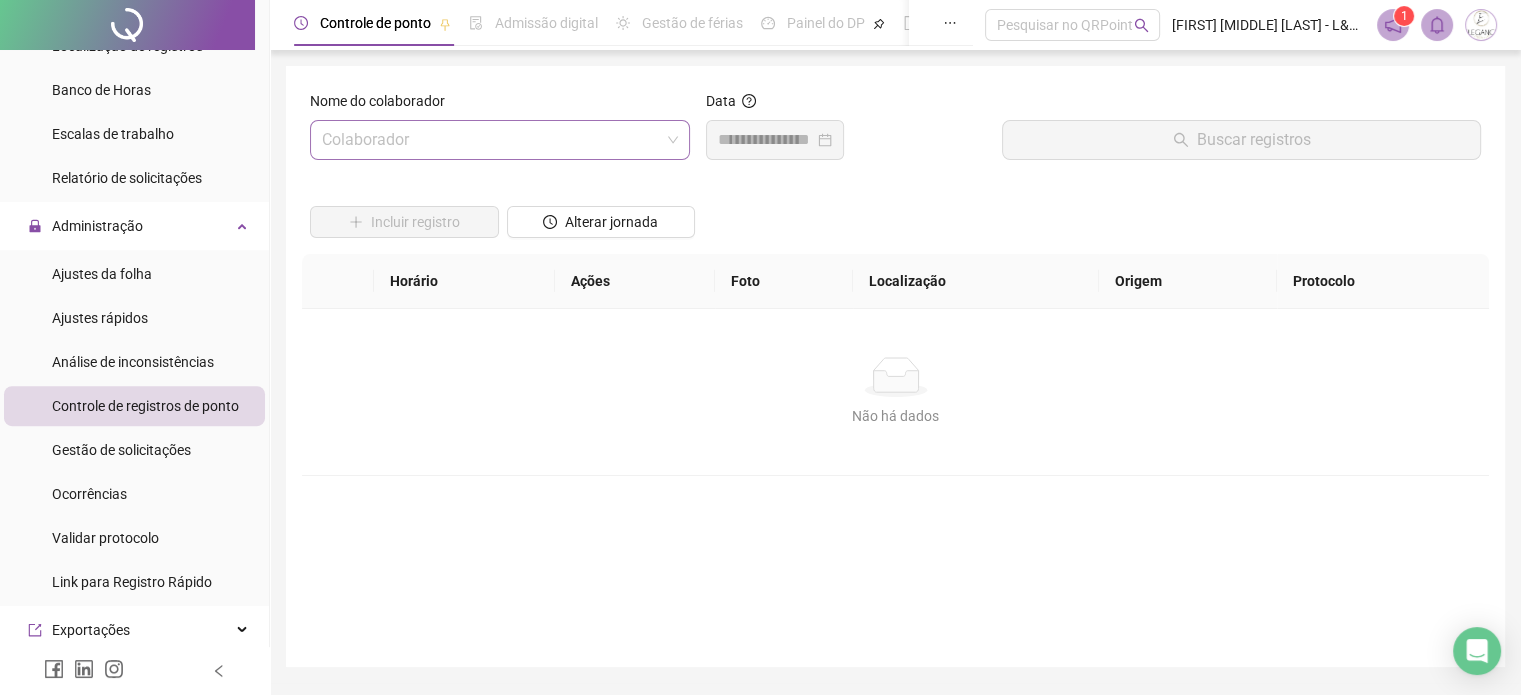 click at bounding box center [491, 140] 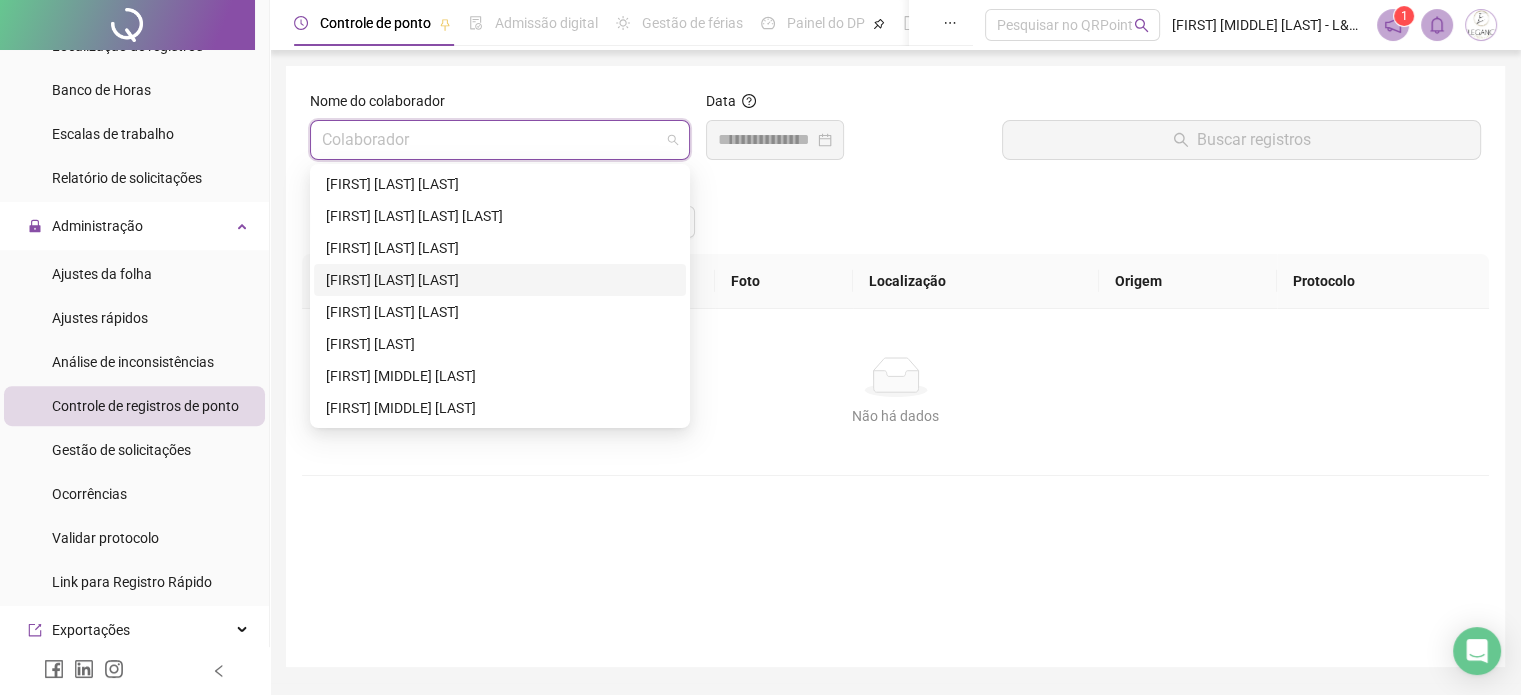 click on "[FIRST] [LAST] [LAST]" at bounding box center (500, 280) 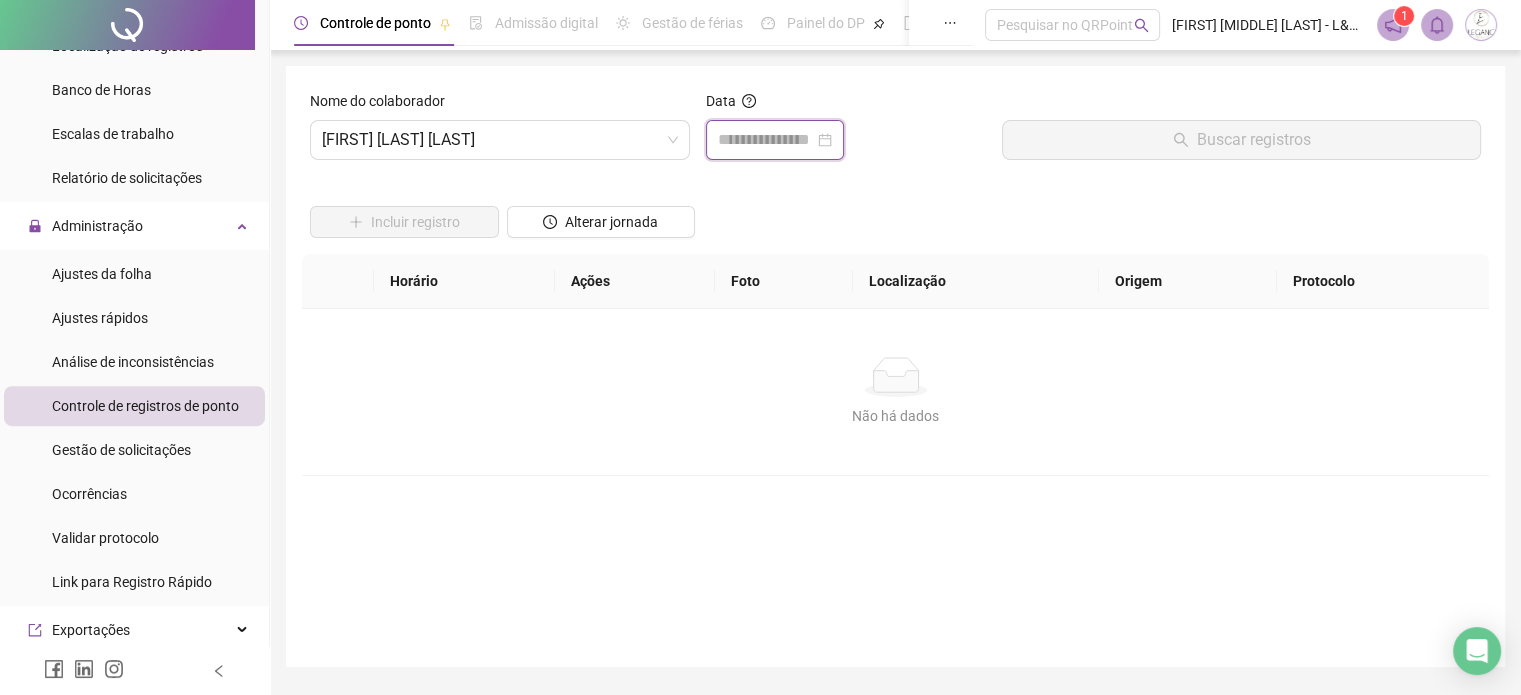 click at bounding box center (766, 140) 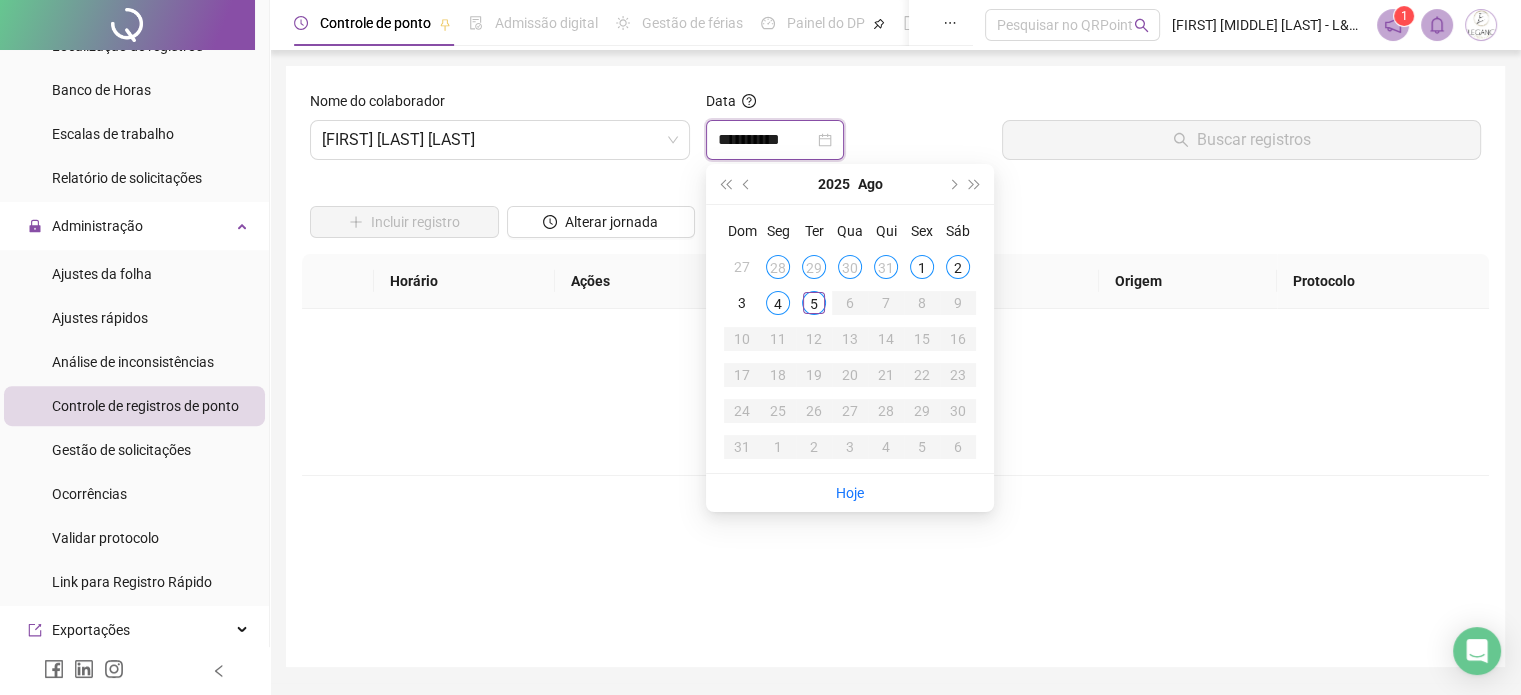 type on "**********" 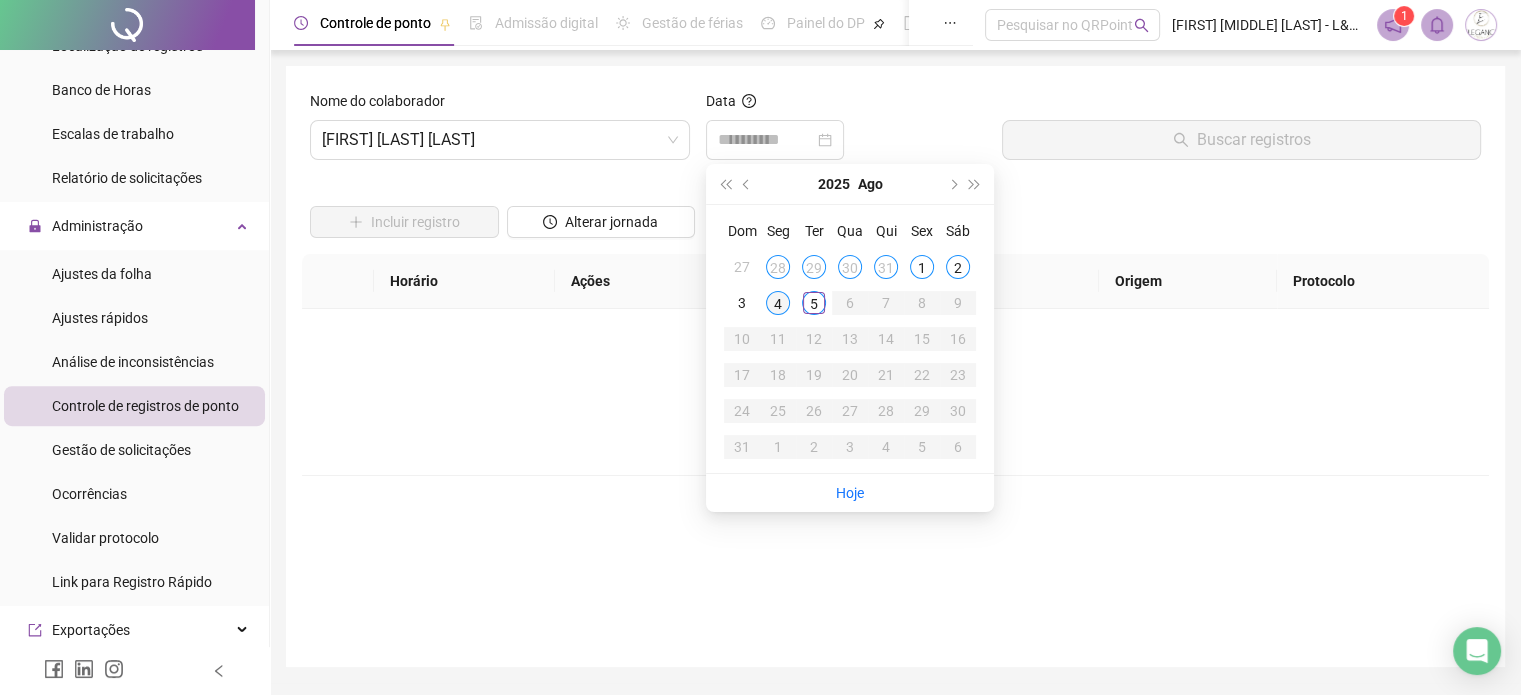 click on "4" at bounding box center (778, 303) 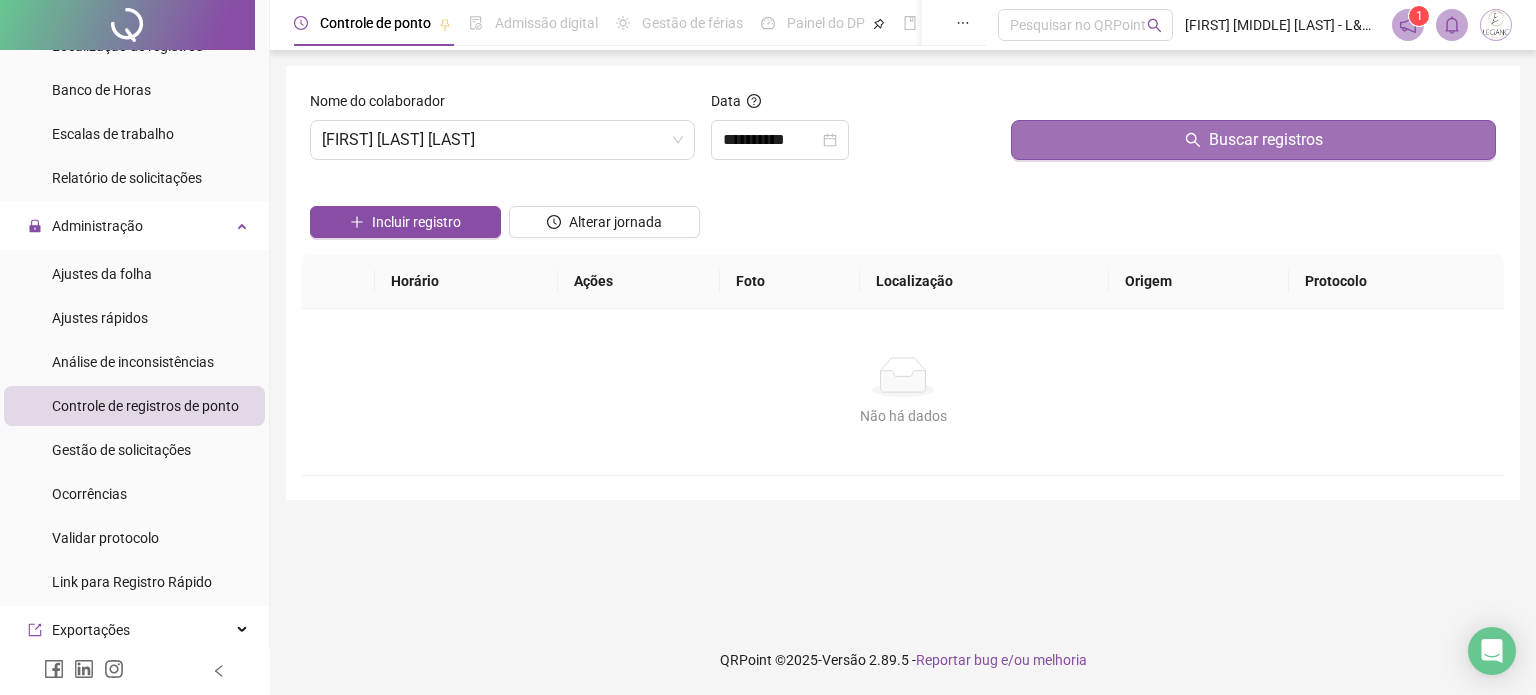 click 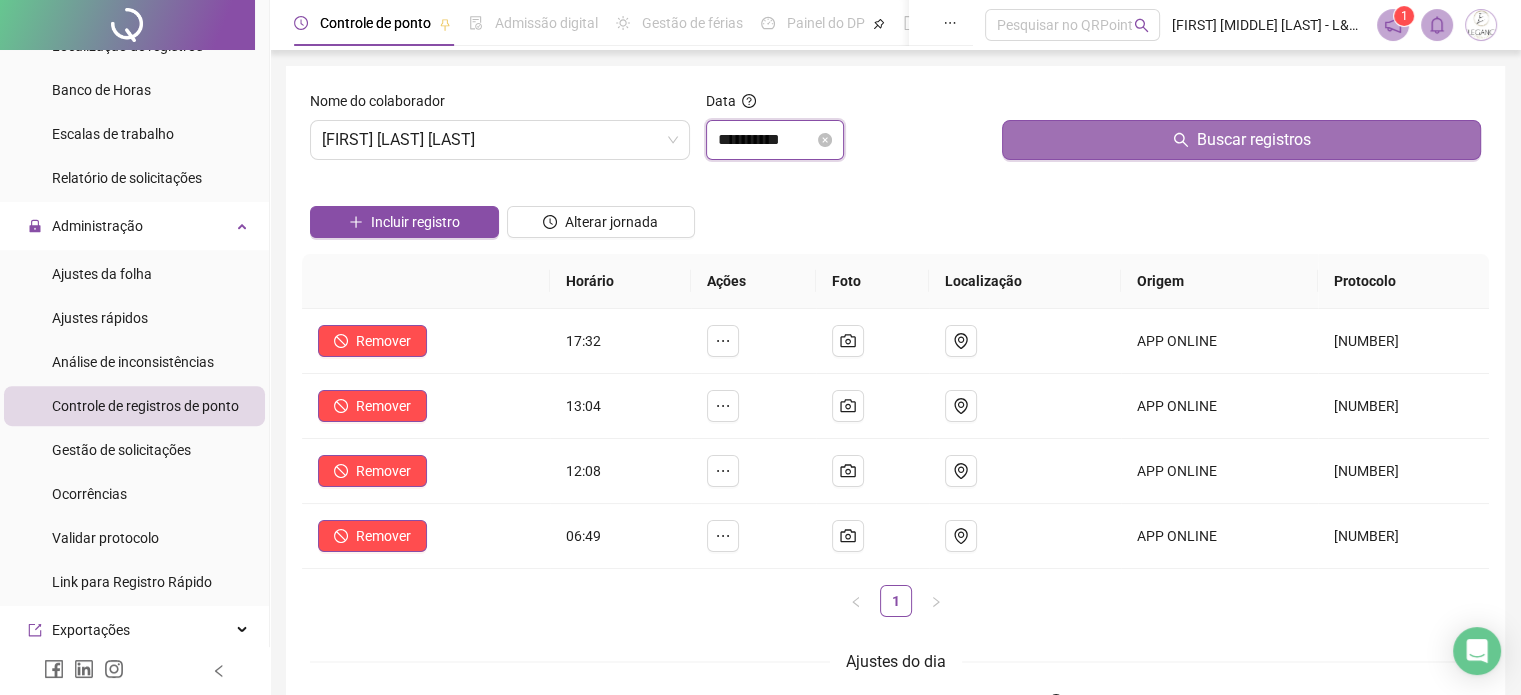 click on "**********" at bounding box center (766, 140) 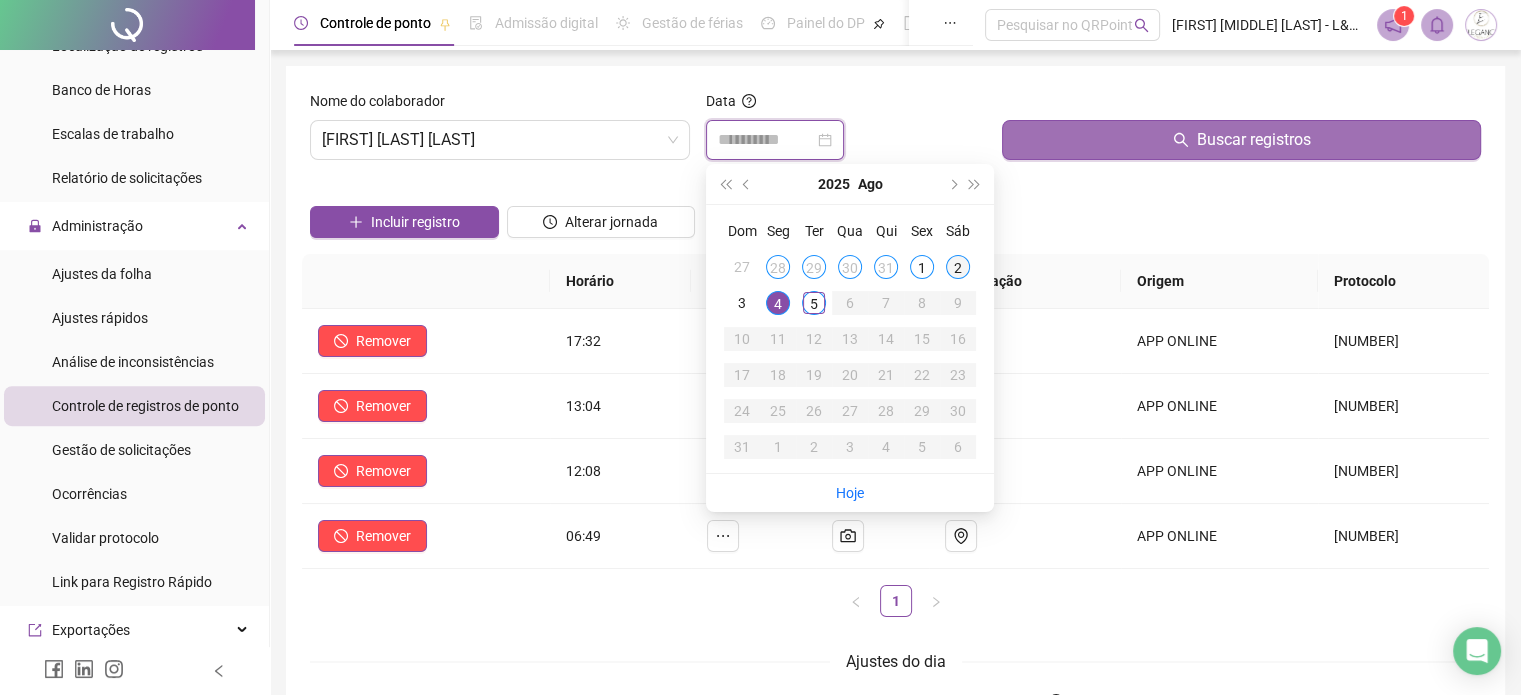 type on "**********" 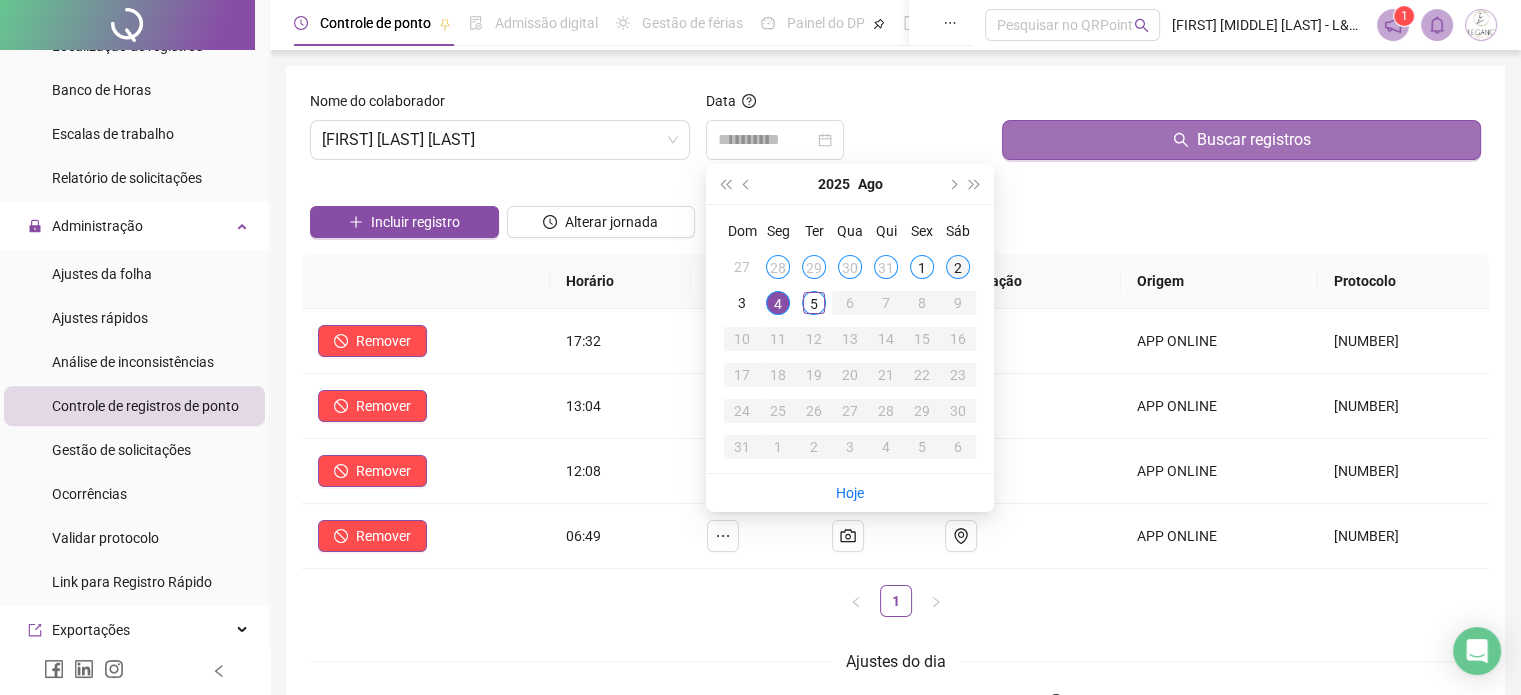 click on "2" at bounding box center (958, 267) 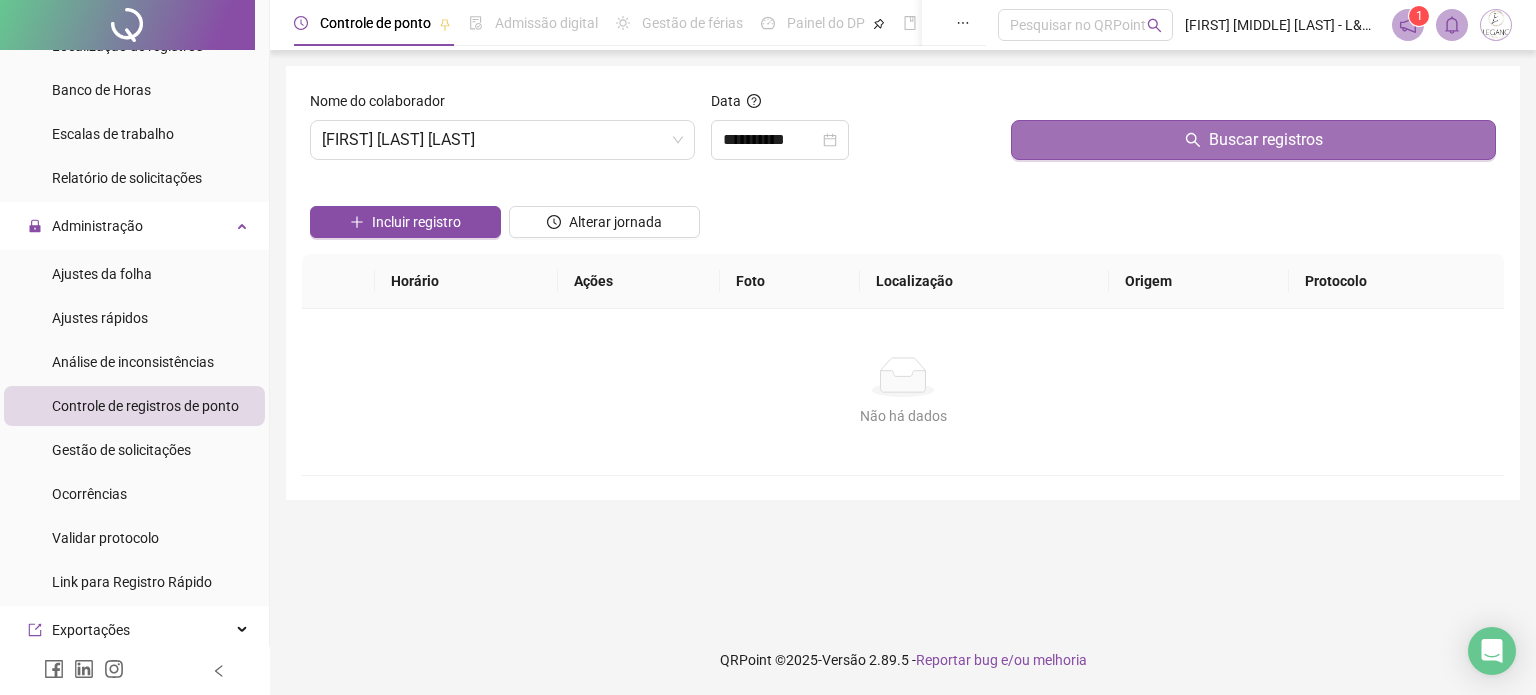 click on "Buscar registros" at bounding box center (1253, 140) 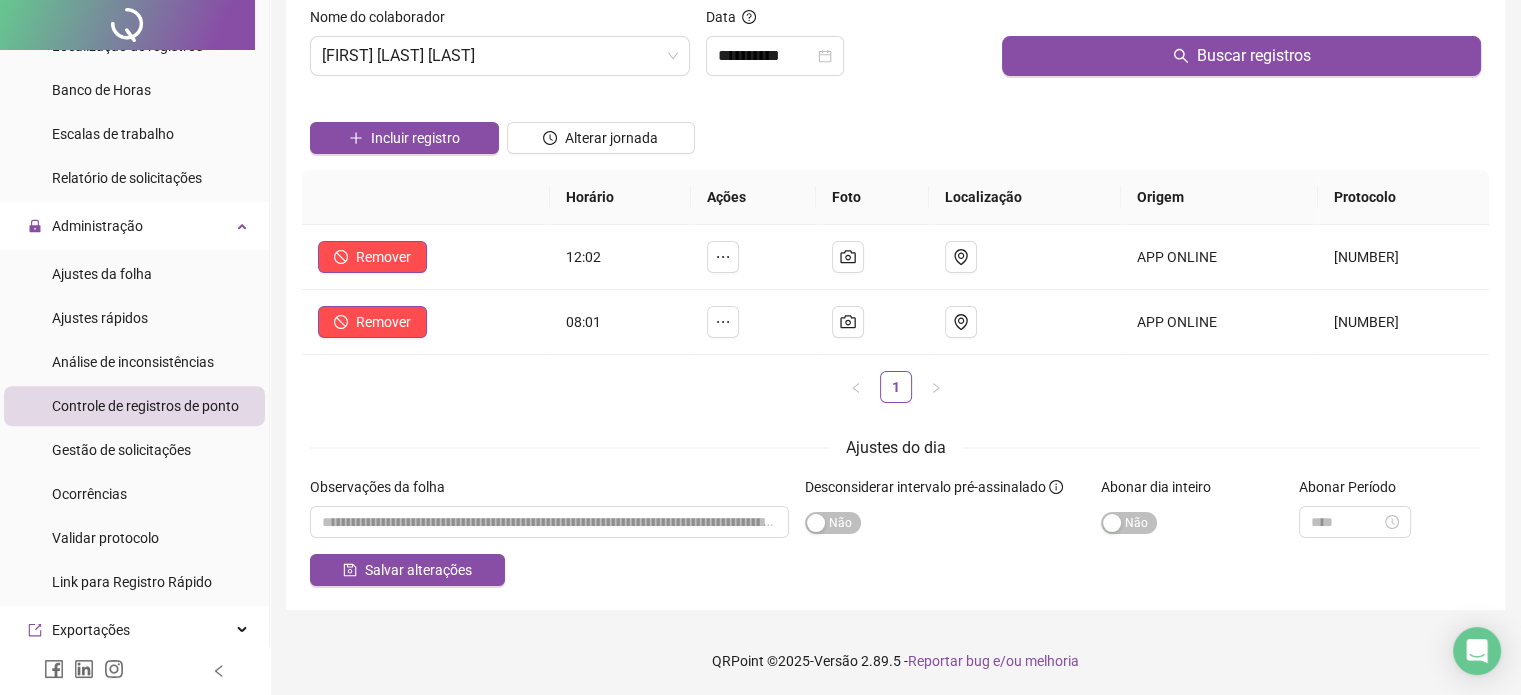 scroll, scrollTop: 0, scrollLeft: 0, axis: both 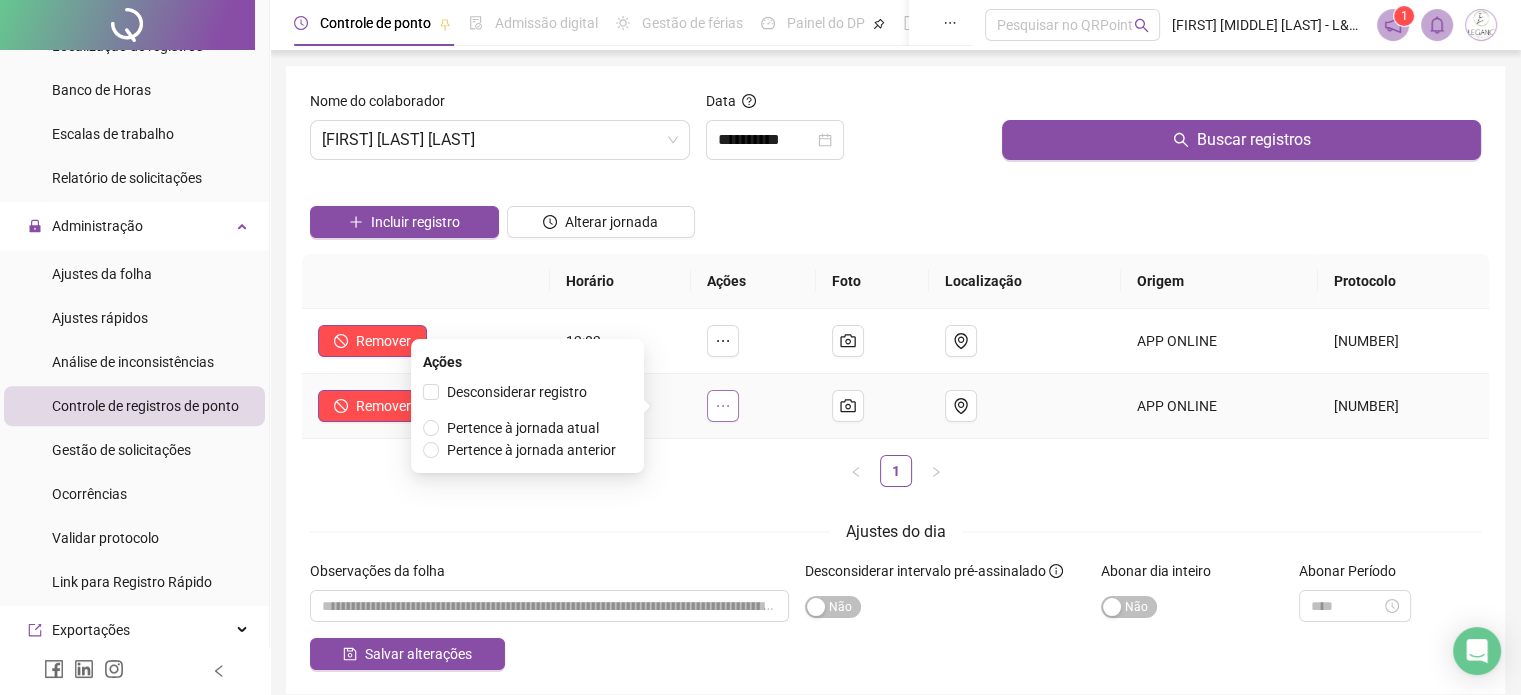 click 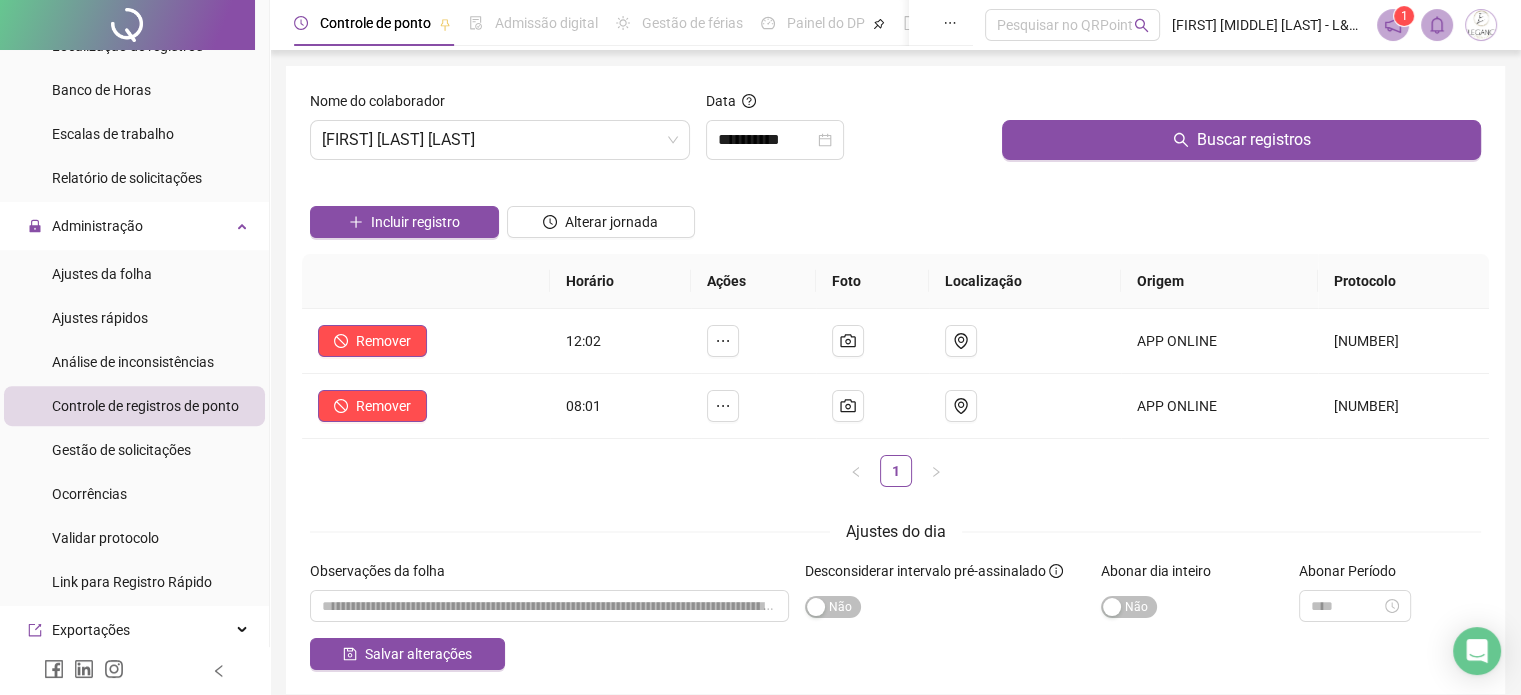 click on "1" at bounding box center (895, 471) 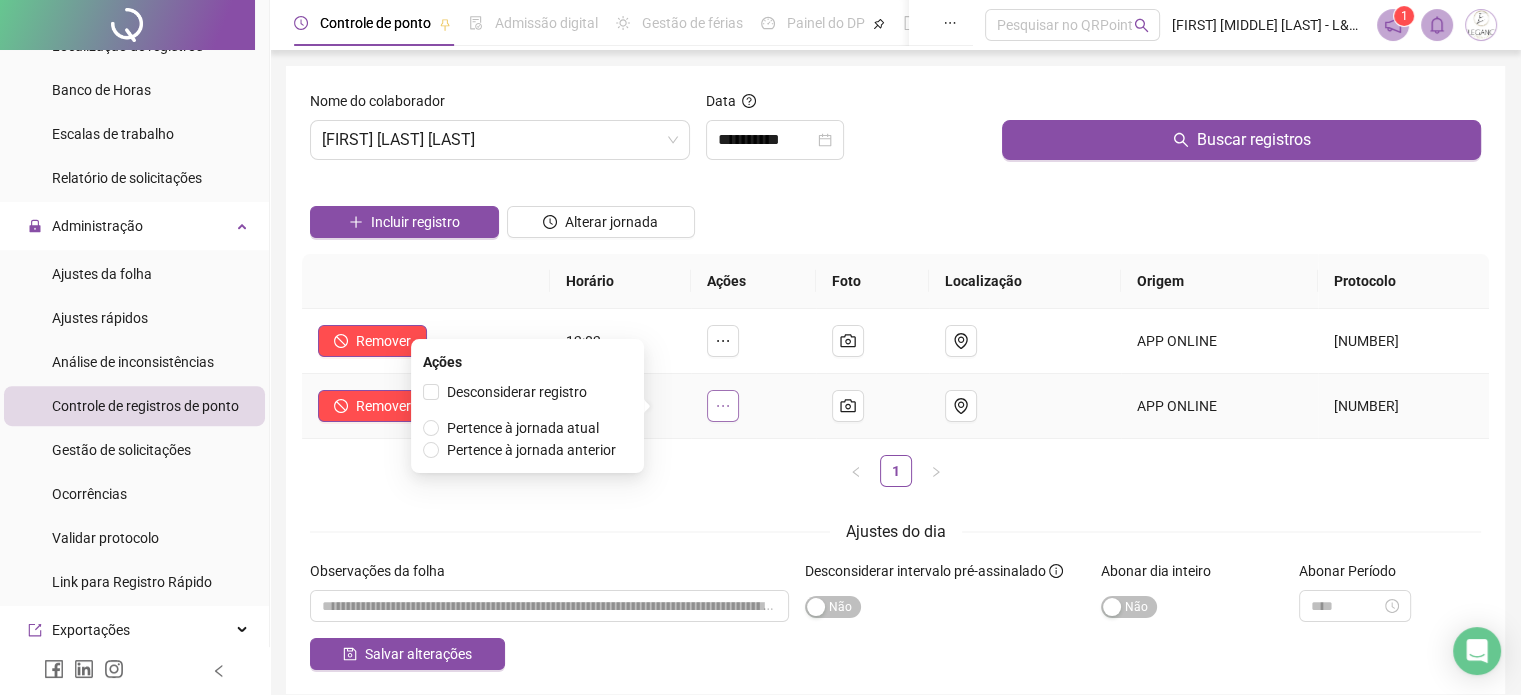 click 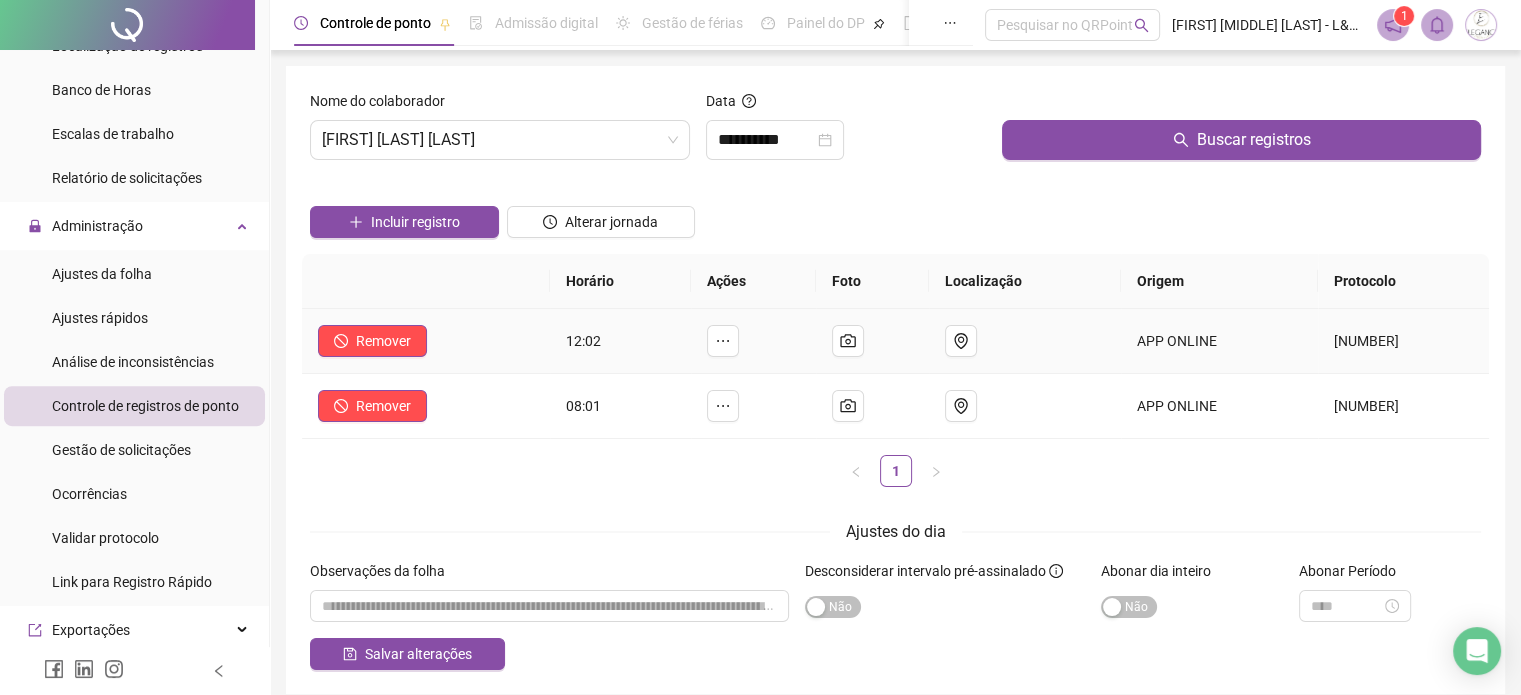 scroll, scrollTop: 84, scrollLeft: 0, axis: vertical 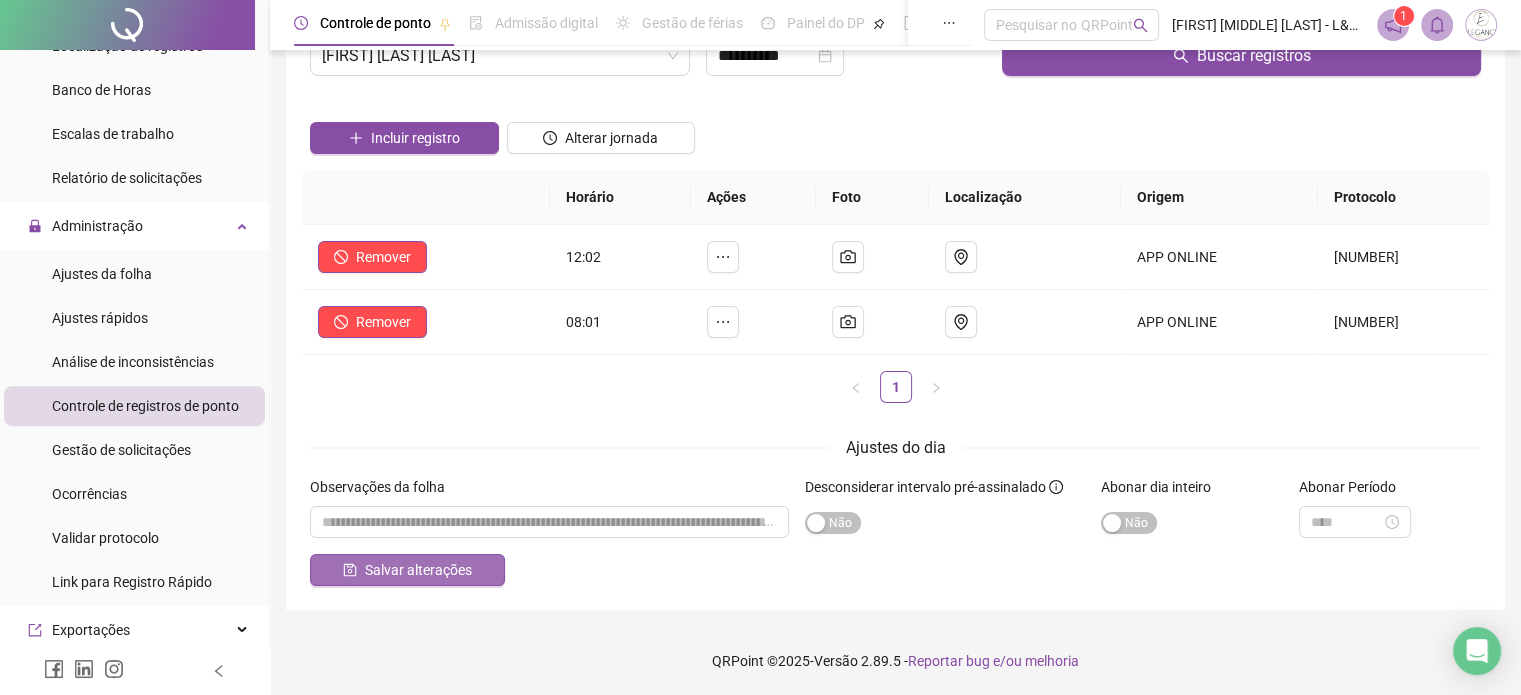 click on "Salvar alterações" at bounding box center [407, 570] 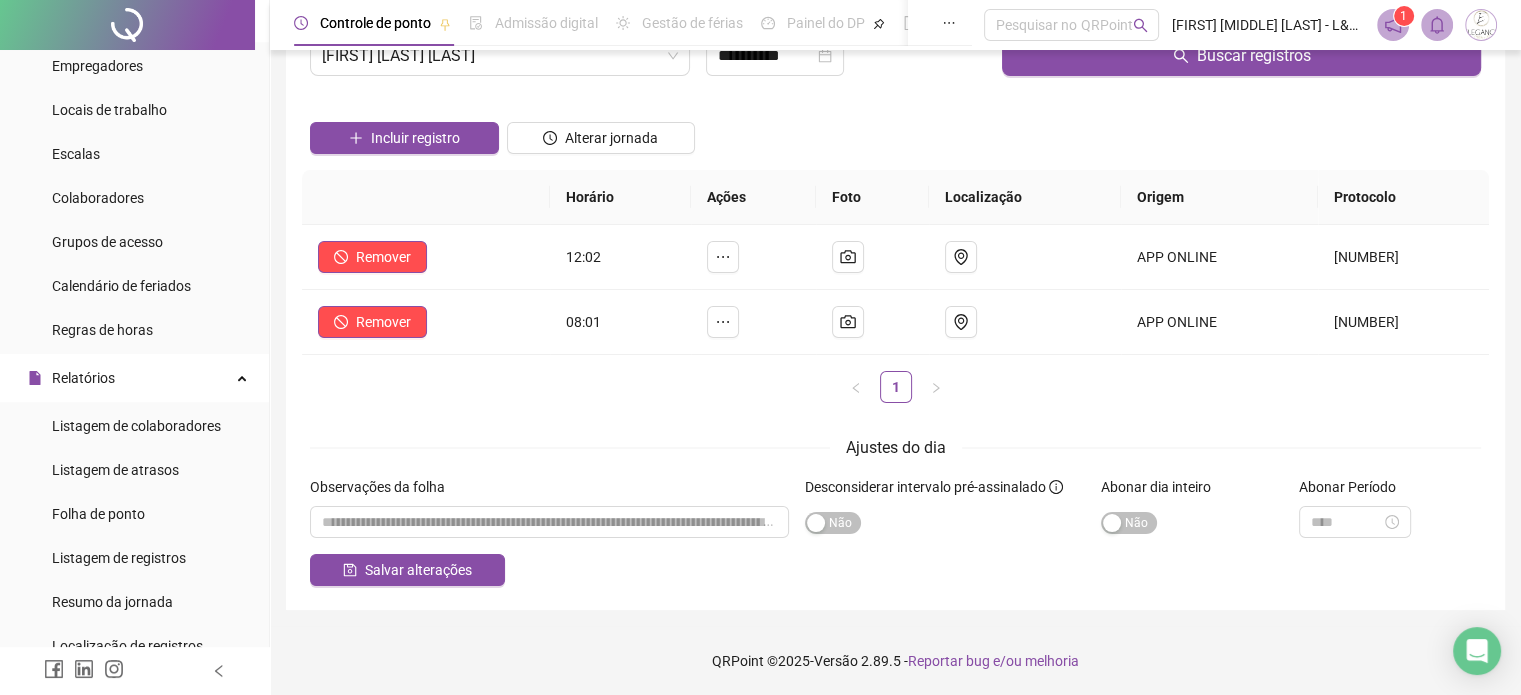 scroll, scrollTop: 500, scrollLeft: 0, axis: vertical 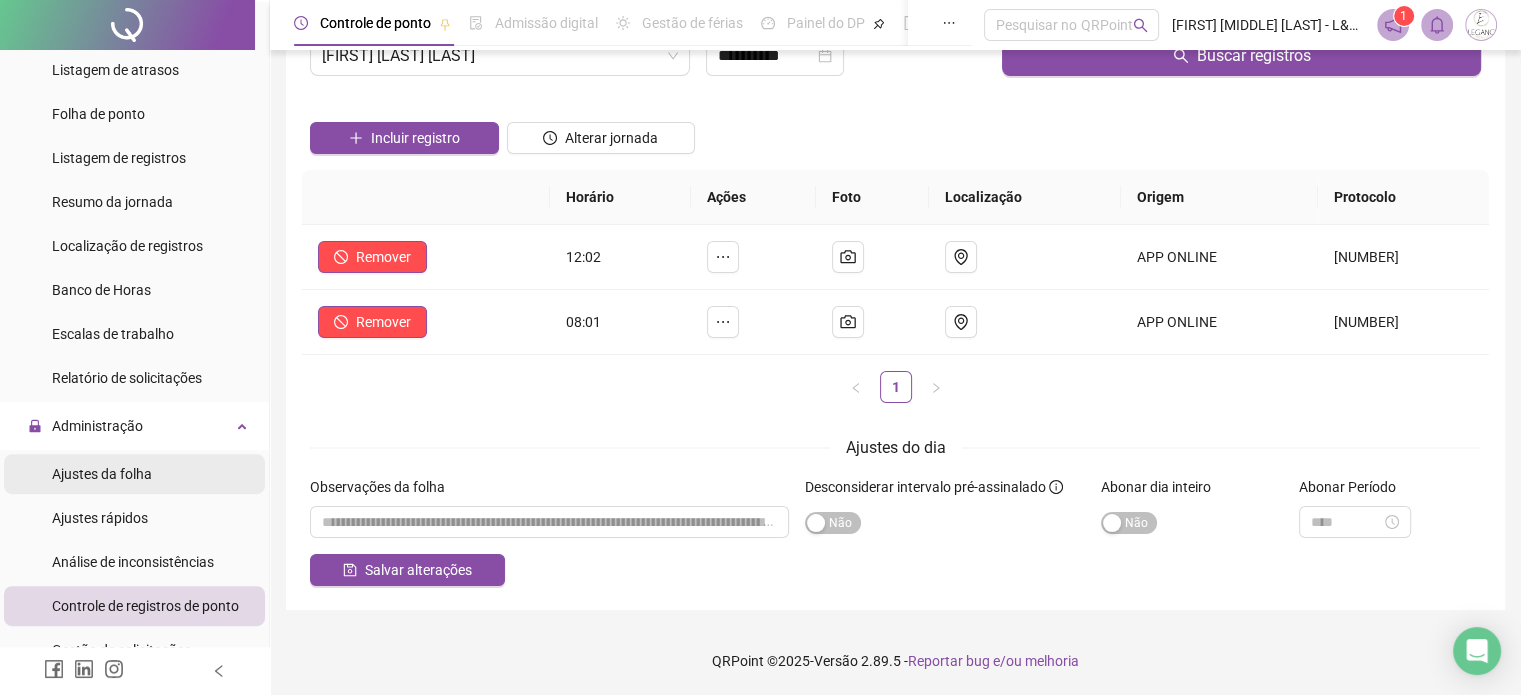 click on "Ajustes da folha" at bounding box center (102, 474) 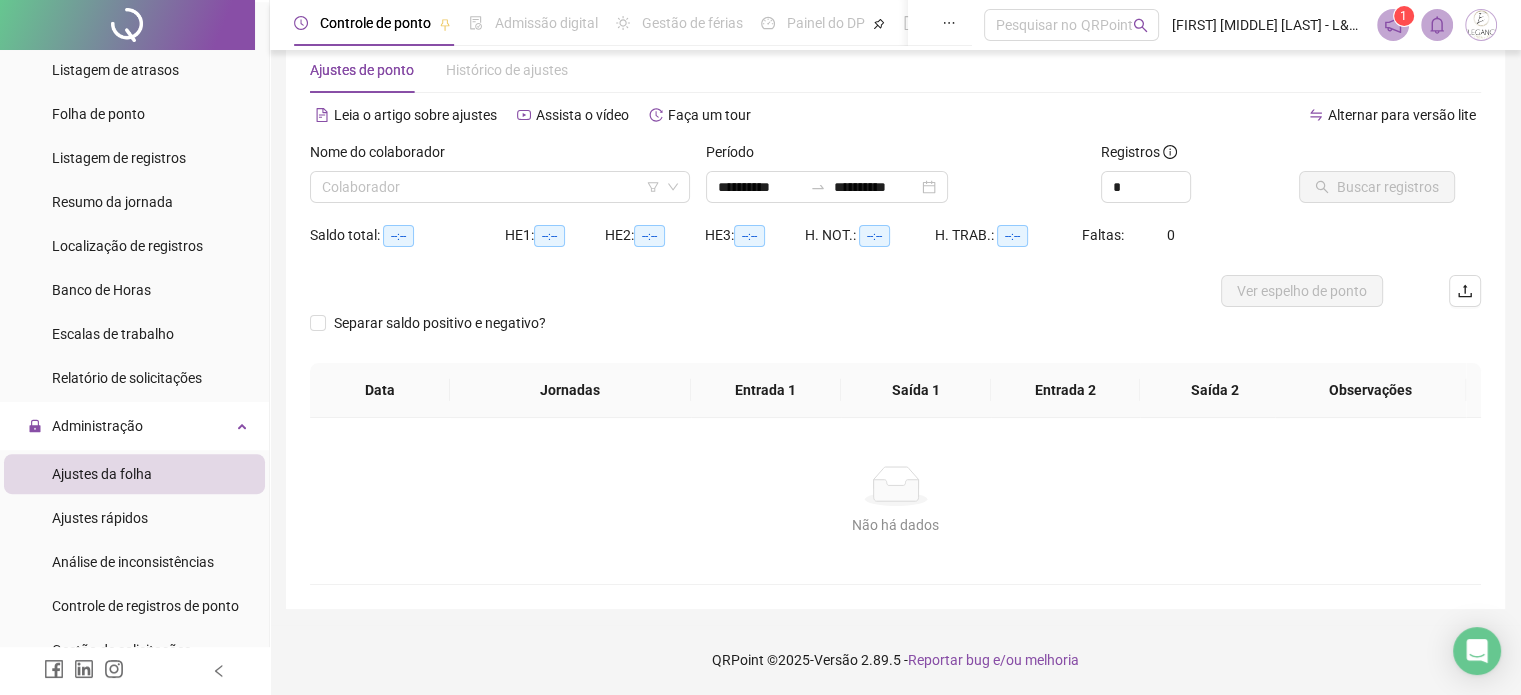 scroll, scrollTop: 42, scrollLeft: 0, axis: vertical 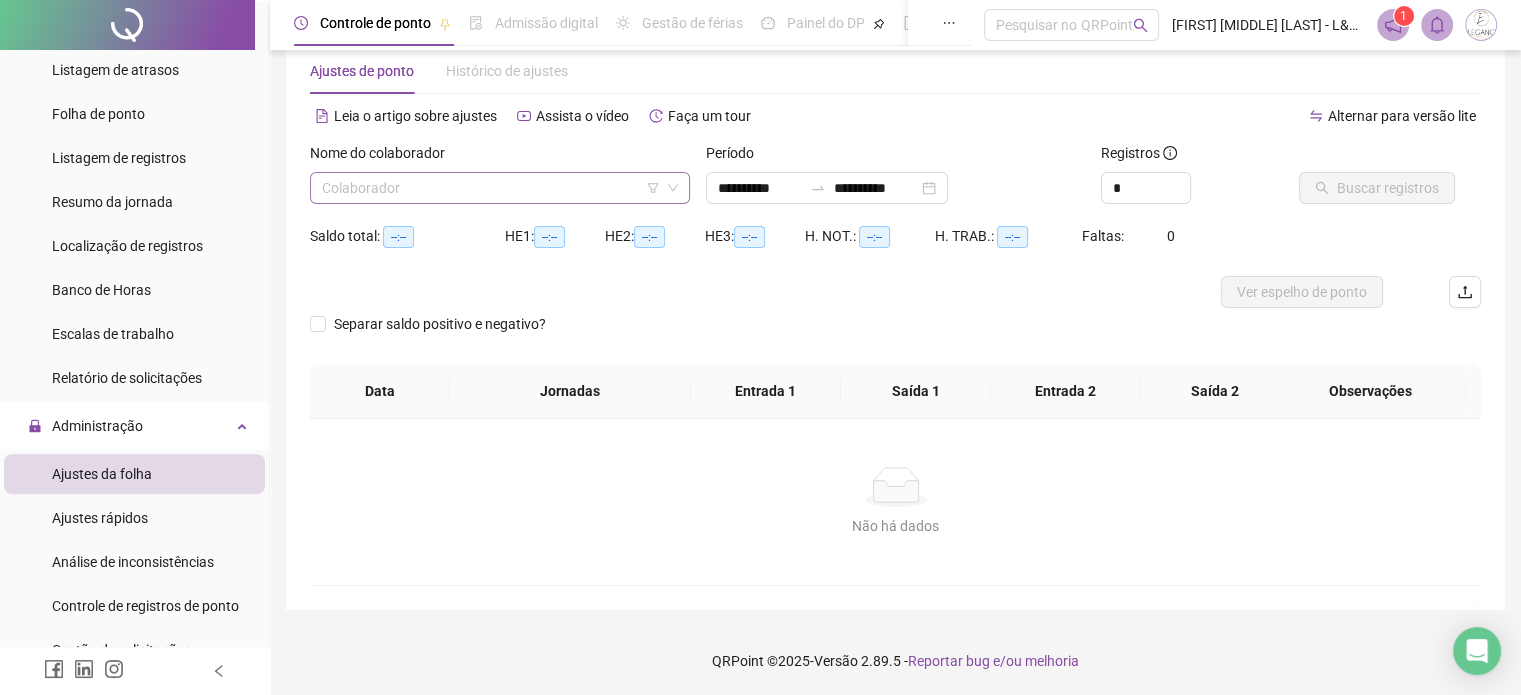 click at bounding box center (491, 188) 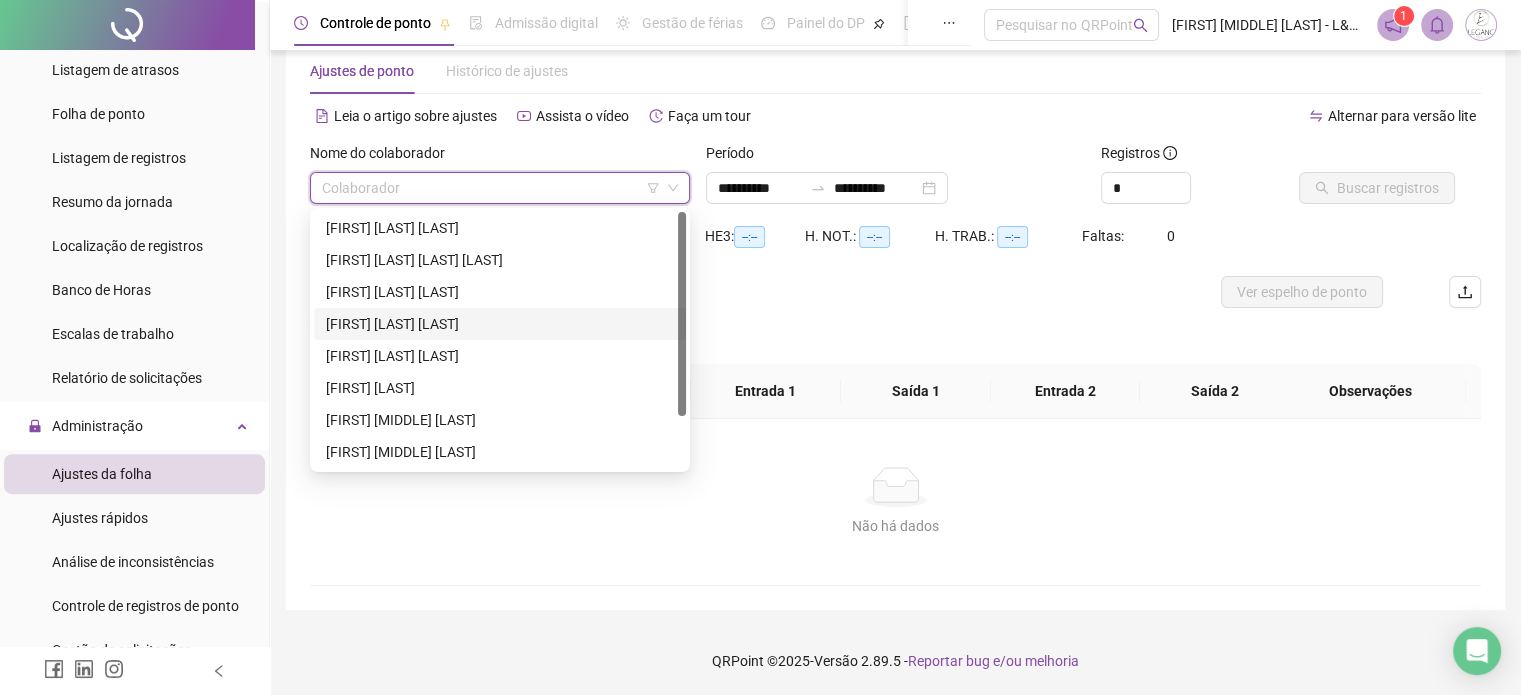click on "[FIRST] [LAST] [LAST]" at bounding box center [500, 324] 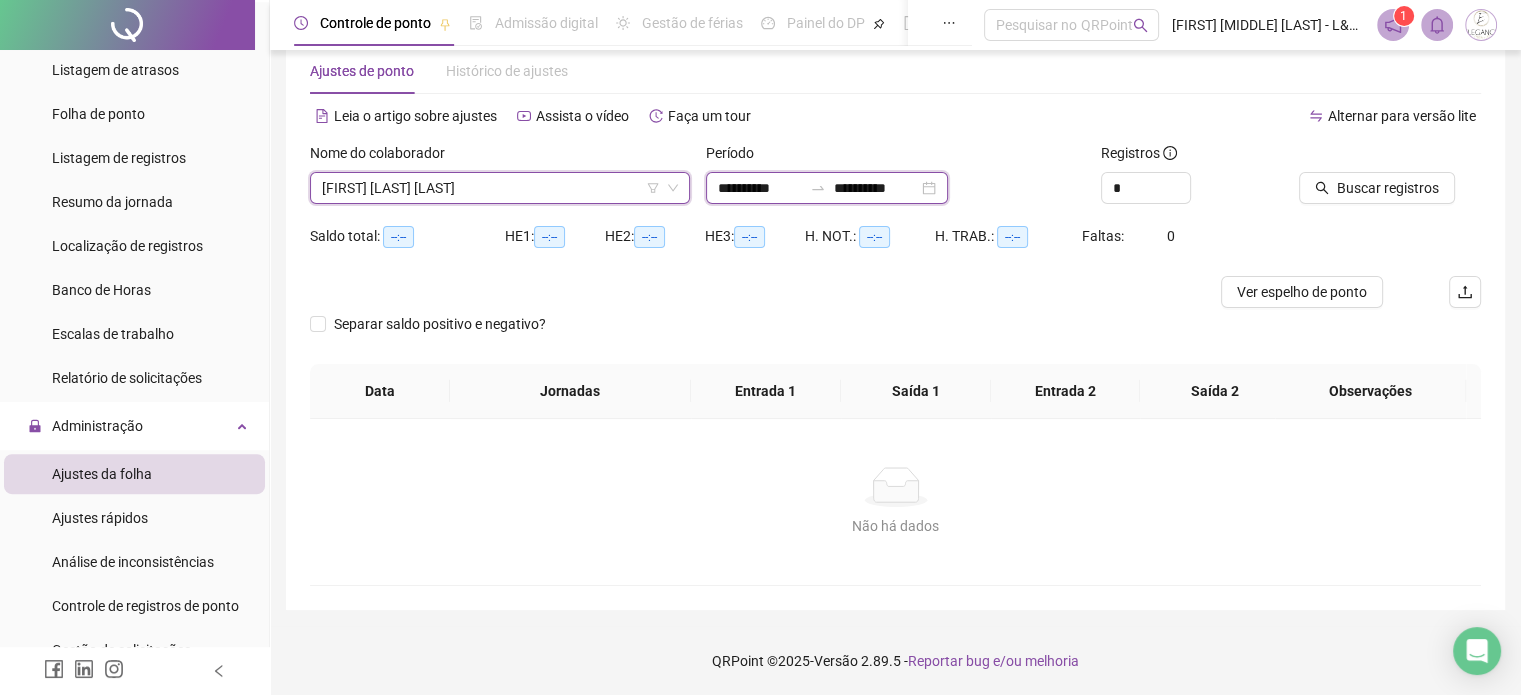 click on "**********" at bounding box center [760, 188] 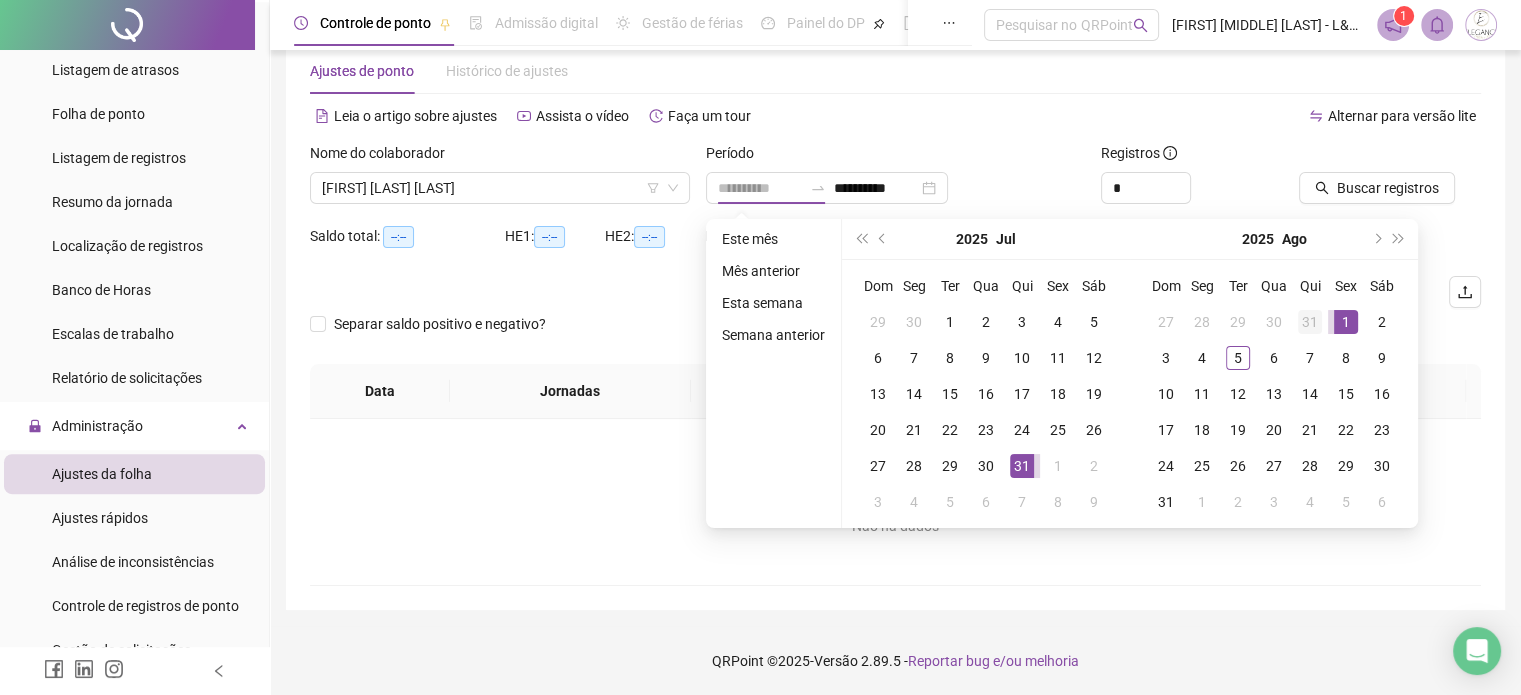 click on "27 28 29 30 31 1 2" at bounding box center [1274, 322] 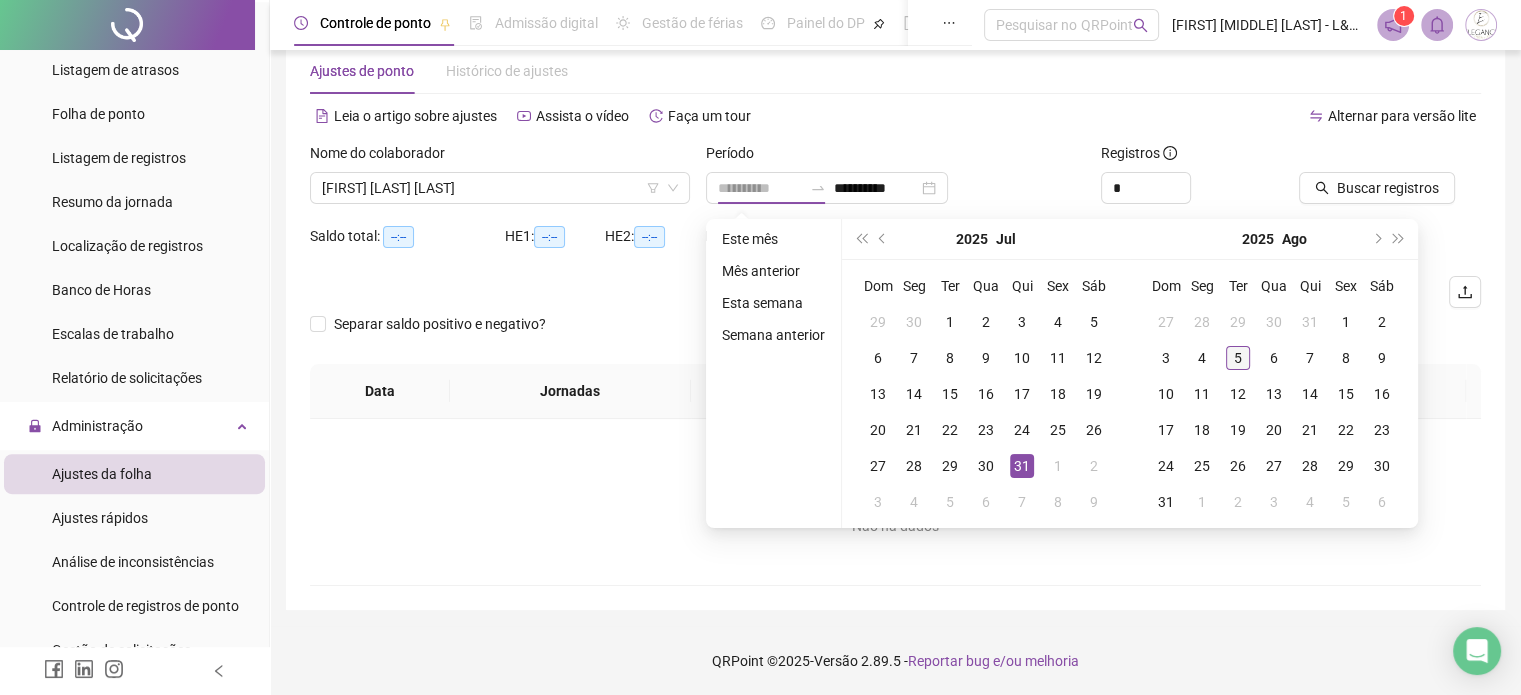 type on "**********" 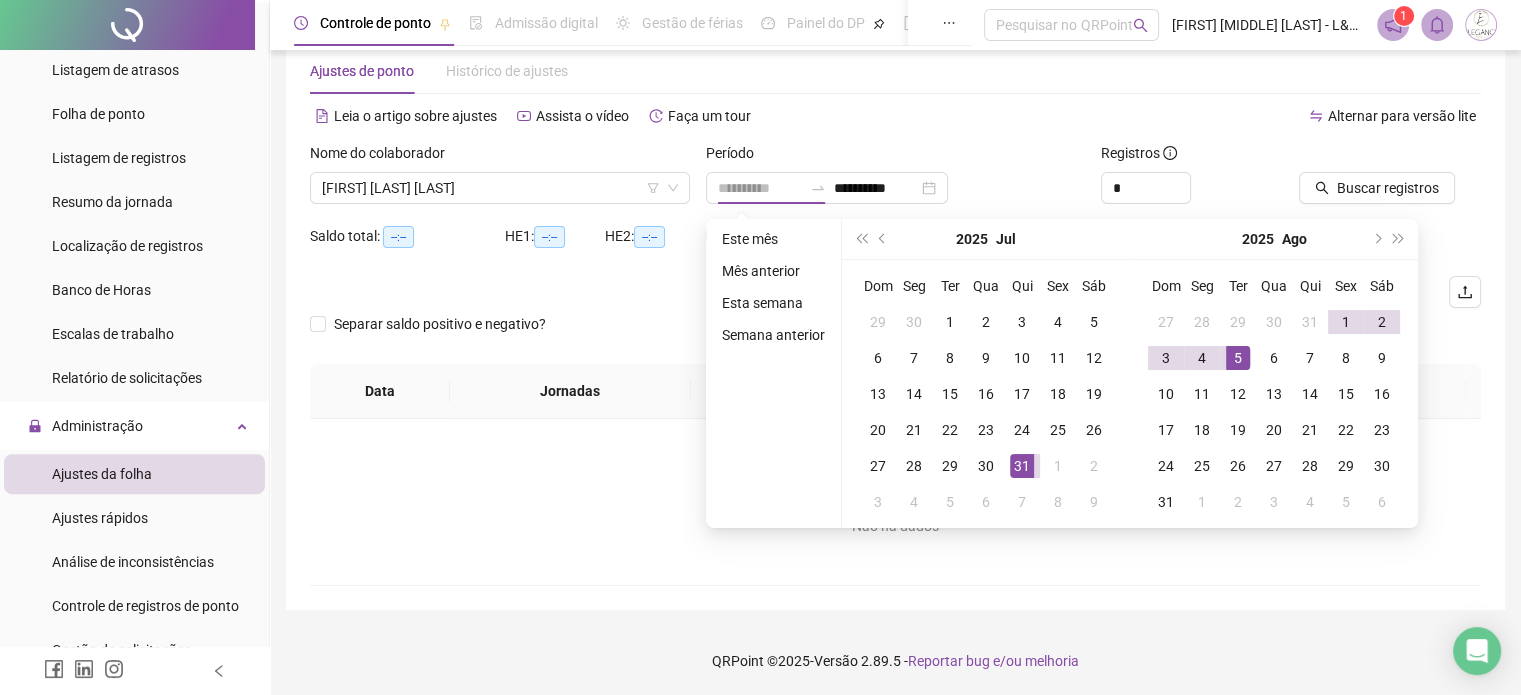 click on "5" at bounding box center [1238, 358] 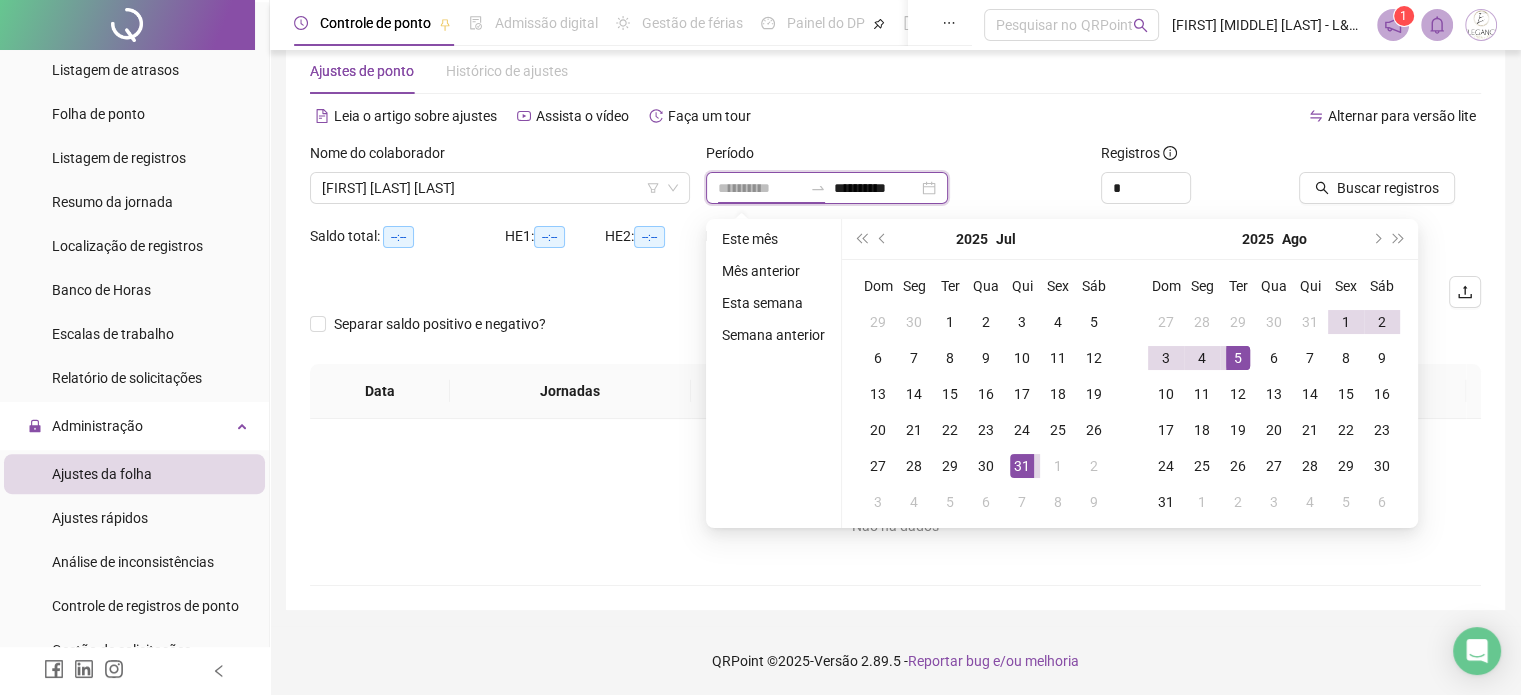 type on "**********" 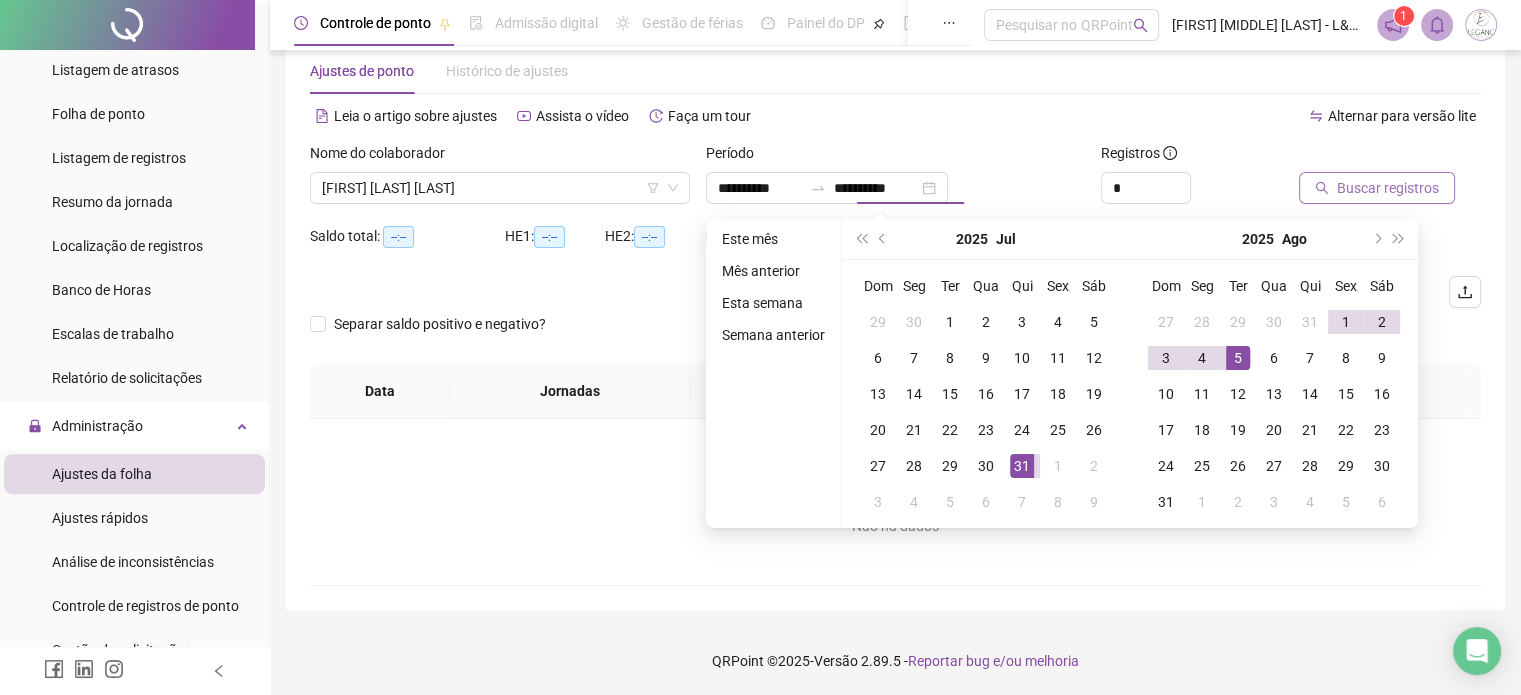 type on "**********" 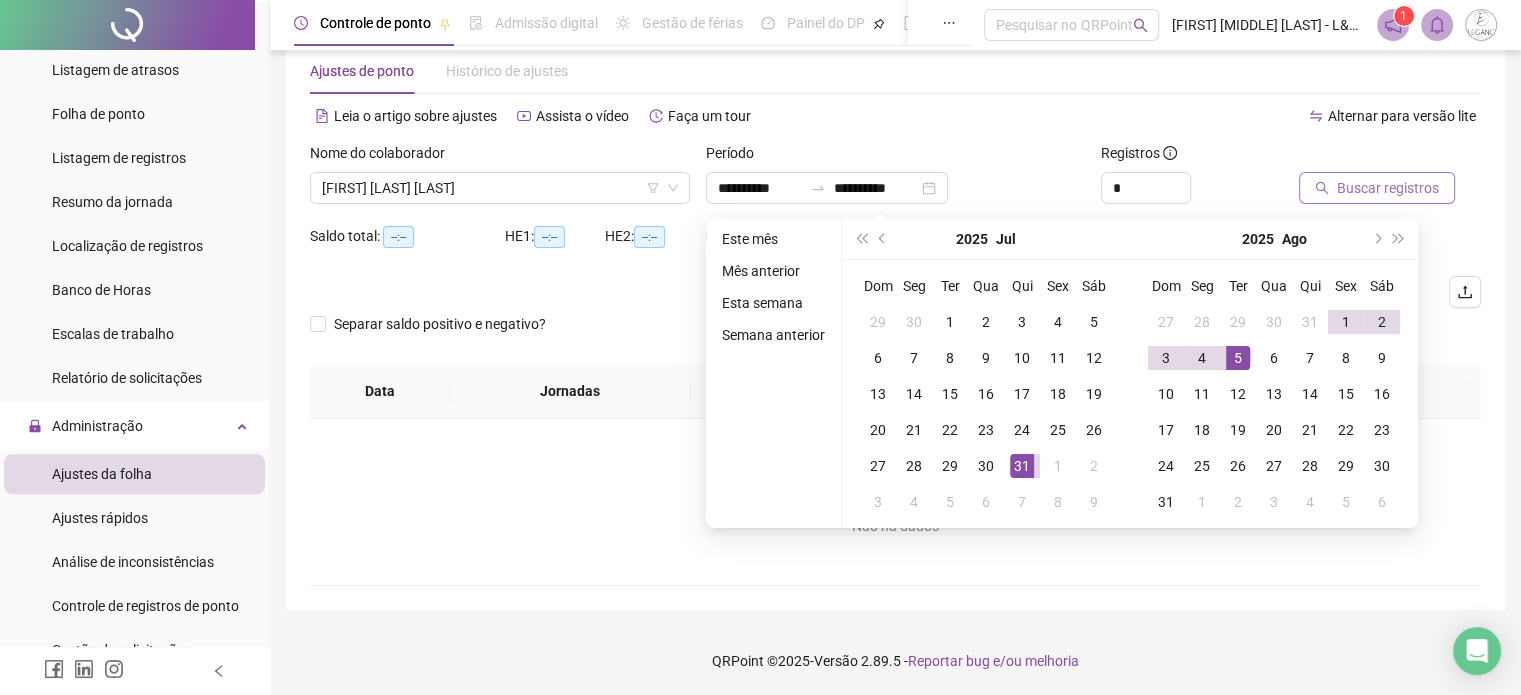 click 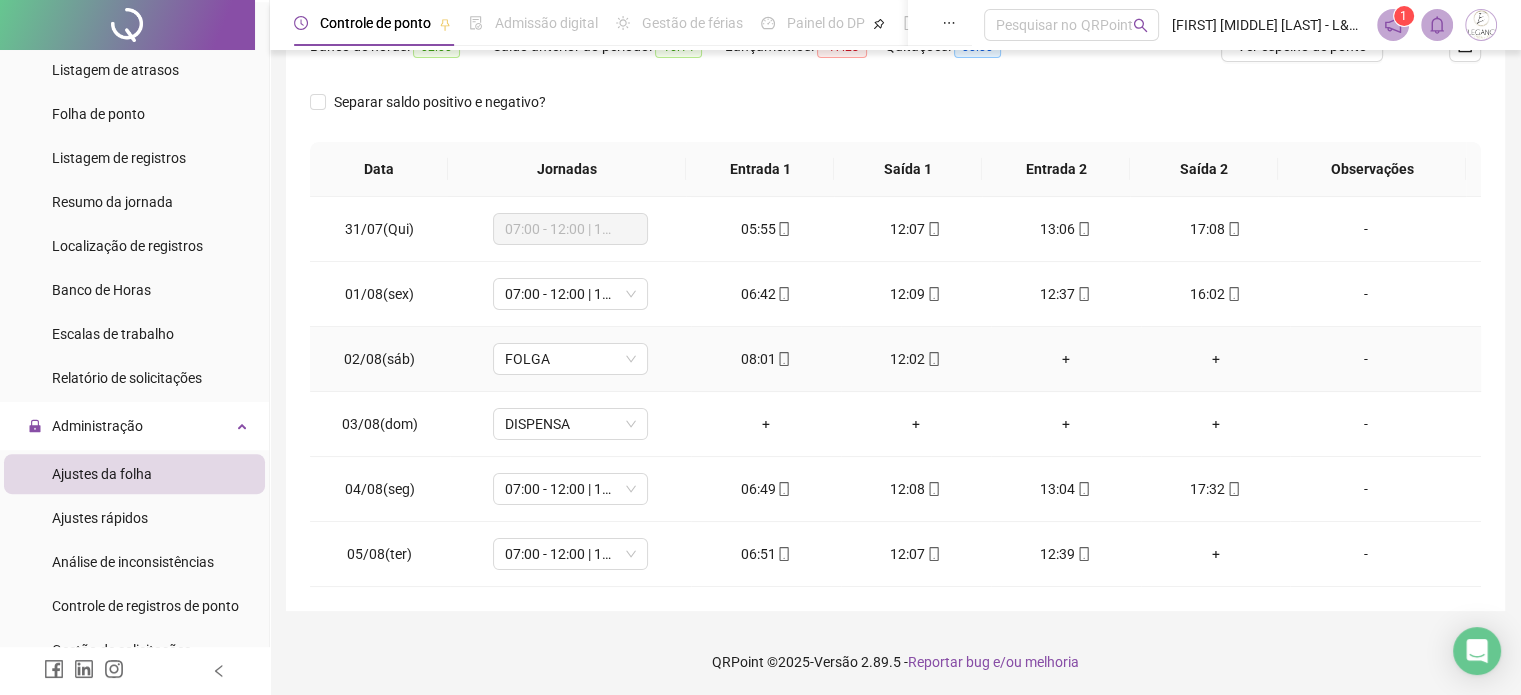 scroll, scrollTop: 0, scrollLeft: 0, axis: both 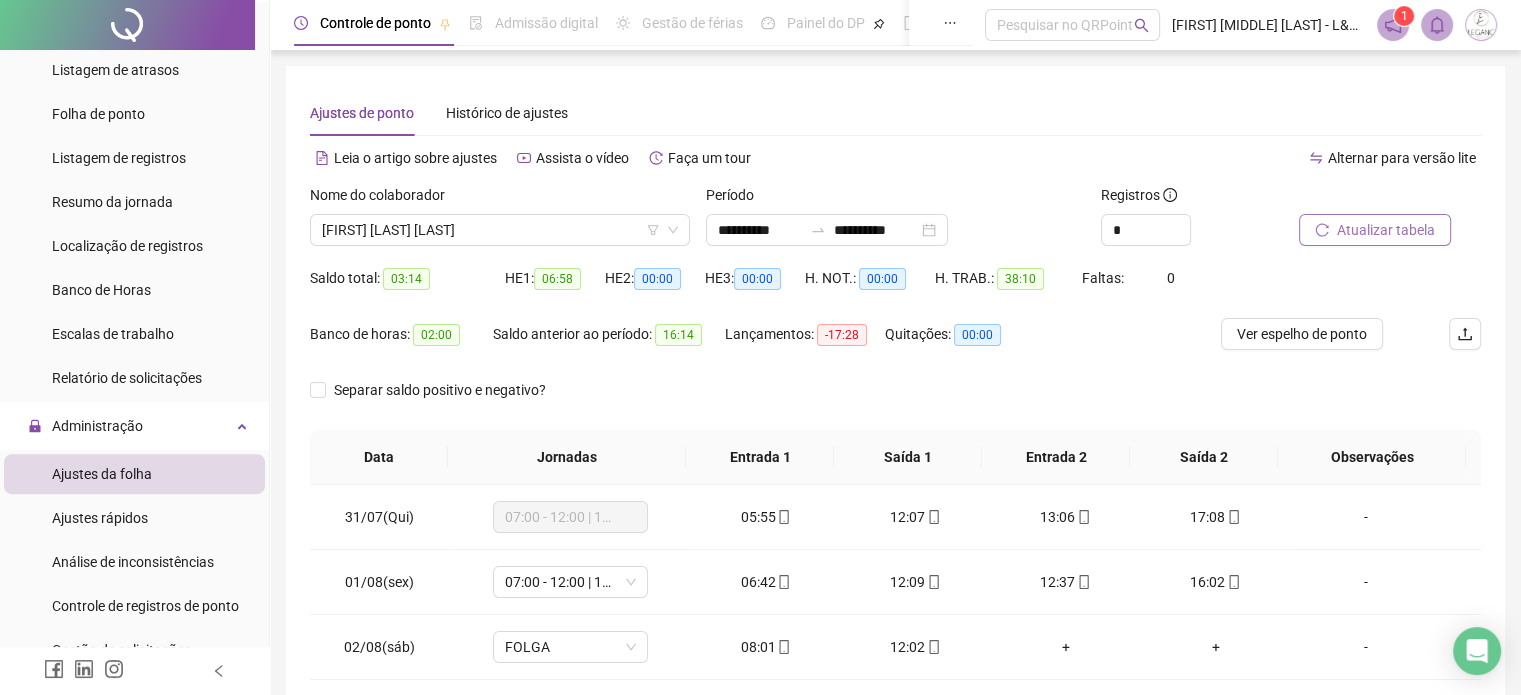 click on "Atualizar tabela" at bounding box center [1386, 230] 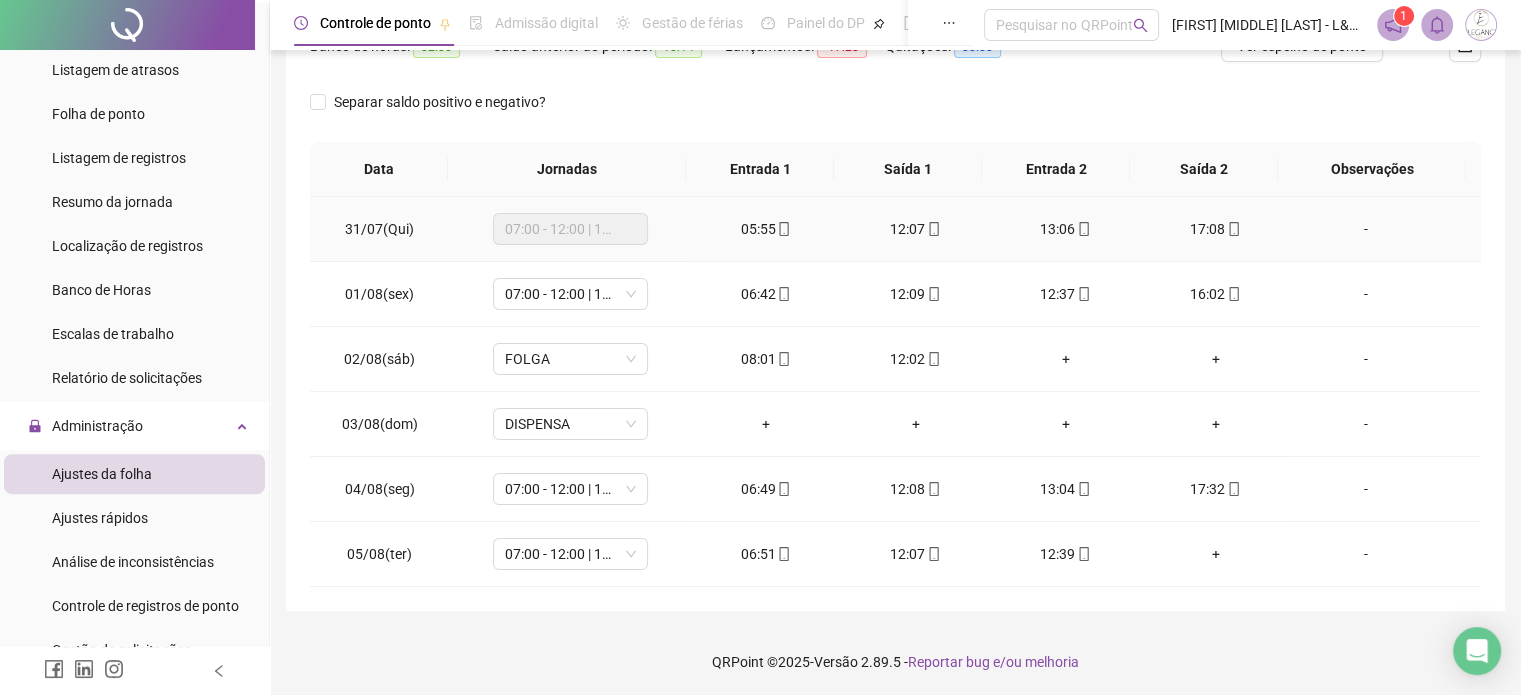scroll, scrollTop: 0, scrollLeft: 0, axis: both 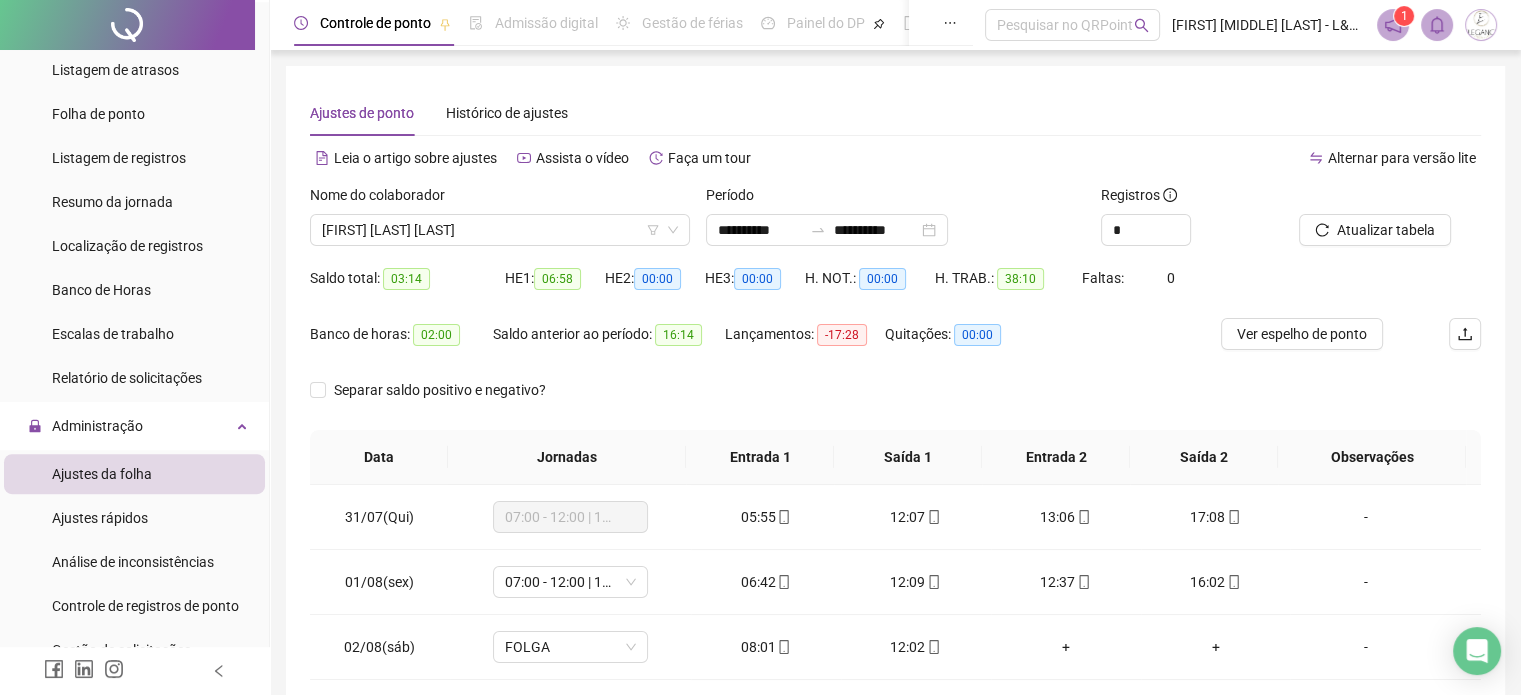 click on "02:00" at bounding box center (436, 335) 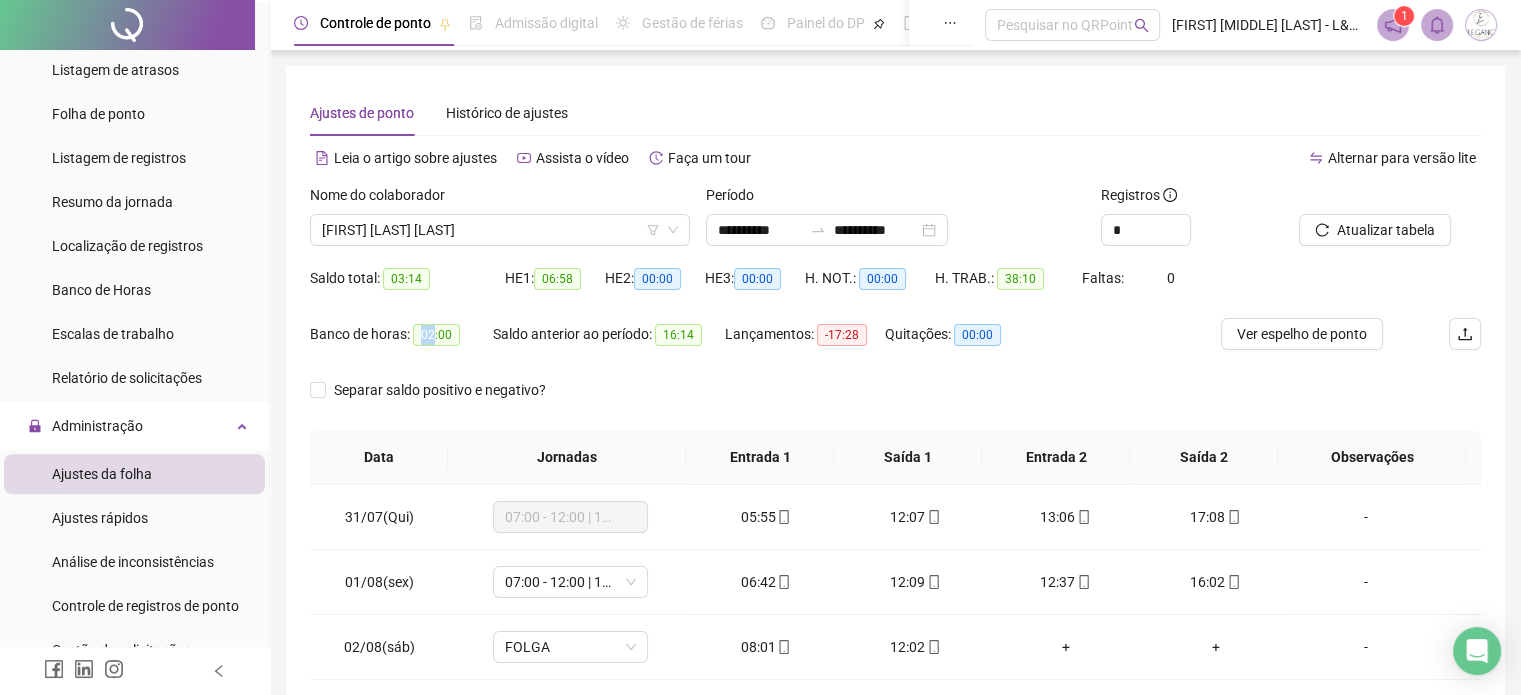click on "02:00" at bounding box center [436, 335] 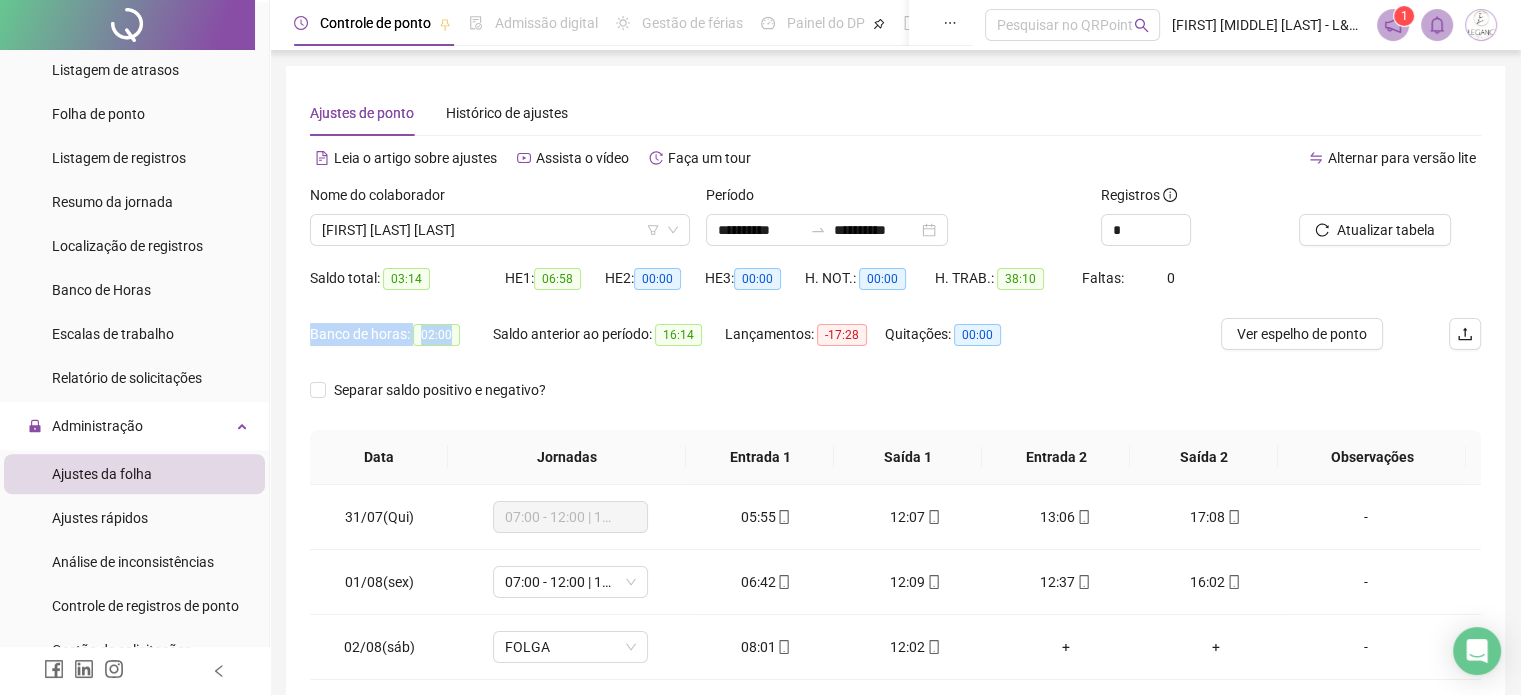 click on "02:00" at bounding box center (436, 335) 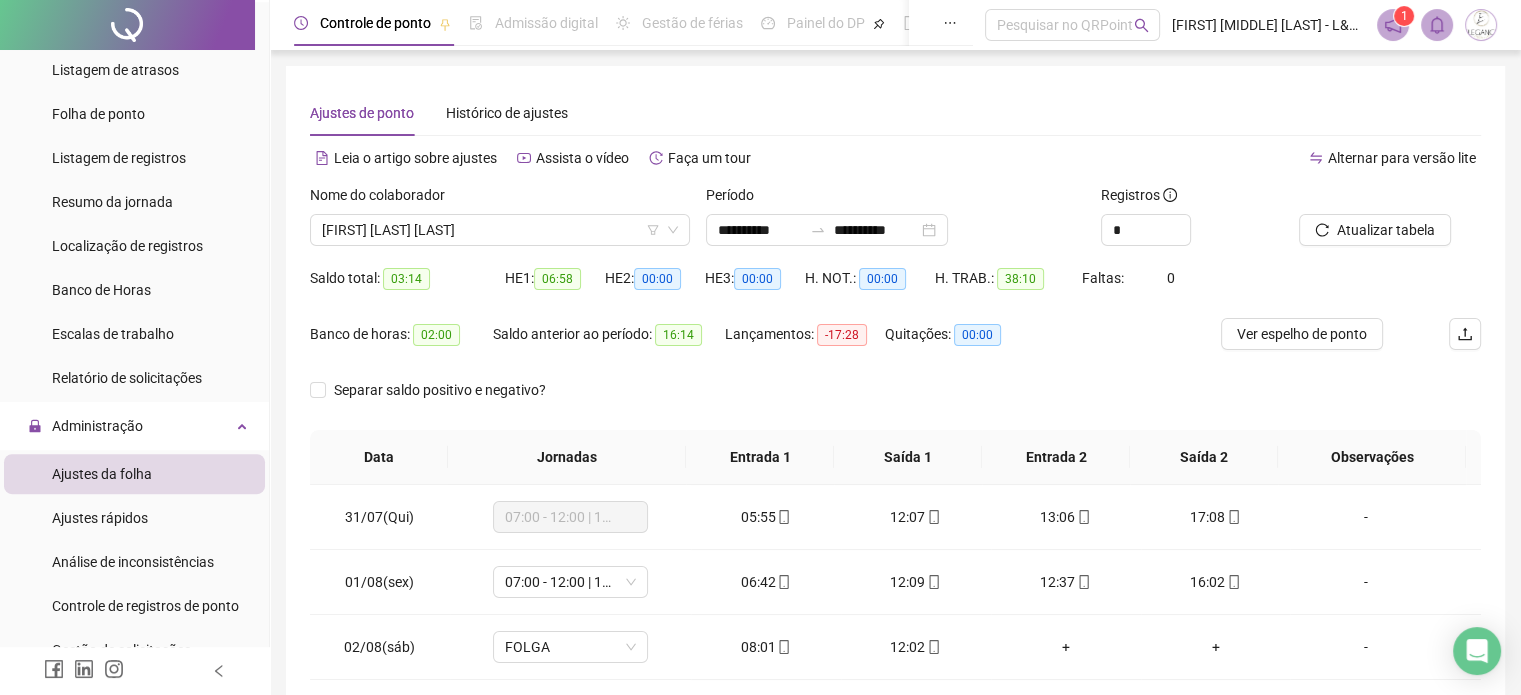 click on "Separar saldo positivo e negativo?" at bounding box center (895, 402) 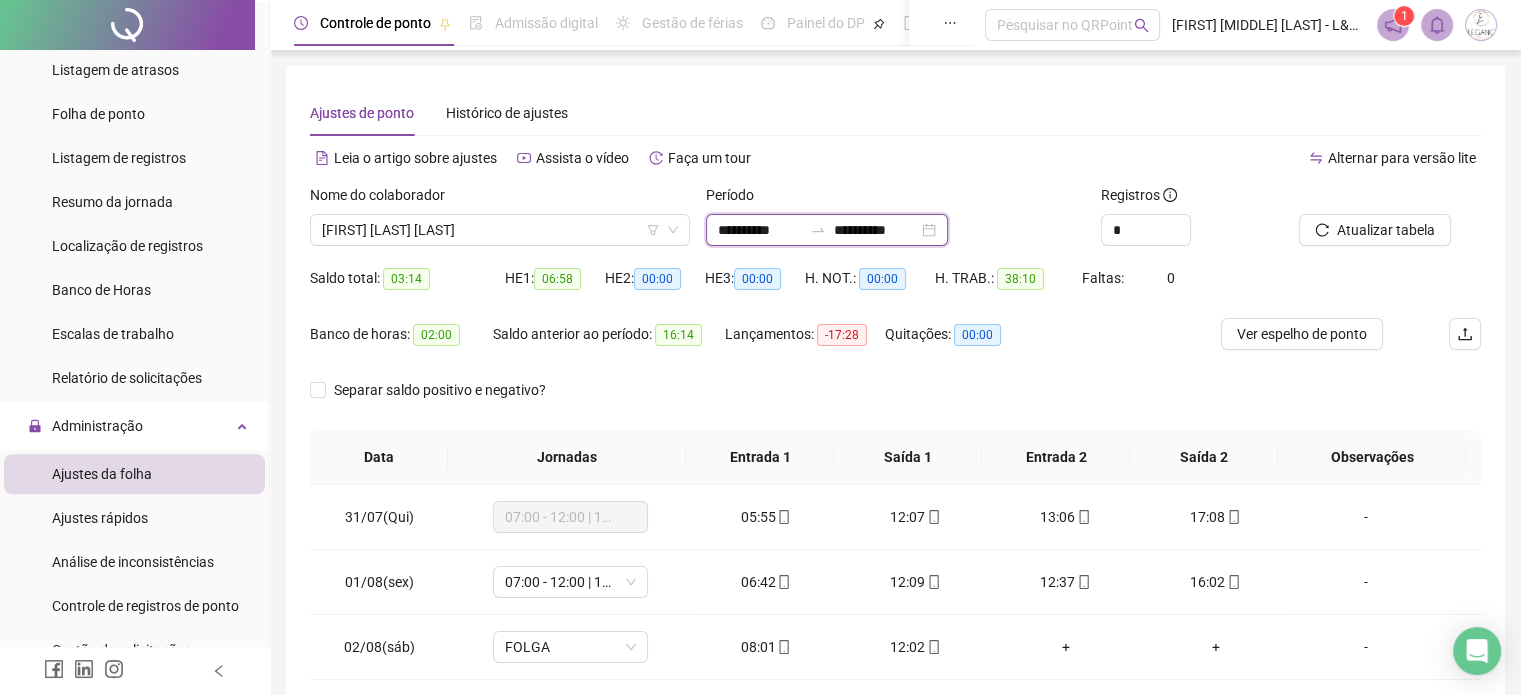 click on "**********" at bounding box center [876, 230] 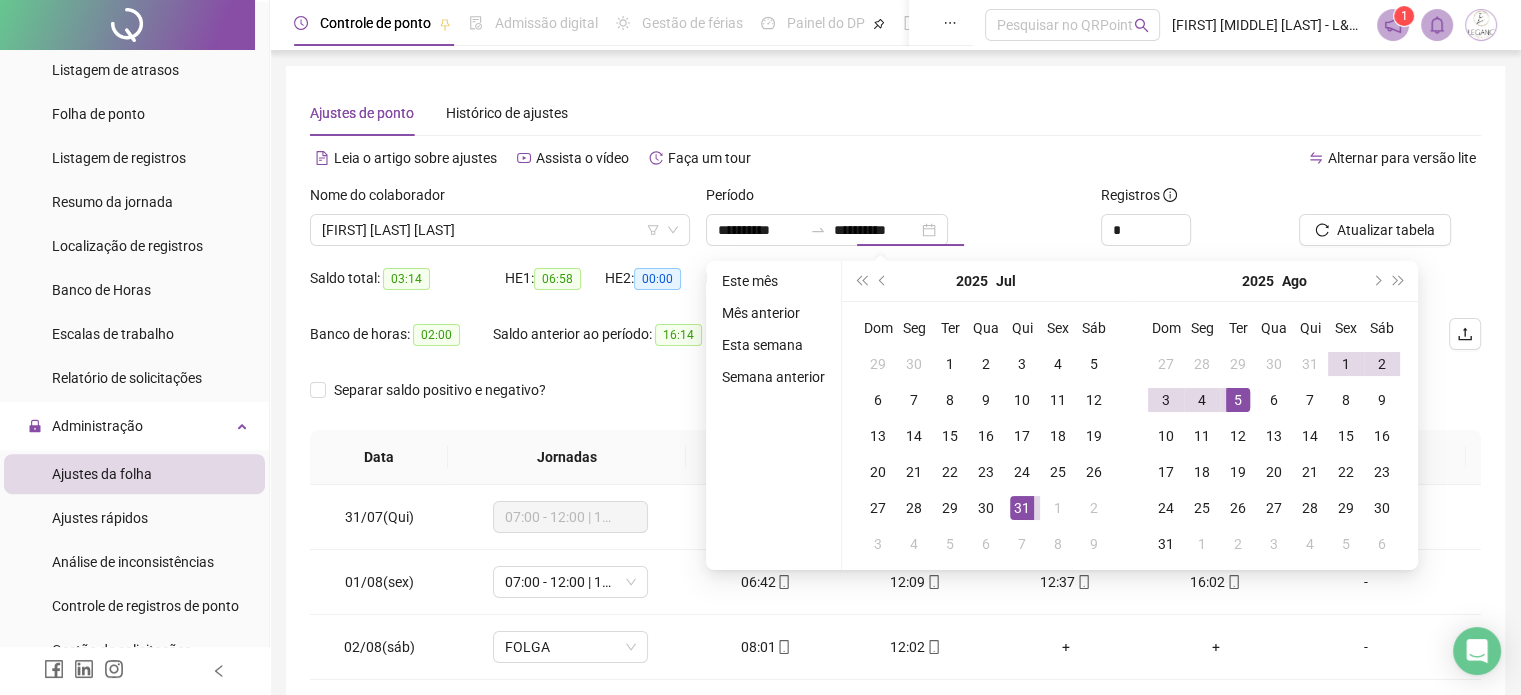 click on "Alternar para versão lite" at bounding box center (1189, 158) 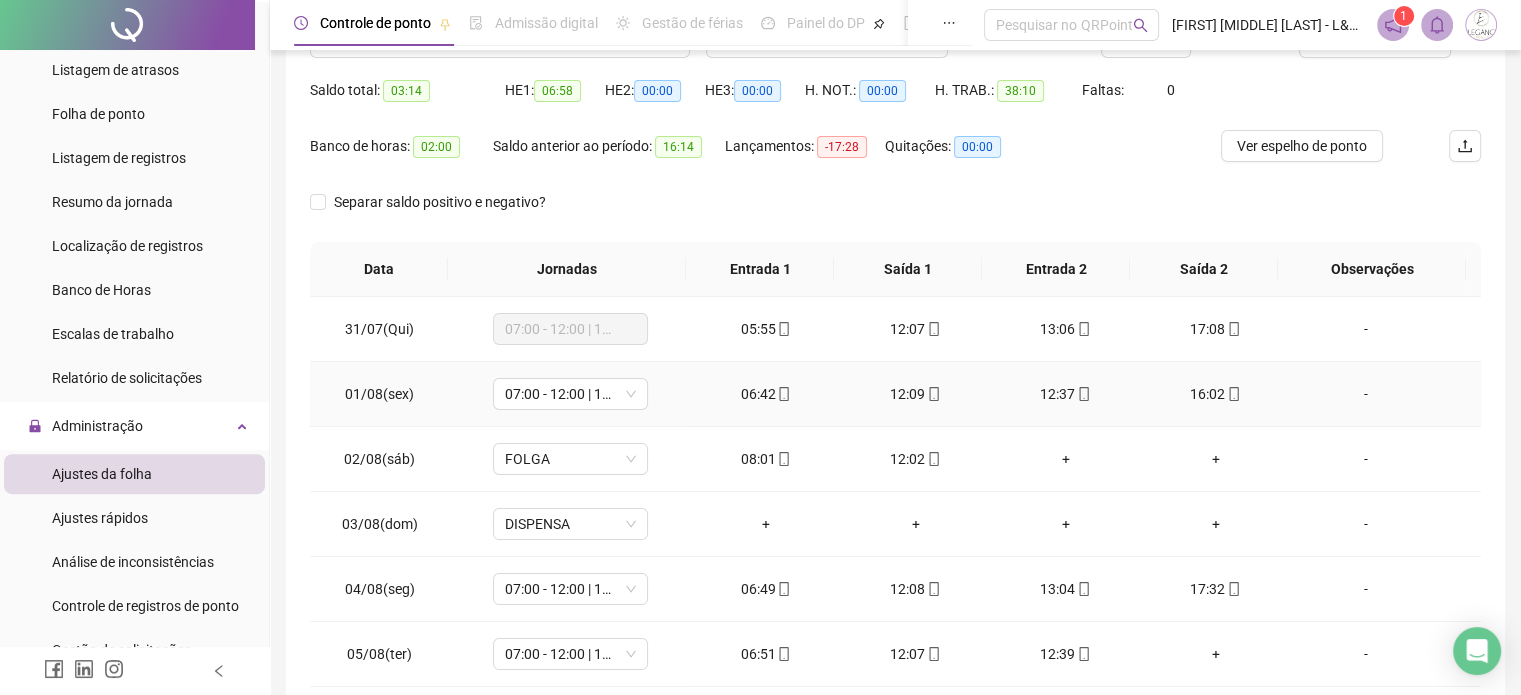 scroll, scrollTop: 288, scrollLeft: 0, axis: vertical 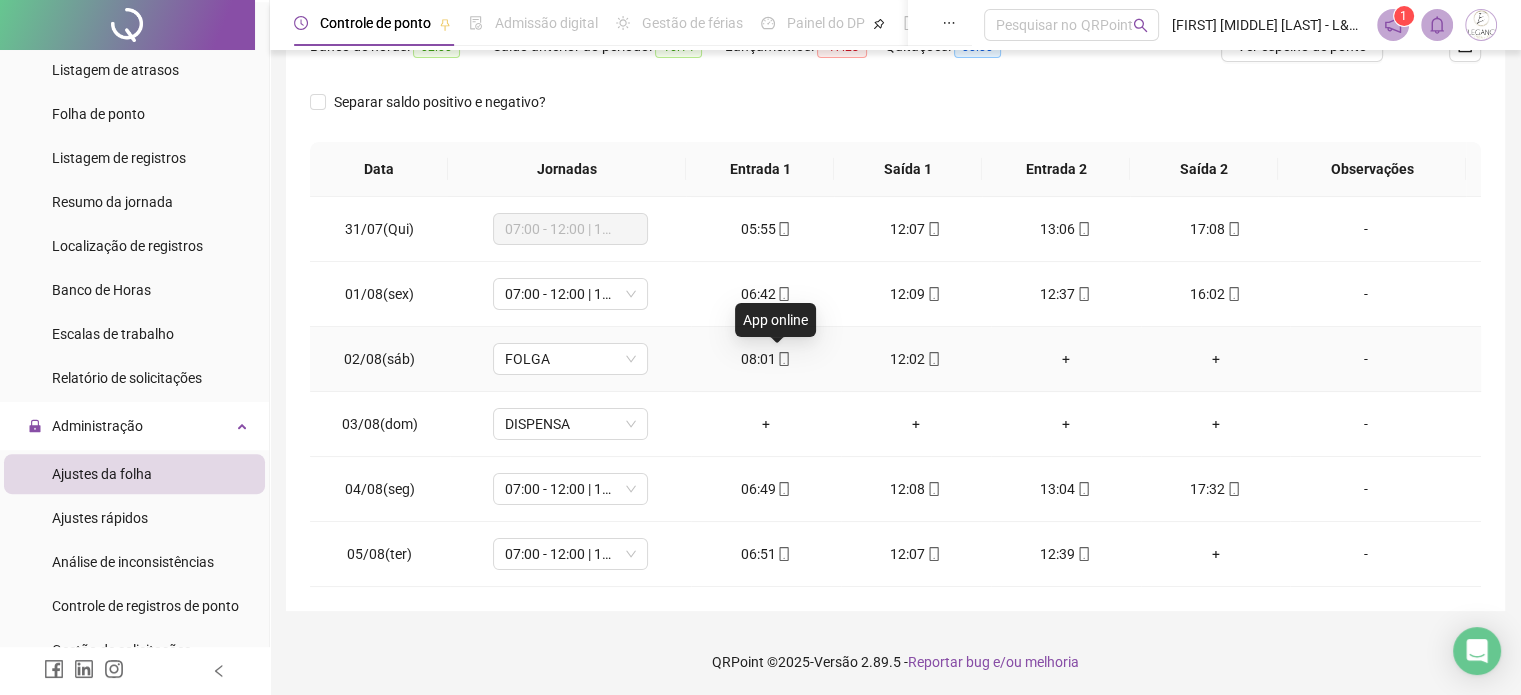click 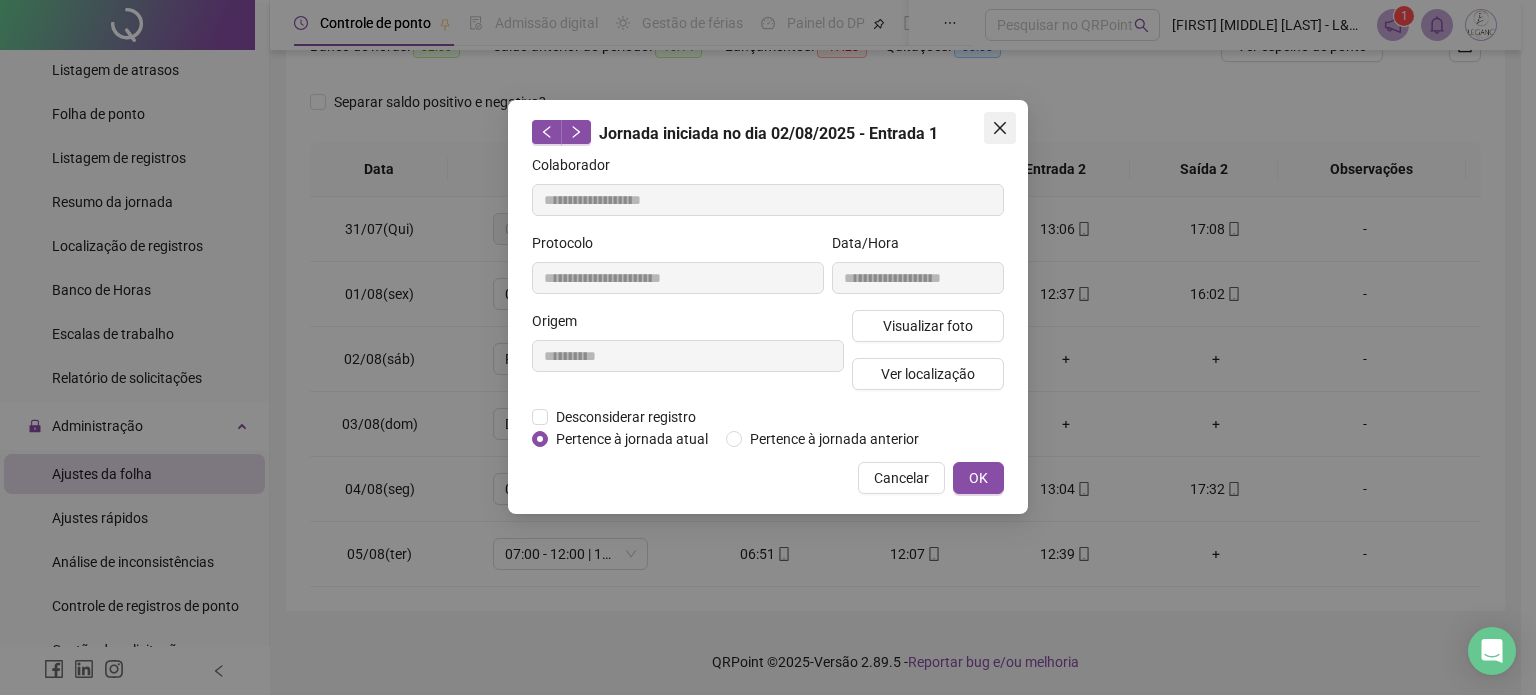 click 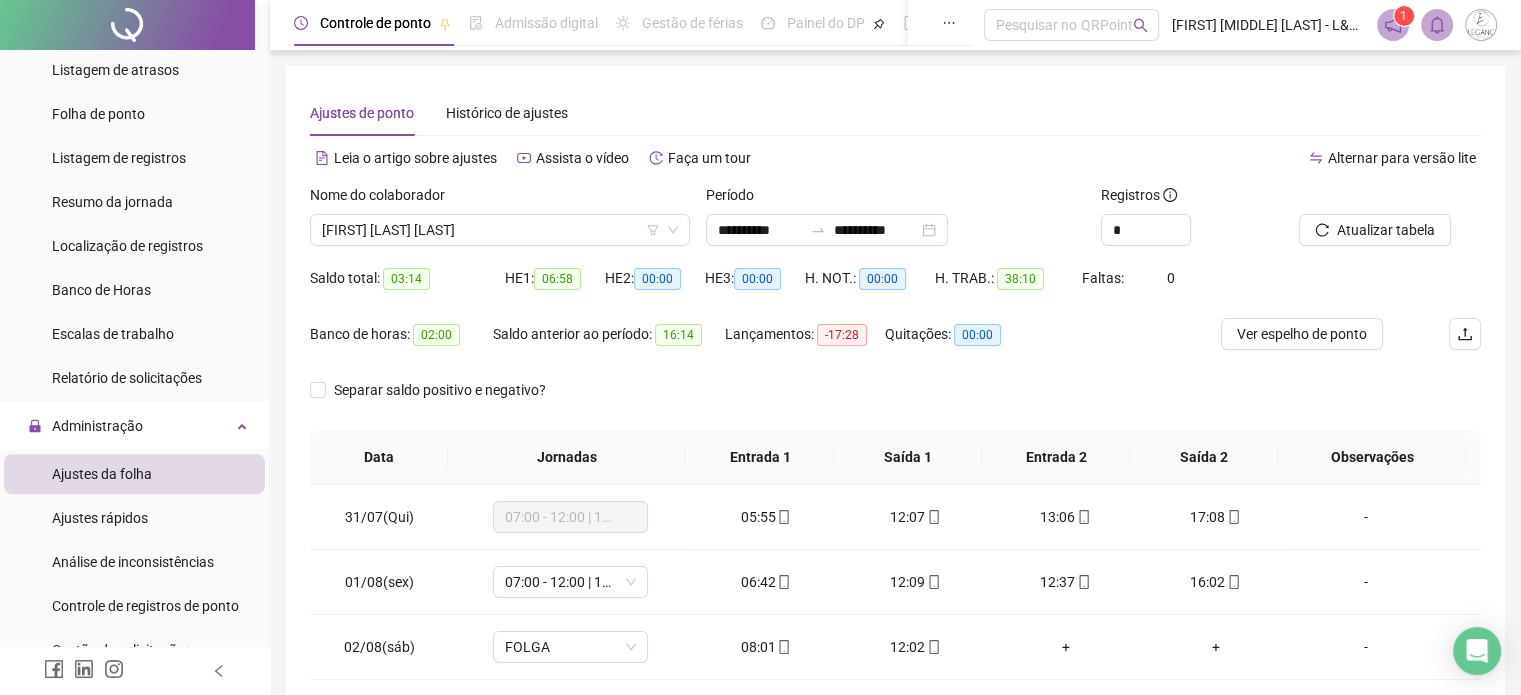 scroll, scrollTop: 288, scrollLeft: 0, axis: vertical 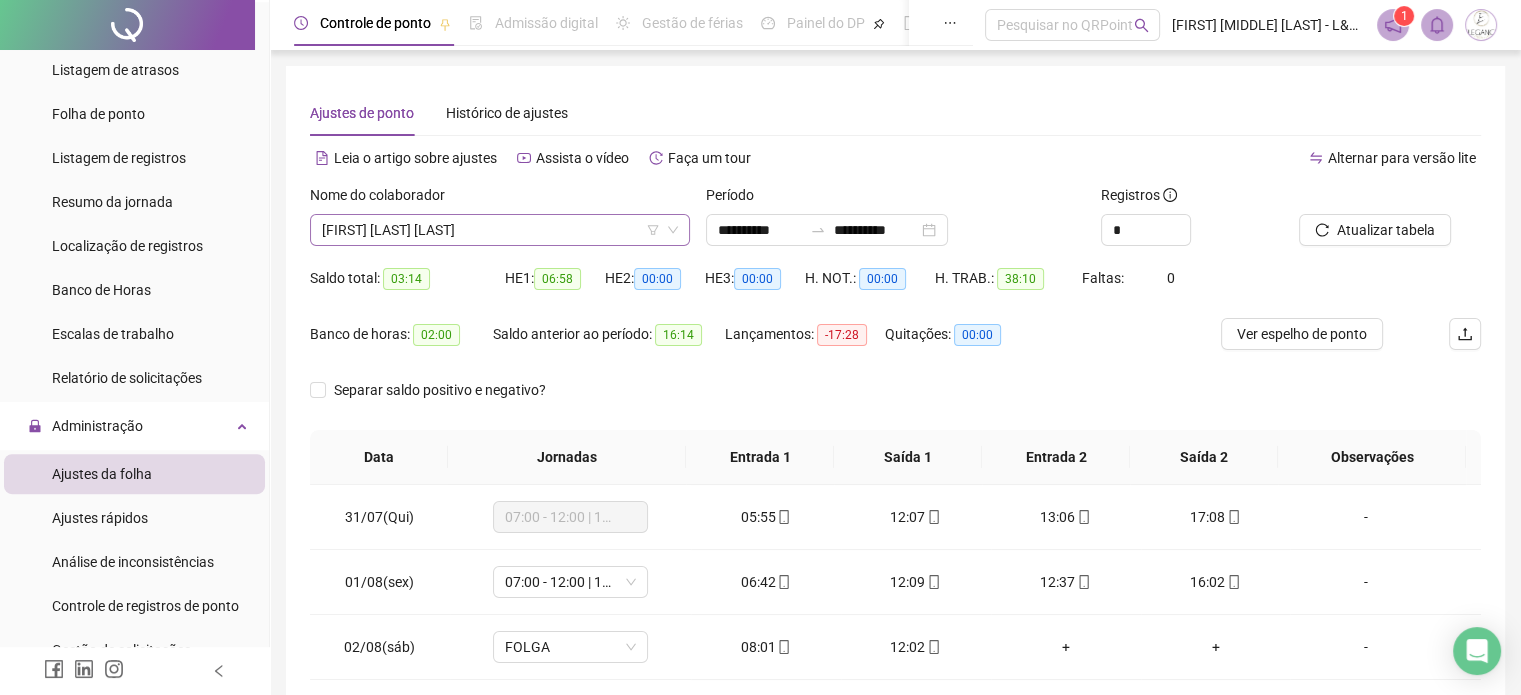 click on "[FIRST] [LAST] [LAST]" at bounding box center (500, 230) 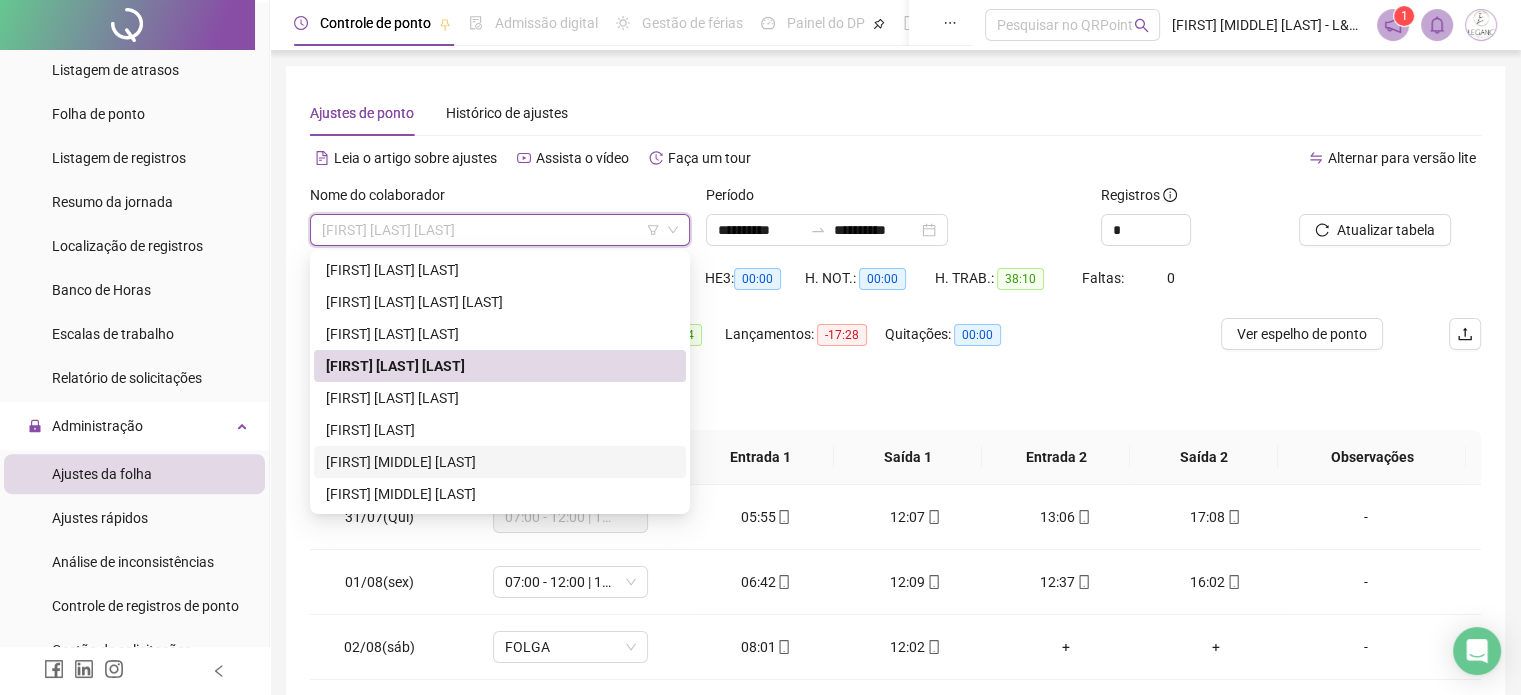scroll, scrollTop: 64, scrollLeft: 0, axis: vertical 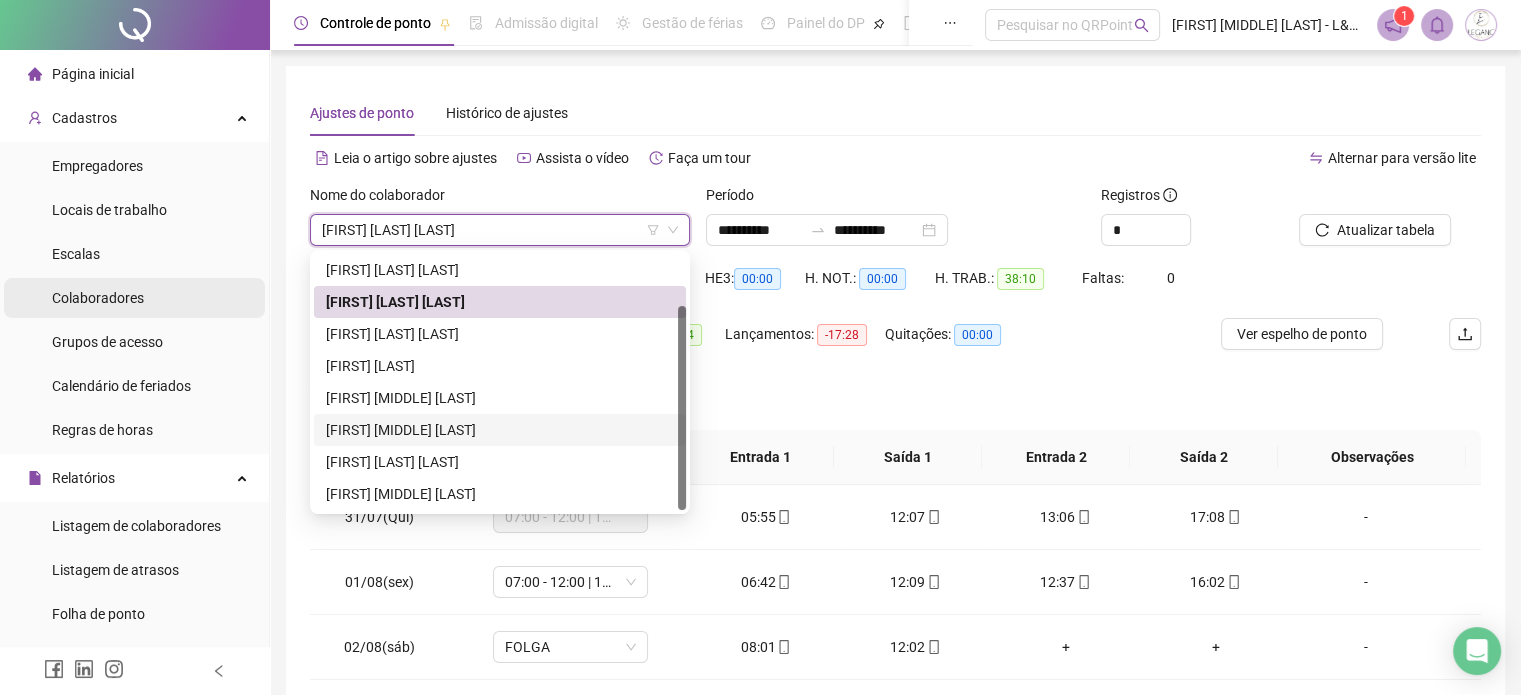 click on "Colaboradores" at bounding box center (98, 298) 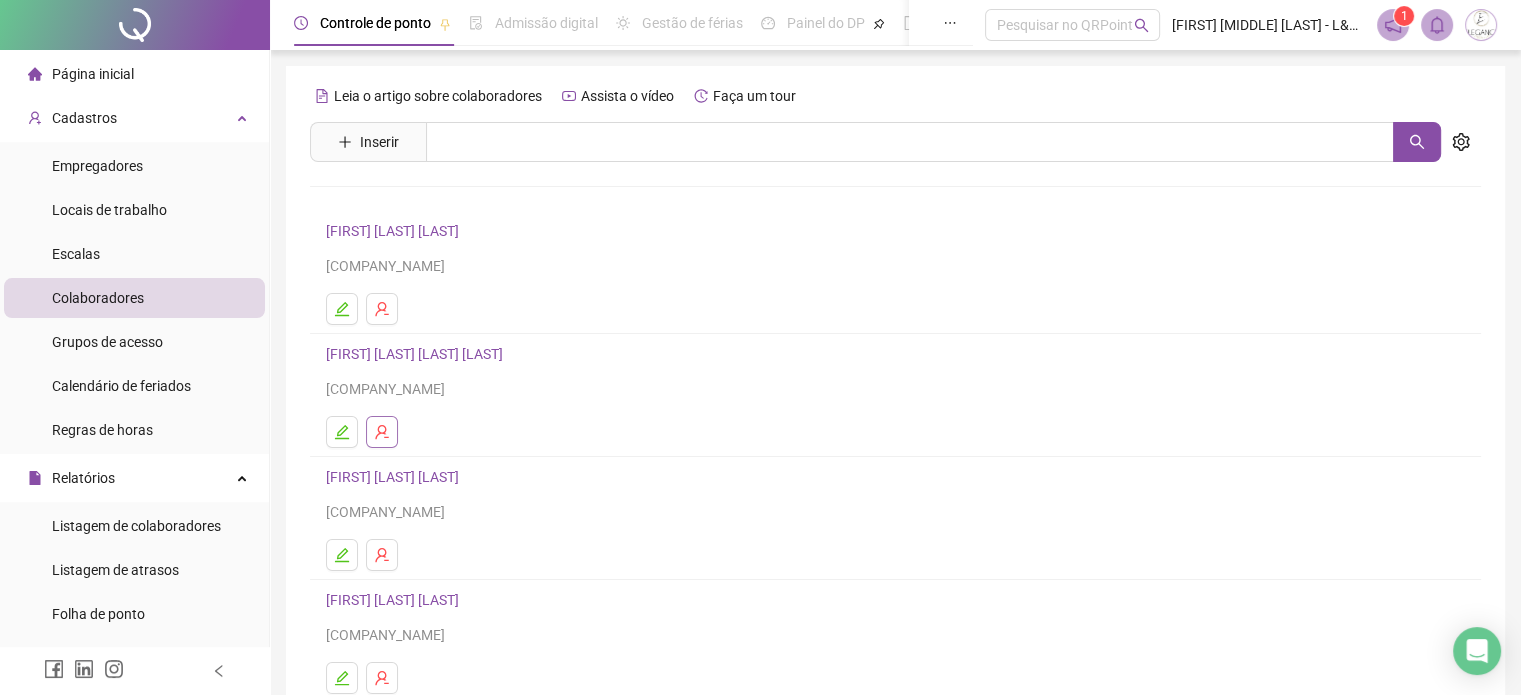 scroll, scrollTop: 100, scrollLeft: 0, axis: vertical 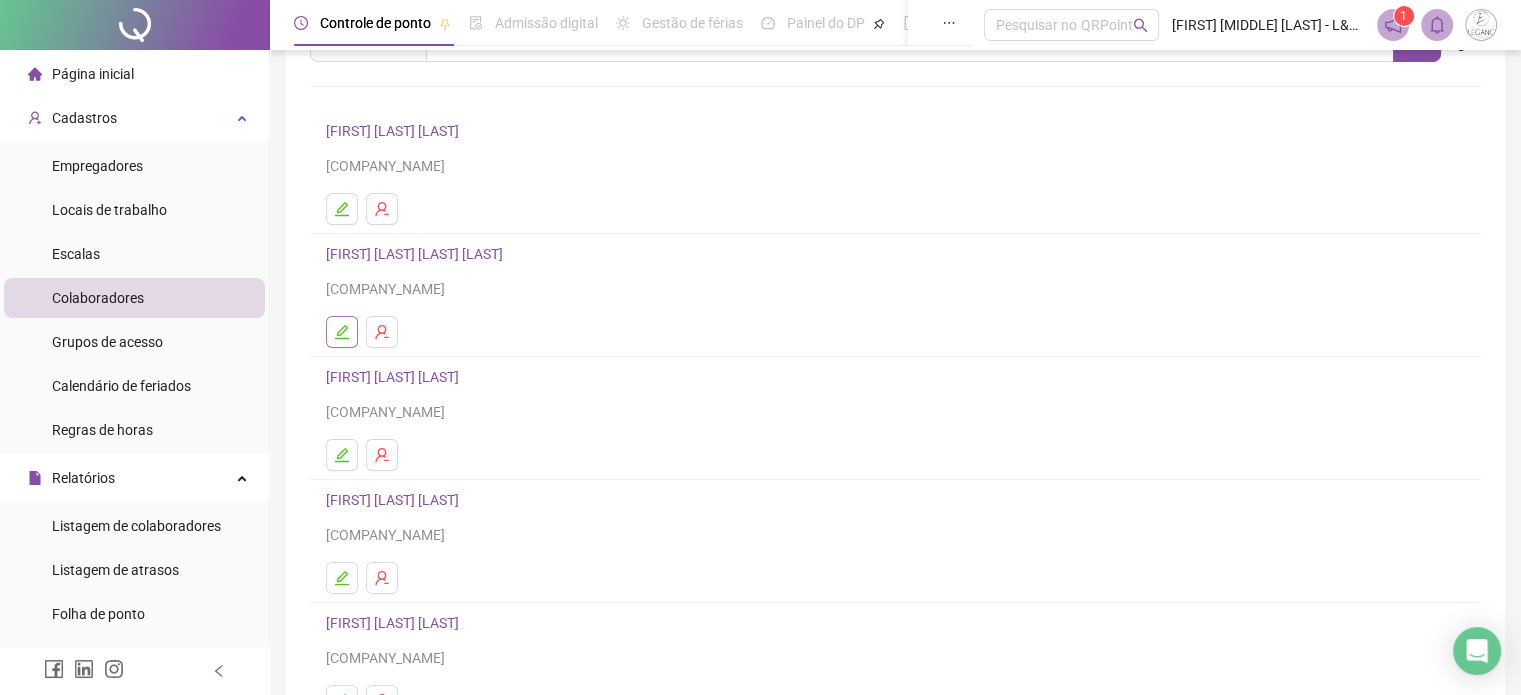 click 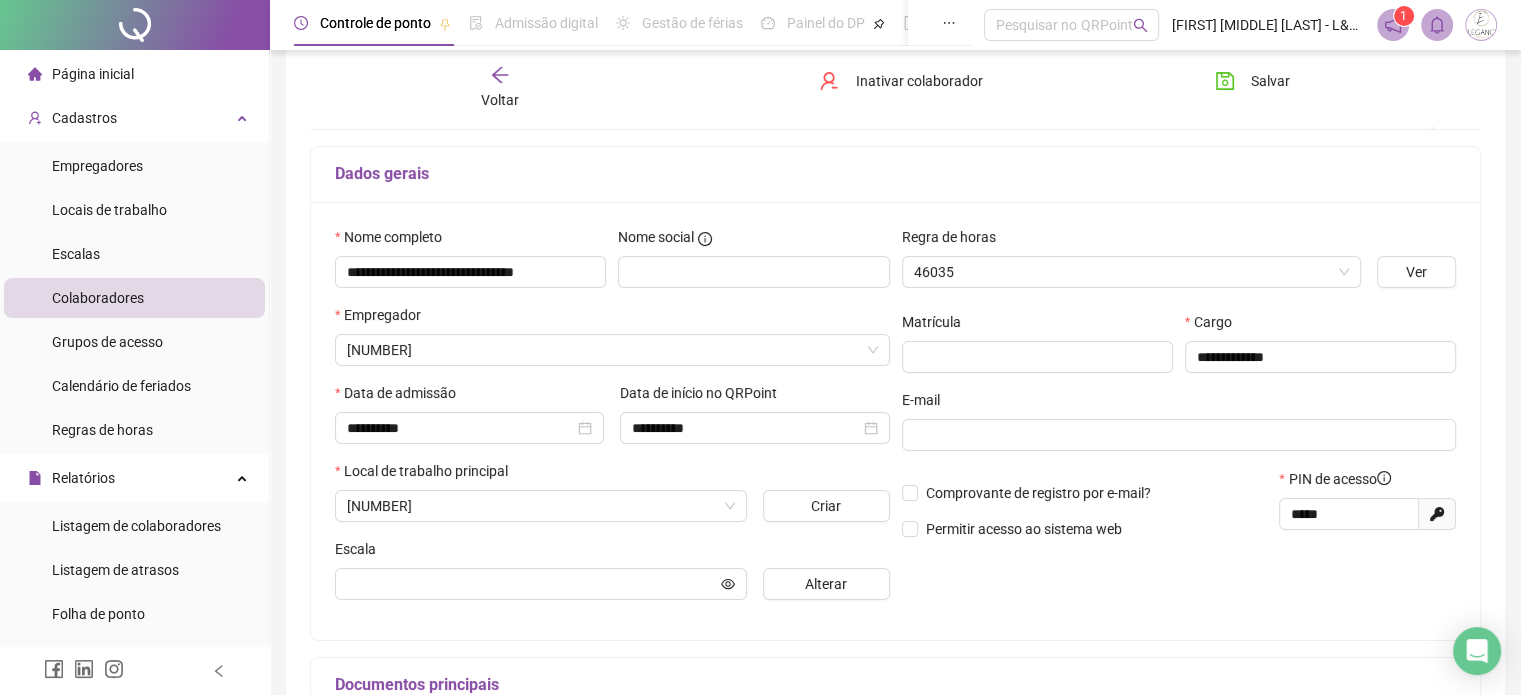 scroll, scrollTop: 110, scrollLeft: 0, axis: vertical 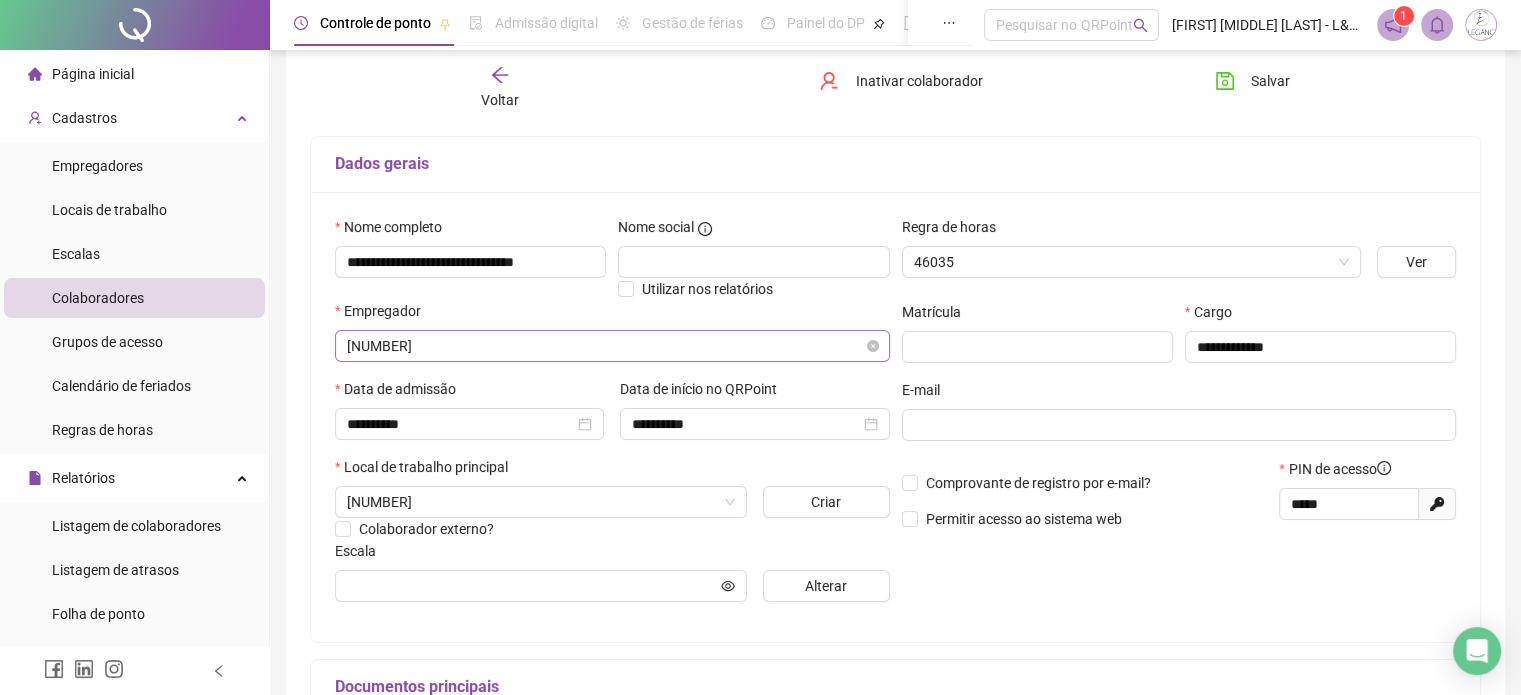 type on "**********" 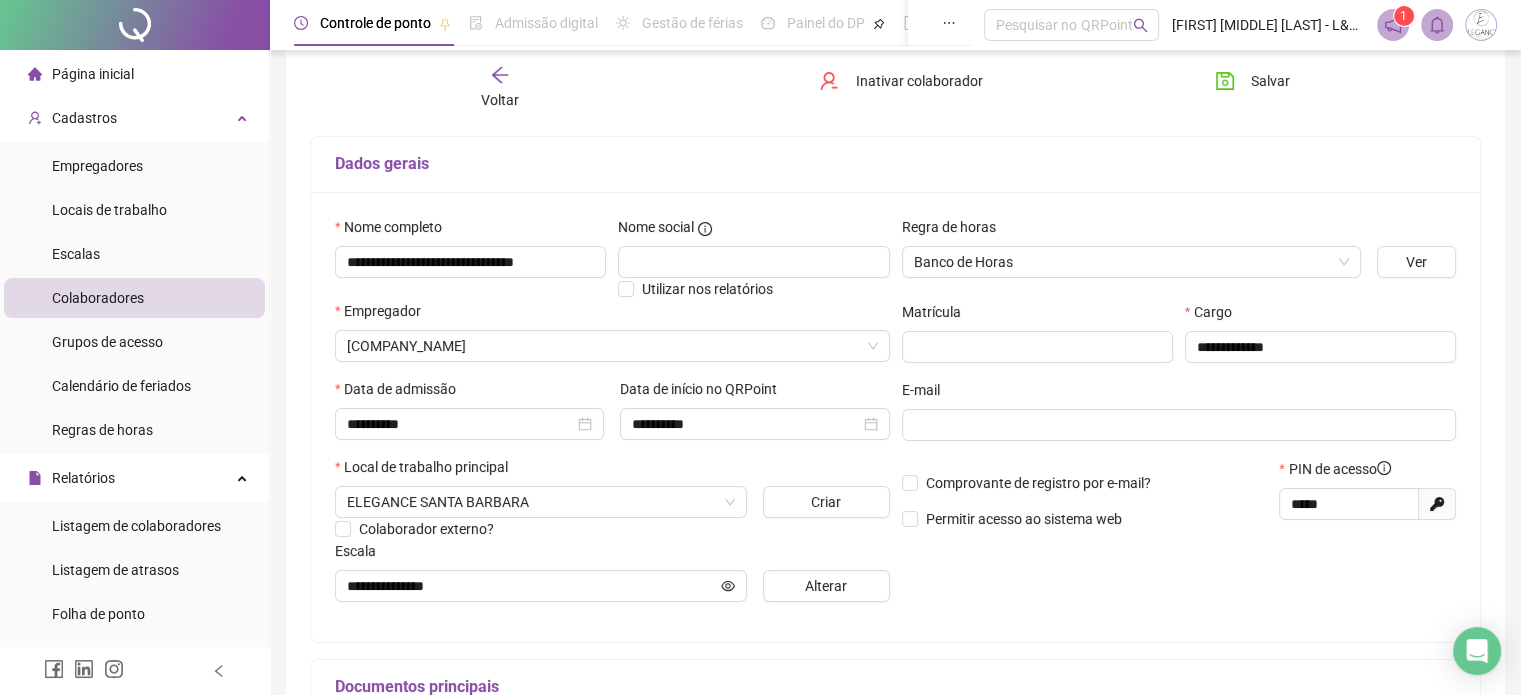 click on "Voltar" at bounding box center (500, 88) 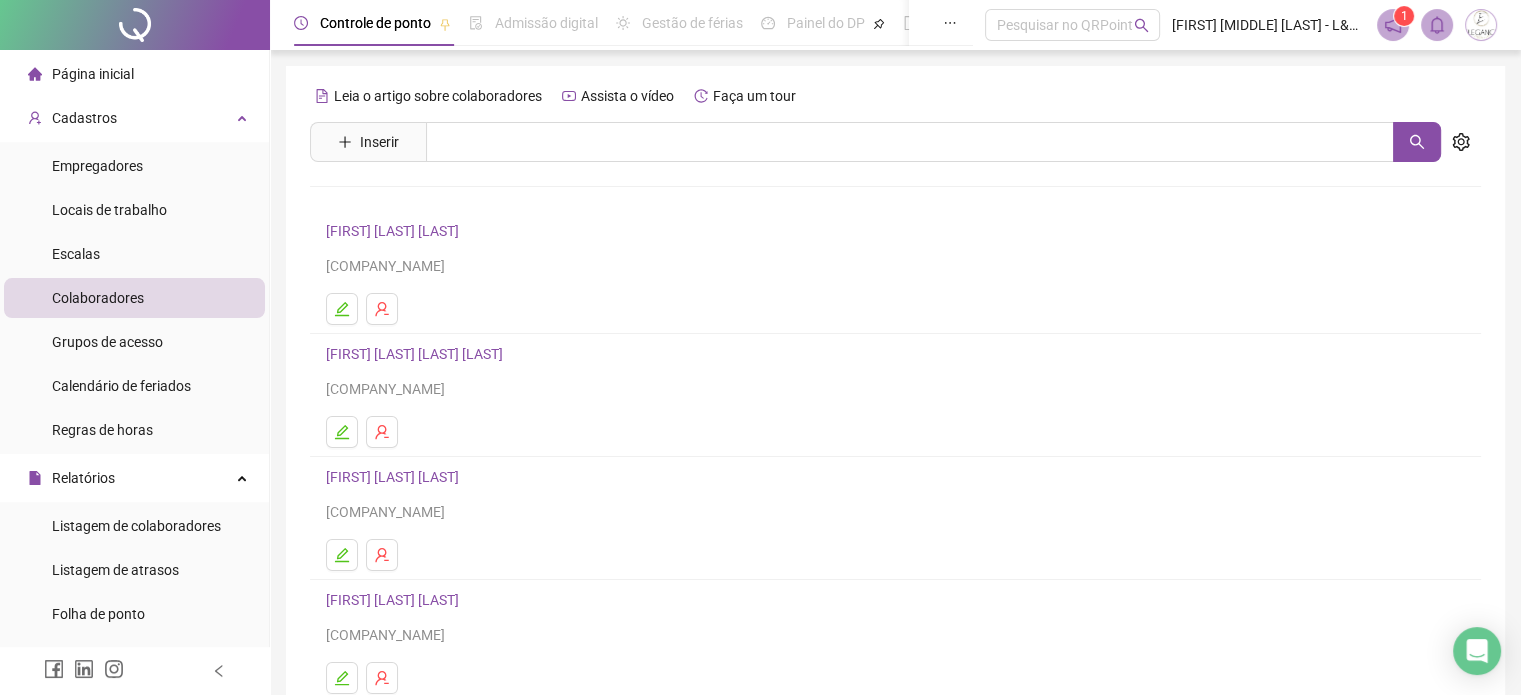 scroll, scrollTop: 200, scrollLeft: 0, axis: vertical 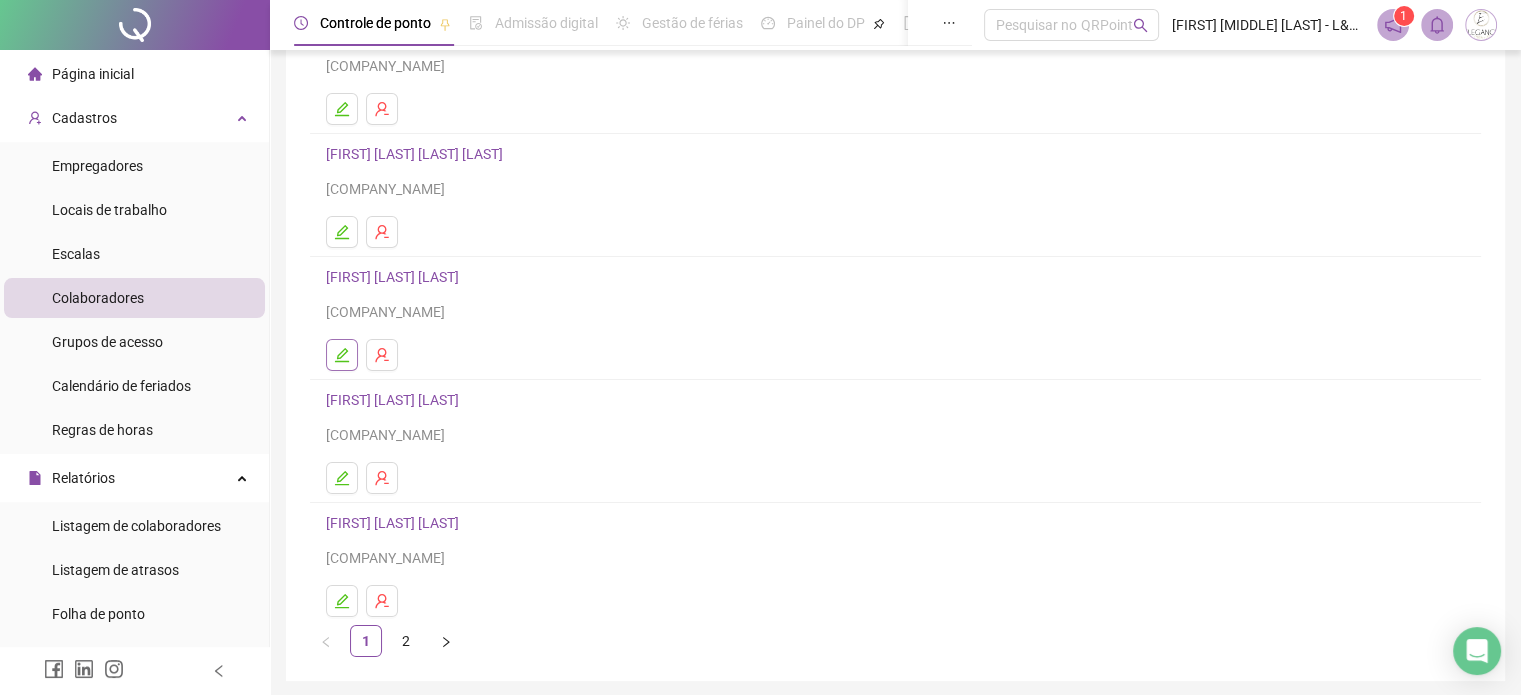 click at bounding box center (342, 355) 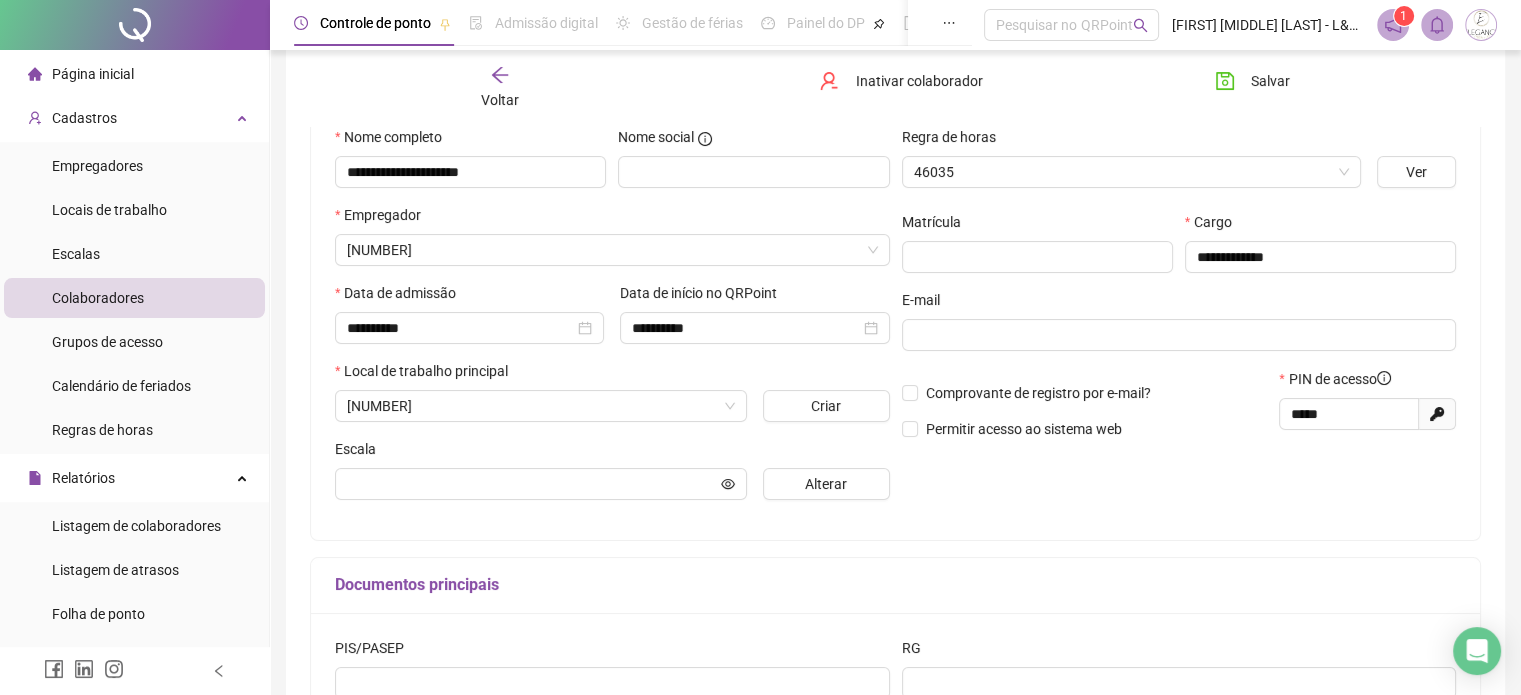 scroll, scrollTop: 210, scrollLeft: 0, axis: vertical 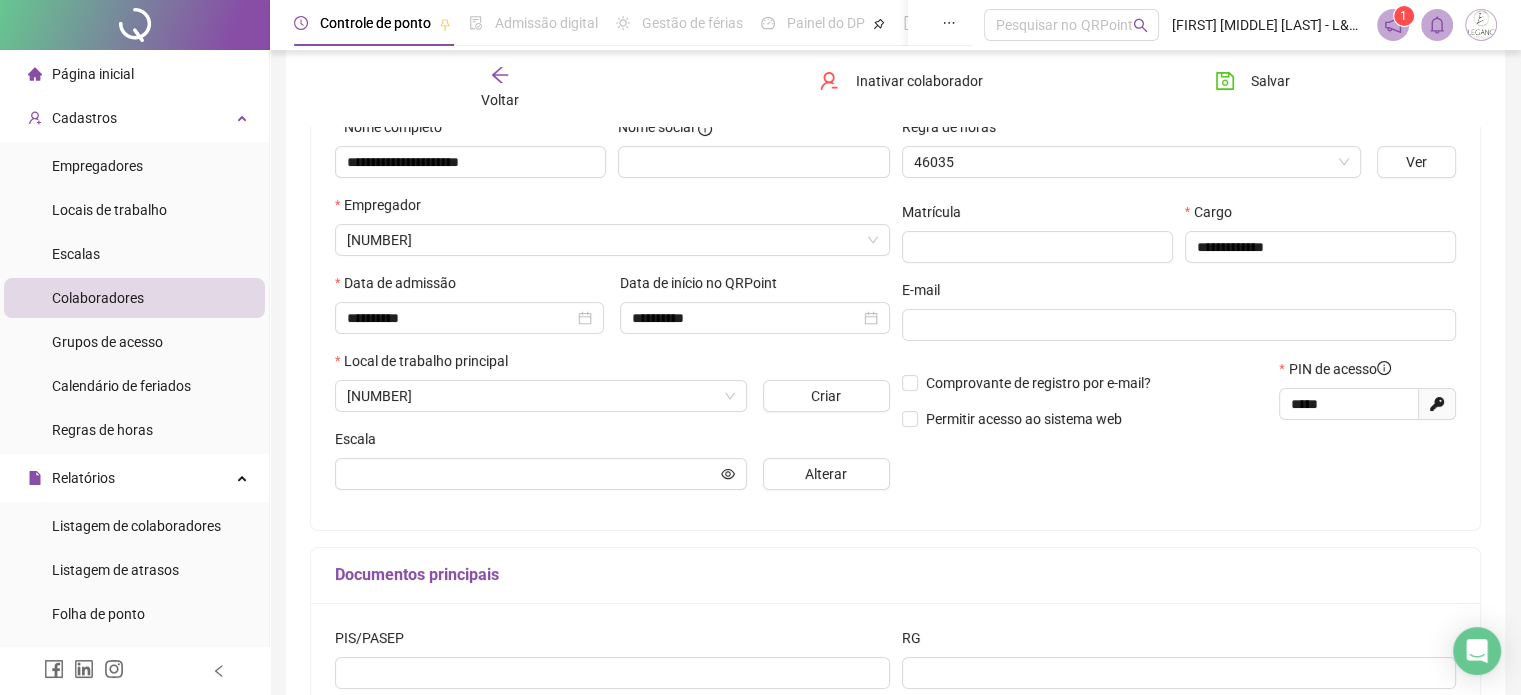 type on "**********" 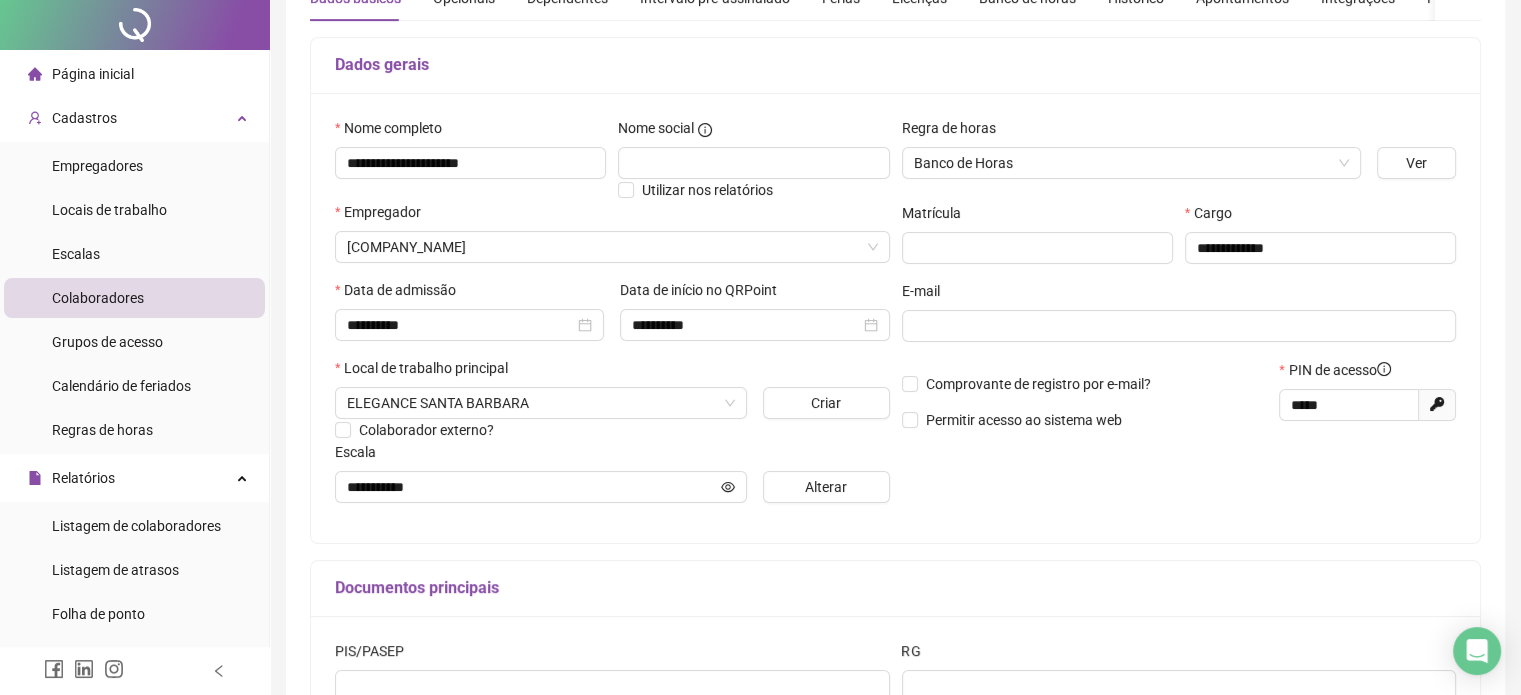 scroll, scrollTop: 0, scrollLeft: 0, axis: both 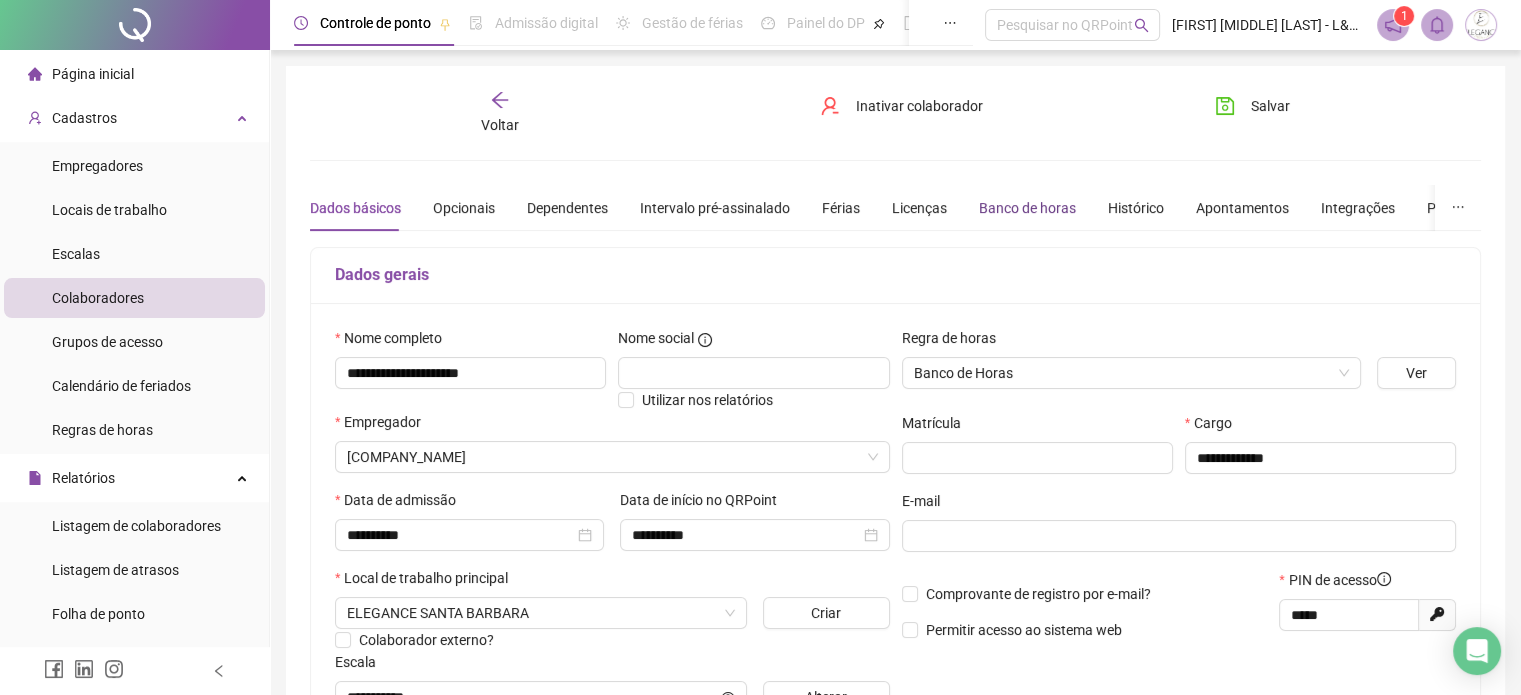 click on "Banco de horas" at bounding box center (1027, 208) 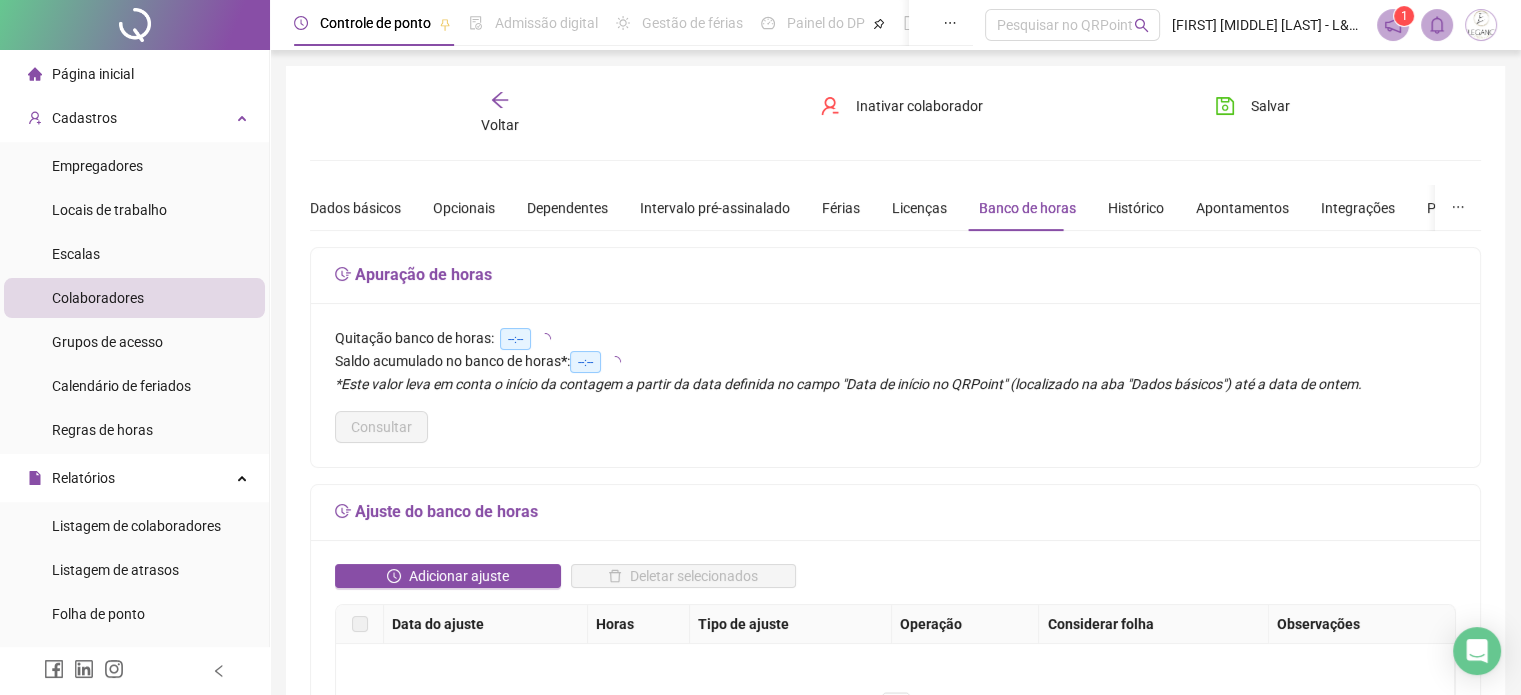 scroll, scrollTop: 200, scrollLeft: 0, axis: vertical 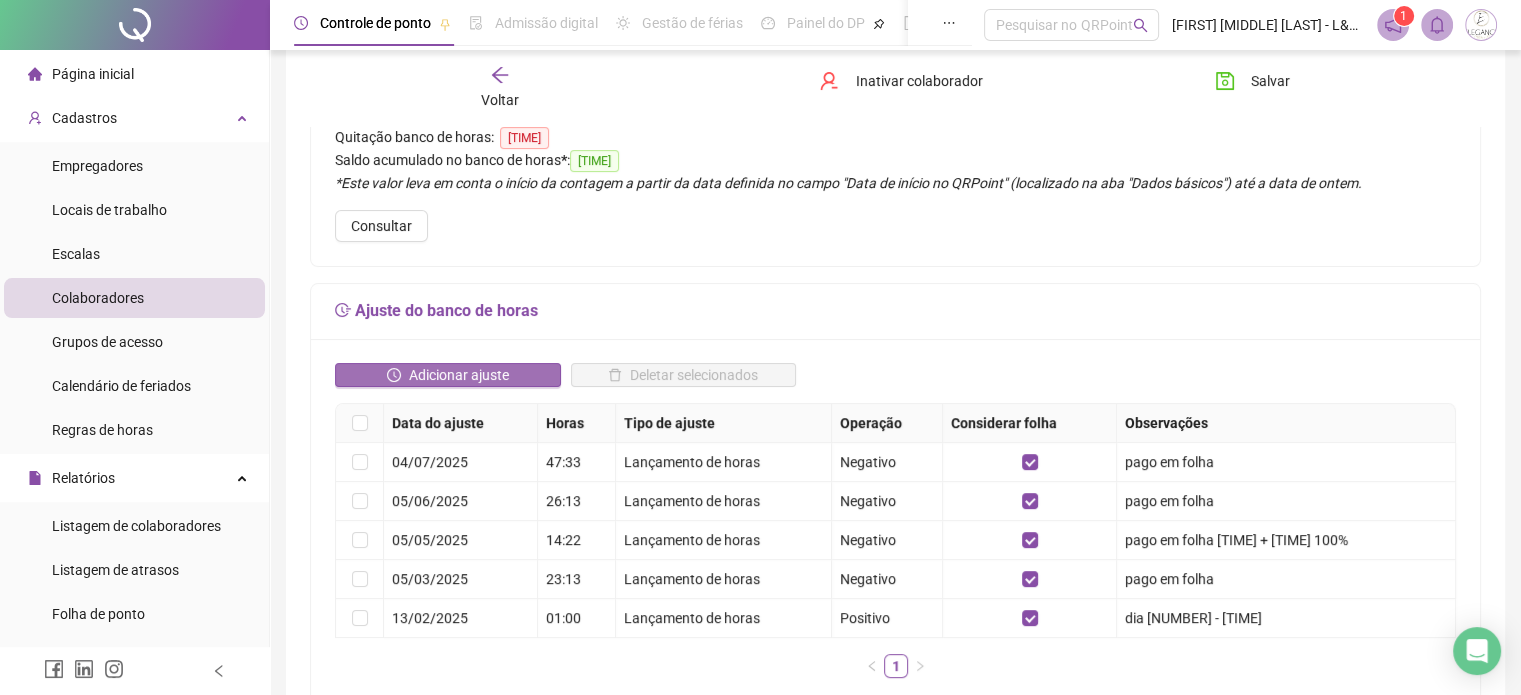 click on "Adicionar ajuste" at bounding box center [459, 375] 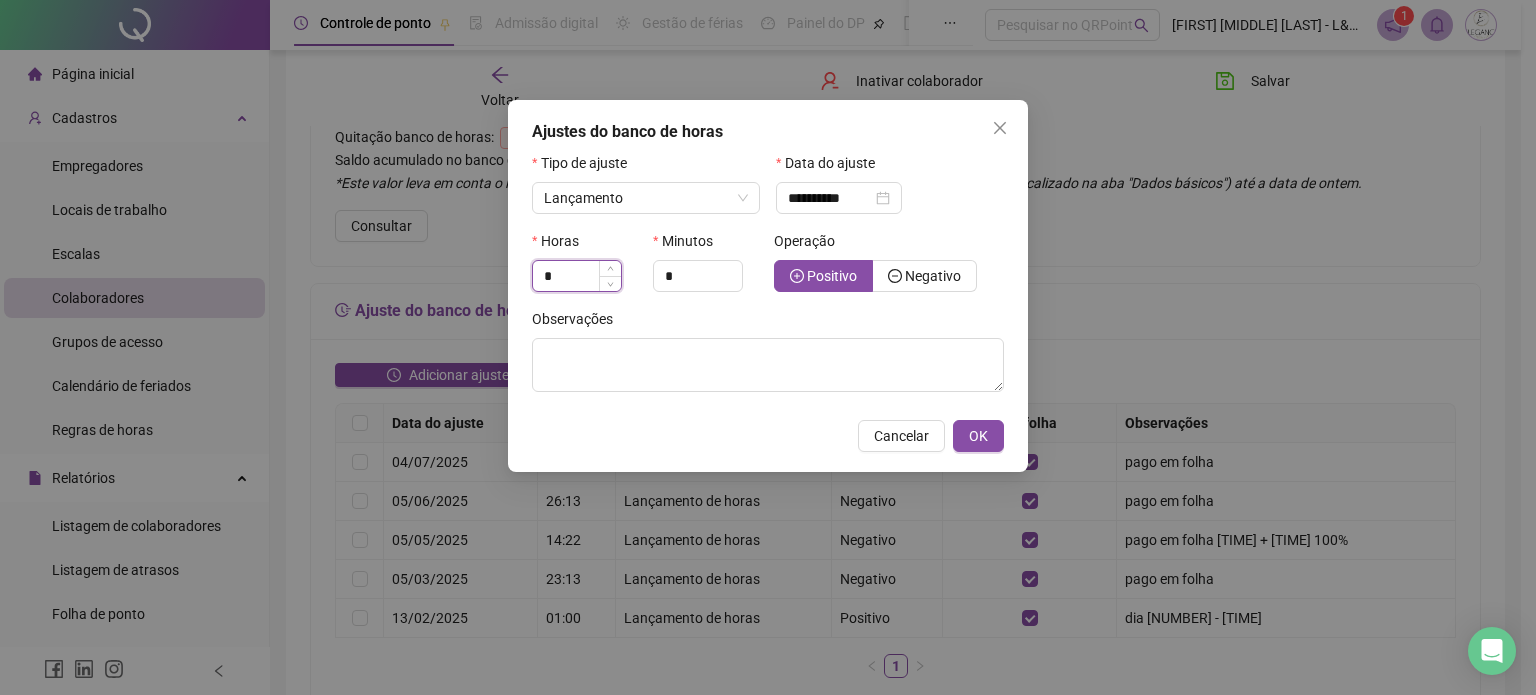 click on "*" at bounding box center [577, 276] 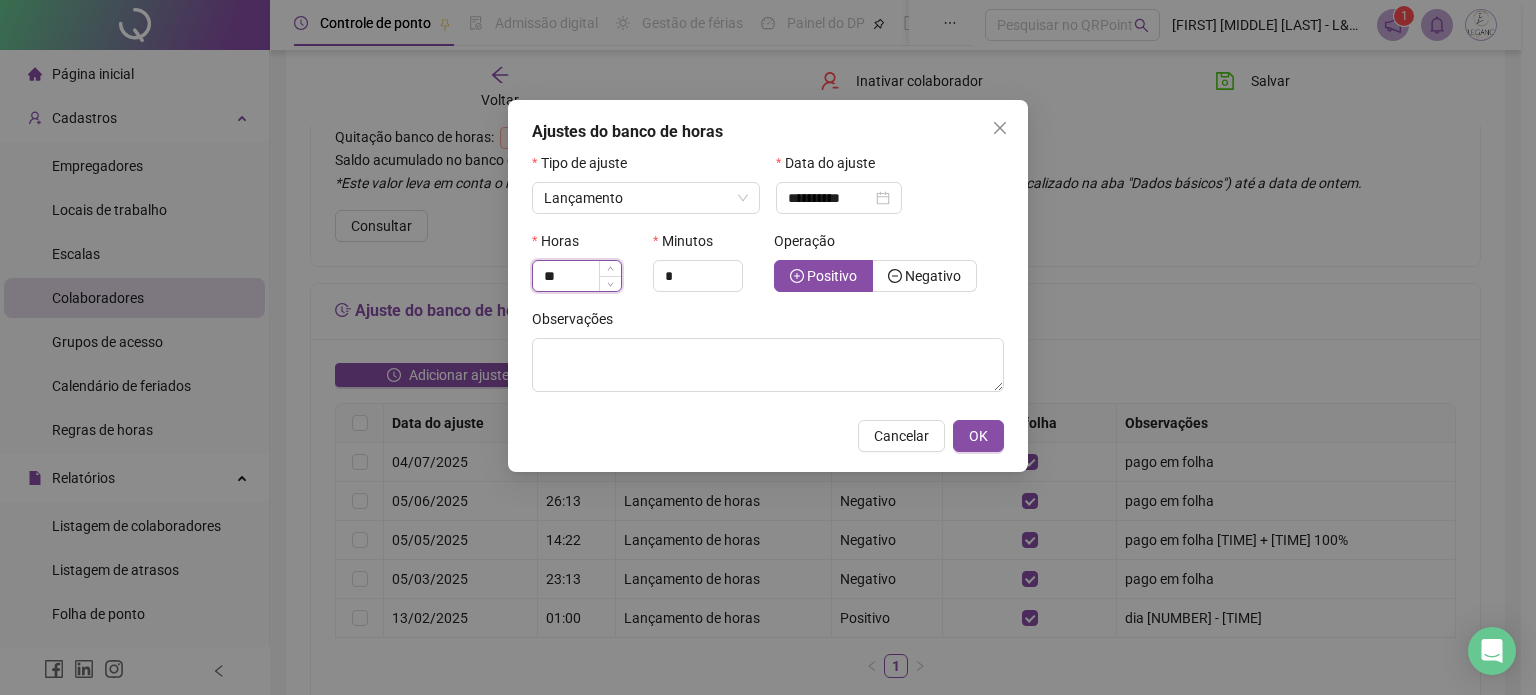type on "**" 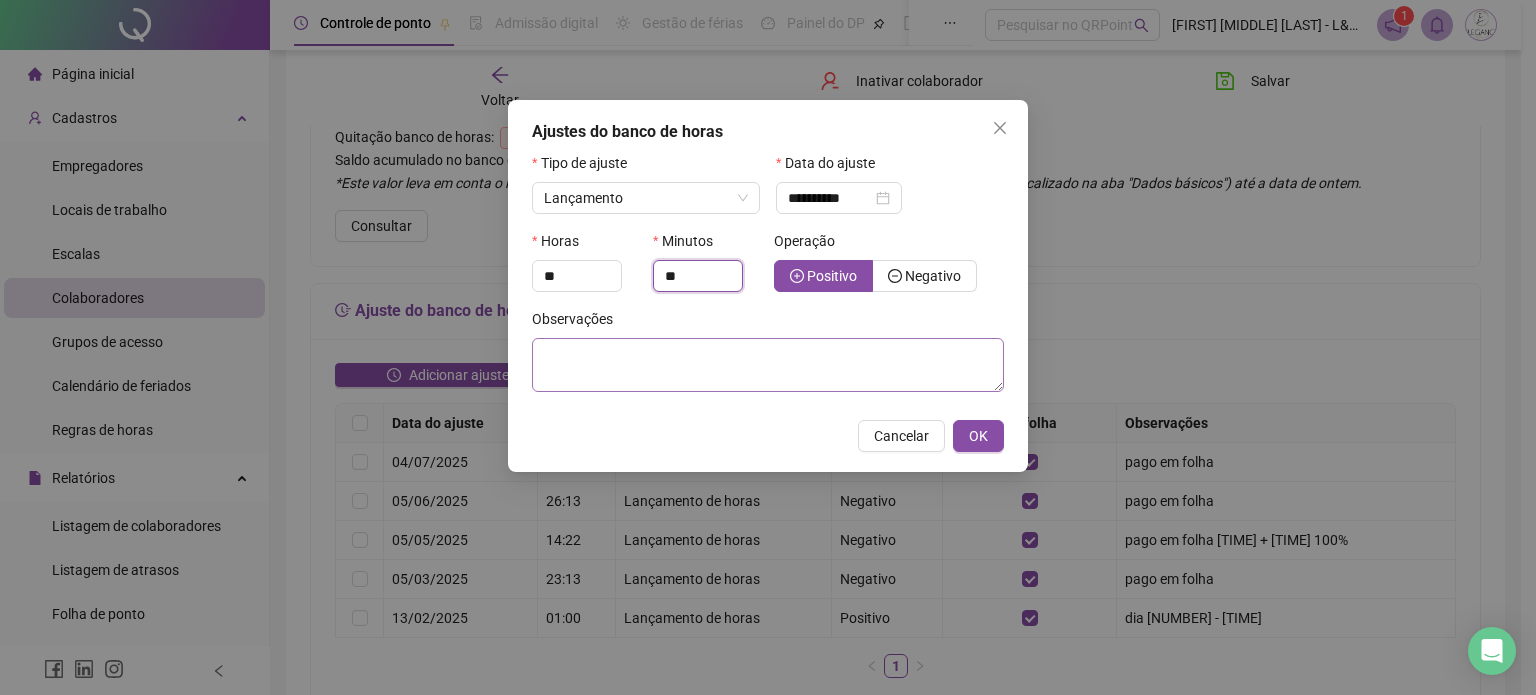 type on "**" 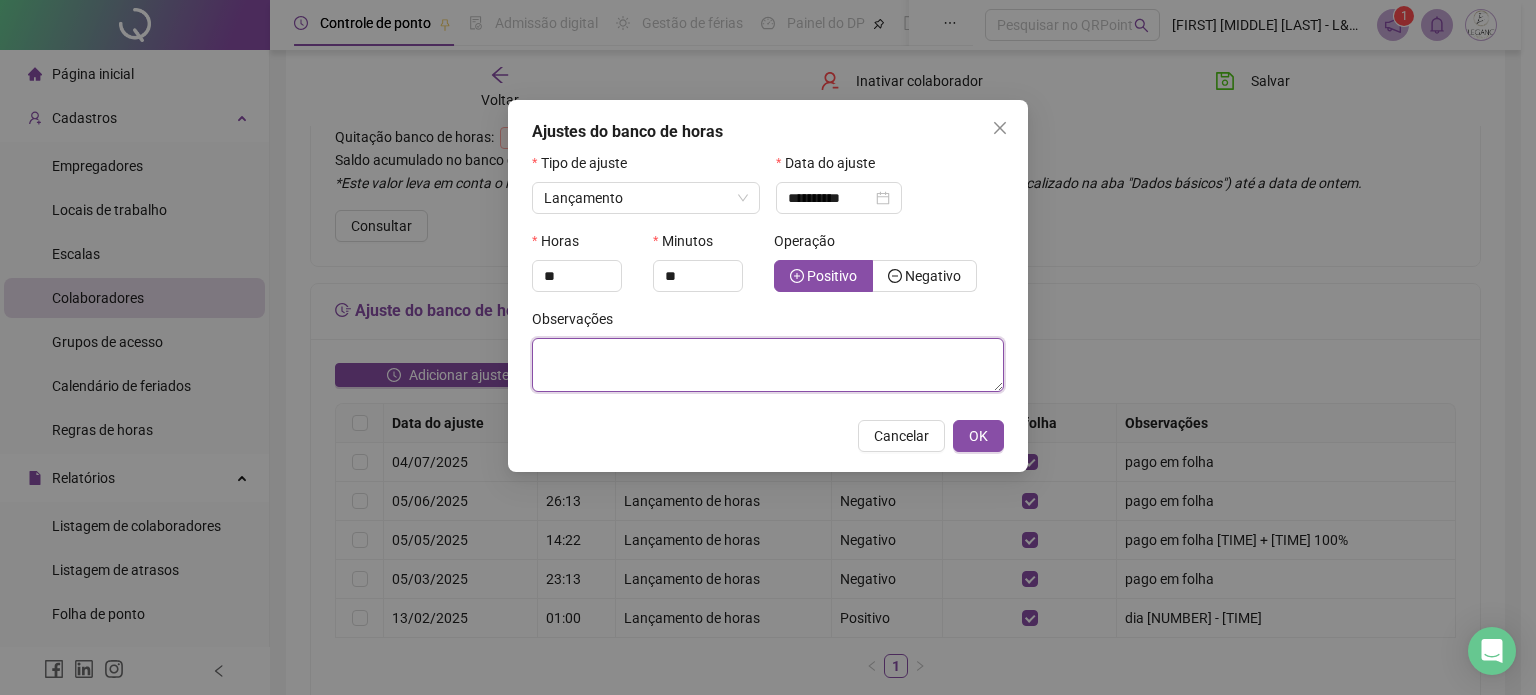 click at bounding box center [768, 365] 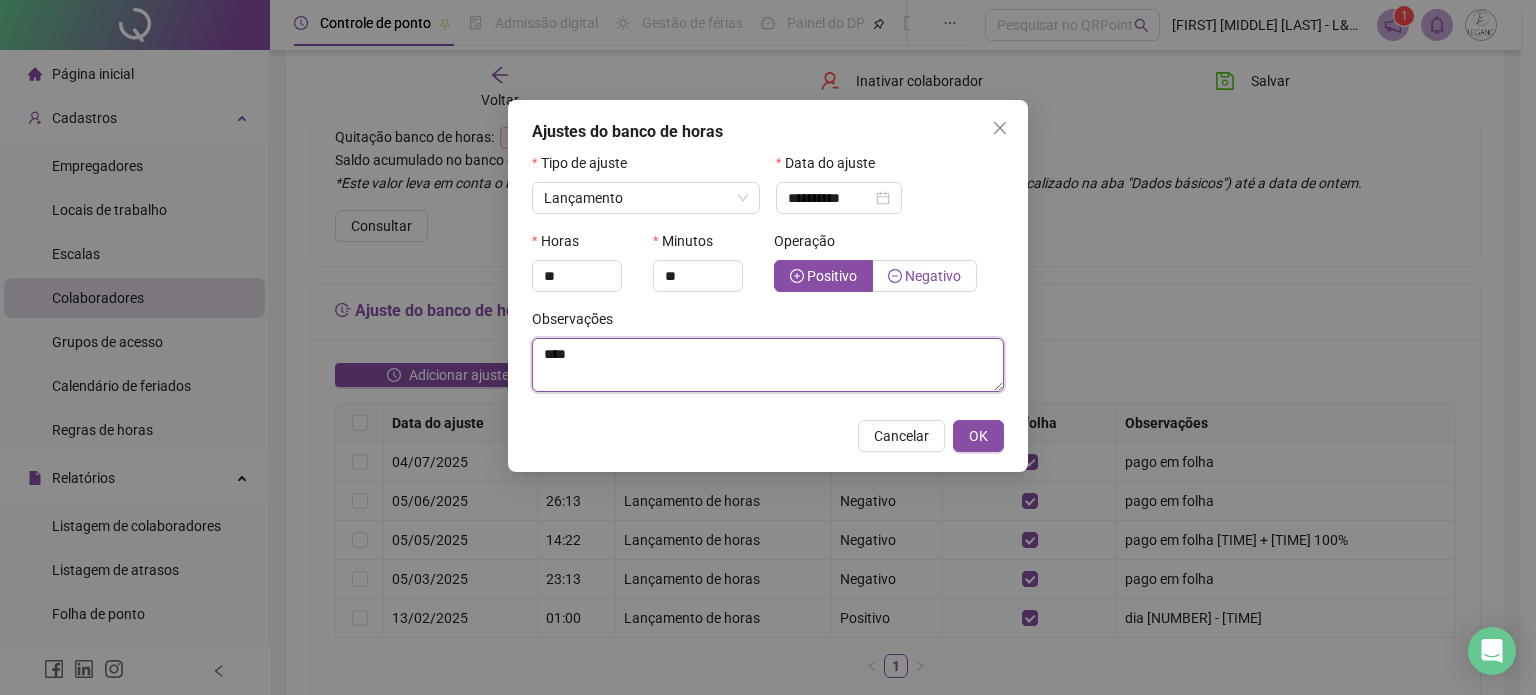 type on "****" 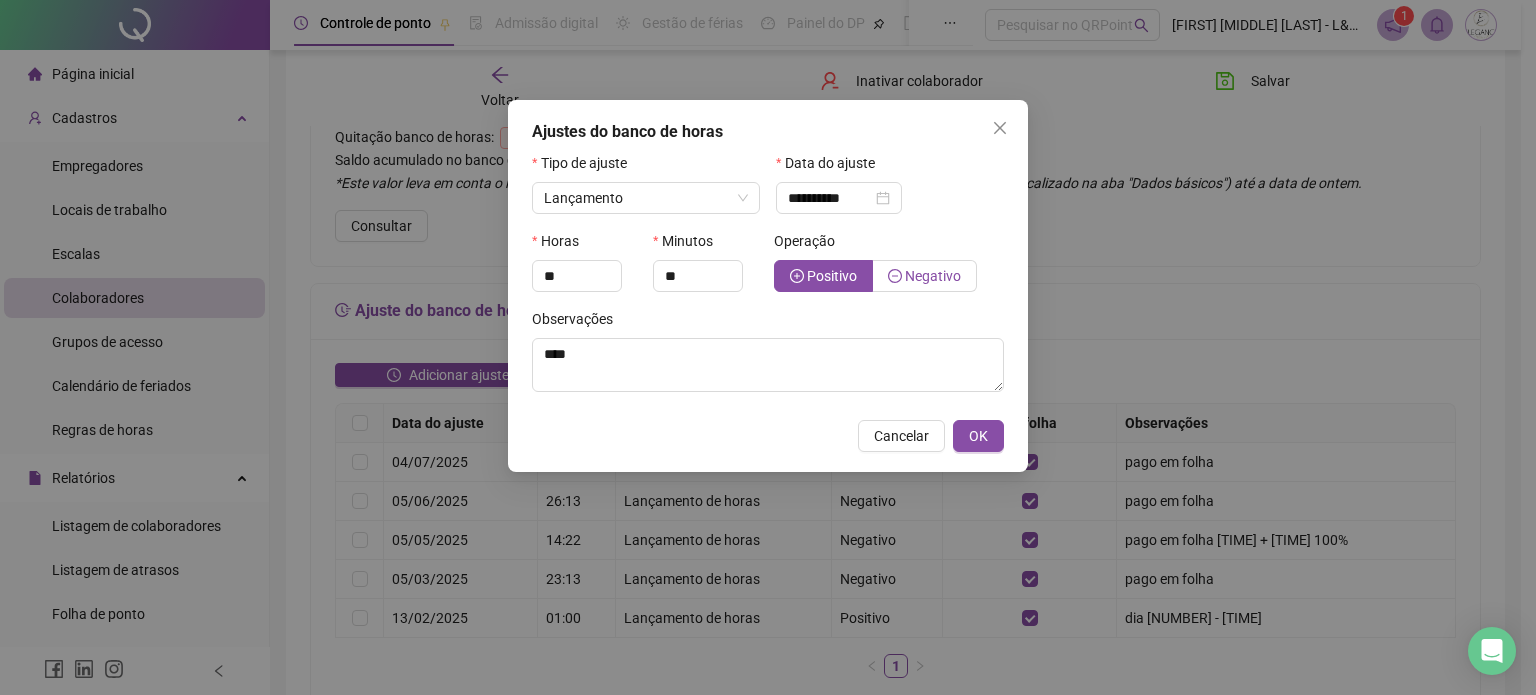 click on "Negativo" at bounding box center [933, 276] 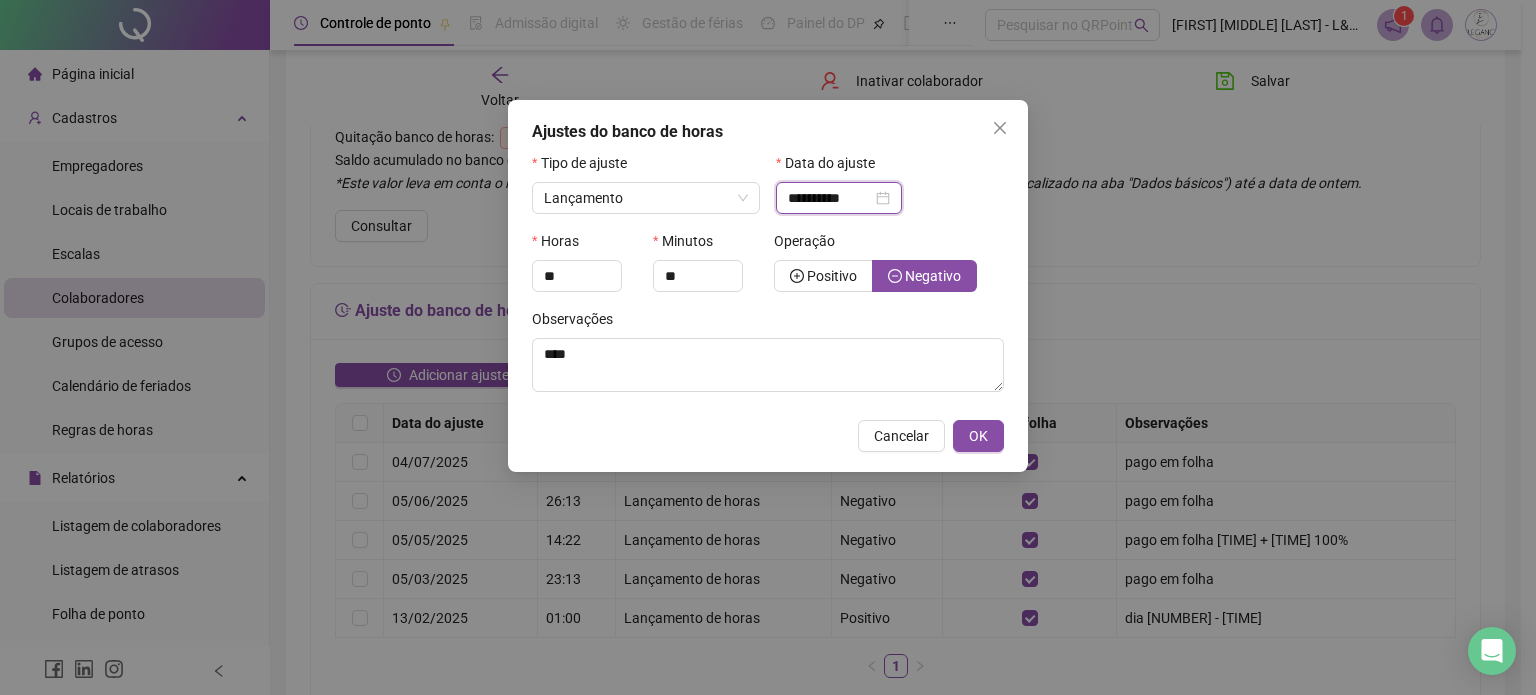 click on "**********" at bounding box center (830, 198) 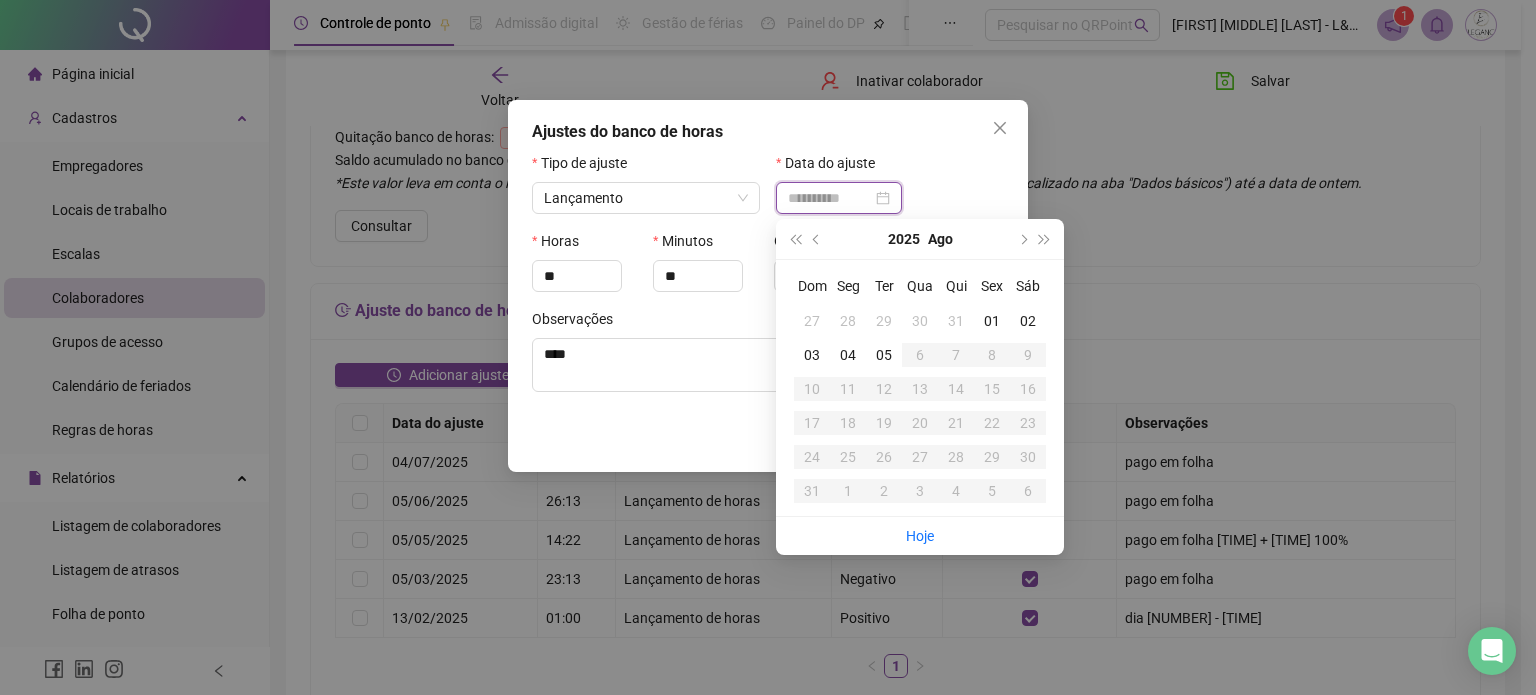 type on "**********" 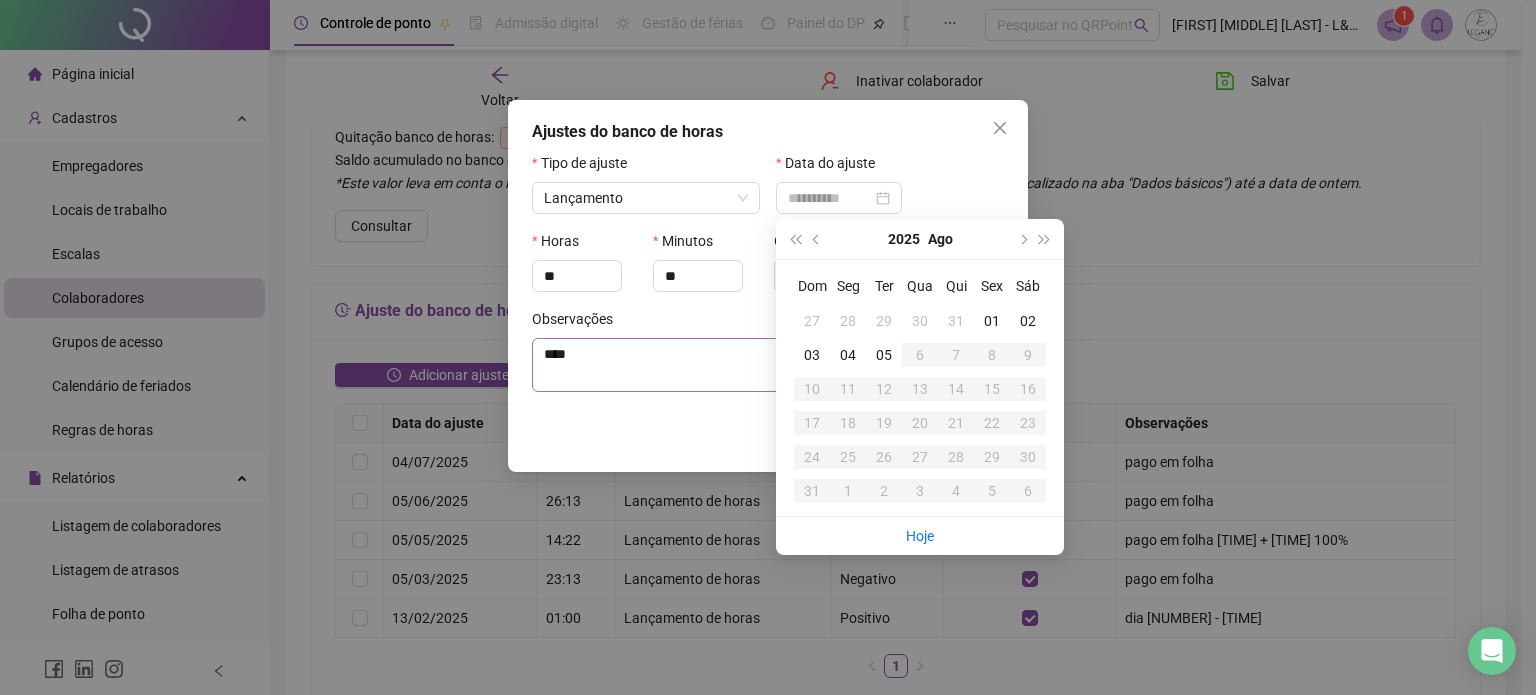 click on "04" at bounding box center (848, 355) 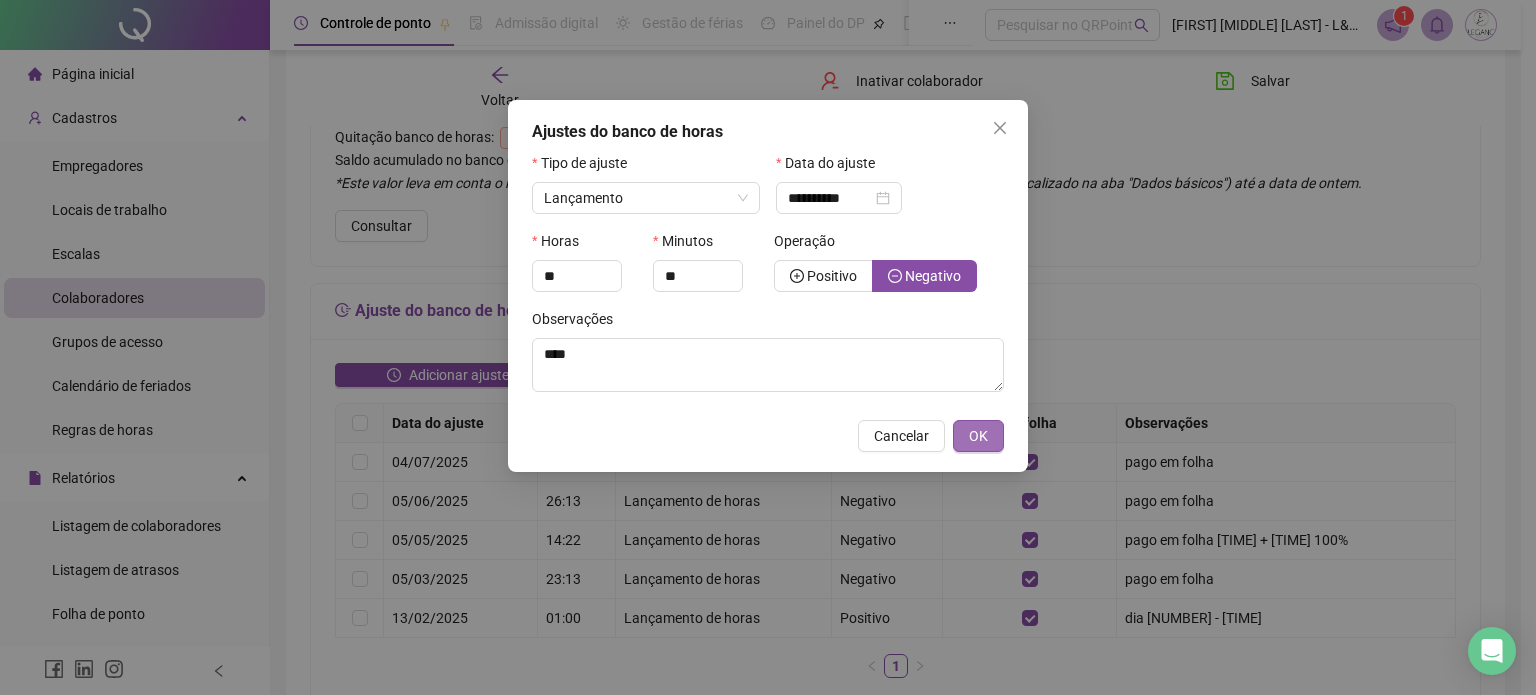 click on "OK" at bounding box center (978, 436) 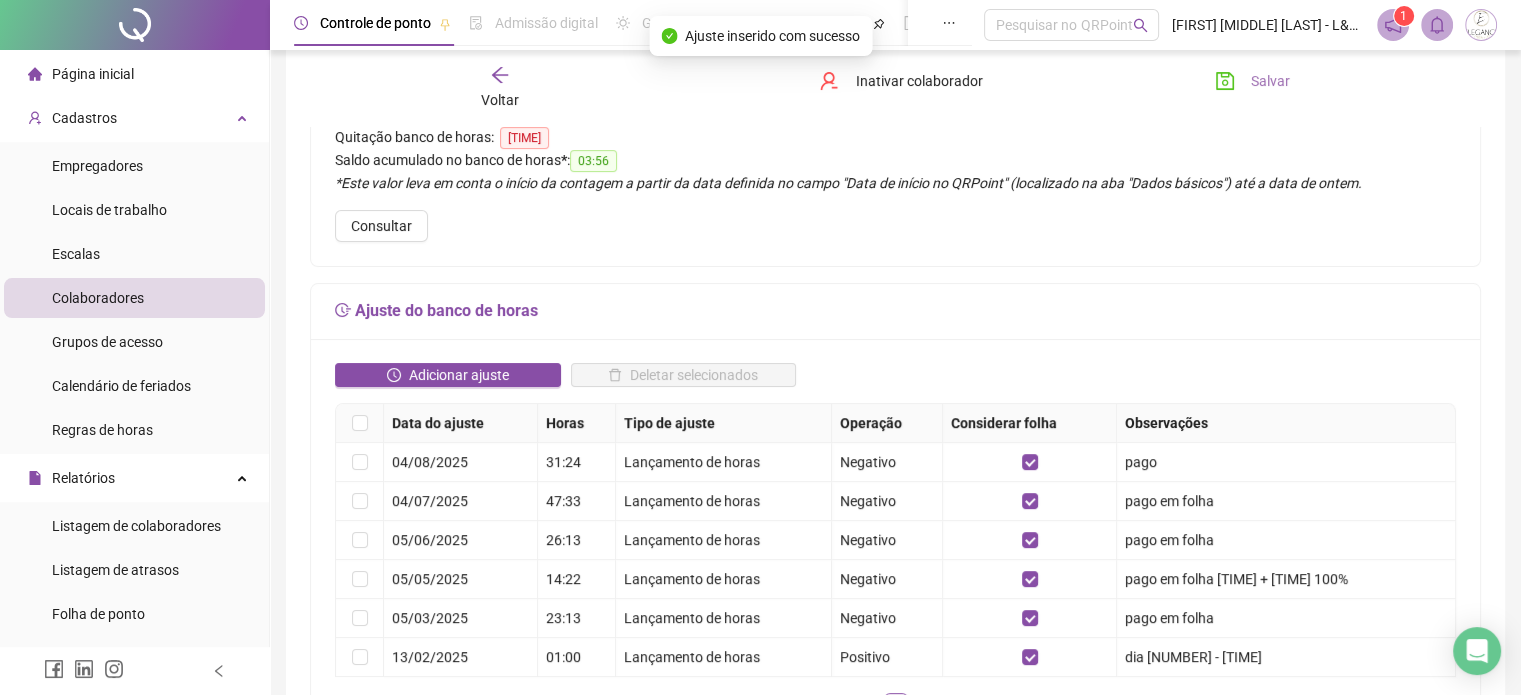 click on "Salvar" at bounding box center [1252, 81] 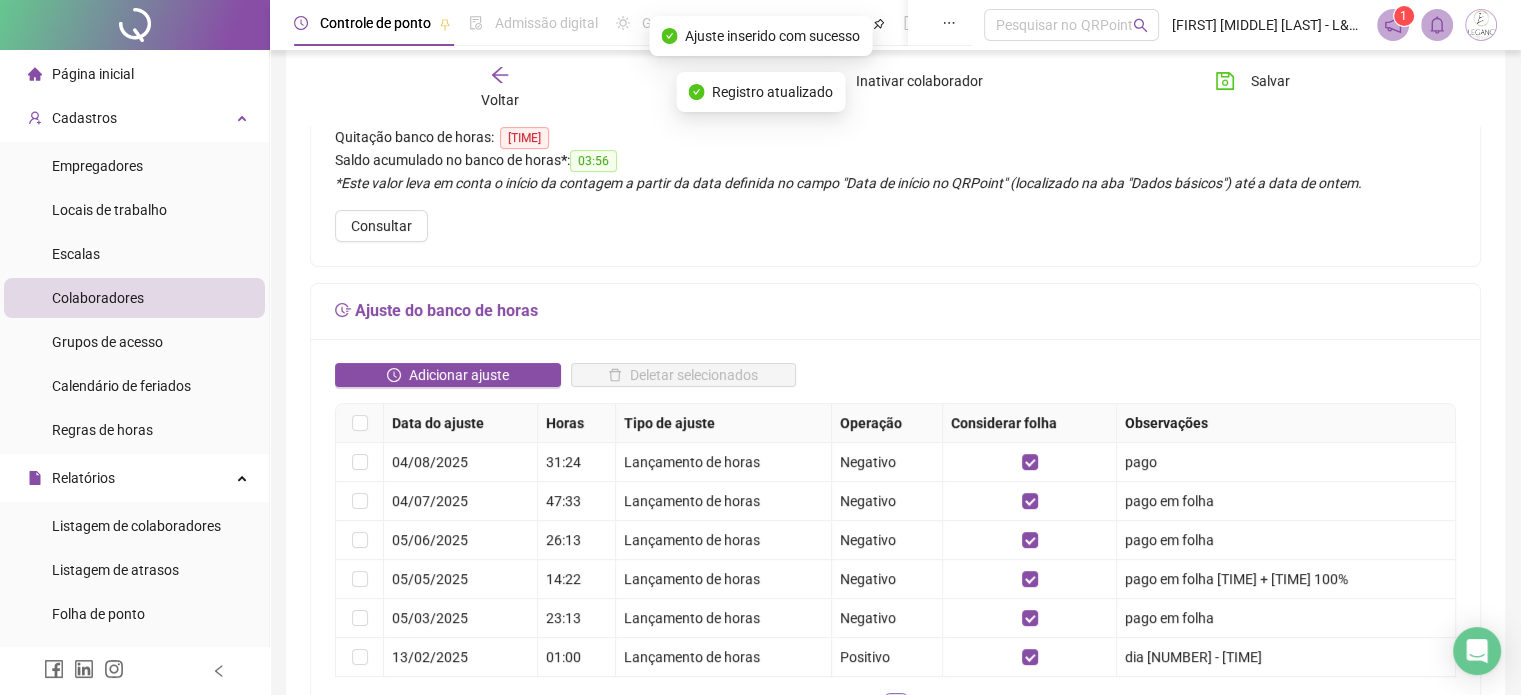 click 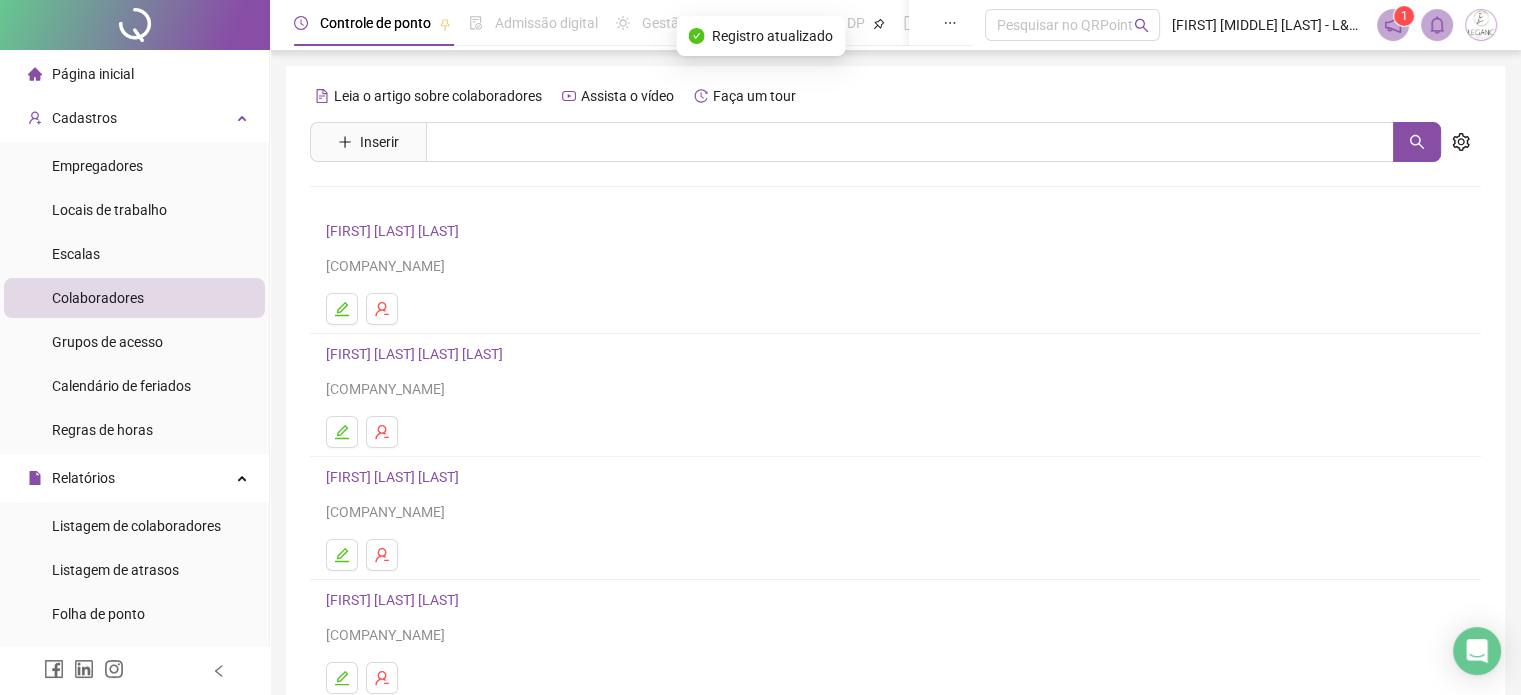 scroll, scrollTop: 271, scrollLeft: 0, axis: vertical 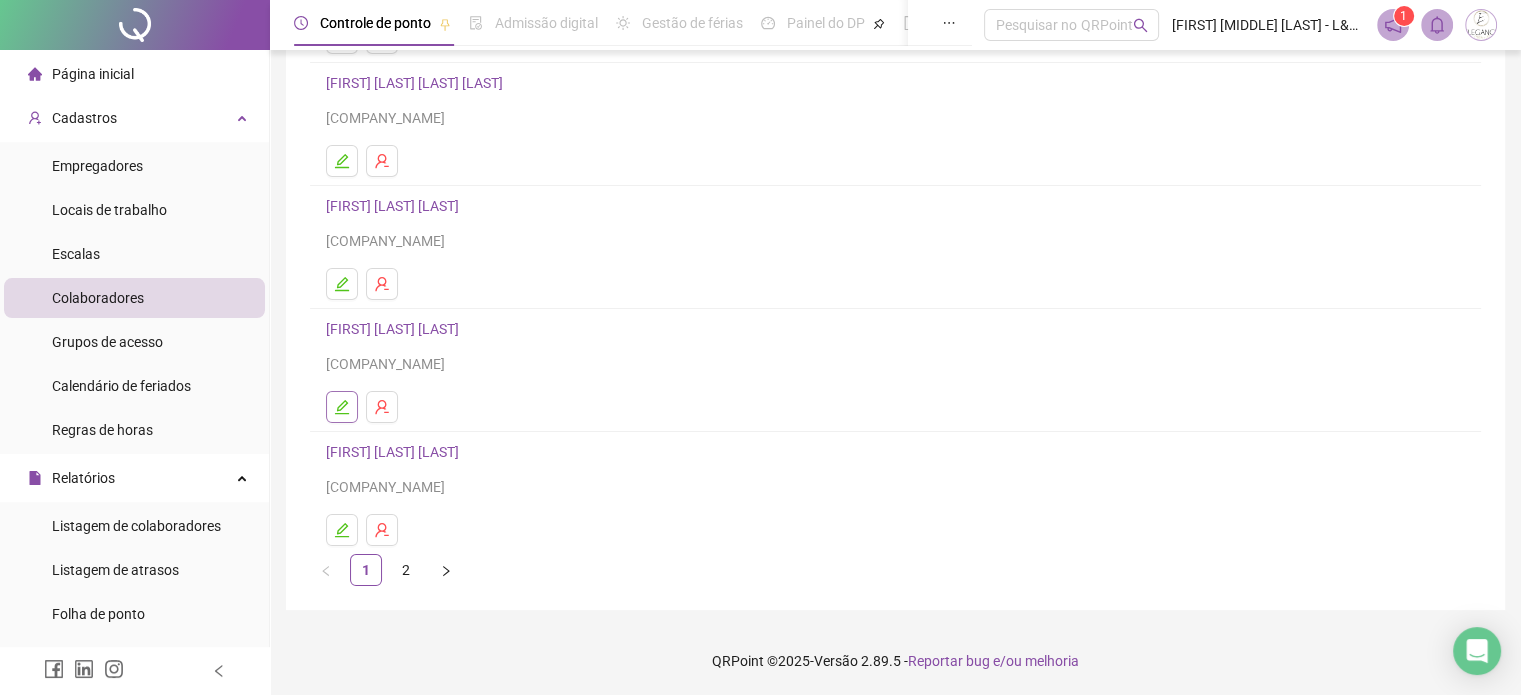 click 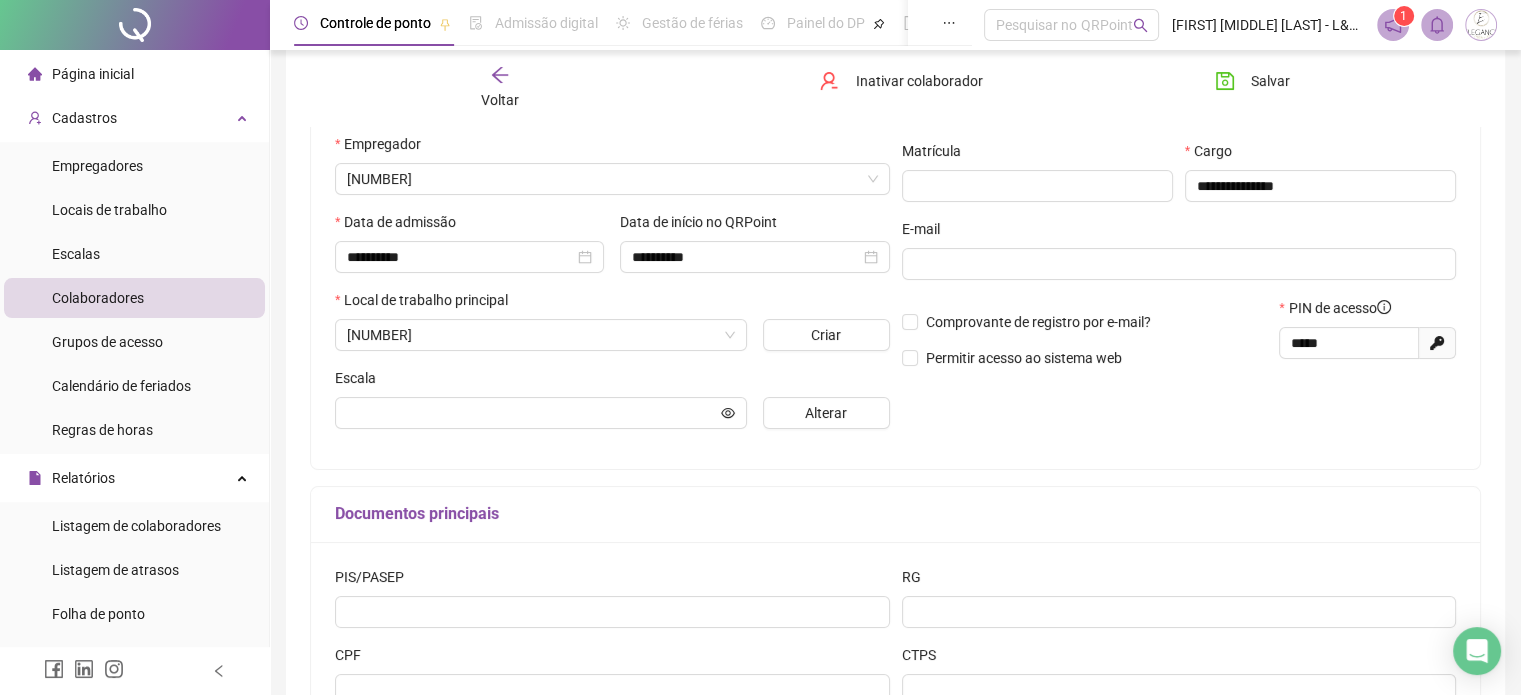 scroll, scrollTop: 281, scrollLeft: 0, axis: vertical 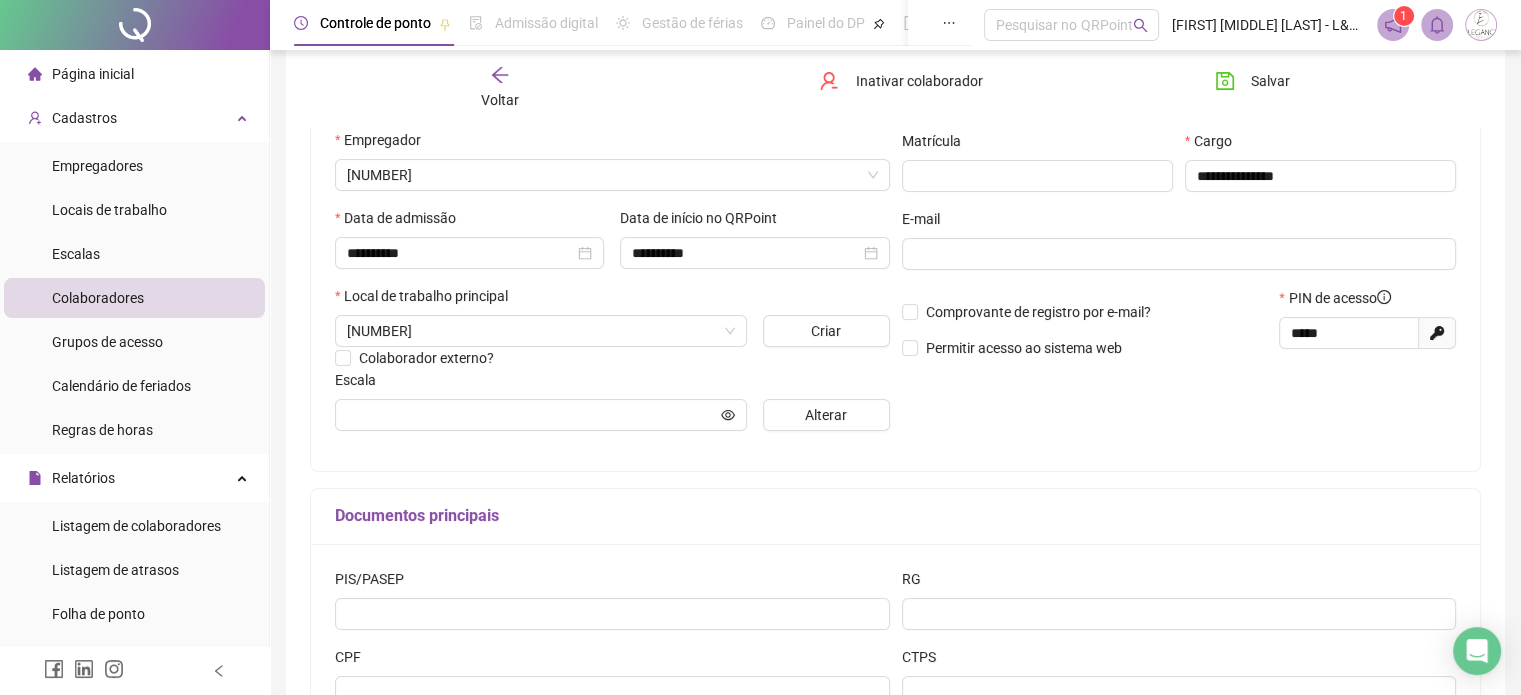 type on "**********" 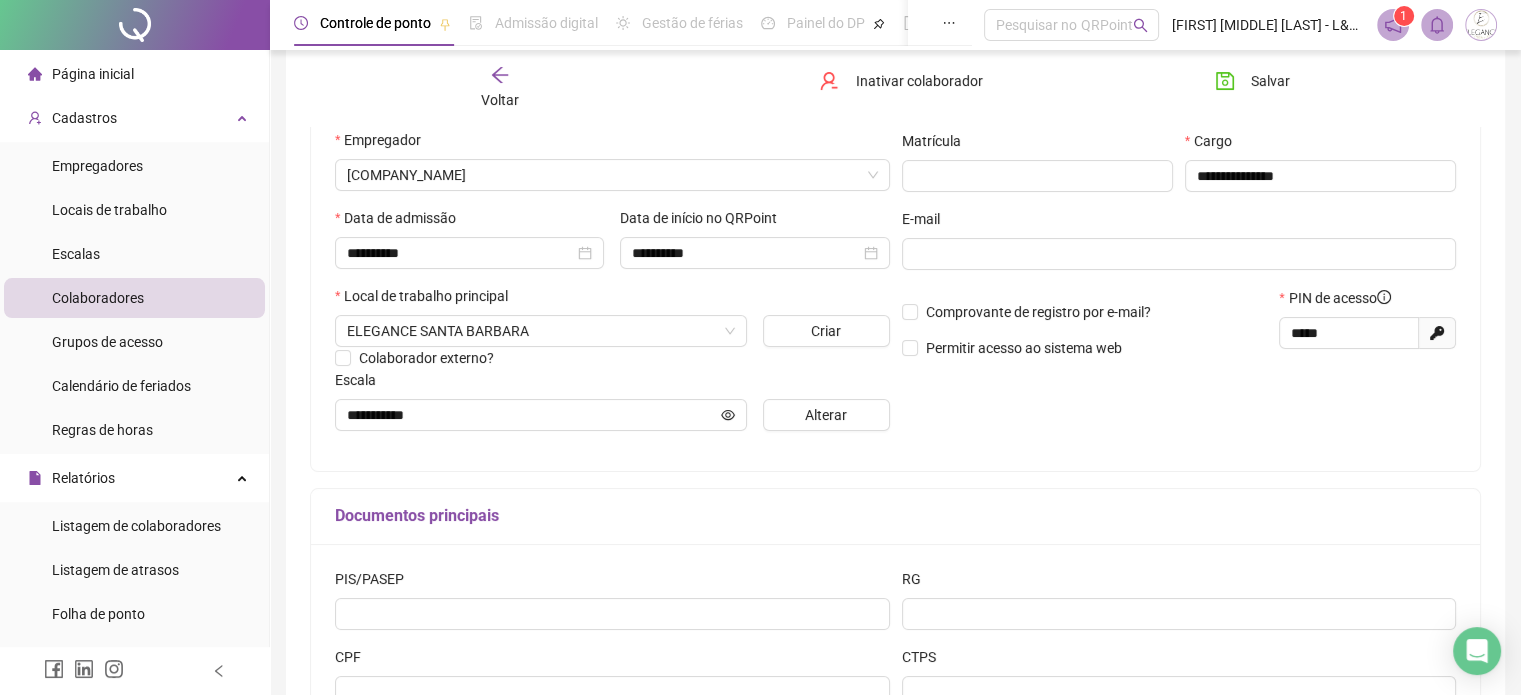 scroll, scrollTop: 0, scrollLeft: 0, axis: both 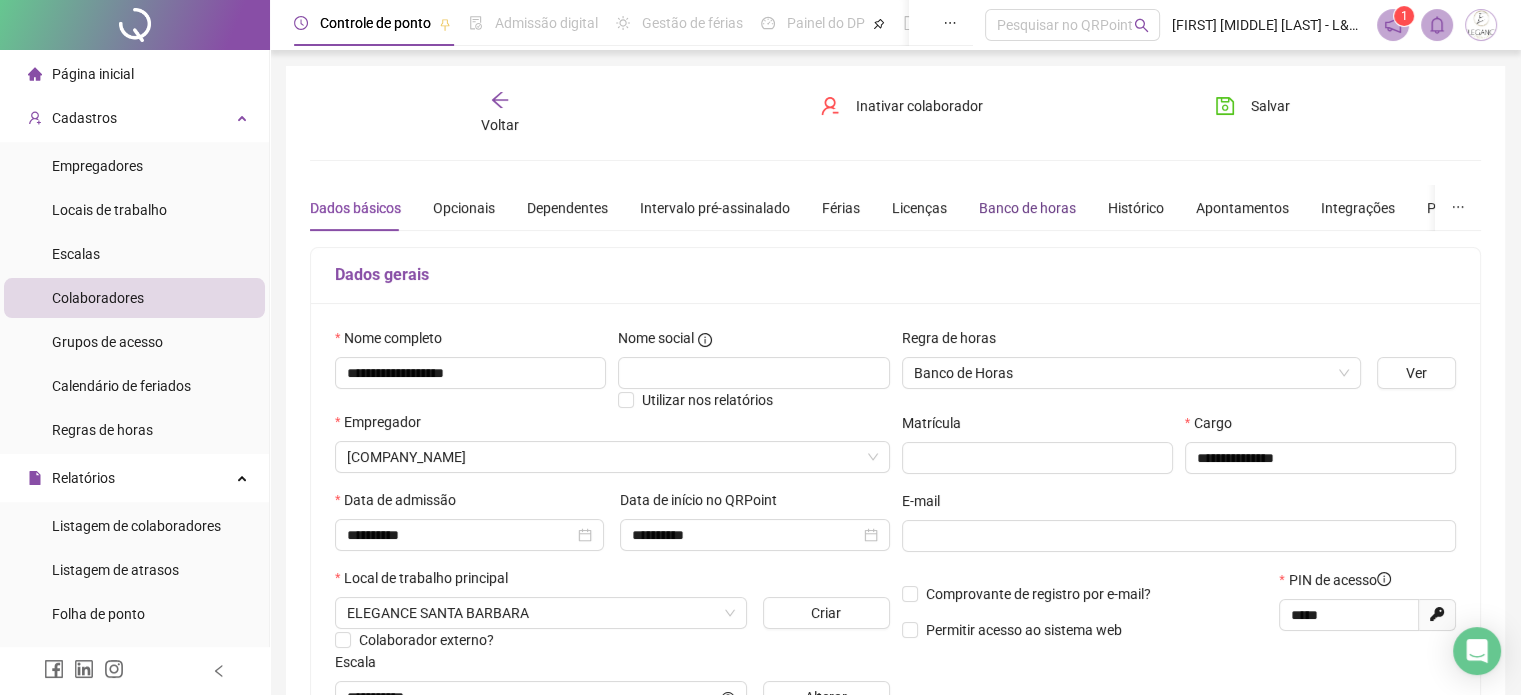 click on "Banco de horas" at bounding box center [1027, 208] 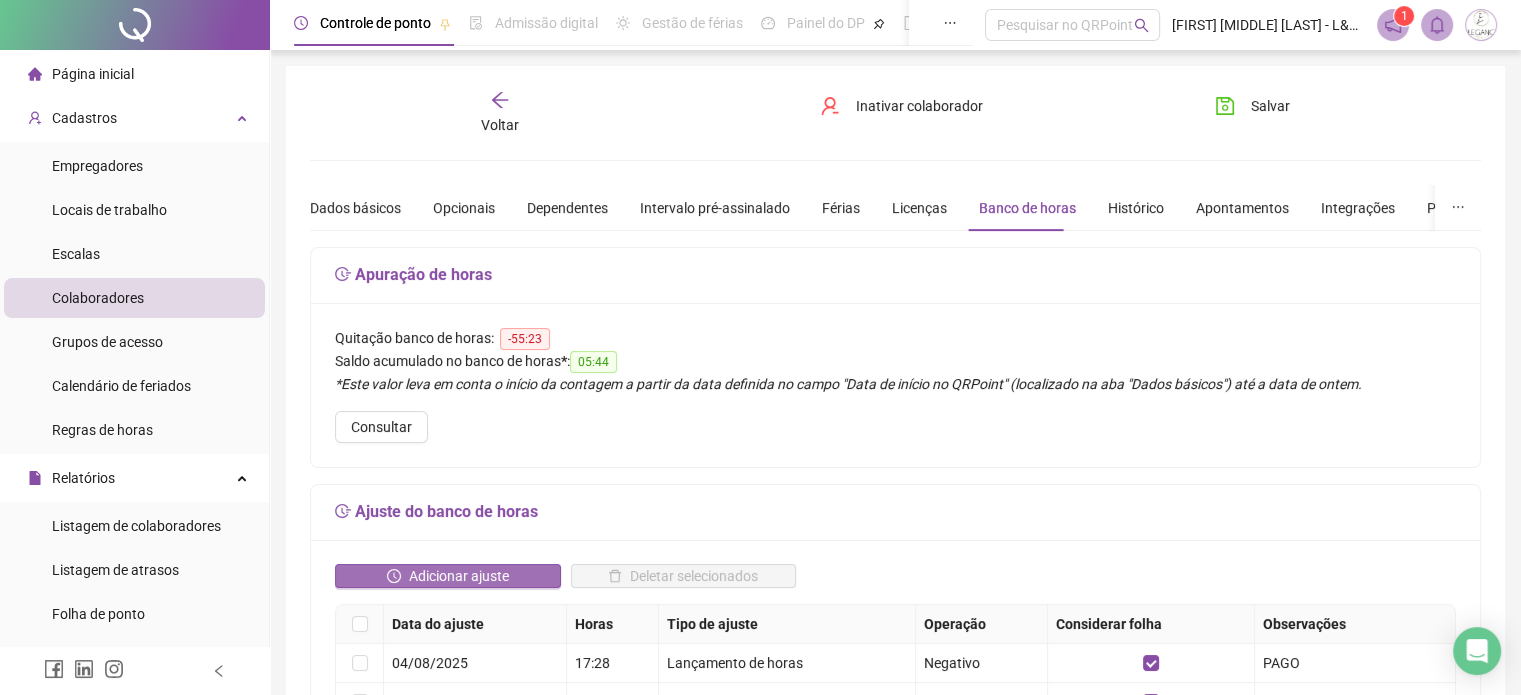 click on "Adicionar ajuste" at bounding box center (459, 576) 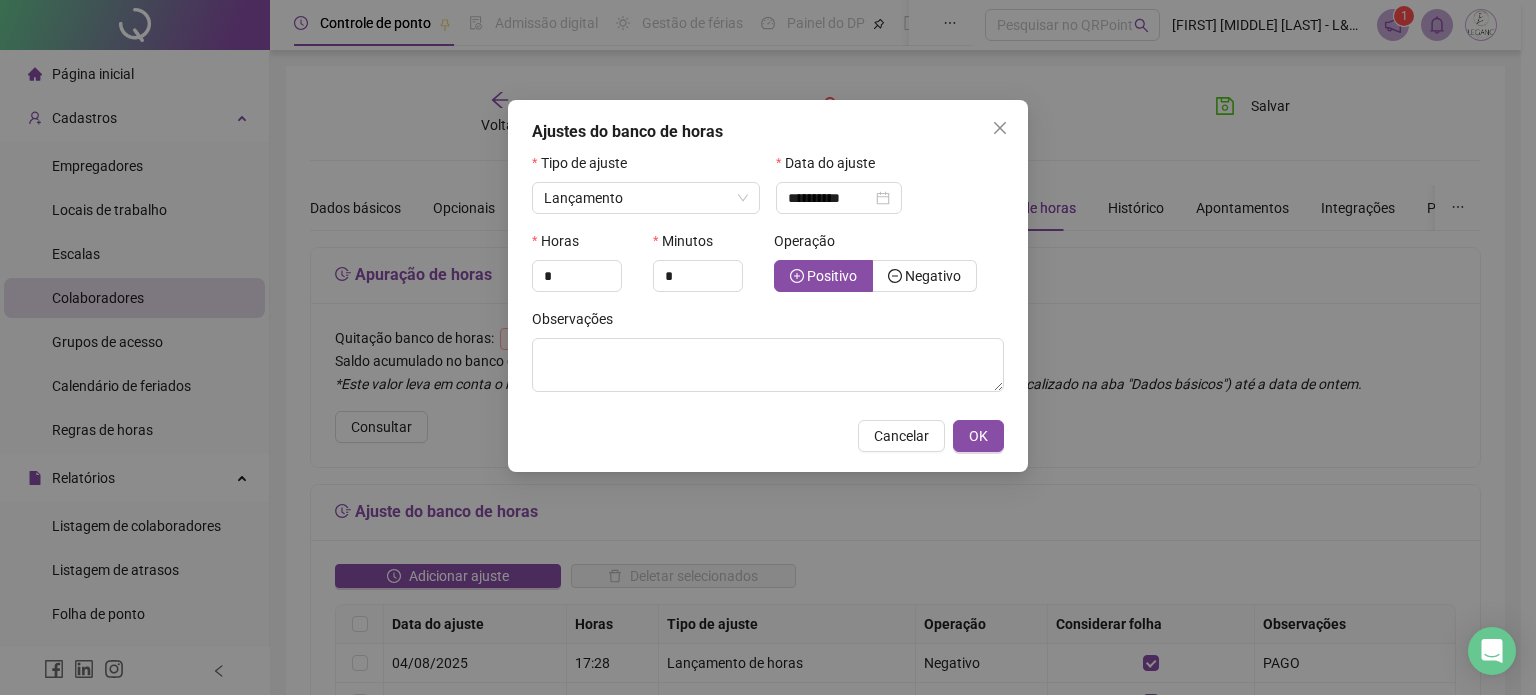 drag, startPoint x: 1003, startPoint y: 129, endPoint x: 477, endPoint y: 198, distance: 530.50635 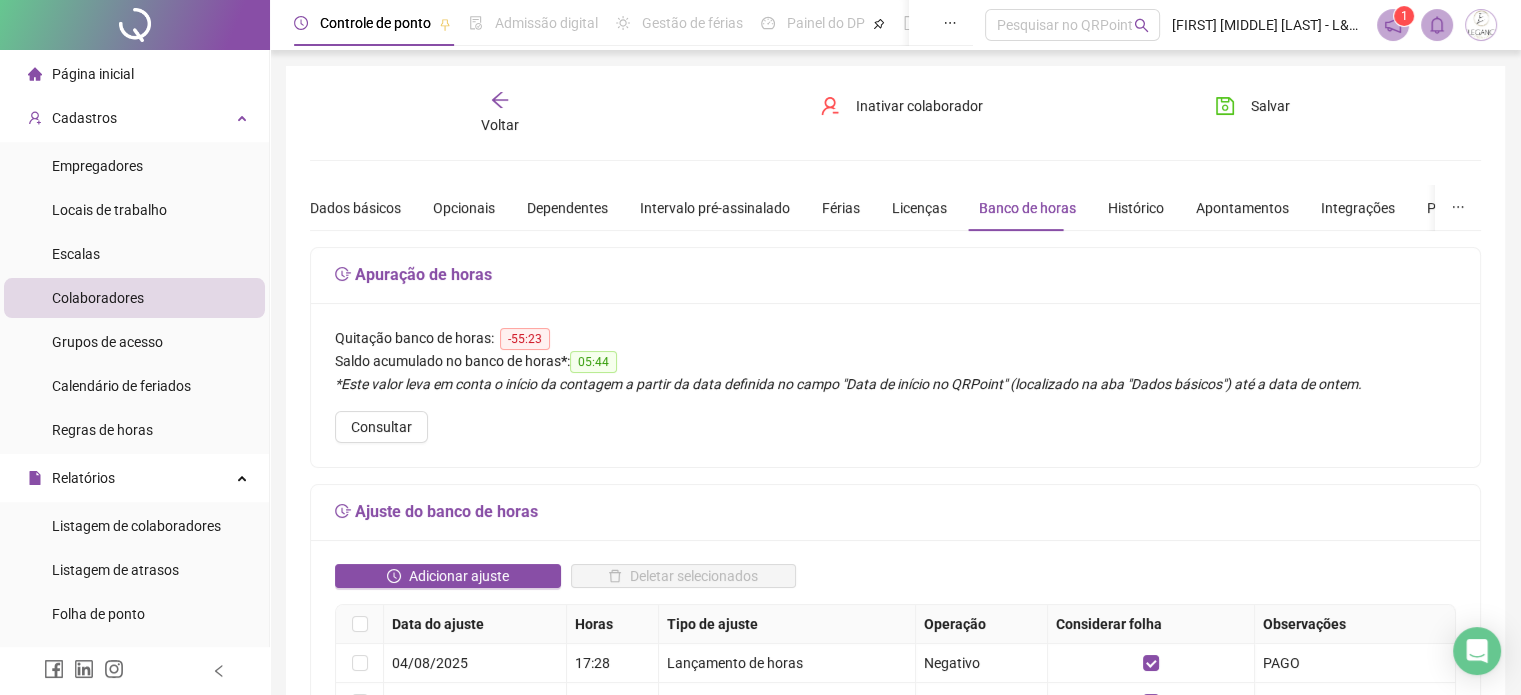 click 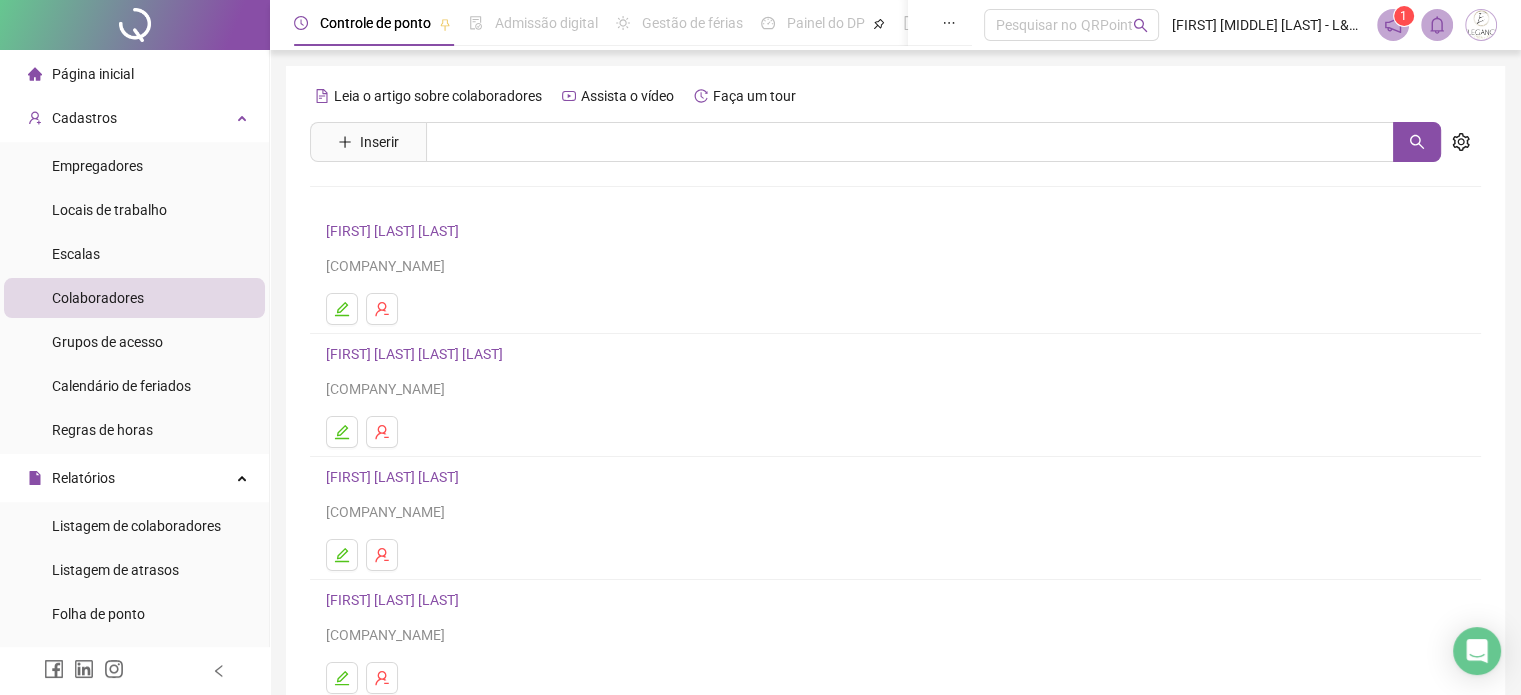 scroll, scrollTop: 271, scrollLeft: 0, axis: vertical 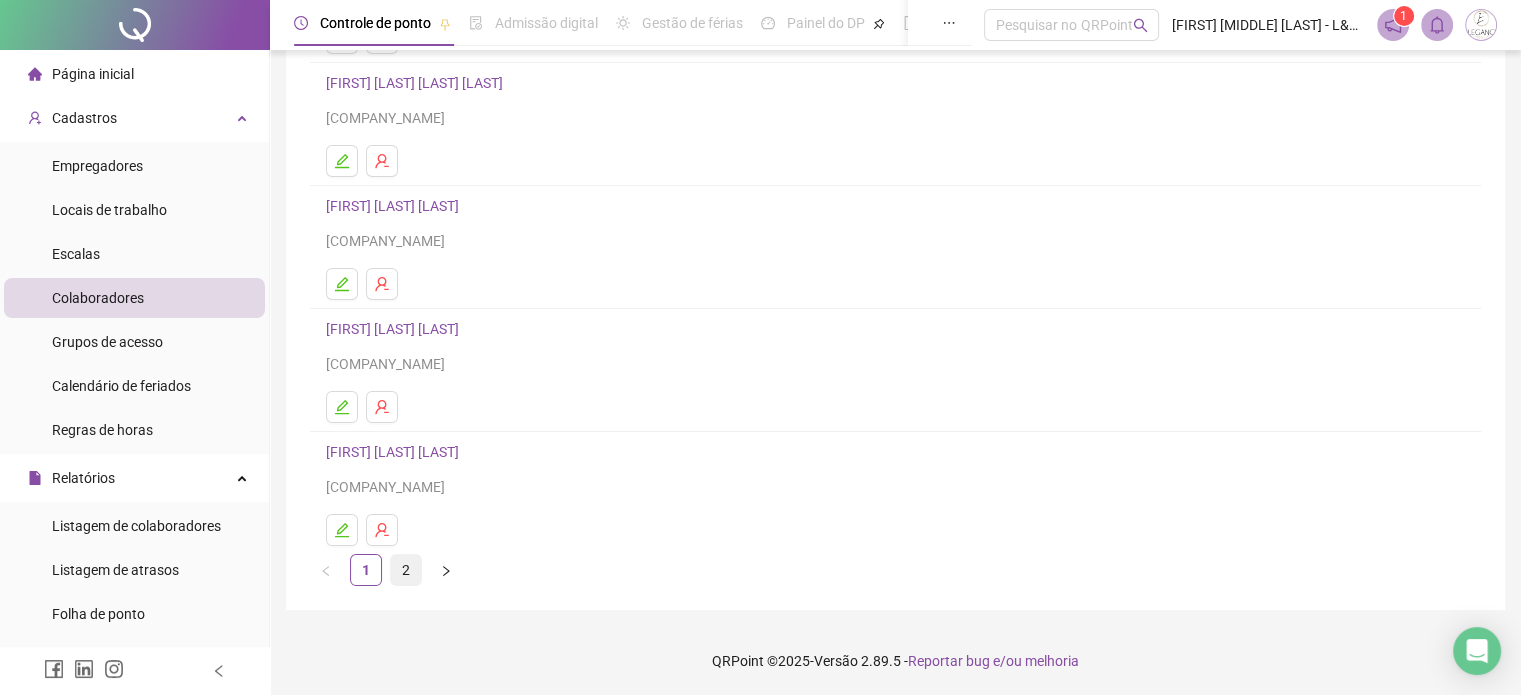 click on "2" at bounding box center (406, 570) 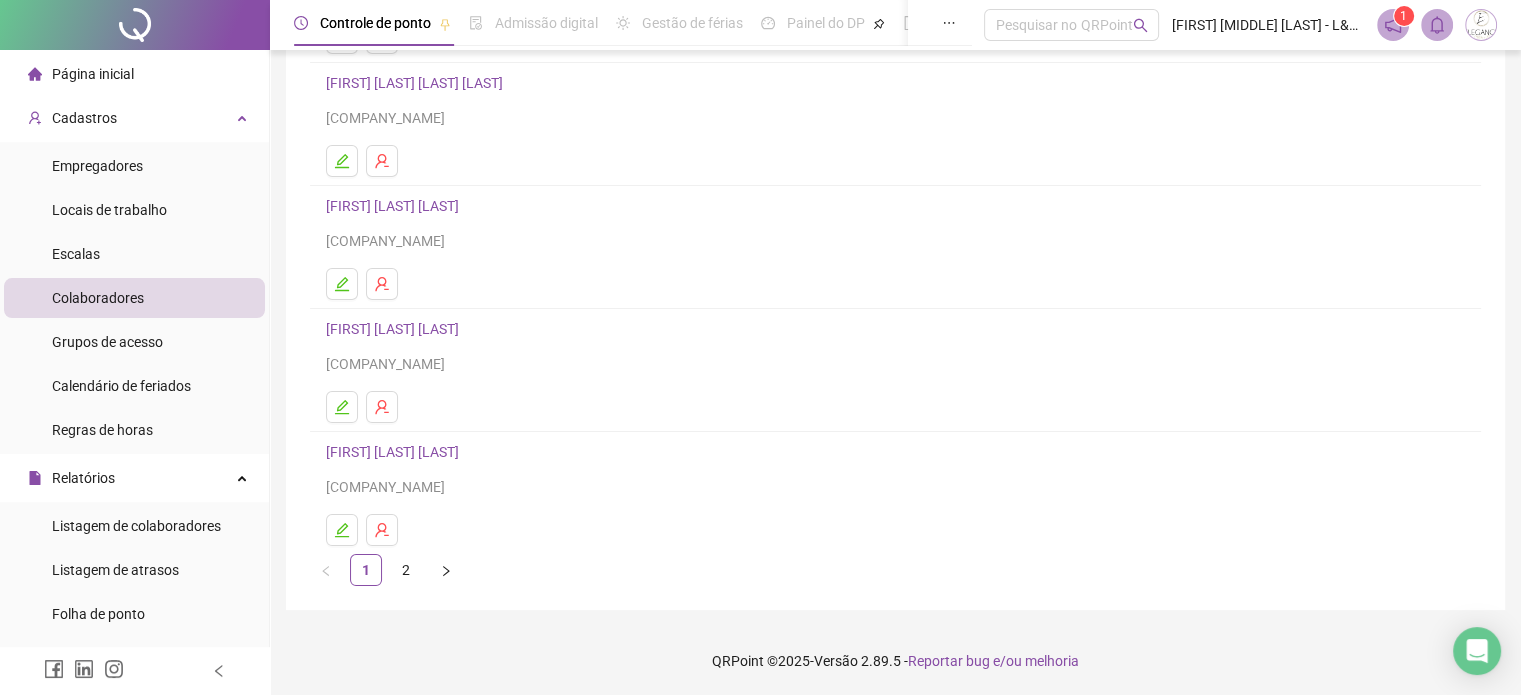 scroll, scrollTop: 0, scrollLeft: 0, axis: both 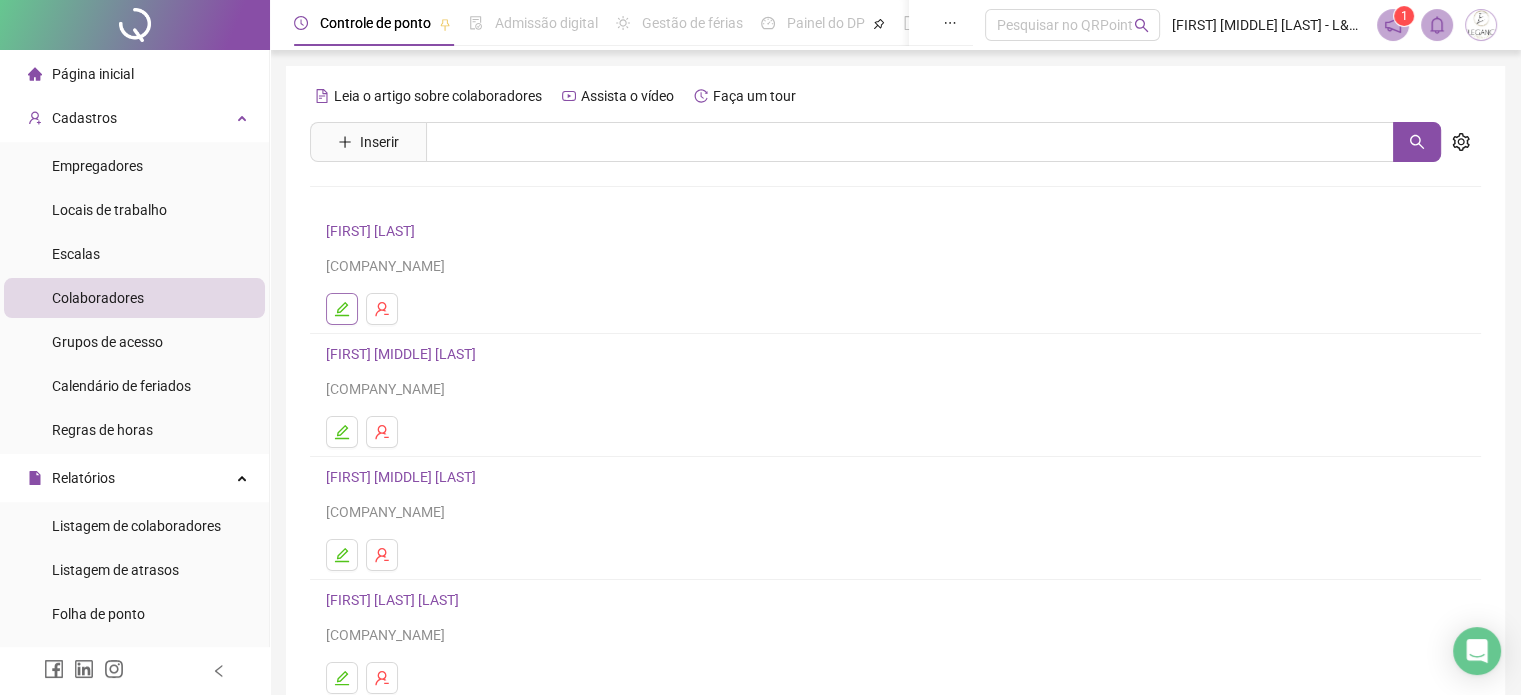 click 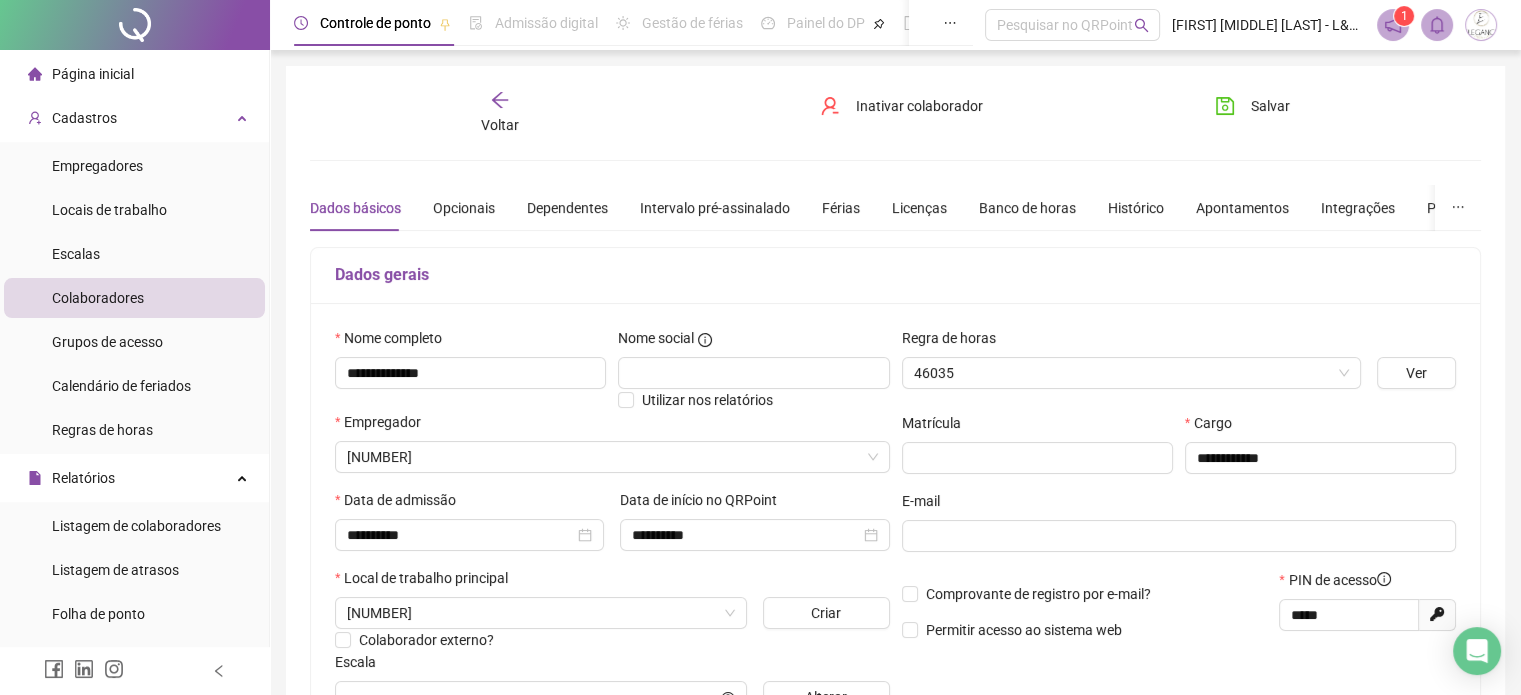 type on "**********" 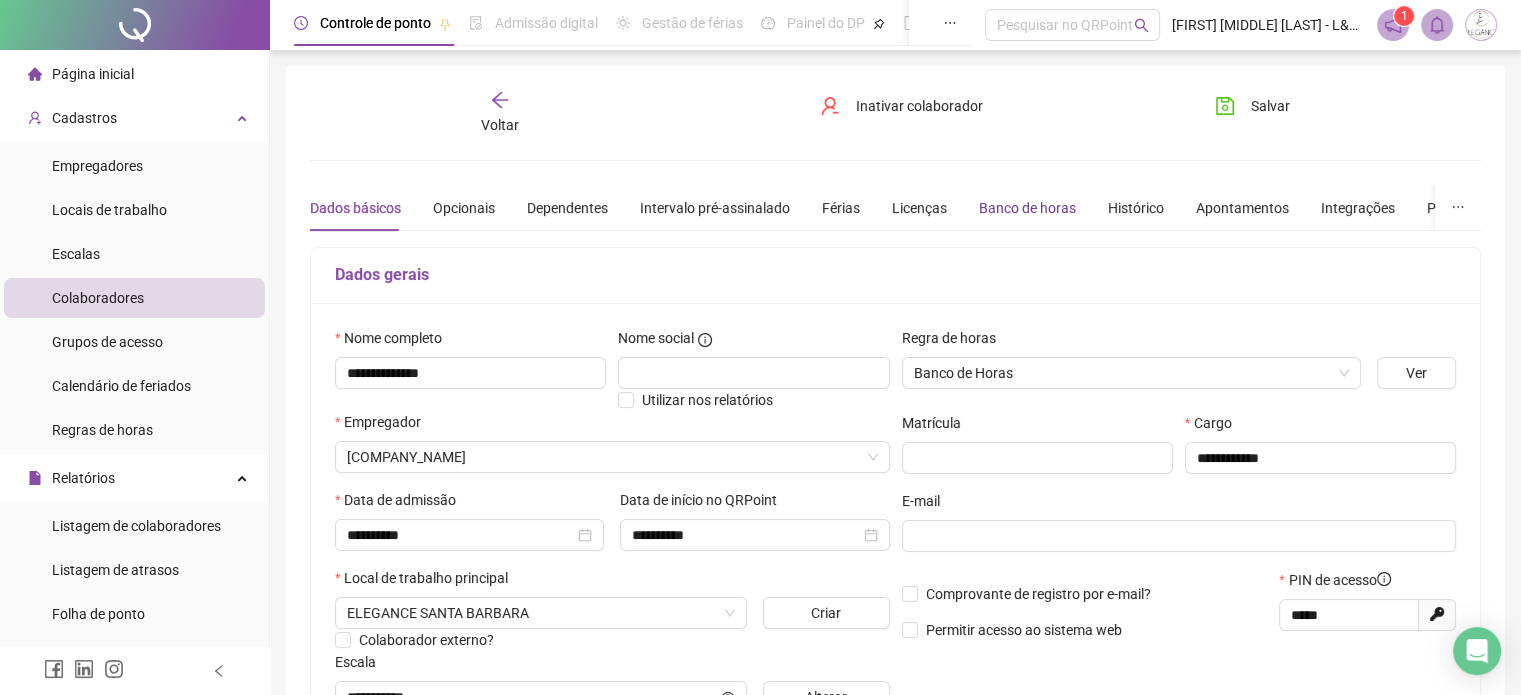 click on "Banco de horas" at bounding box center (1027, 208) 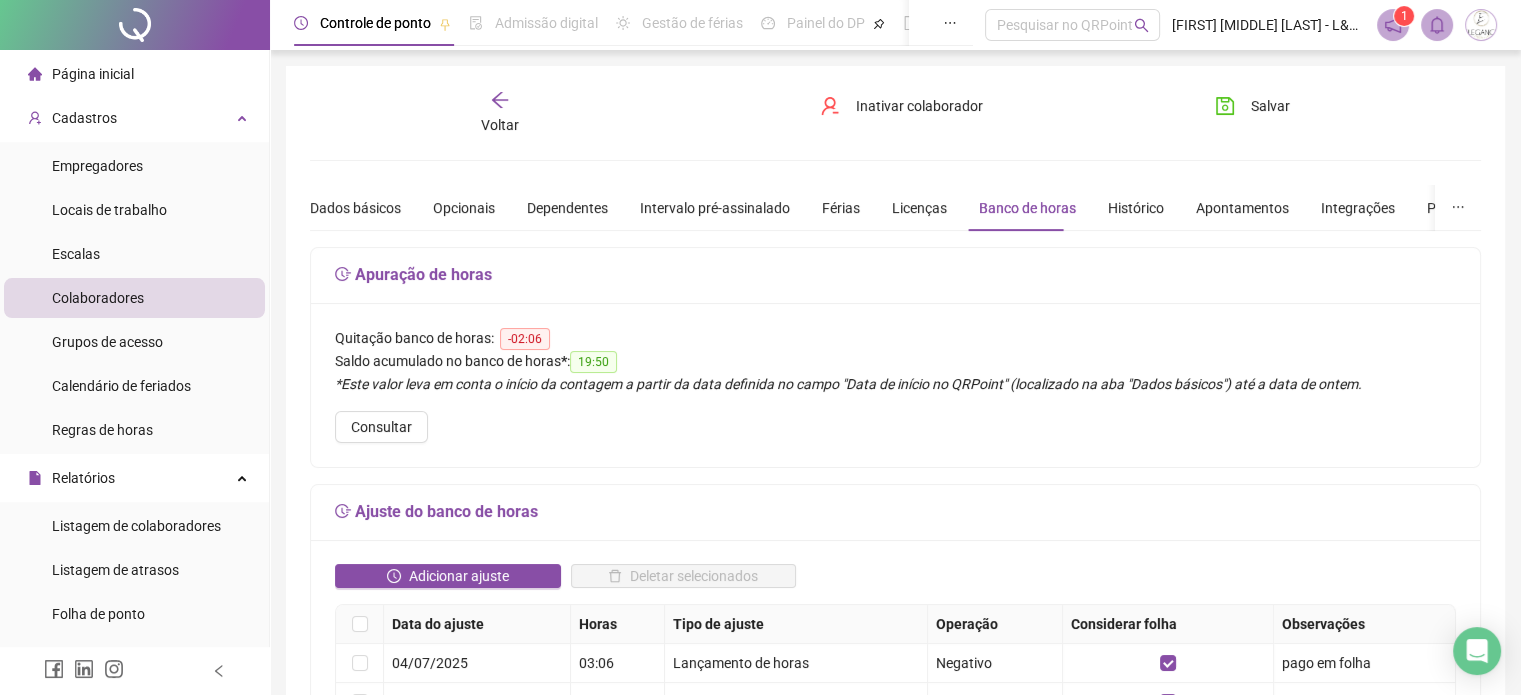 click 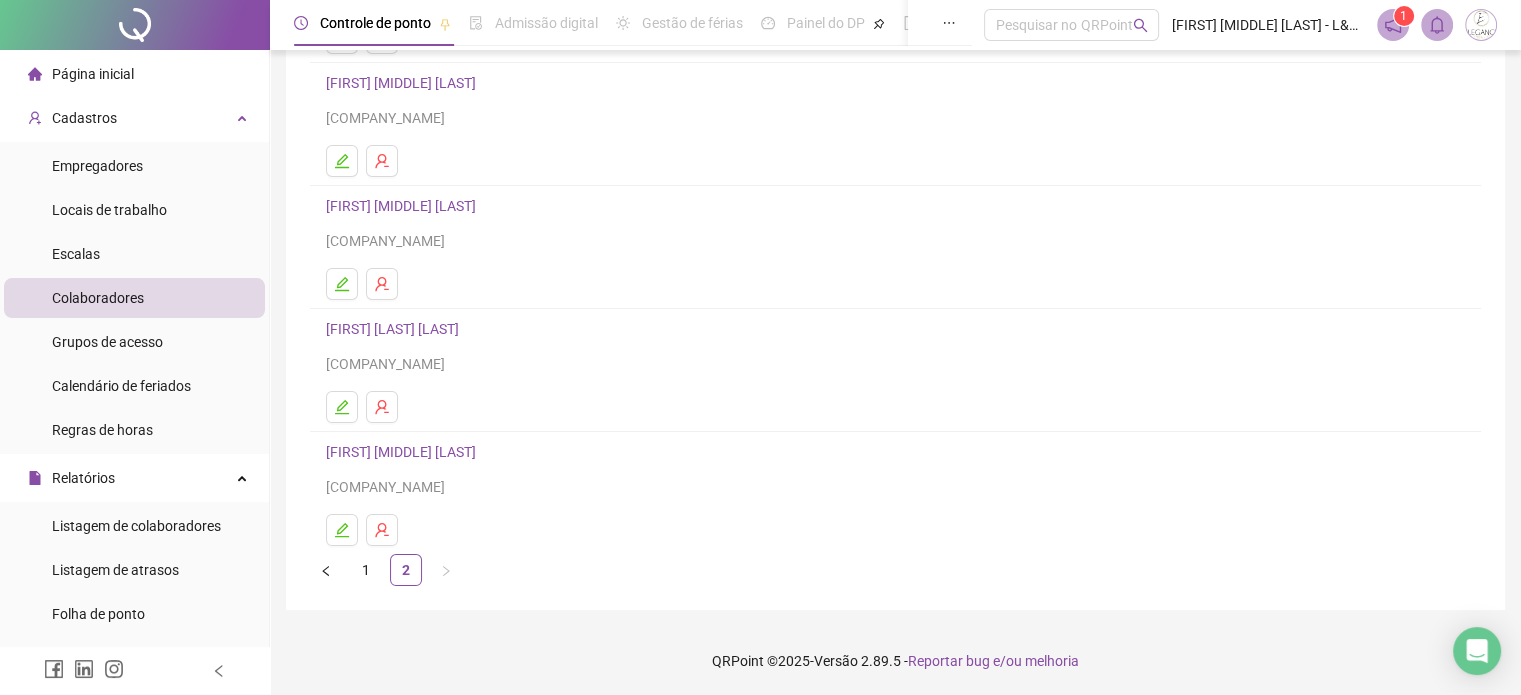 scroll, scrollTop: 0, scrollLeft: 0, axis: both 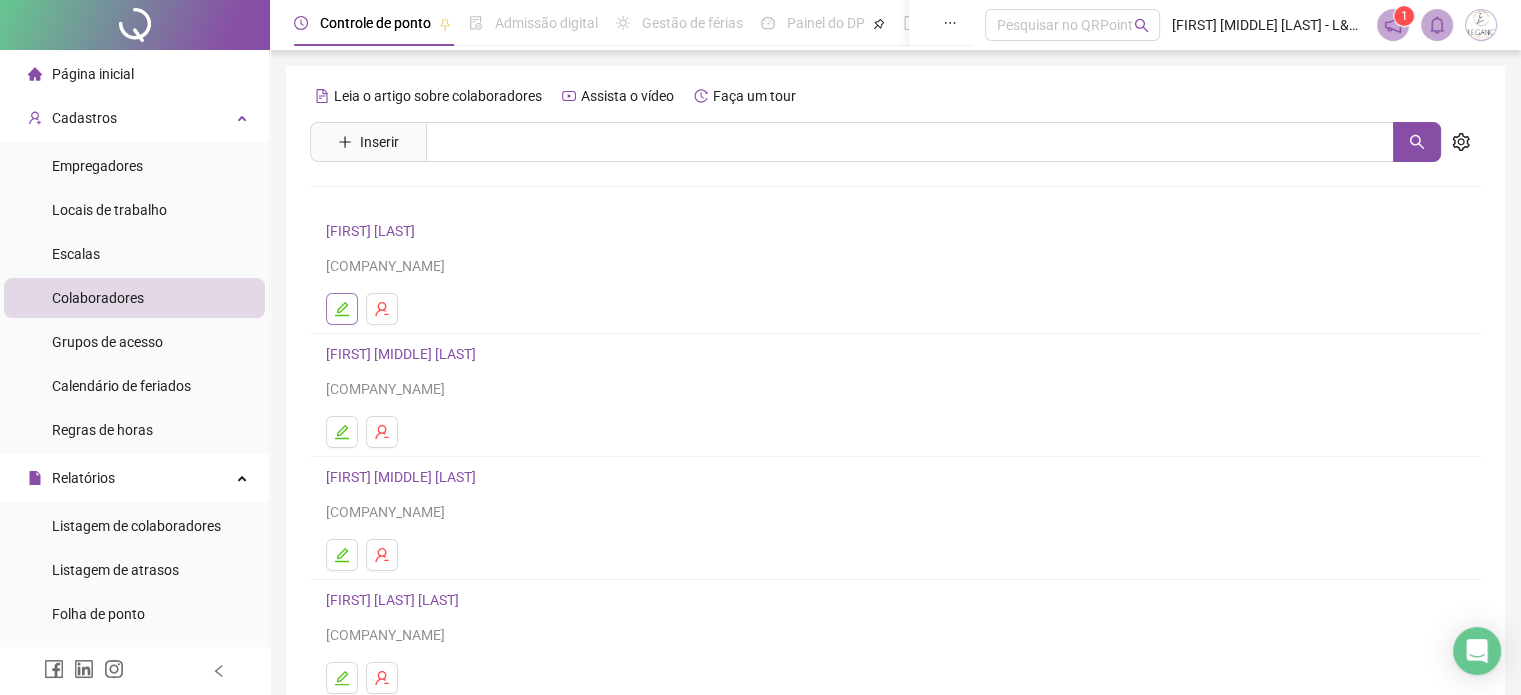 click 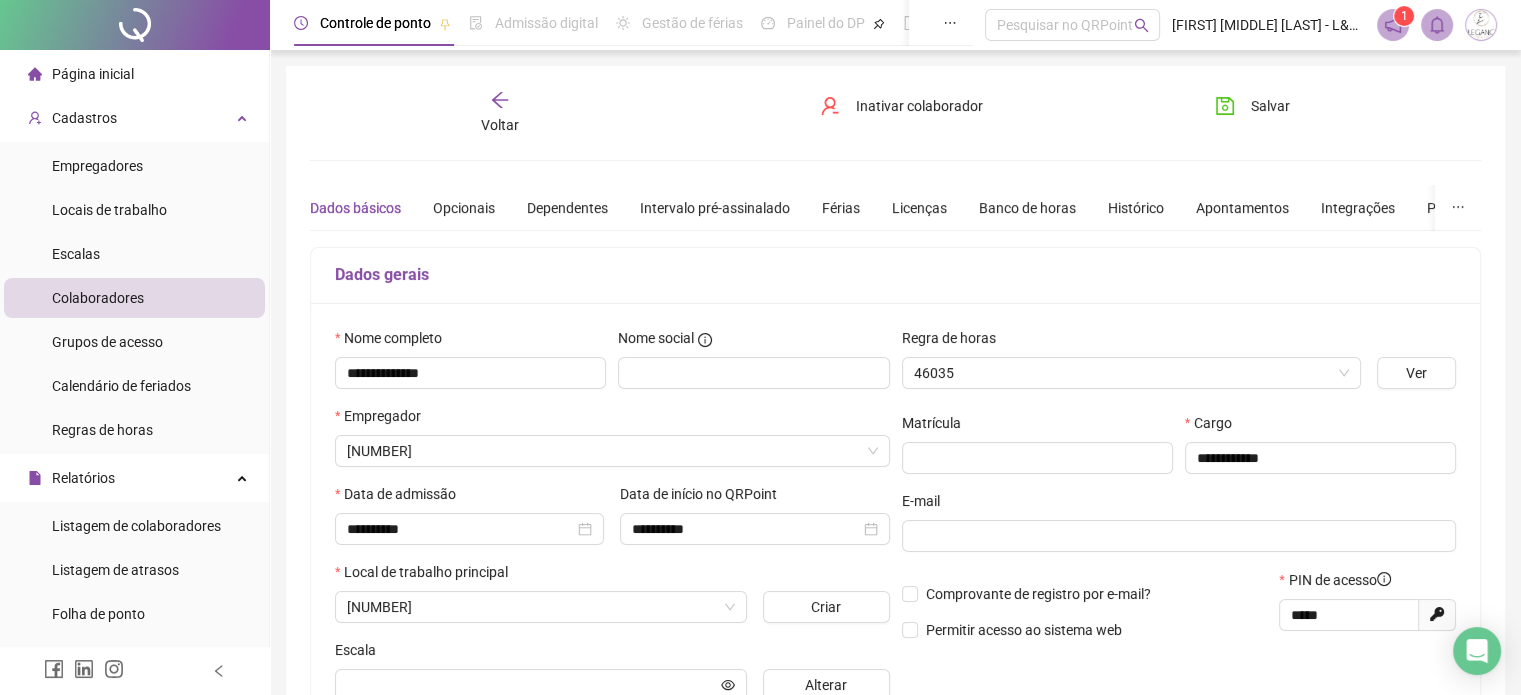 type on "**********" 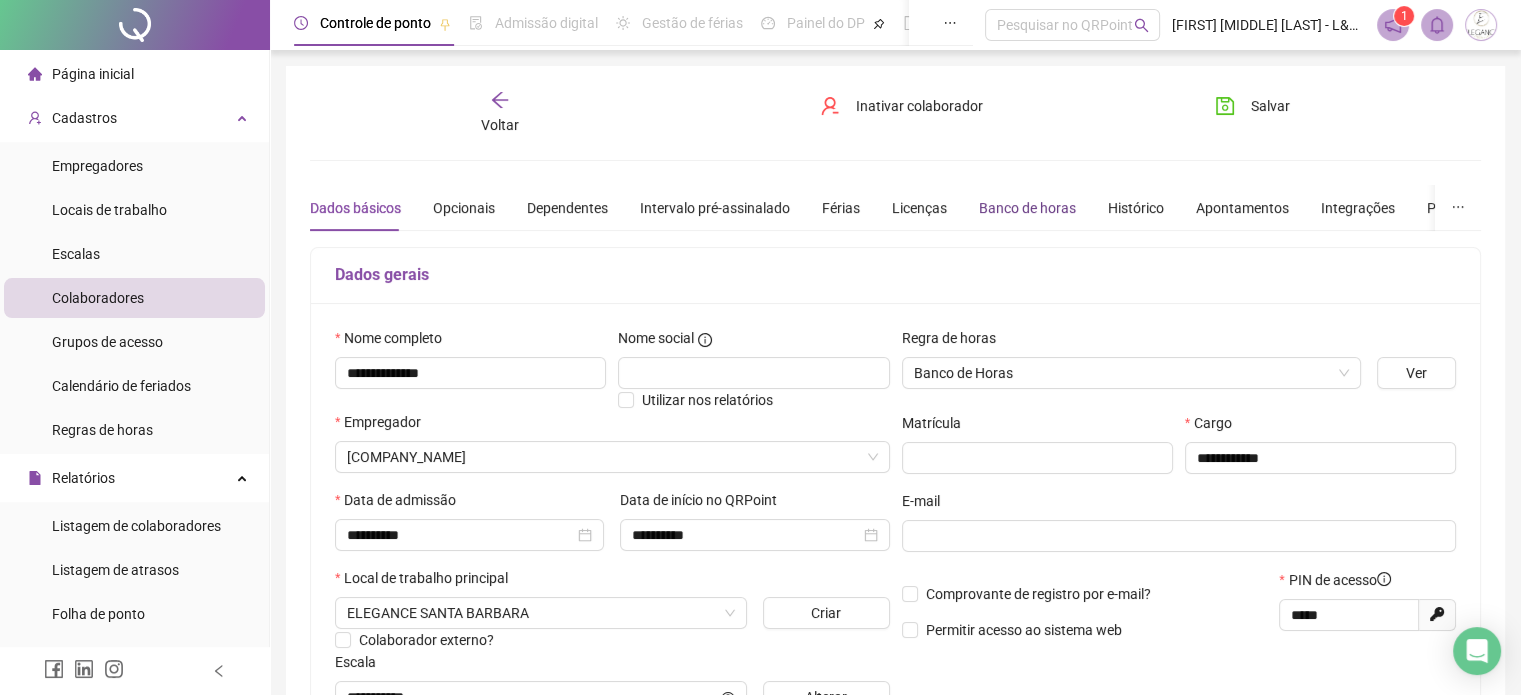 click on "Banco de horas" at bounding box center (1027, 208) 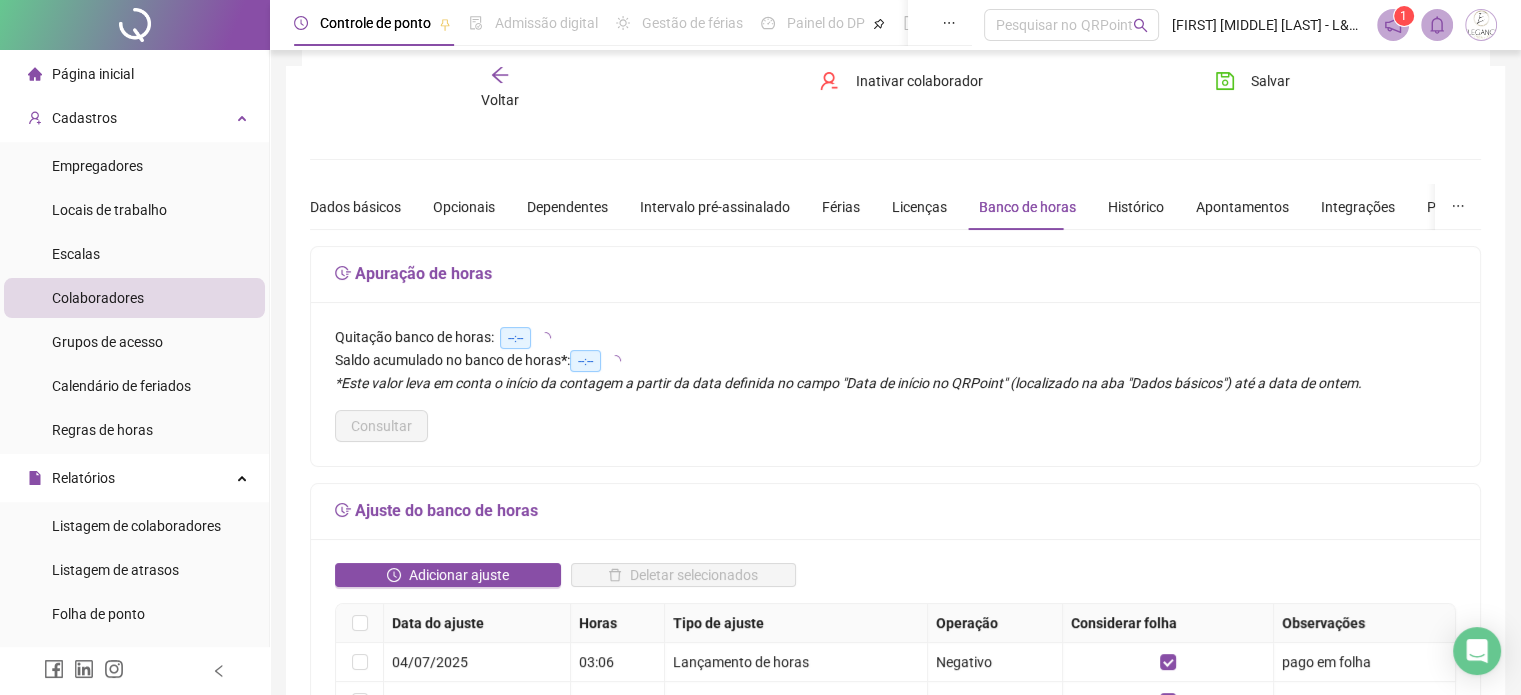 scroll, scrollTop: 400, scrollLeft: 0, axis: vertical 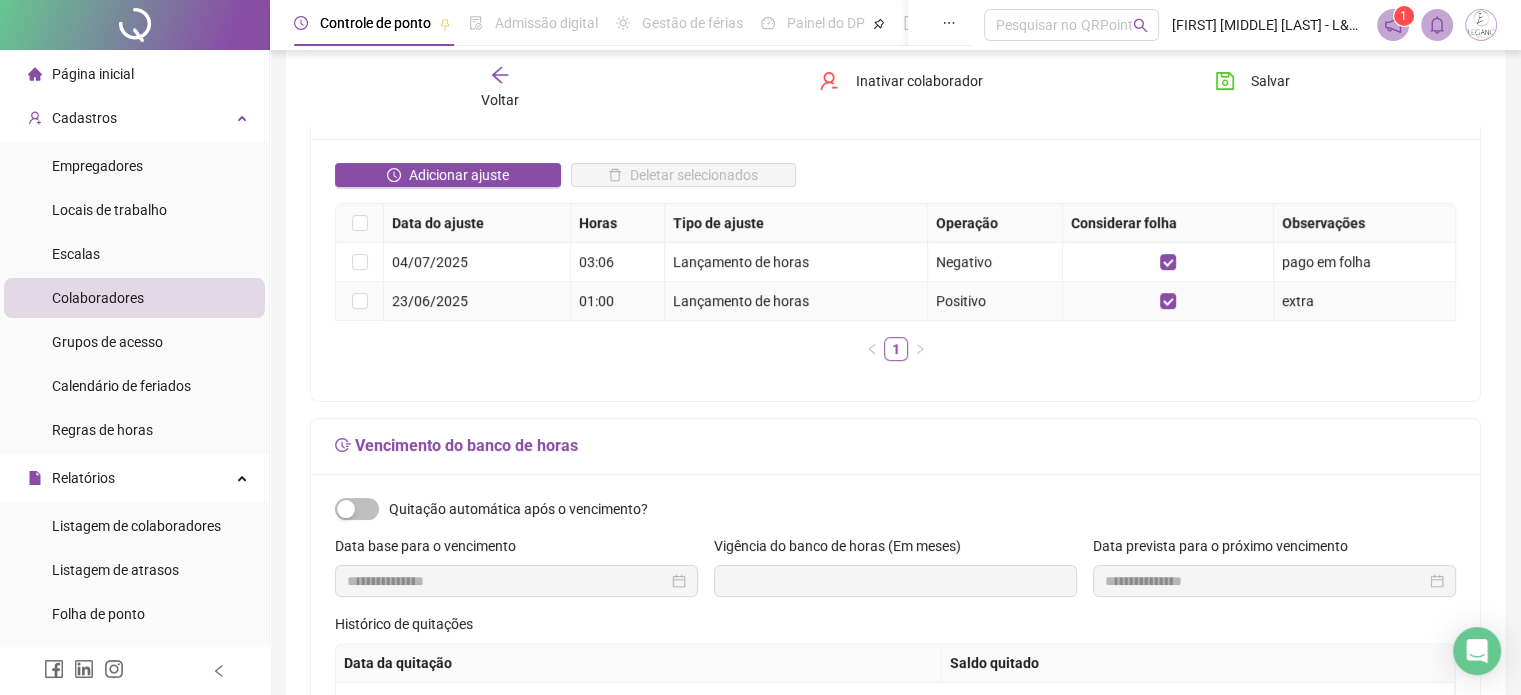 click on "Lançamento de horas" at bounding box center [795, 301] 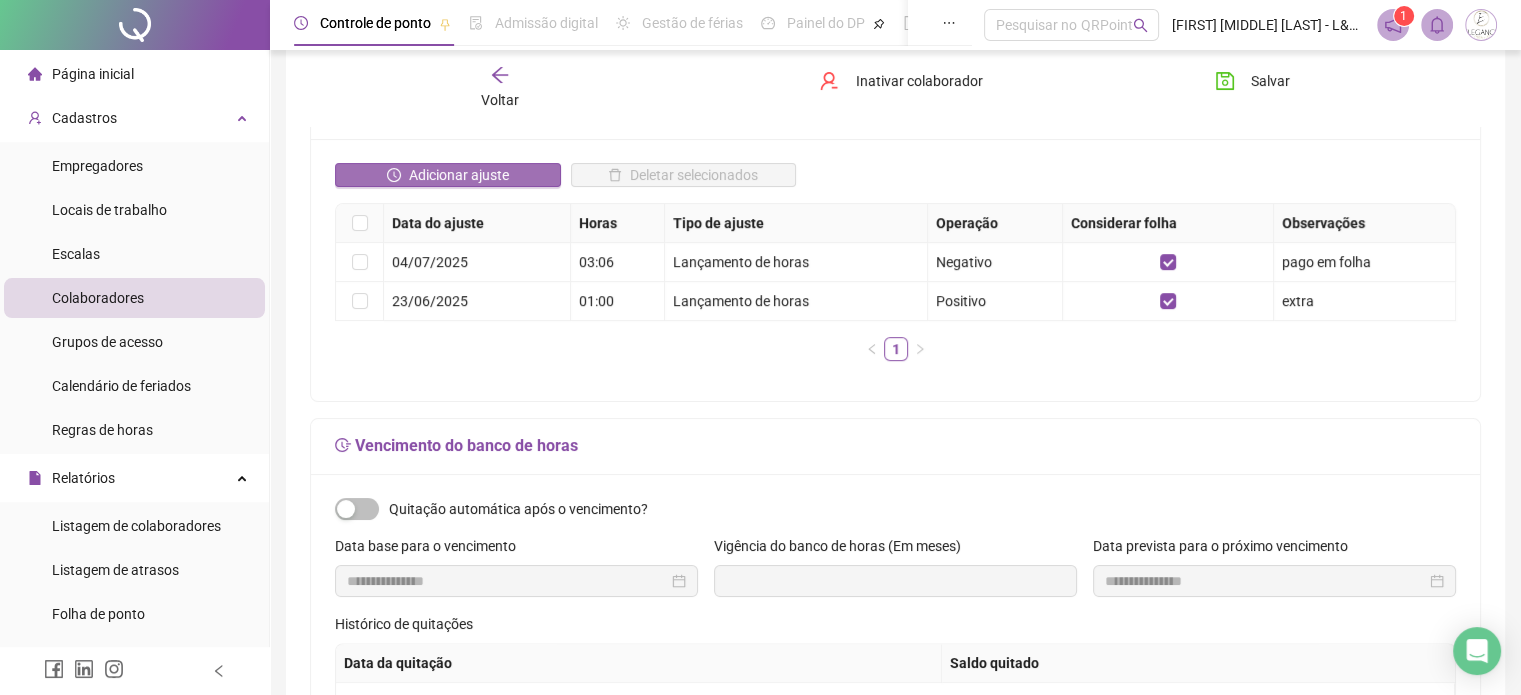 click on "Adicionar ajuste" at bounding box center (459, 175) 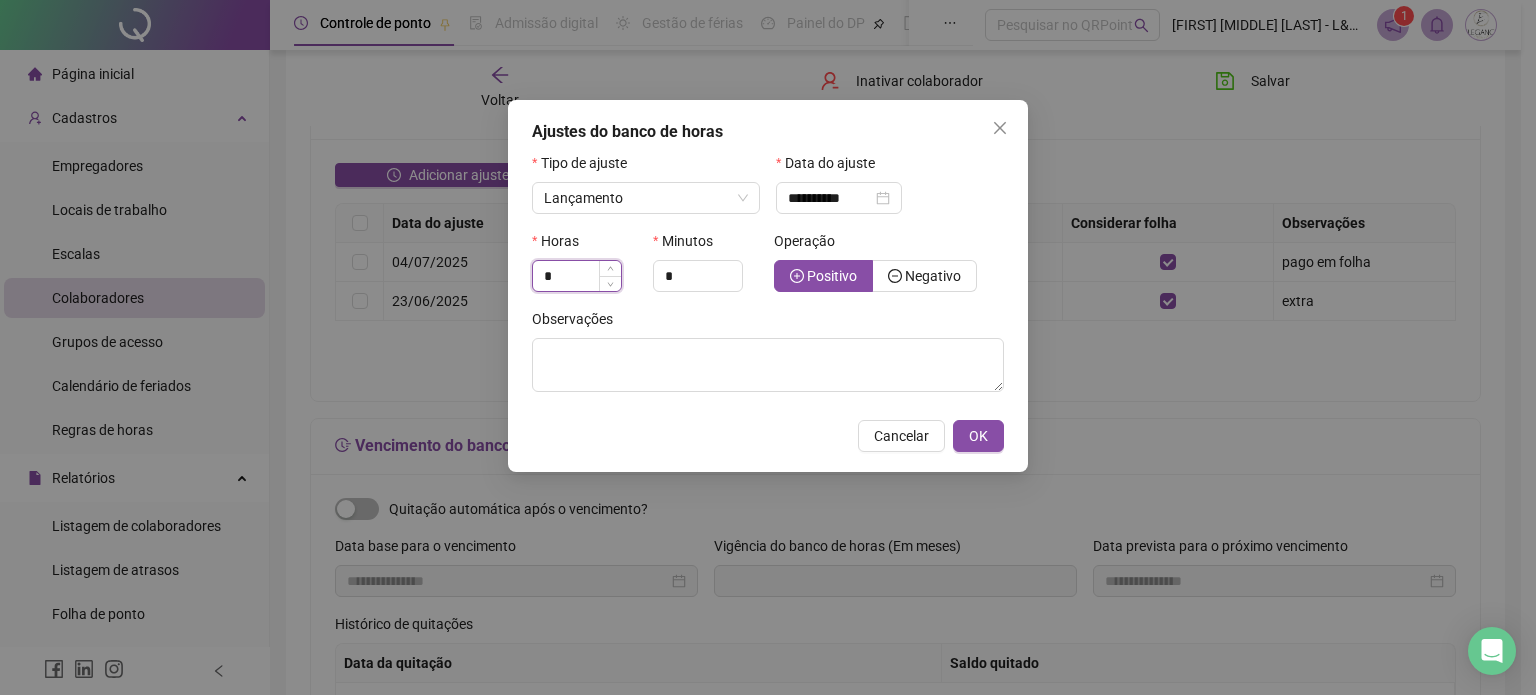 click on "*" at bounding box center (577, 276) 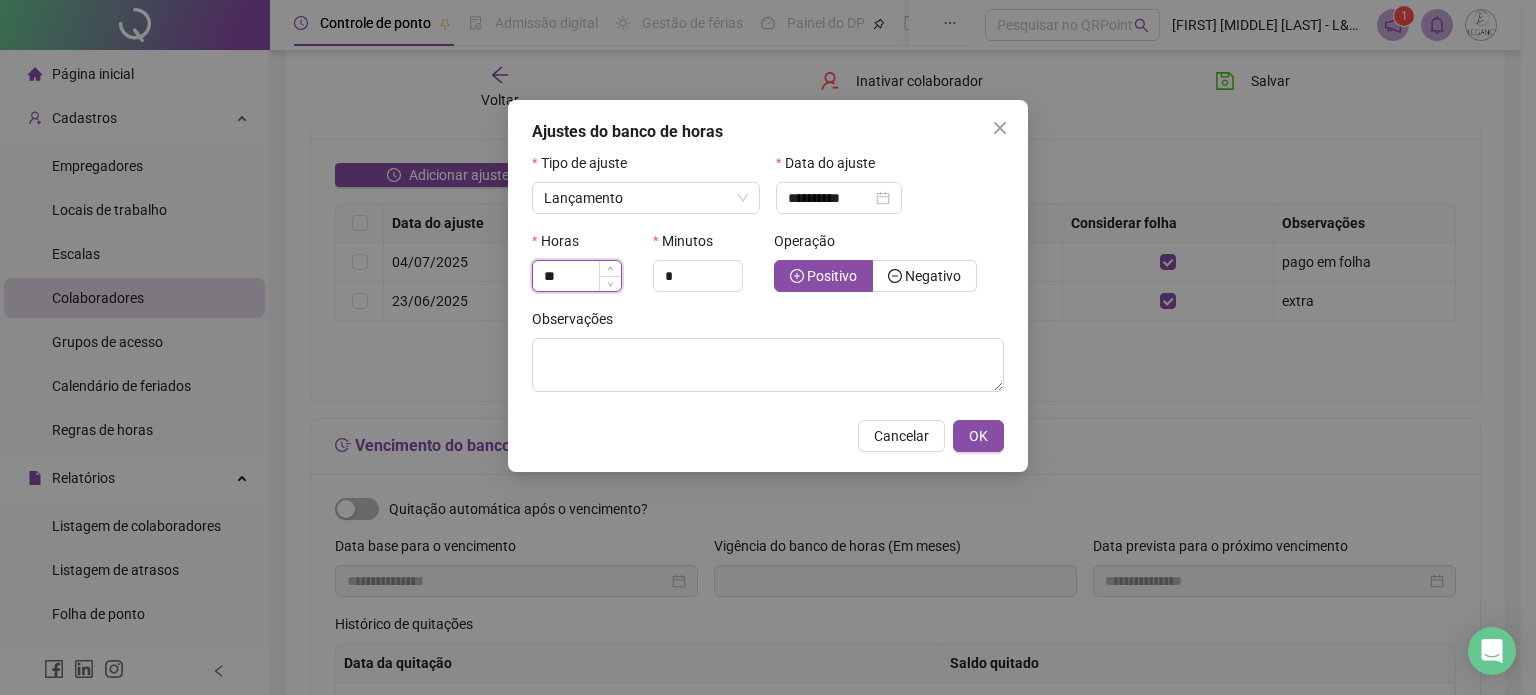 type on "**" 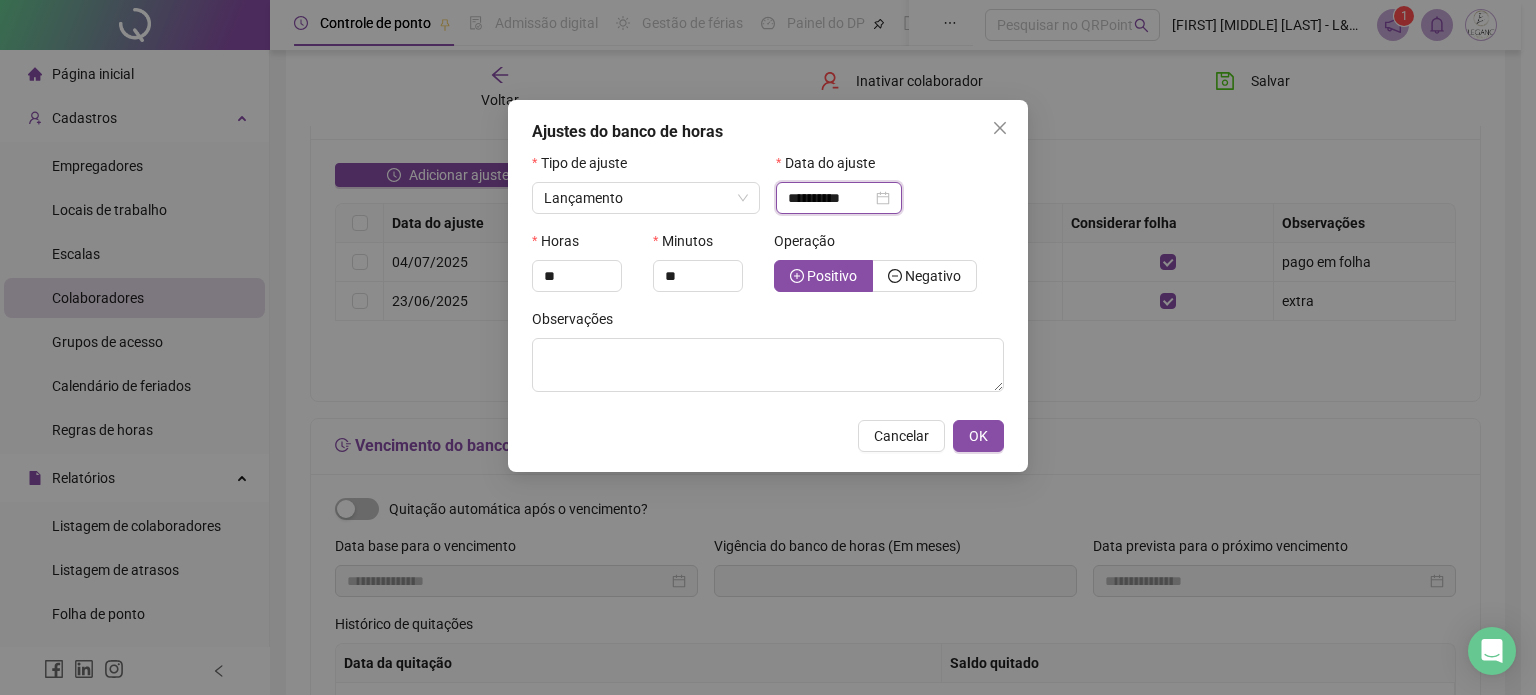 type on "*" 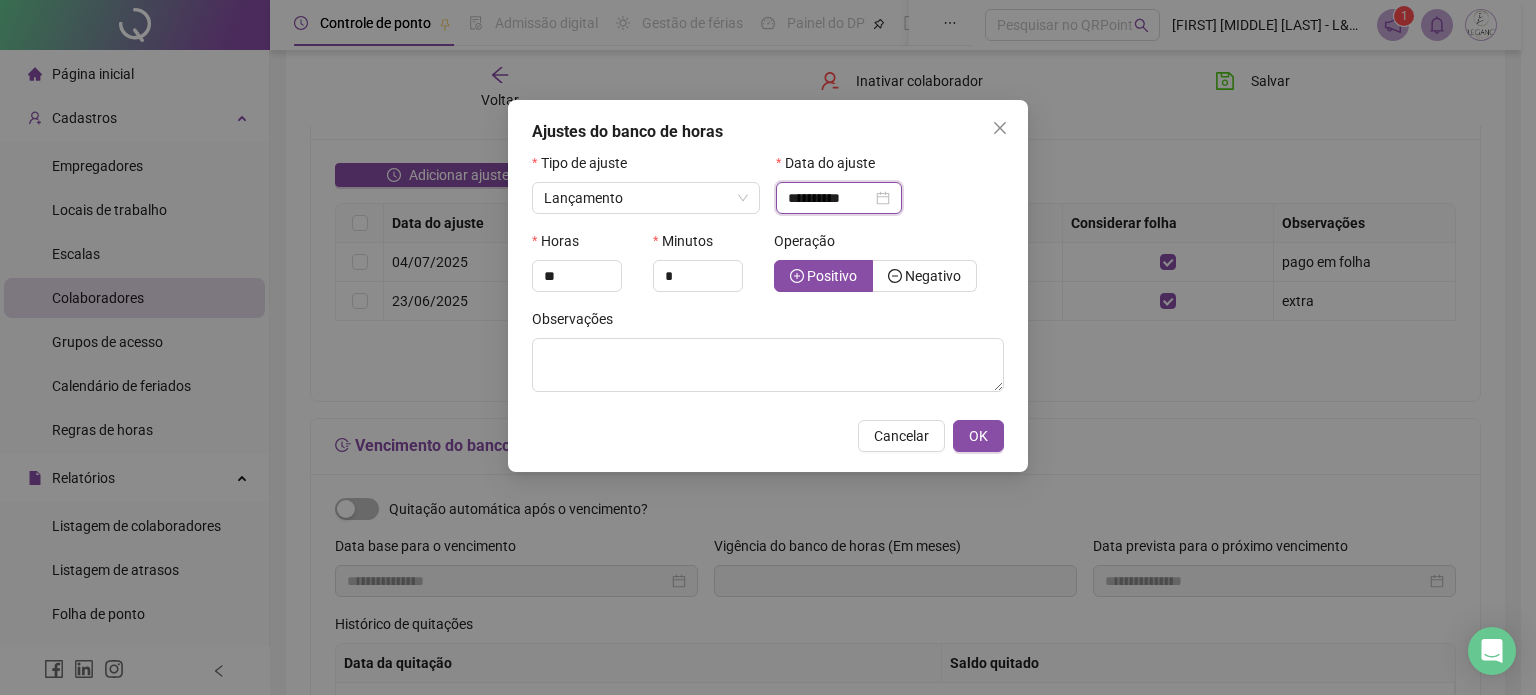 click on "**********" at bounding box center [830, 198] 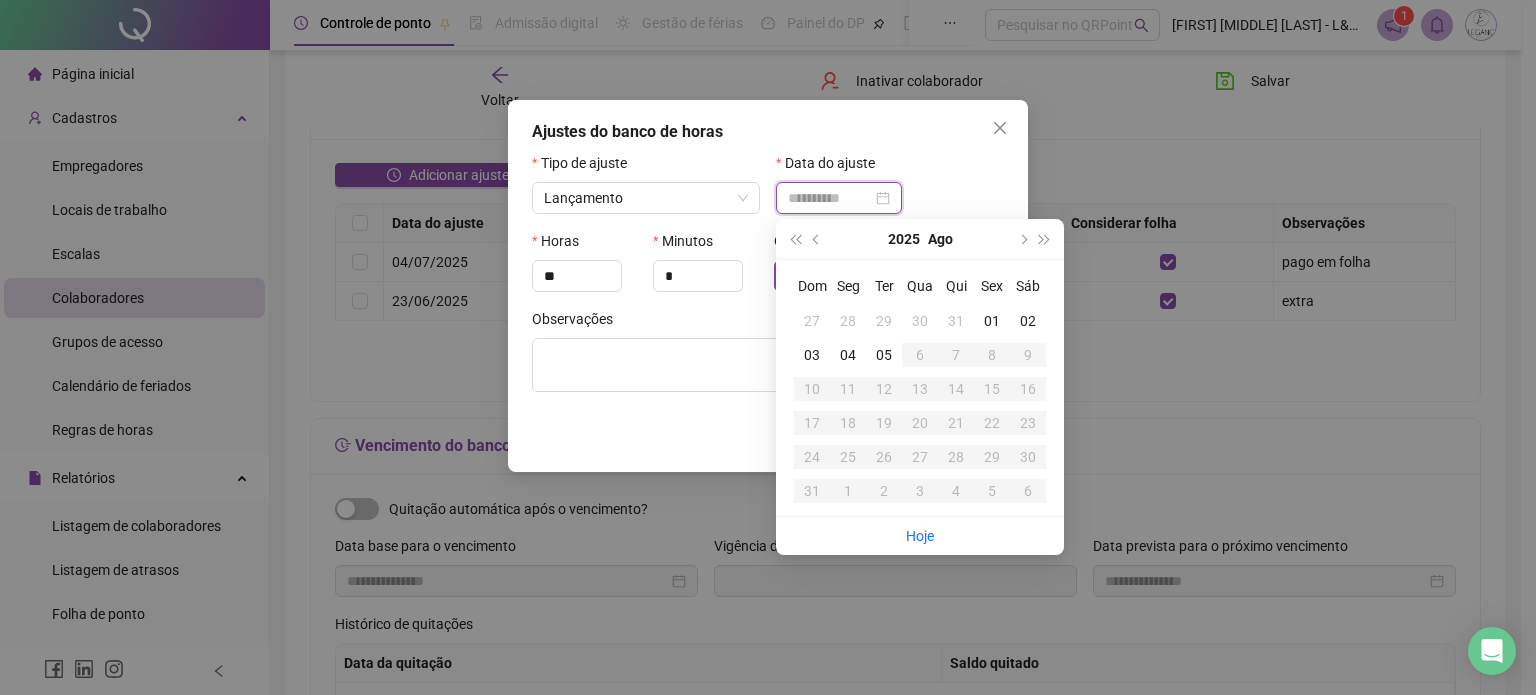 type on "**********" 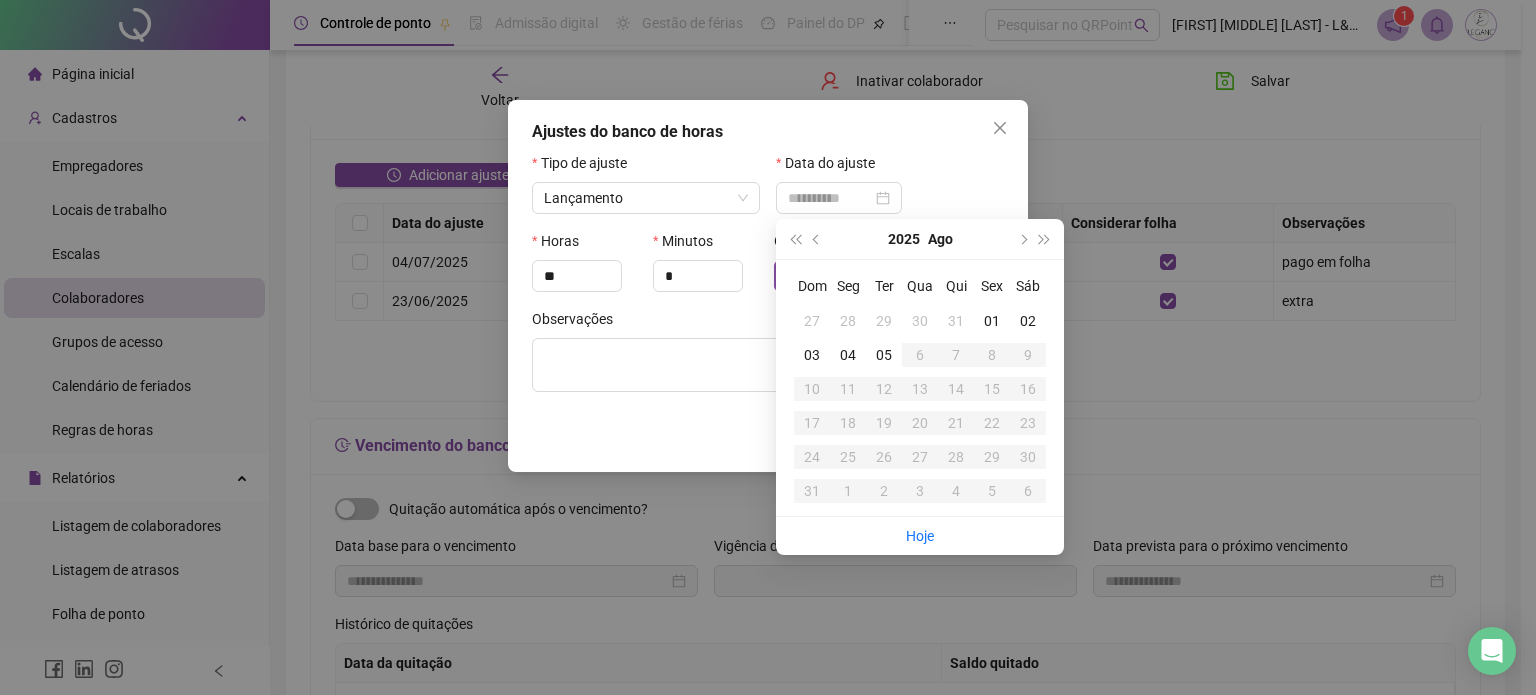click on "04" at bounding box center (848, 355) 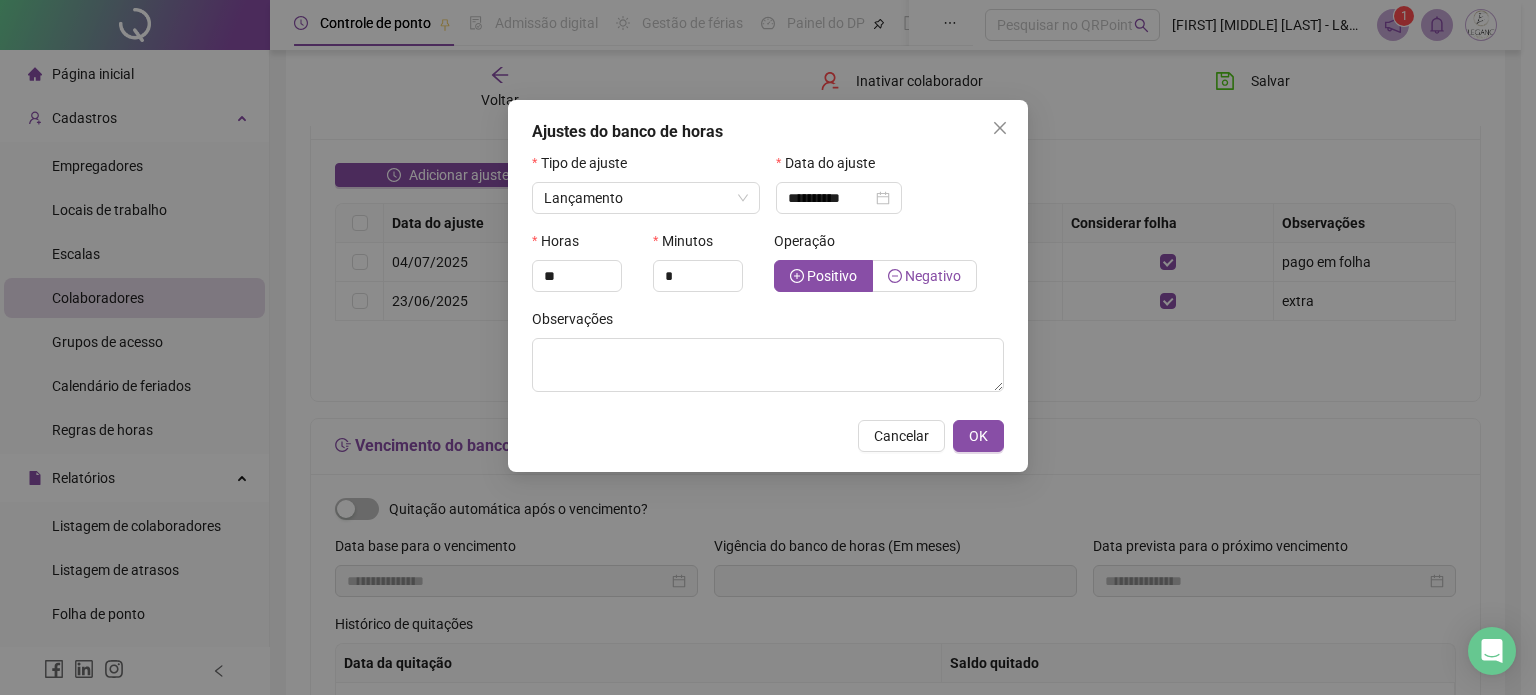click on "Negativo" at bounding box center [933, 276] 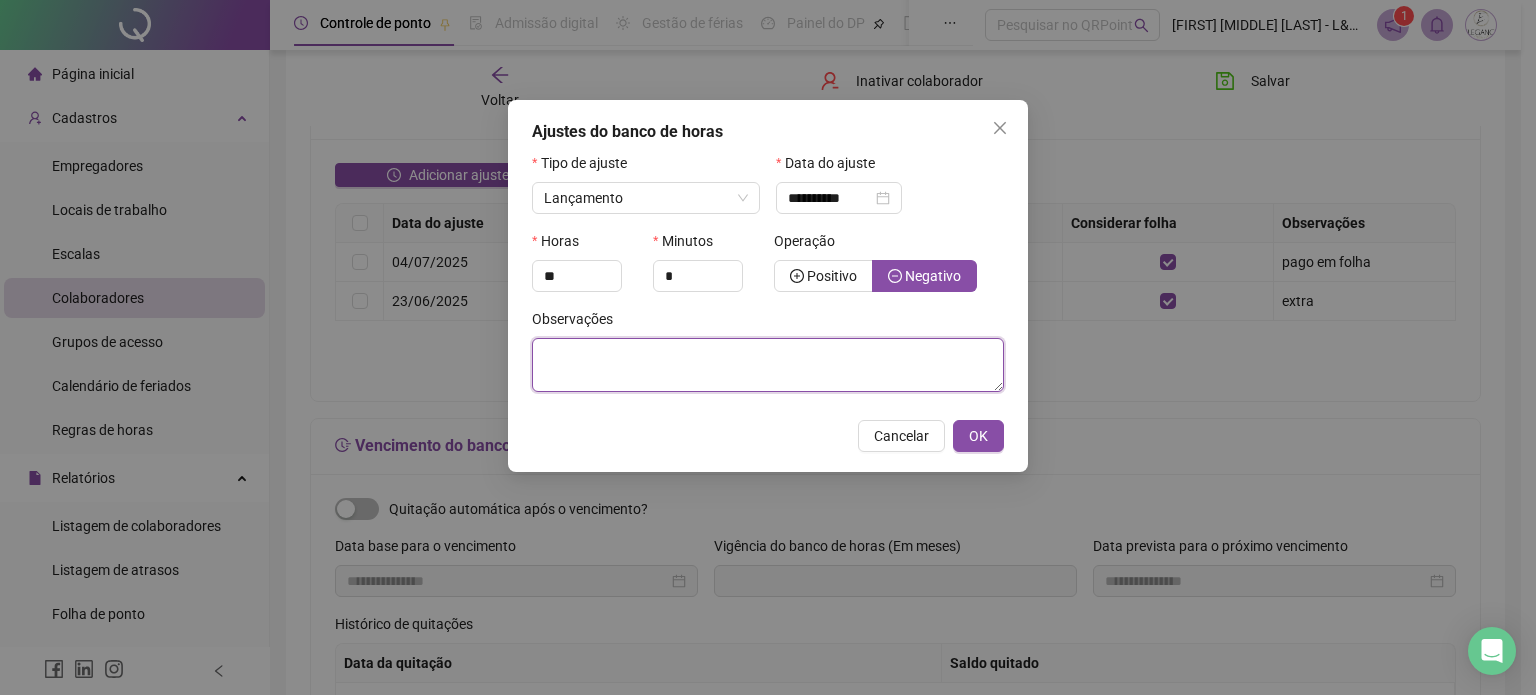 click at bounding box center [768, 365] 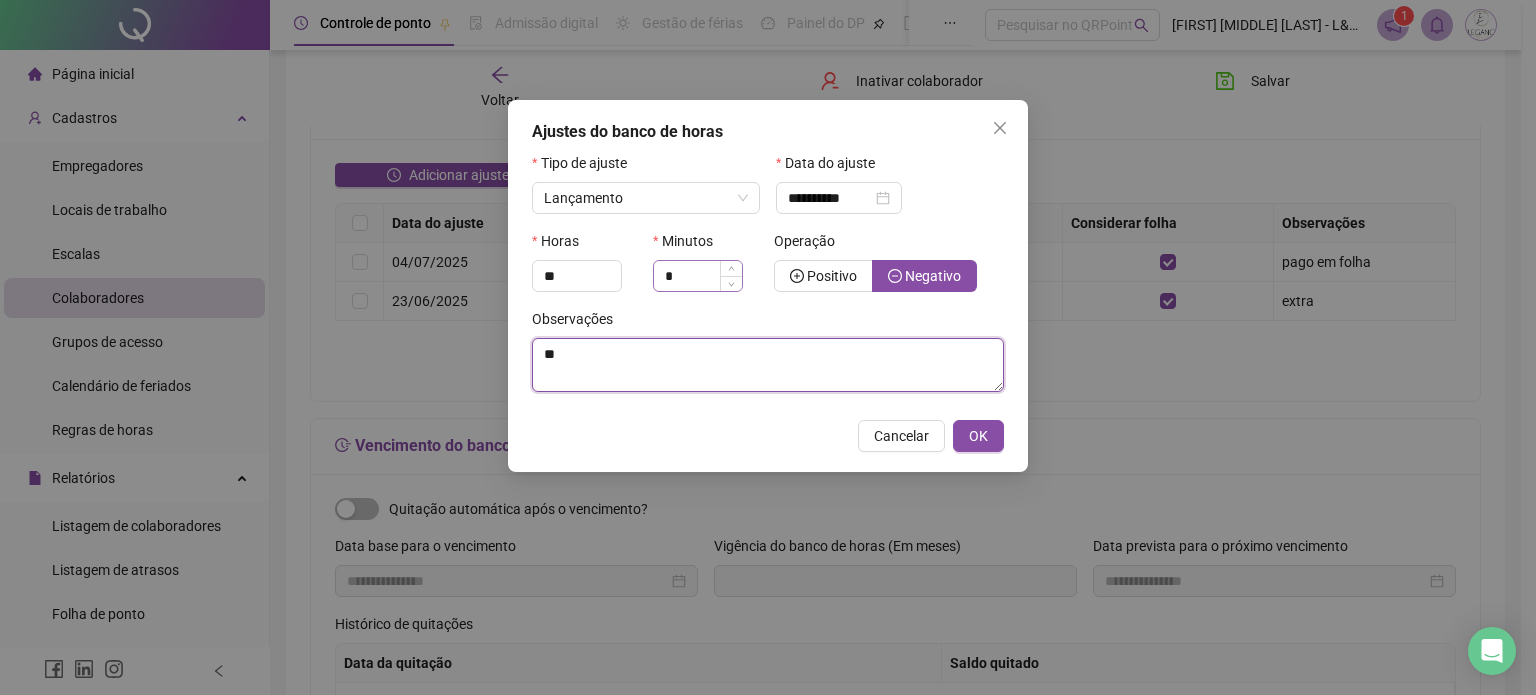 type on "**" 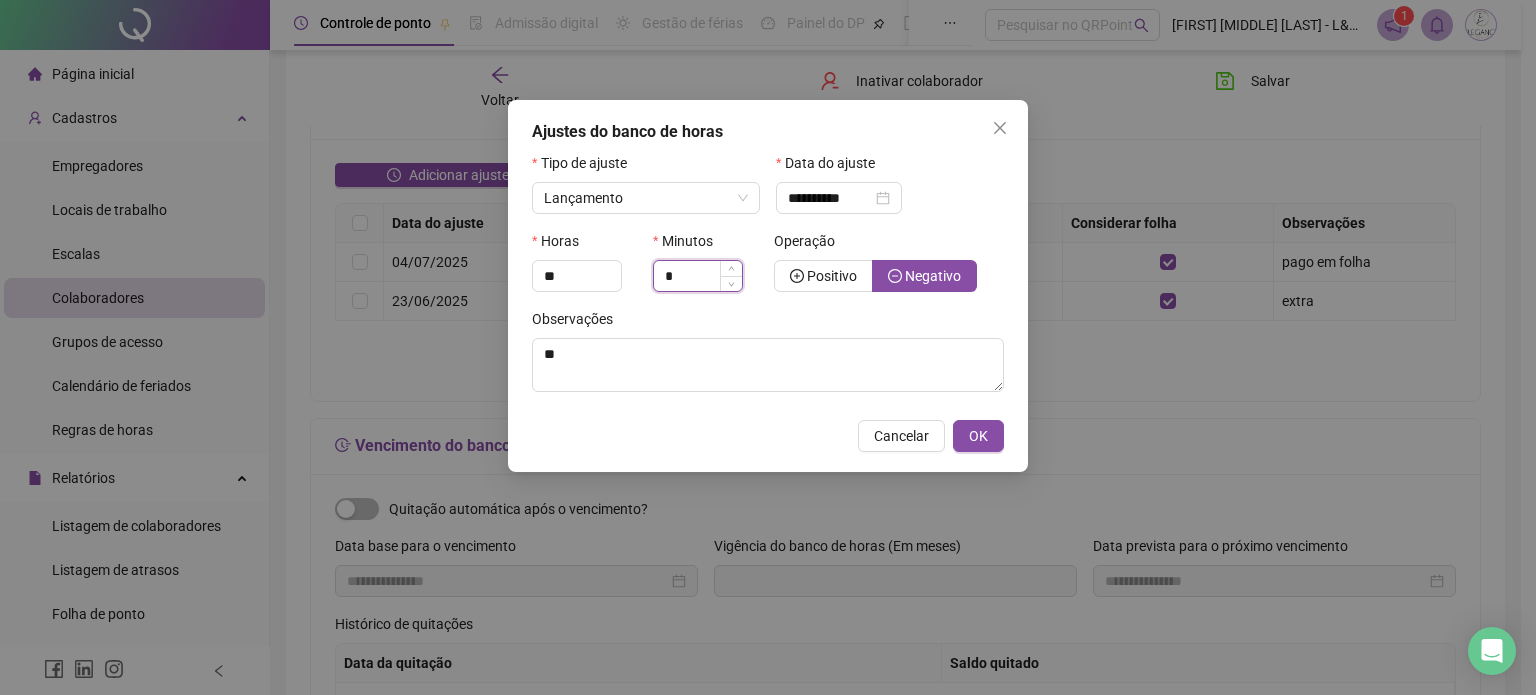 click on "*" at bounding box center [698, 276] 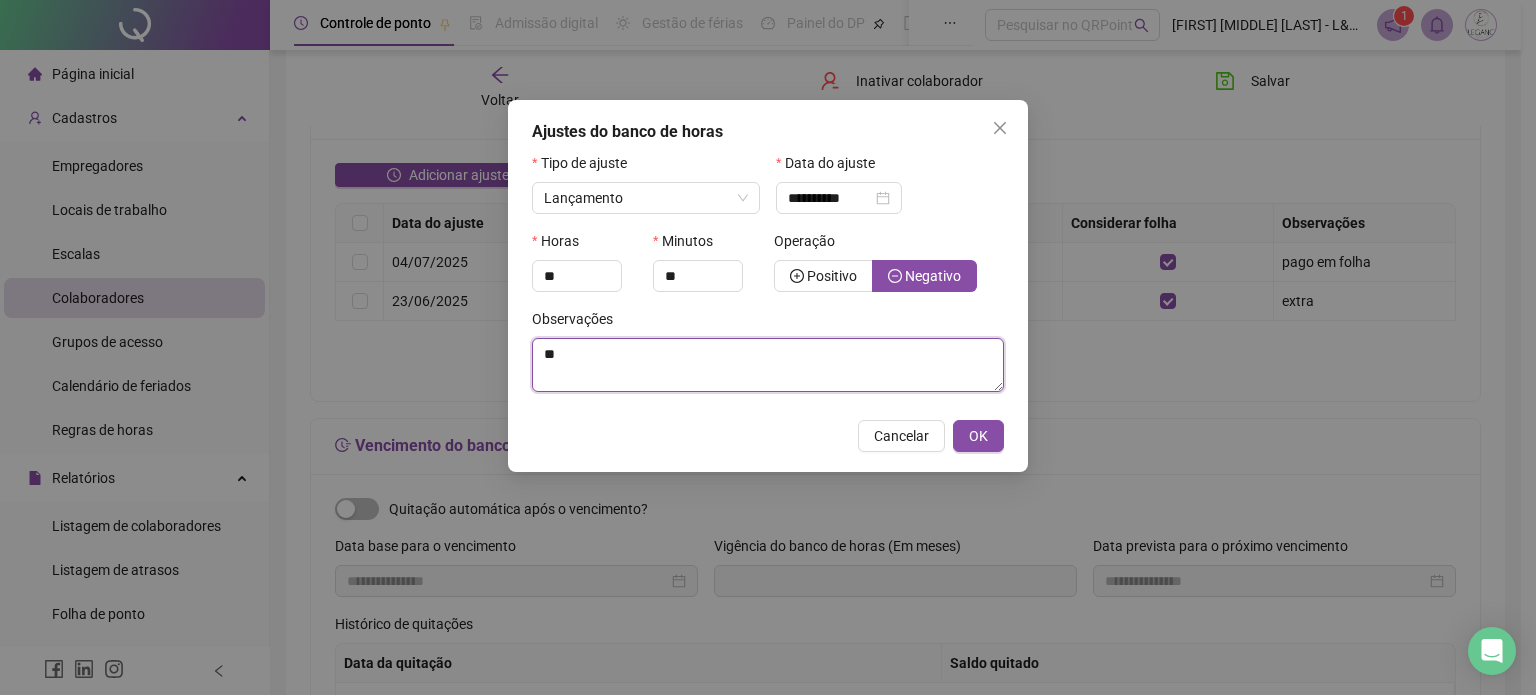 type on "*" 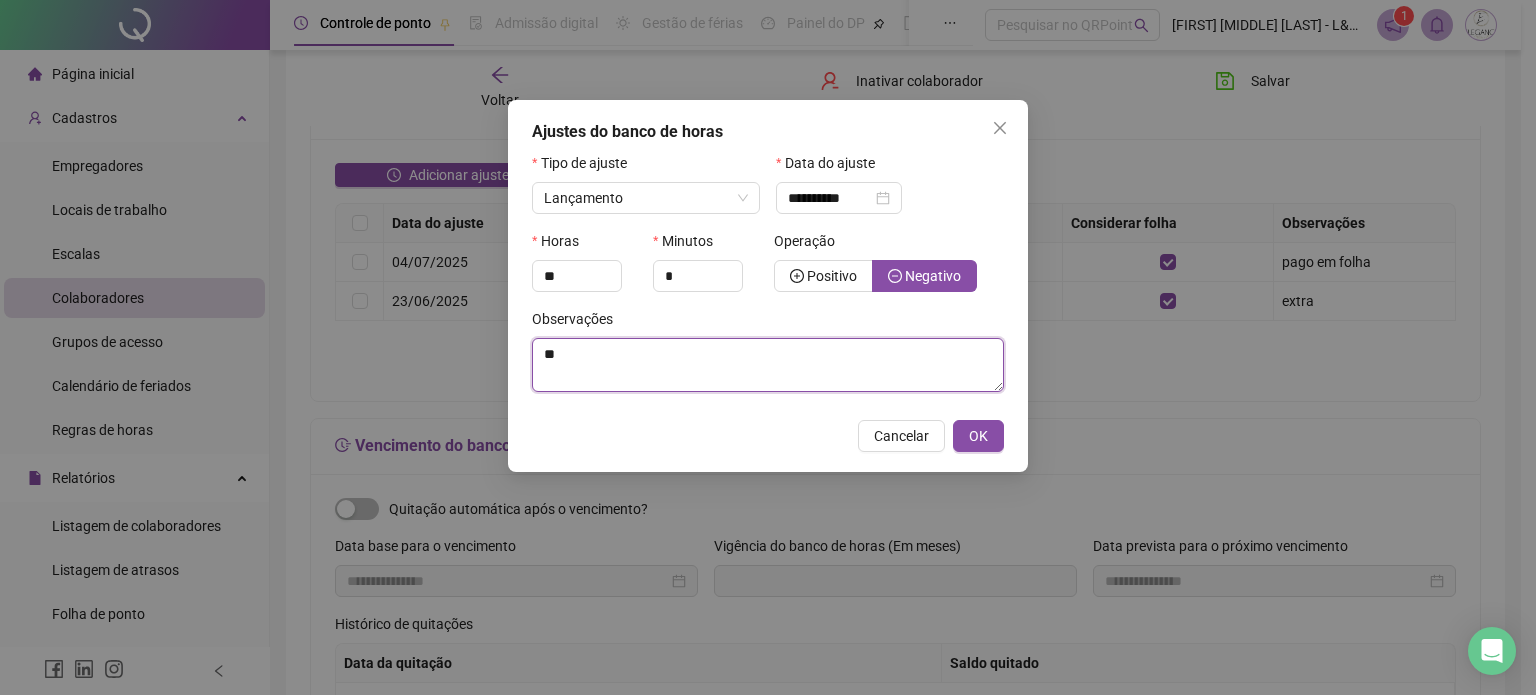 click on "**" at bounding box center (768, 365) 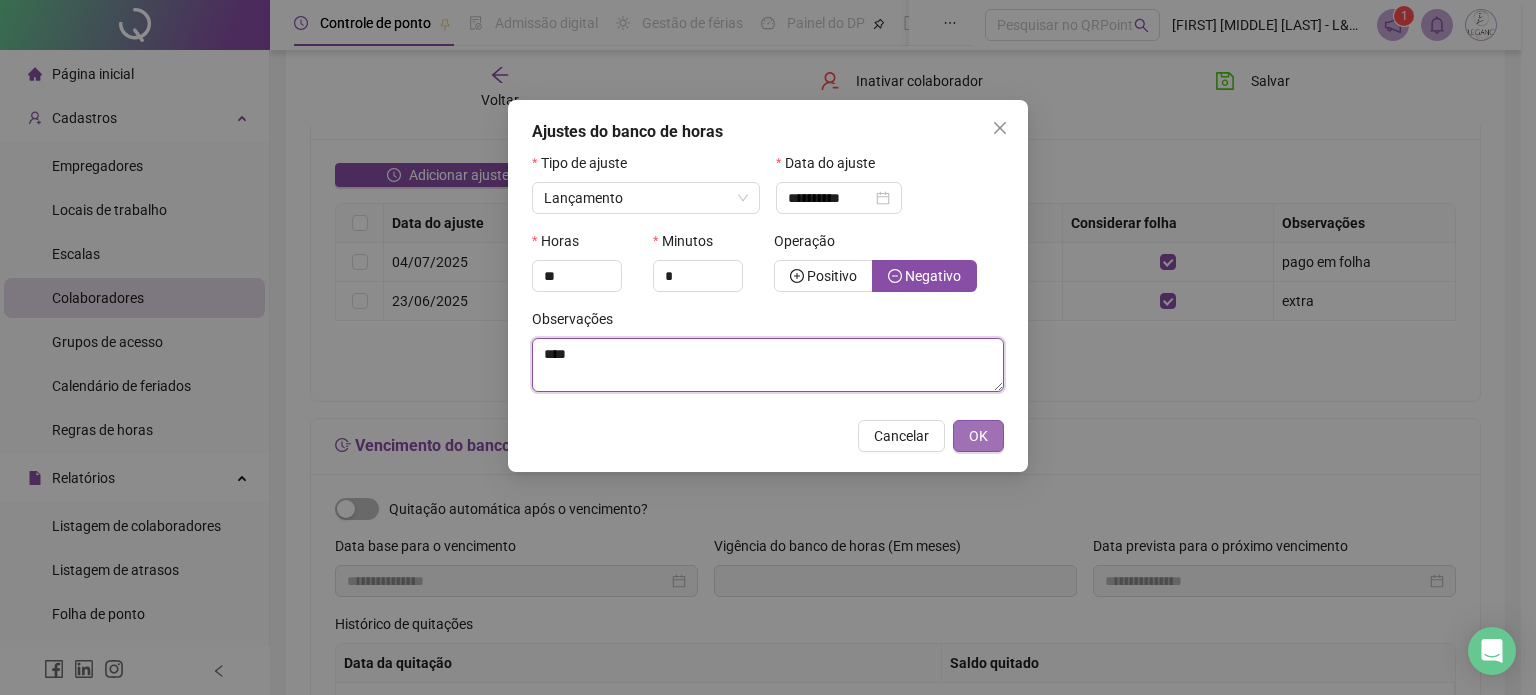 type on "****" 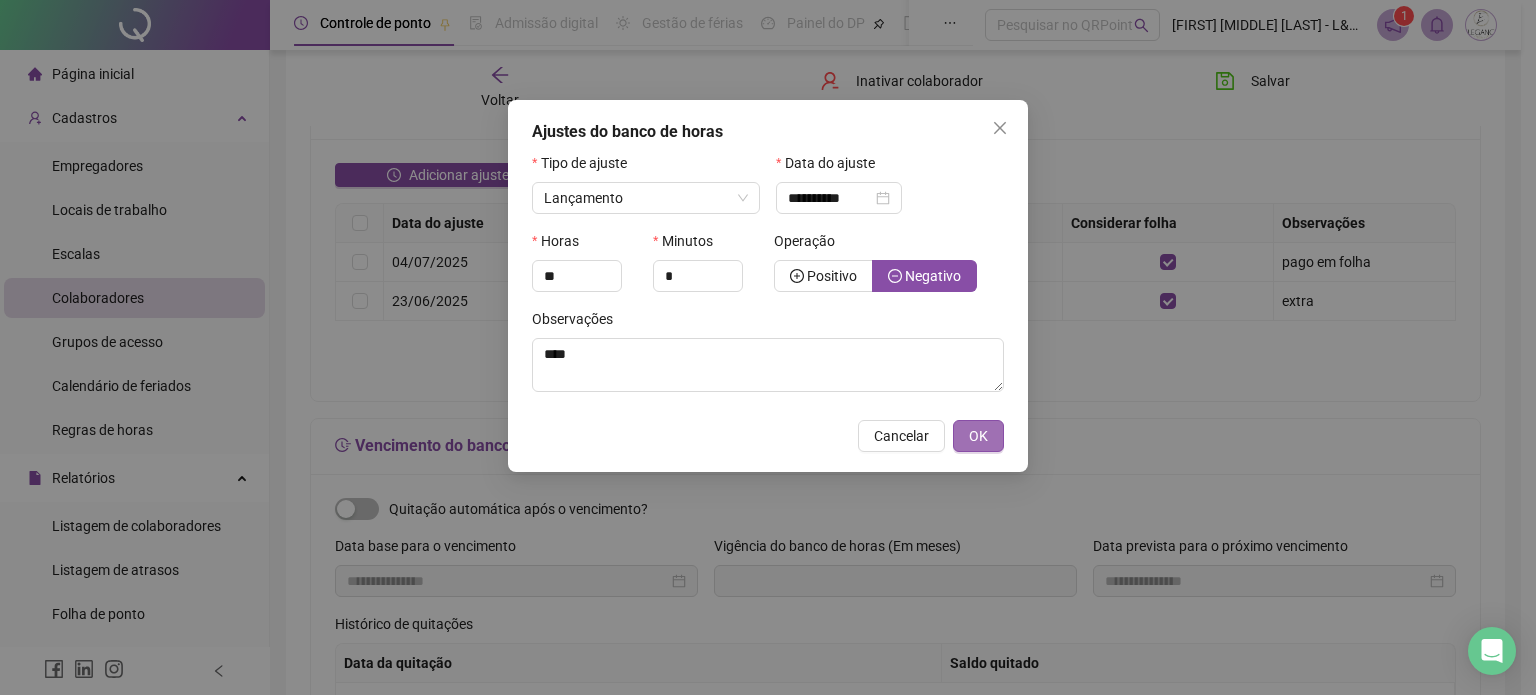 click on "OK" at bounding box center (978, 436) 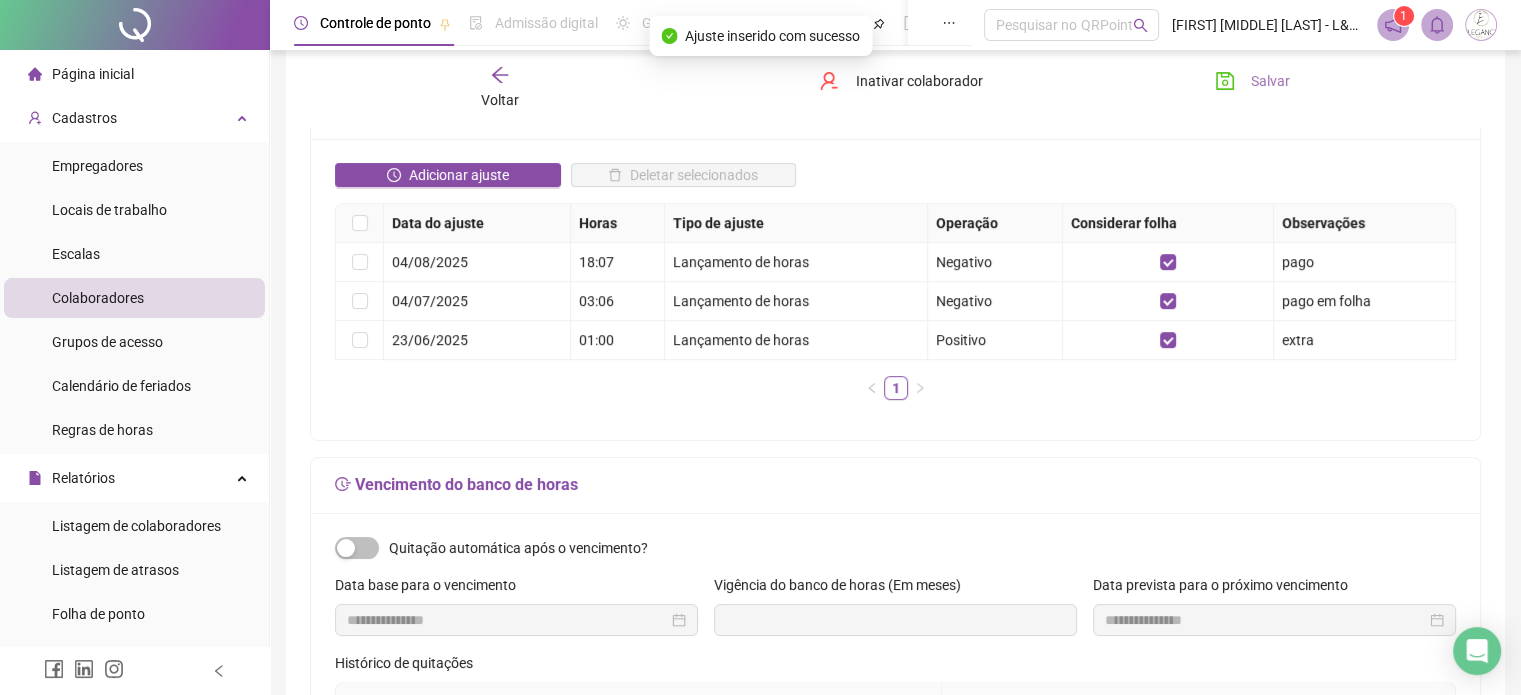 click on "Salvar" at bounding box center [1252, 81] 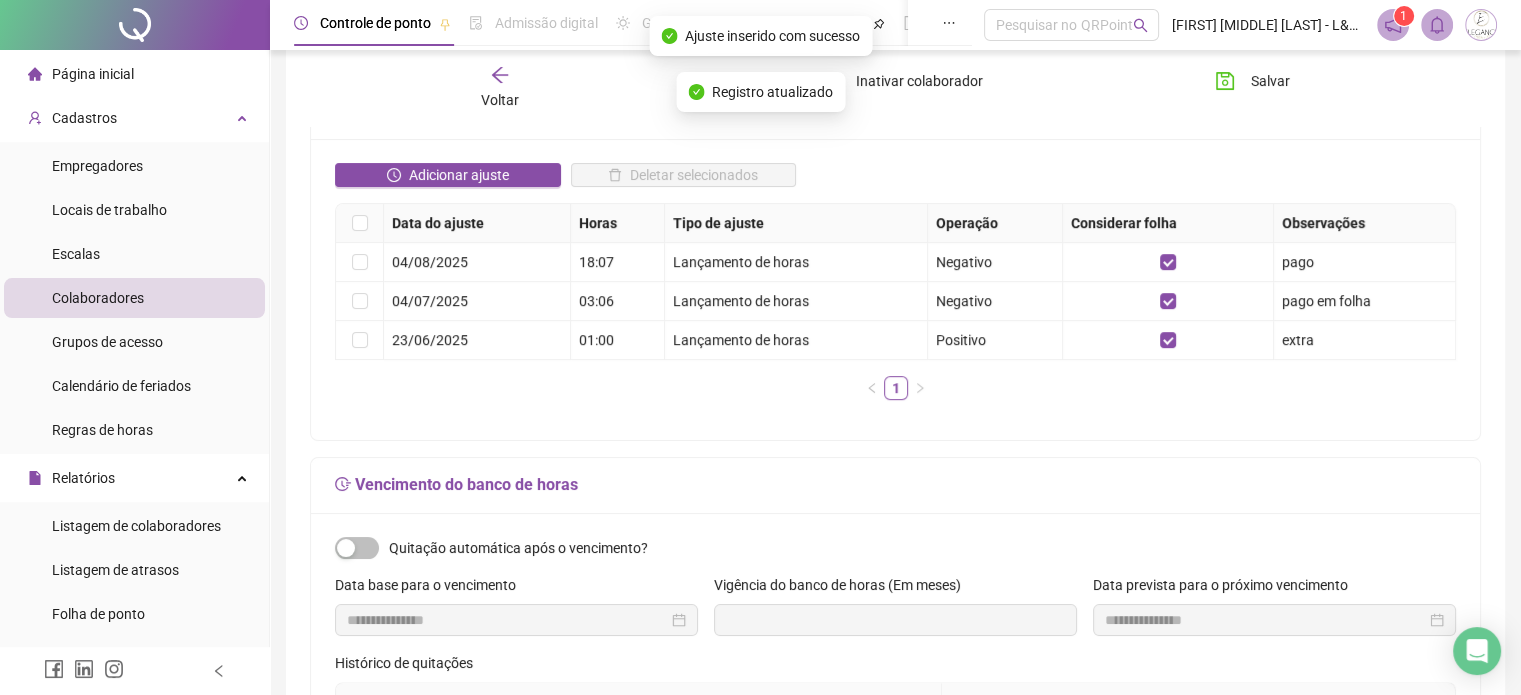 click on "Voltar" at bounding box center (500, 88) 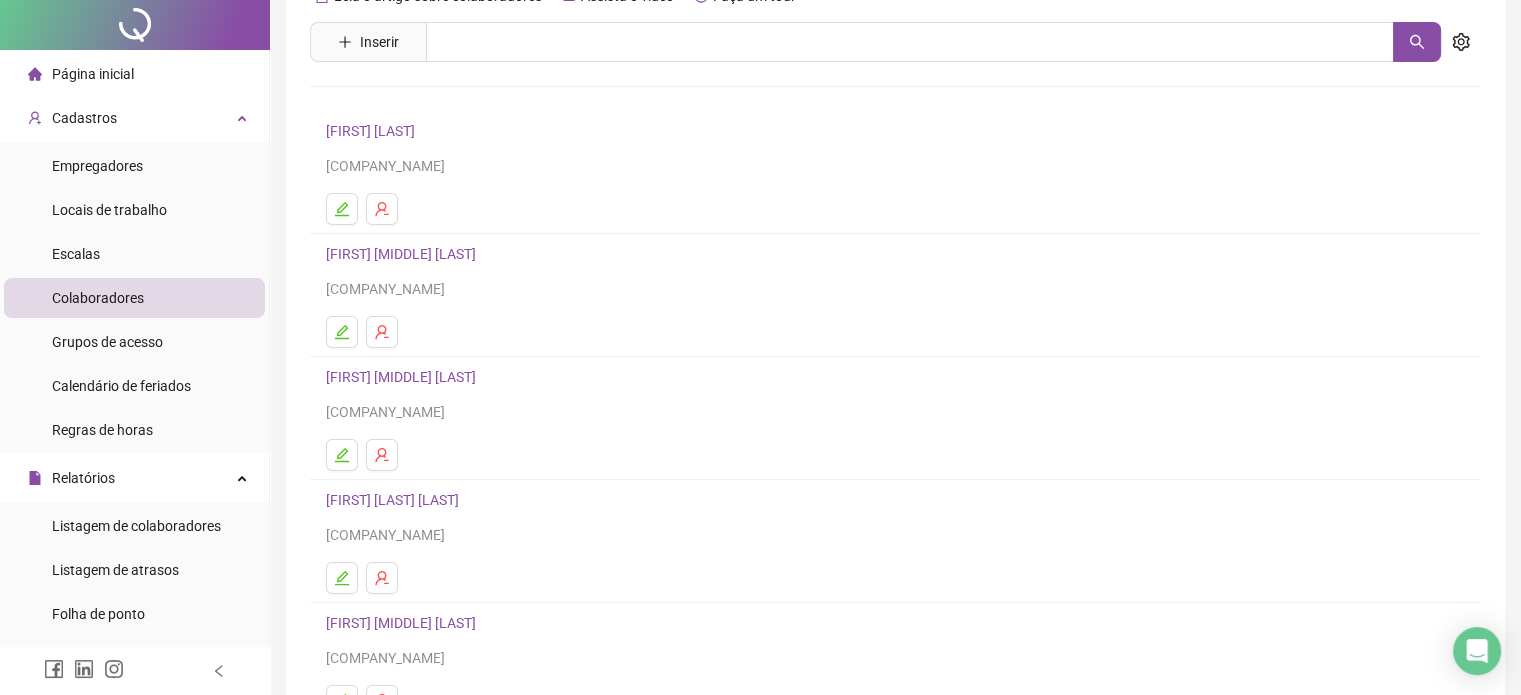 scroll, scrollTop: 271, scrollLeft: 0, axis: vertical 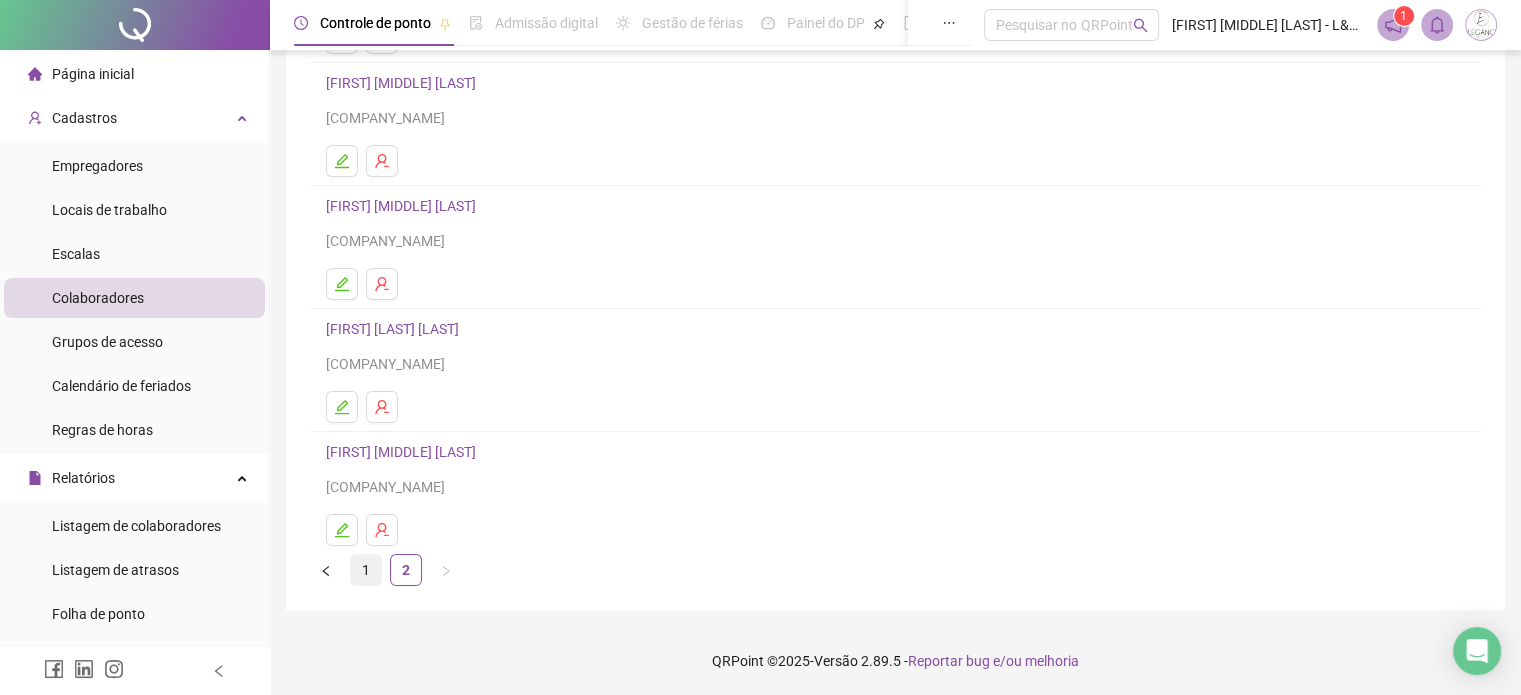 click on "1" at bounding box center (366, 570) 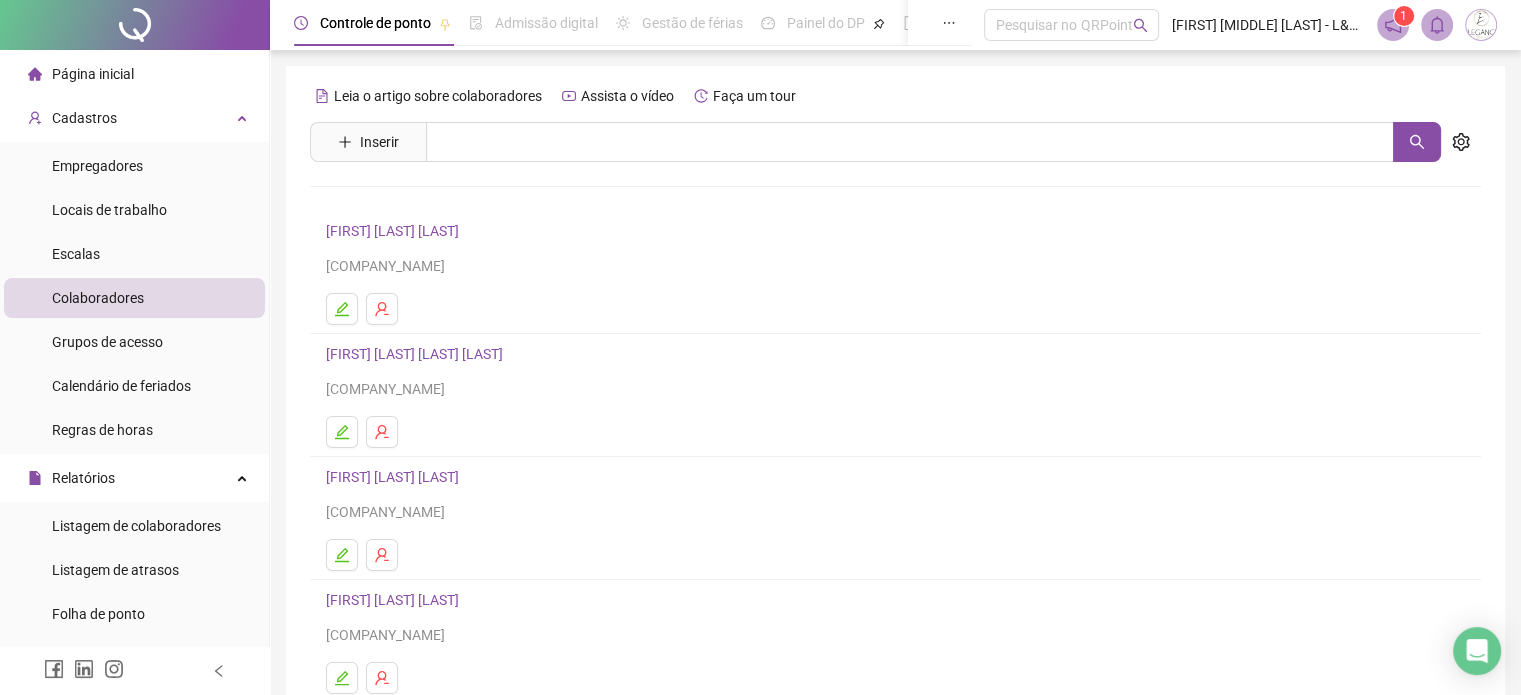 scroll, scrollTop: 271, scrollLeft: 0, axis: vertical 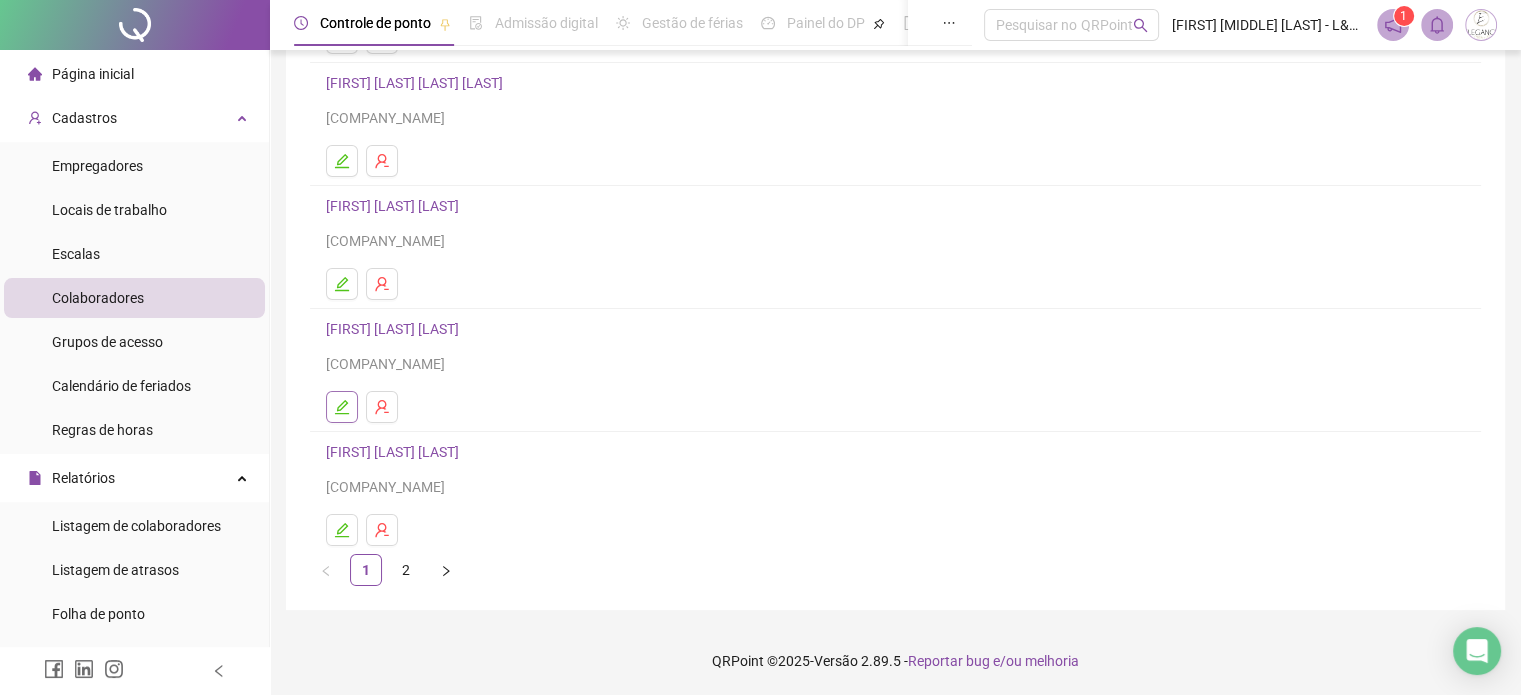 click at bounding box center [342, 407] 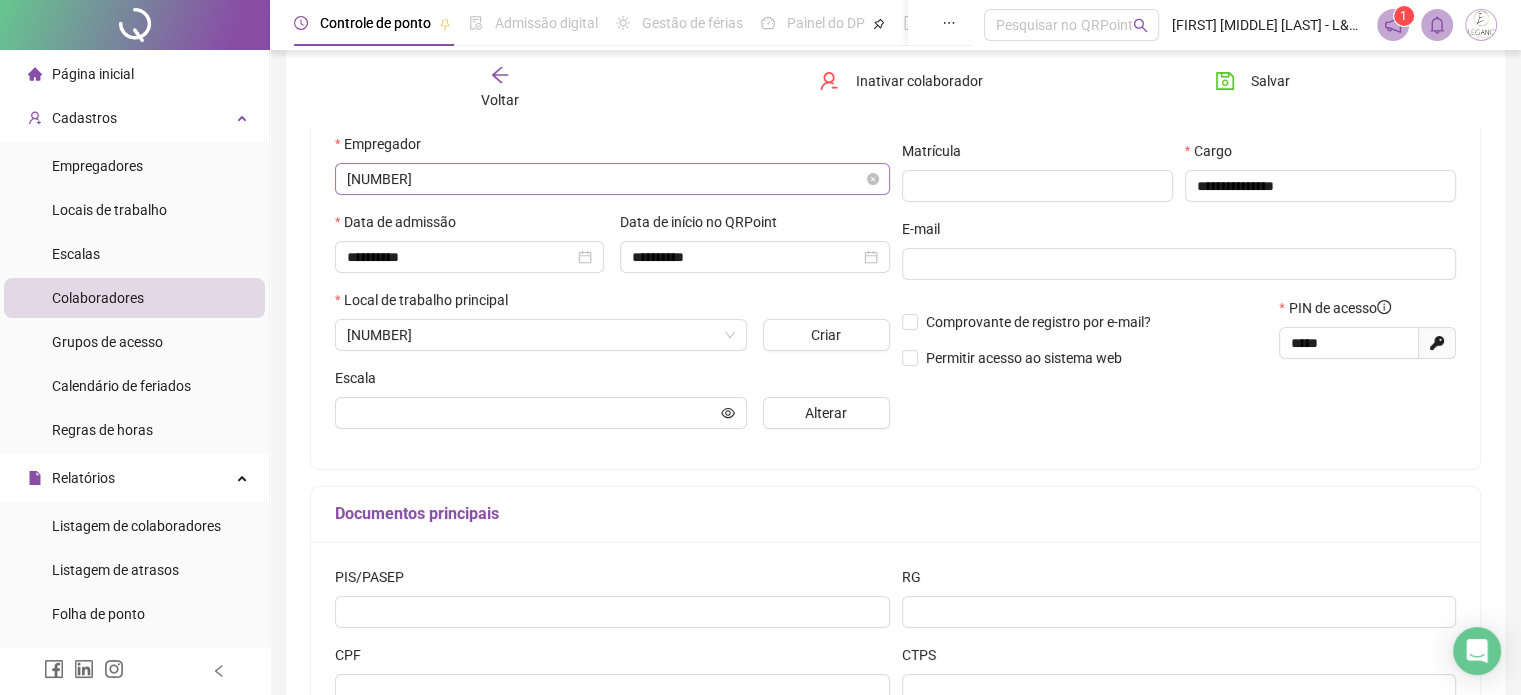 scroll, scrollTop: 281, scrollLeft: 0, axis: vertical 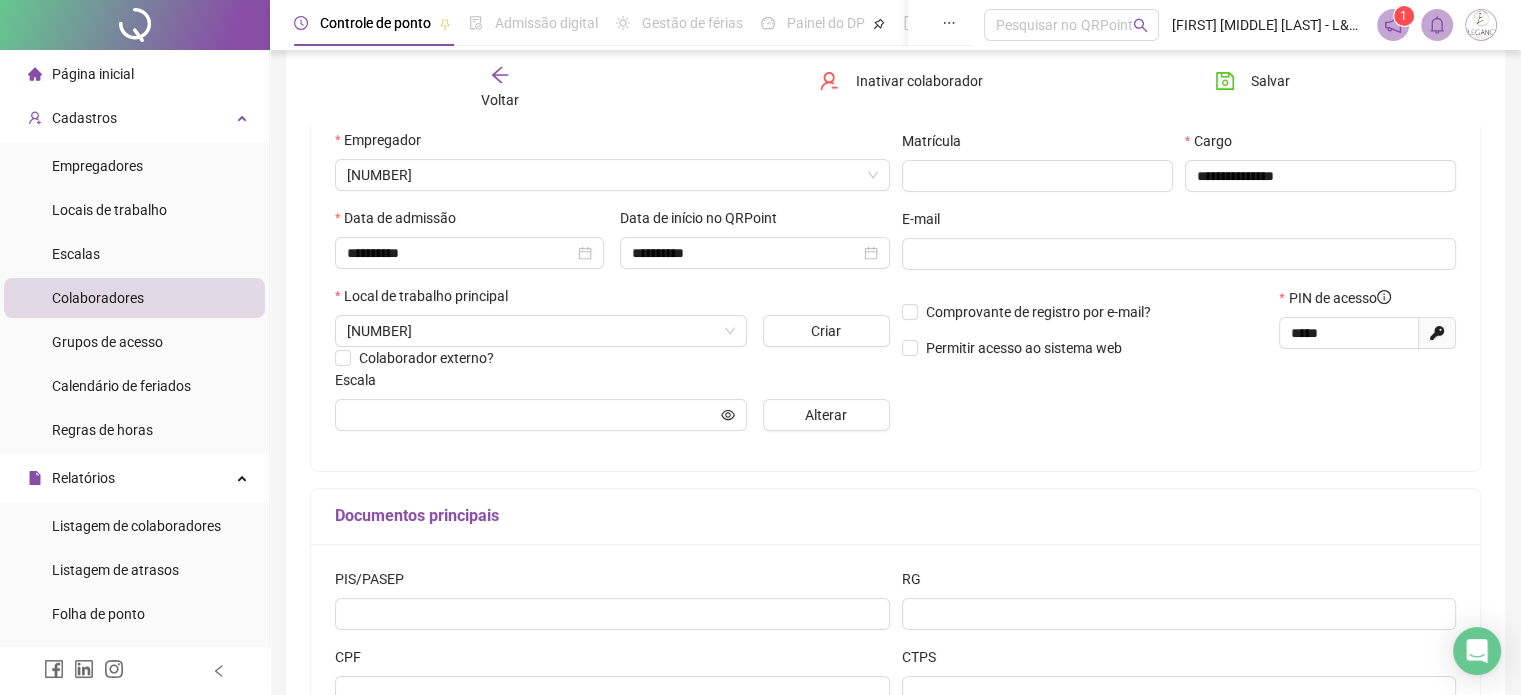 type on "**********" 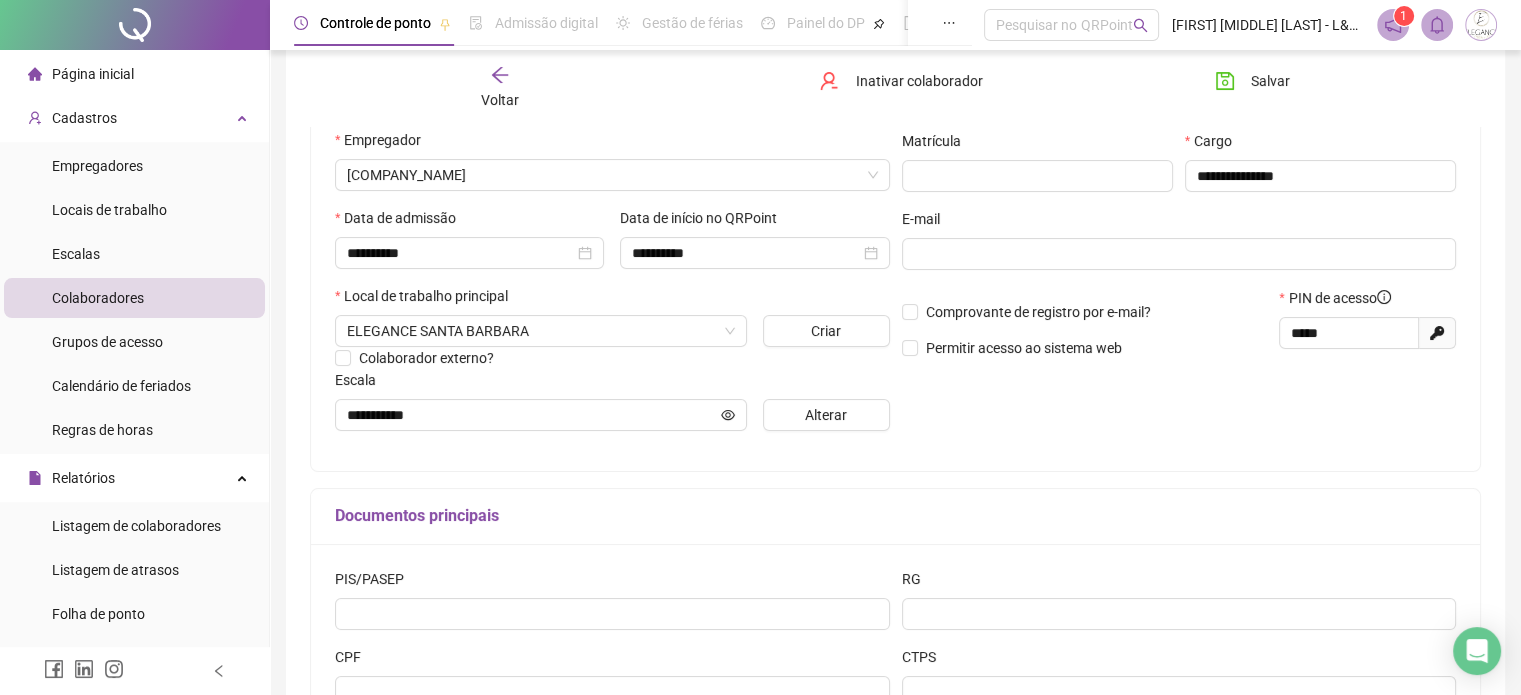 scroll, scrollTop: 0, scrollLeft: 0, axis: both 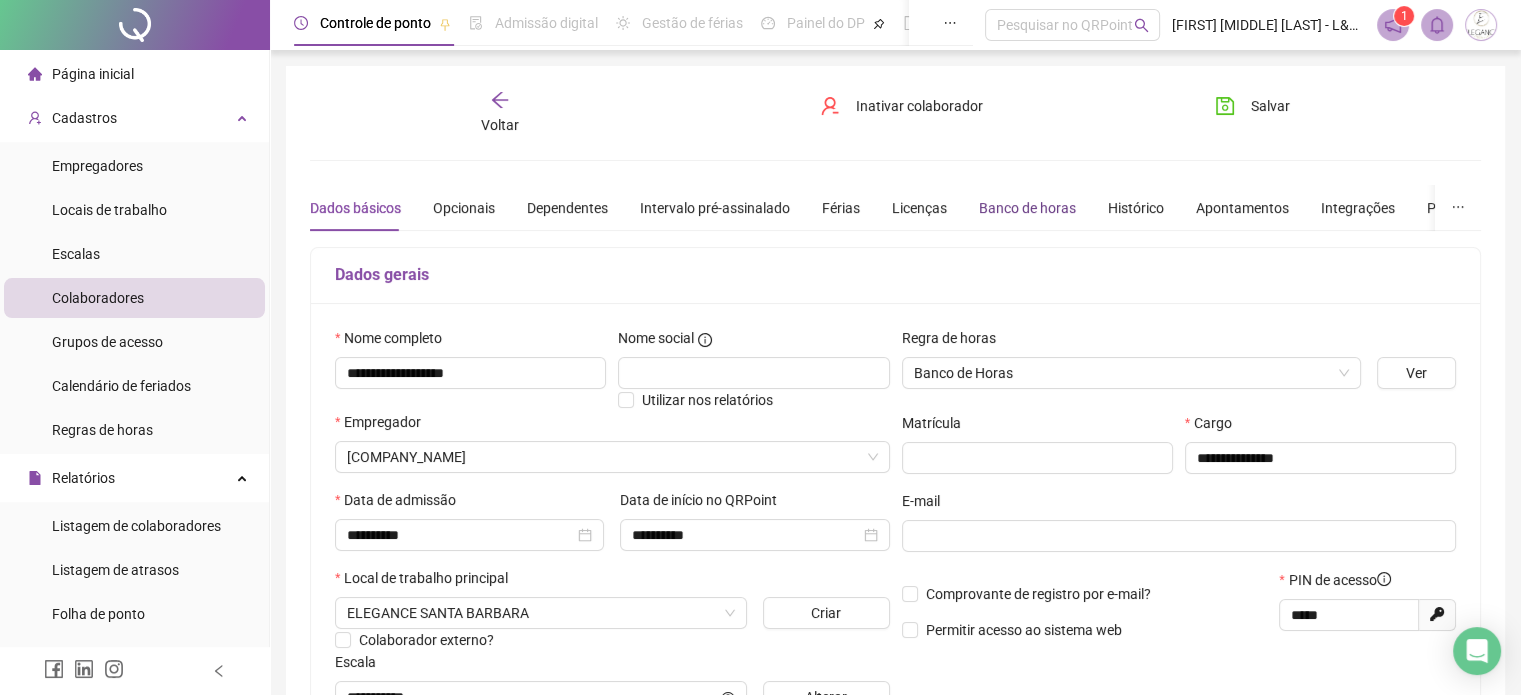 click on "Banco de horas" at bounding box center (1027, 208) 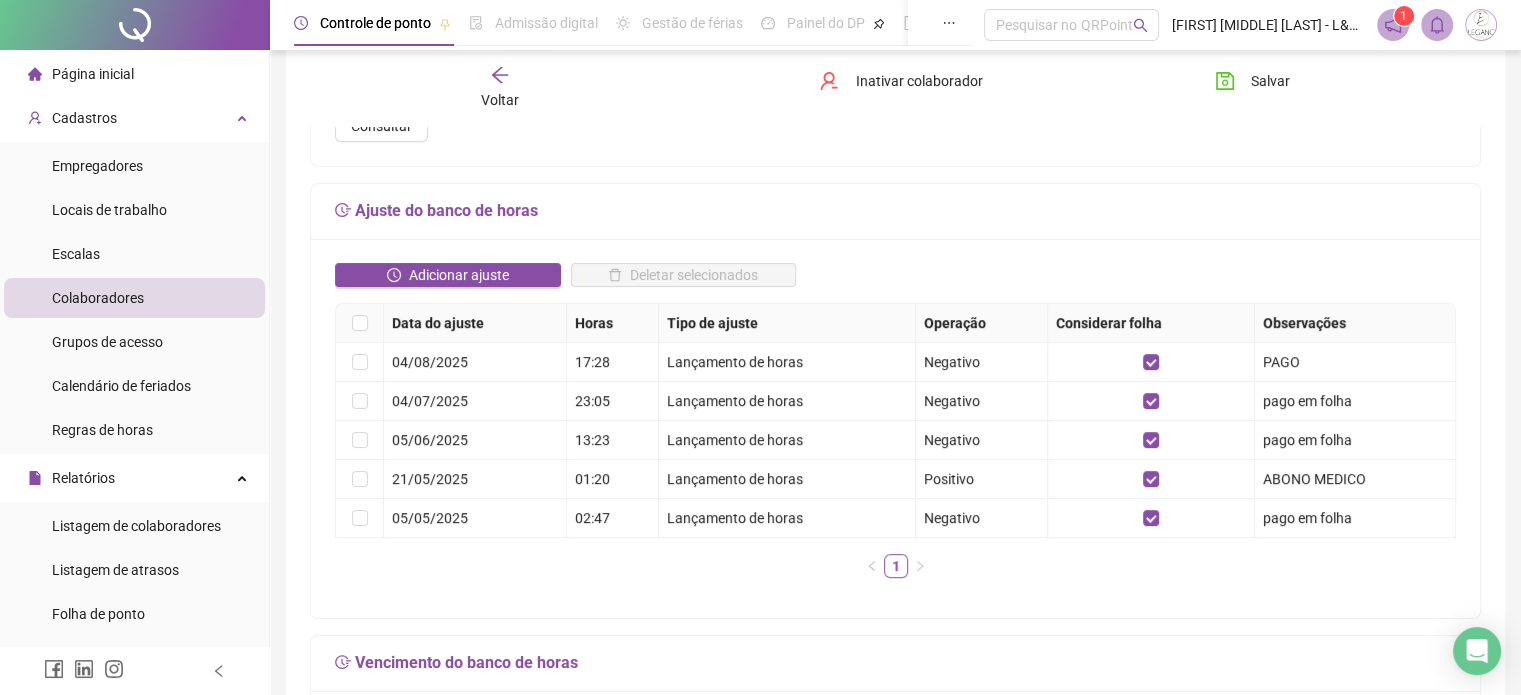 scroll, scrollTop: 0, scrollLeft: 0, axis: both 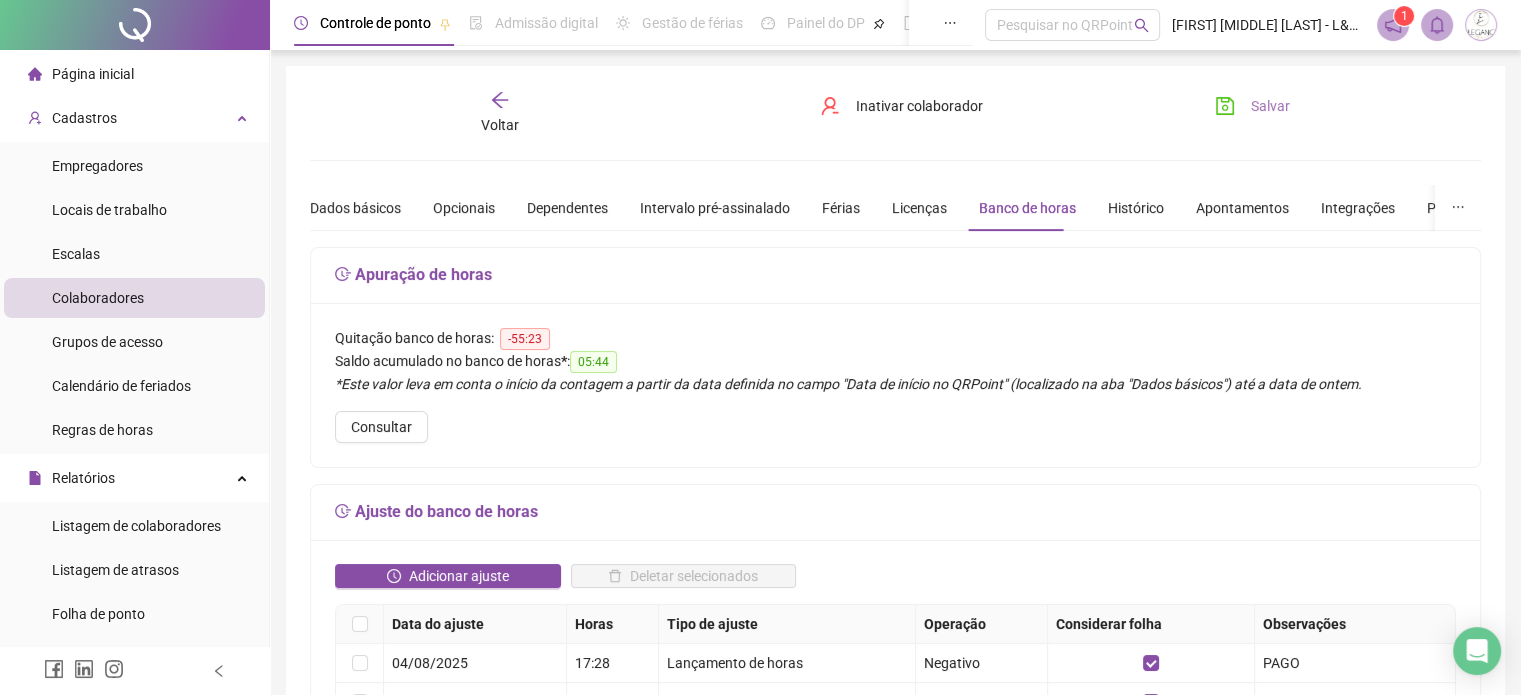 click on "Salvar" at bounding box center (1270, 106) 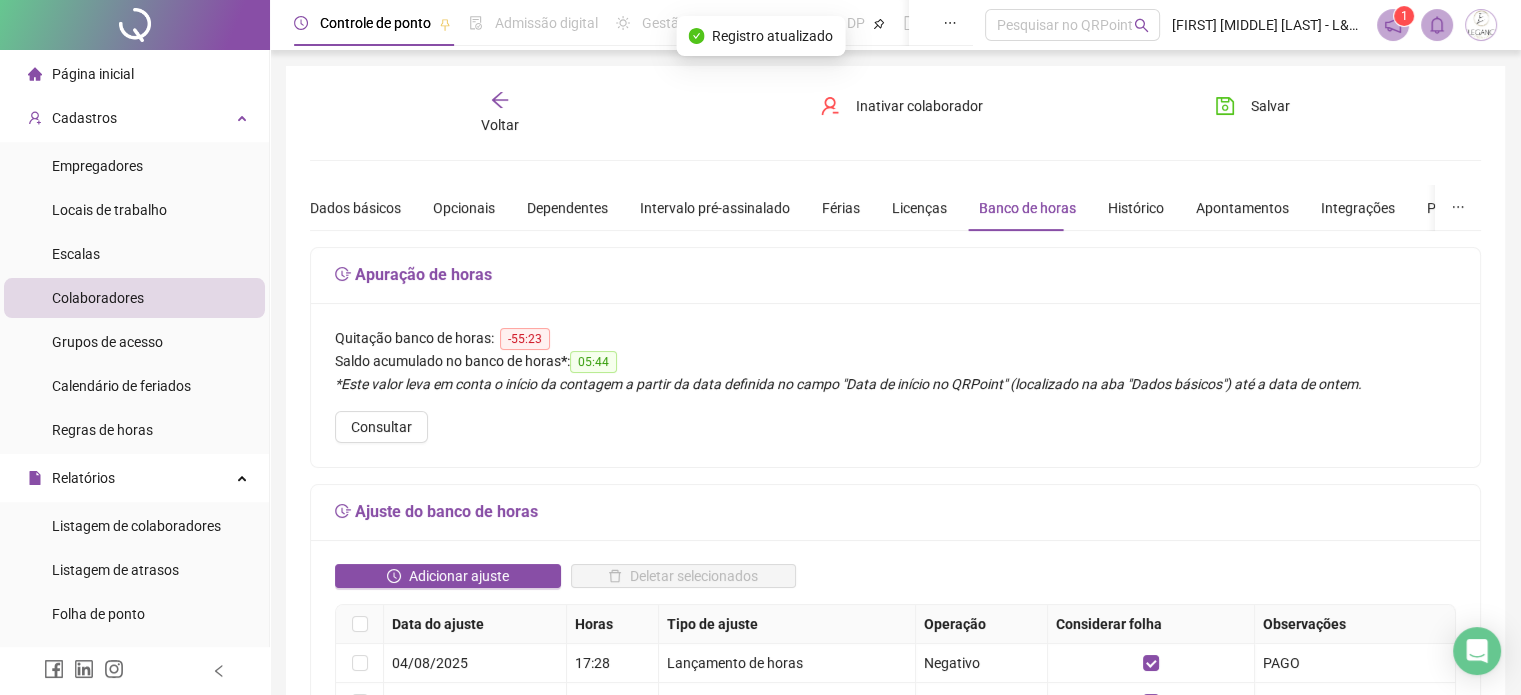 click 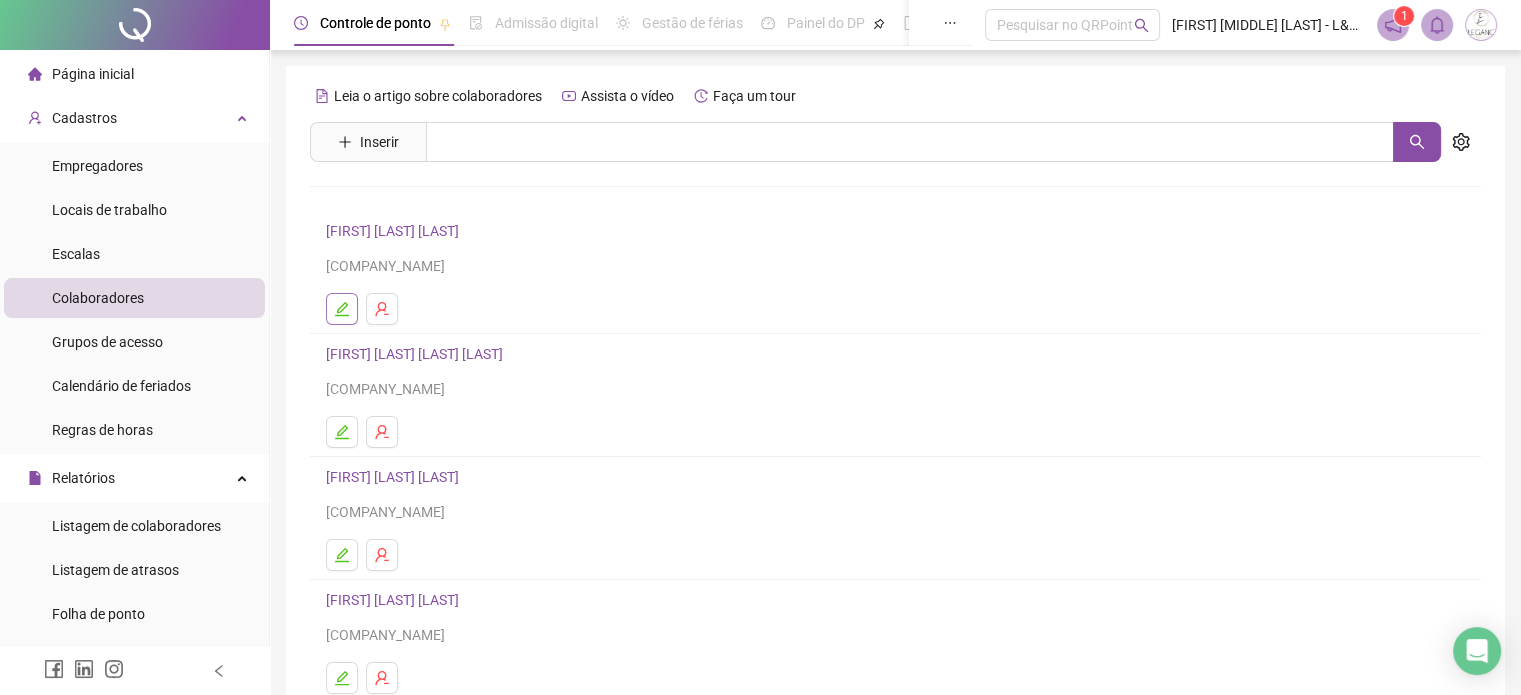 click 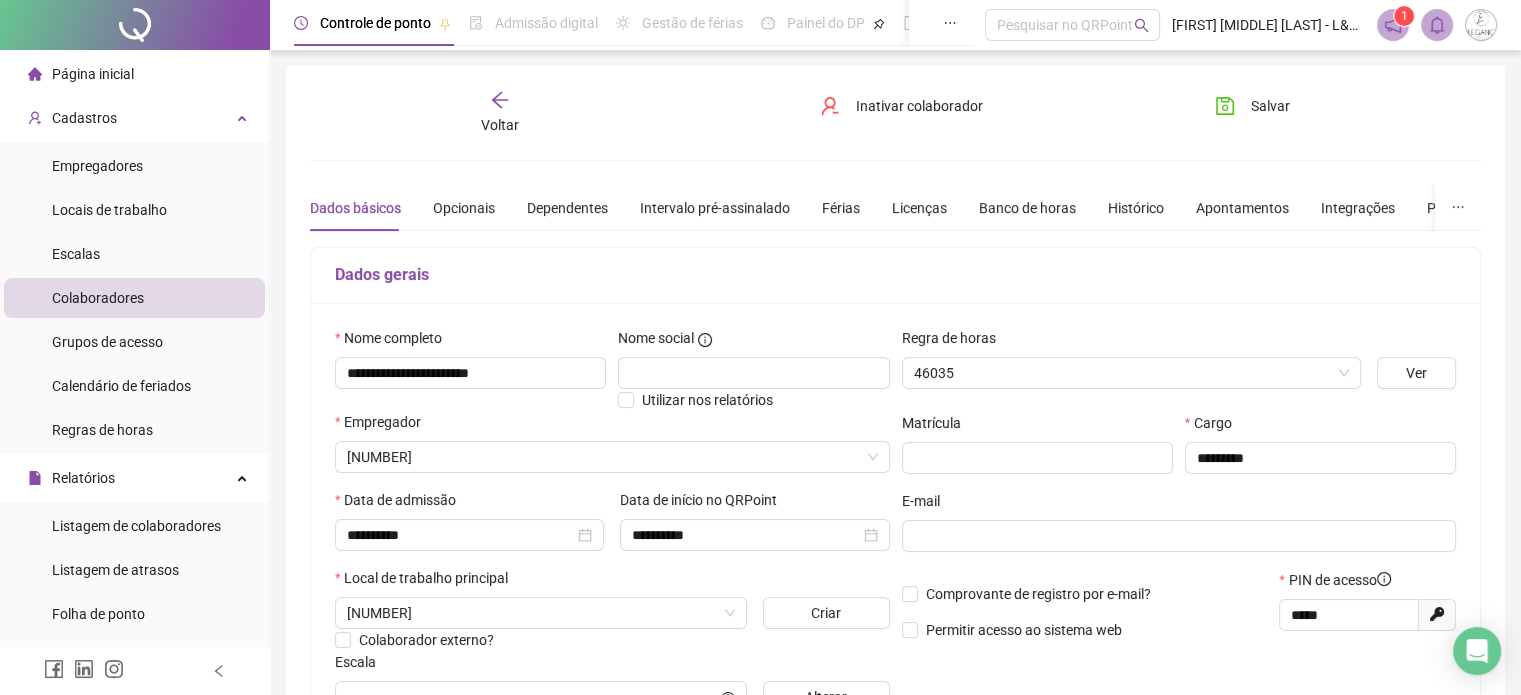 type on "**********" 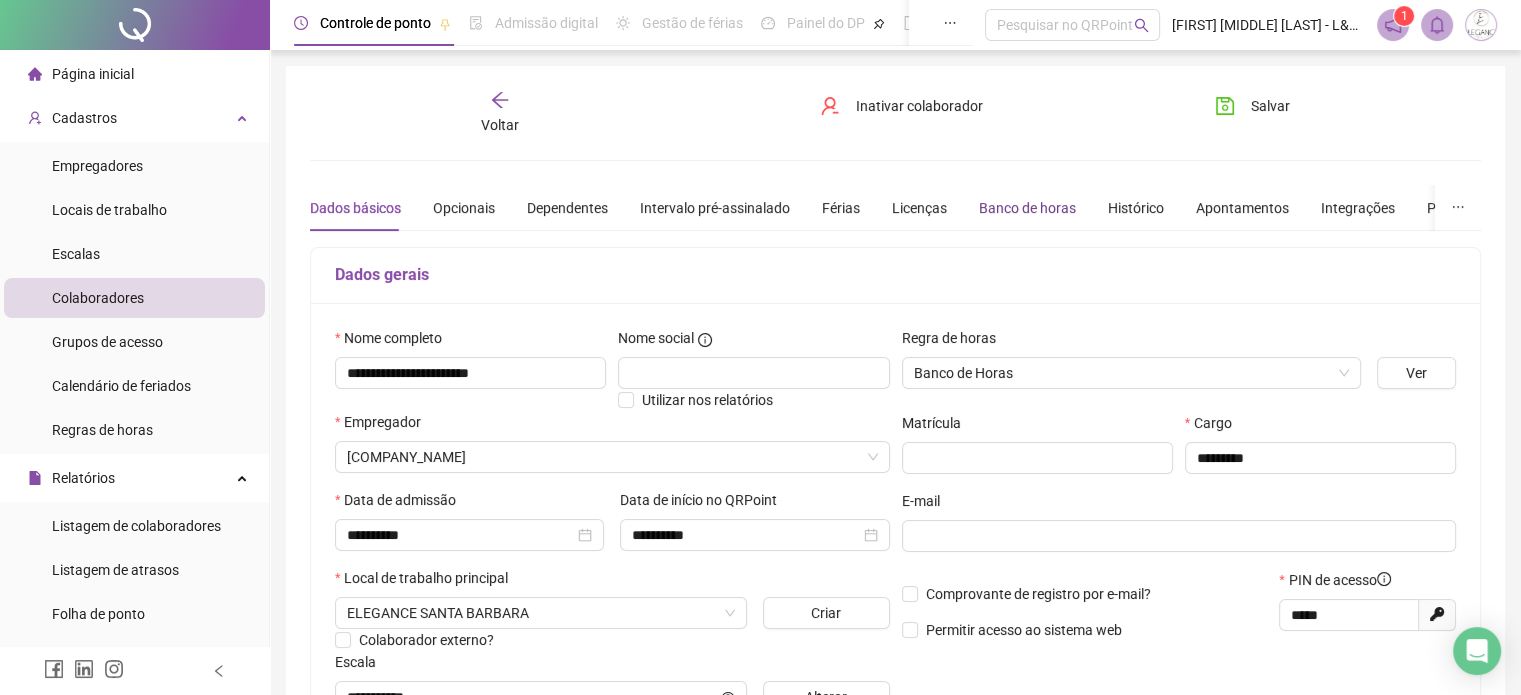 click on "Banco de horas" at bounding box center (1027, 208) 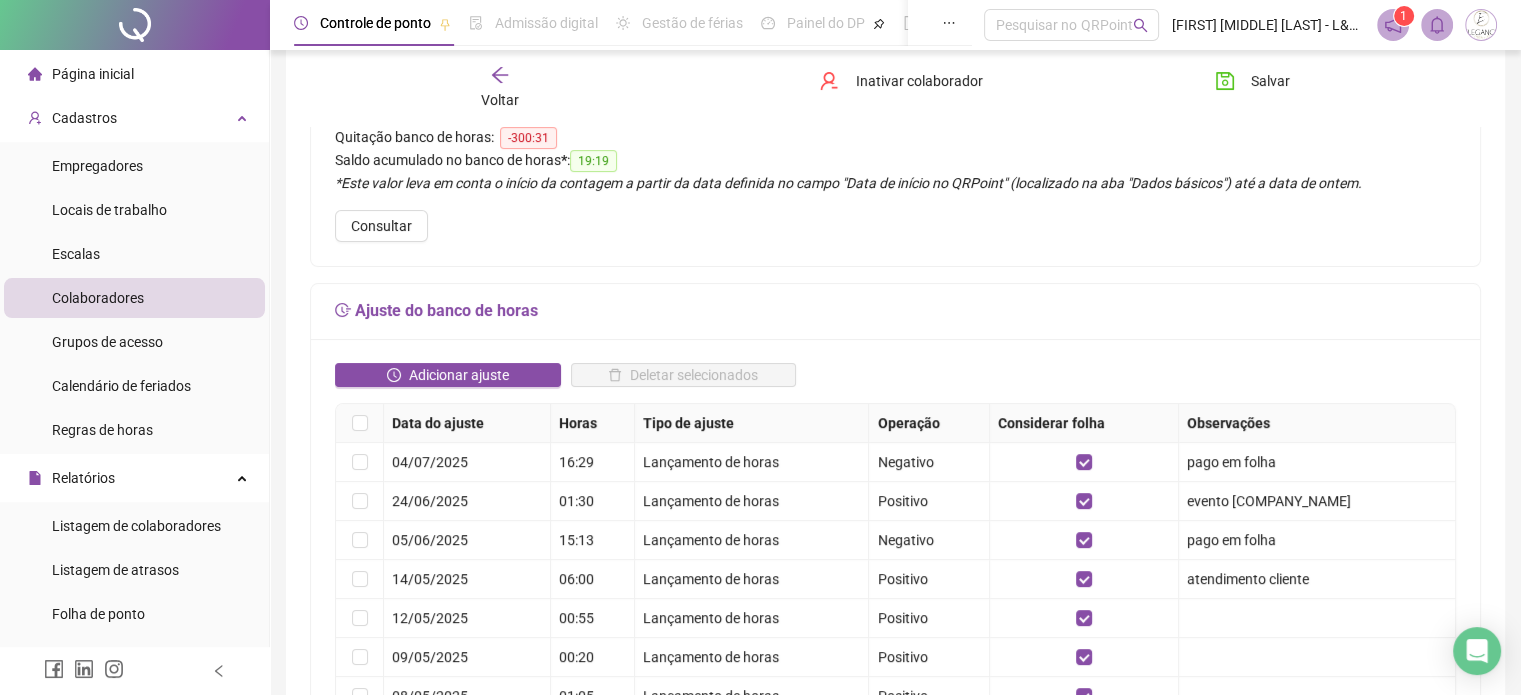 scroll, scrollTop: 0, scrollLeft: 0, axis: both 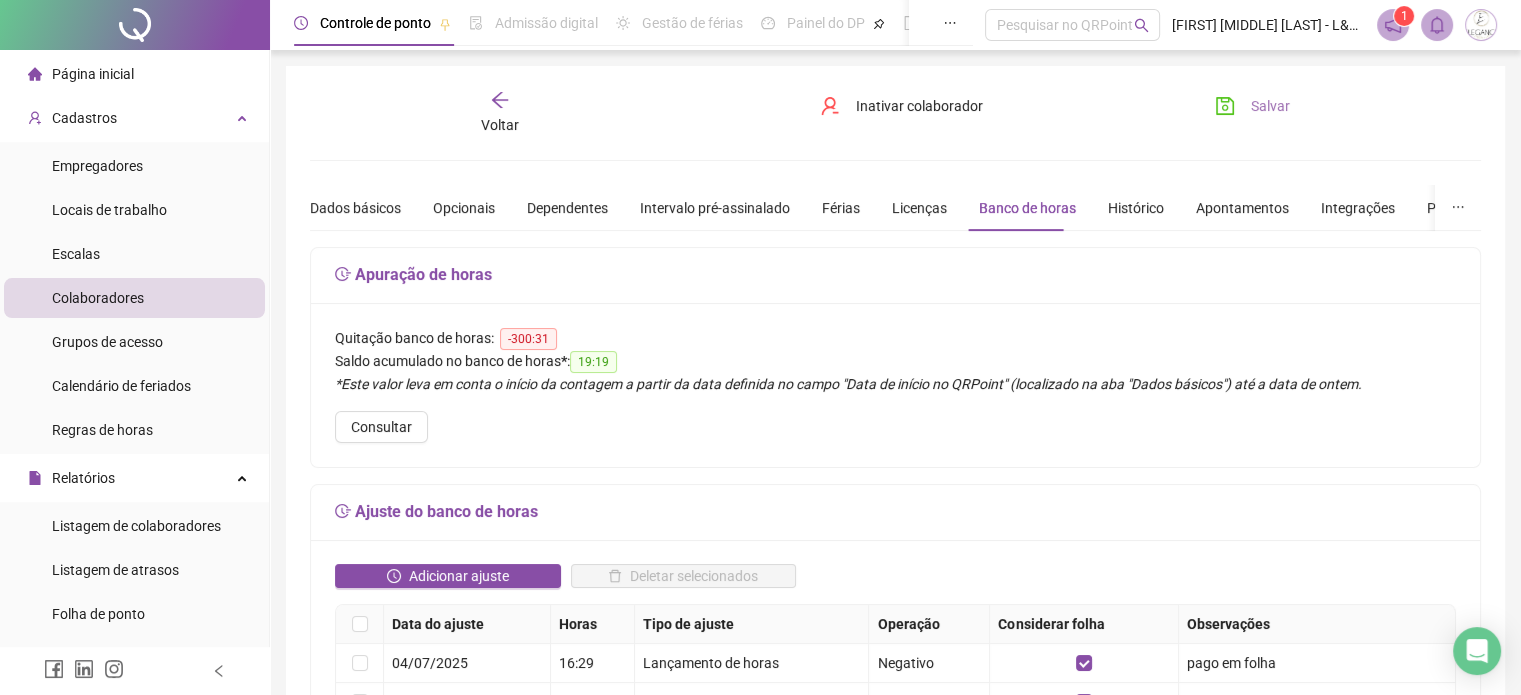 click on "Salvar" at bounding box center (1270, 106) 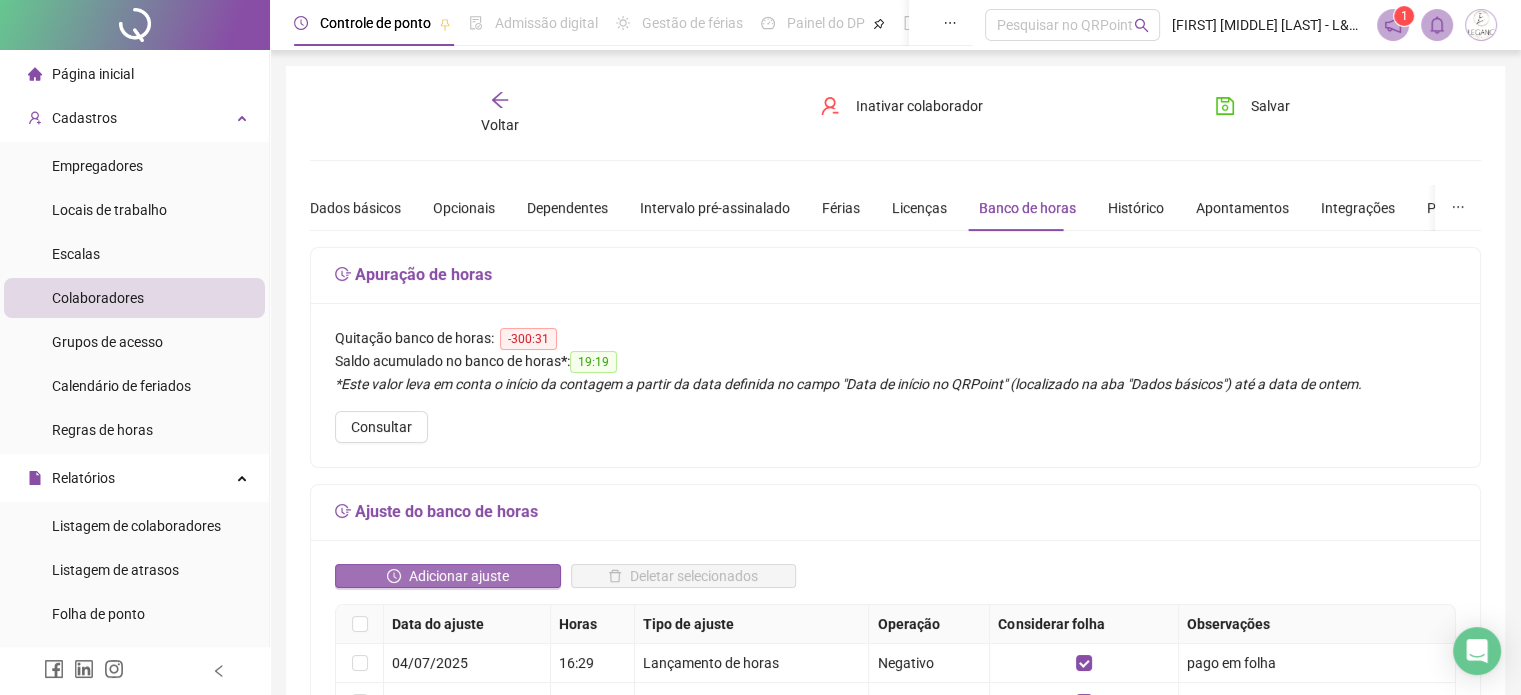 click on "Adicionar ajuste" at bounding box center [459, 576] 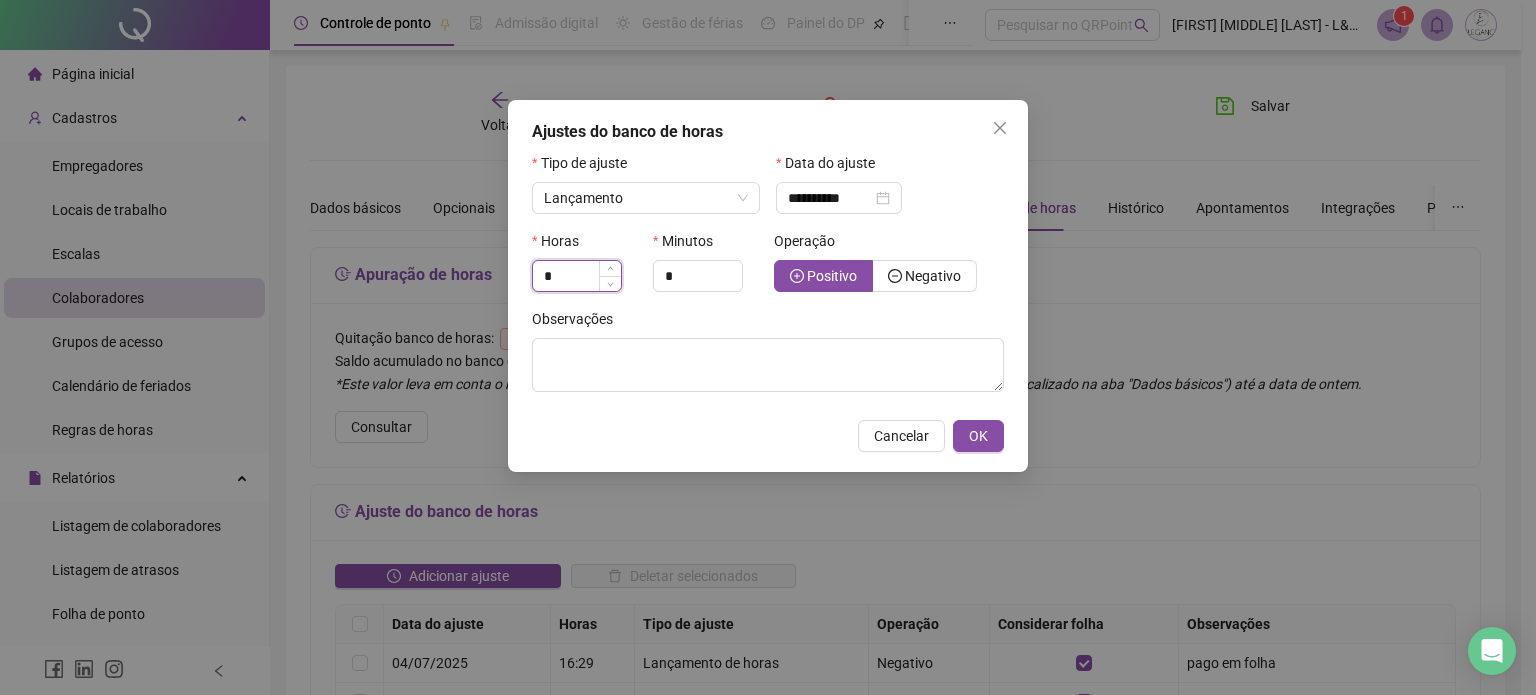 click on "*" at bounding box center [577, 276] 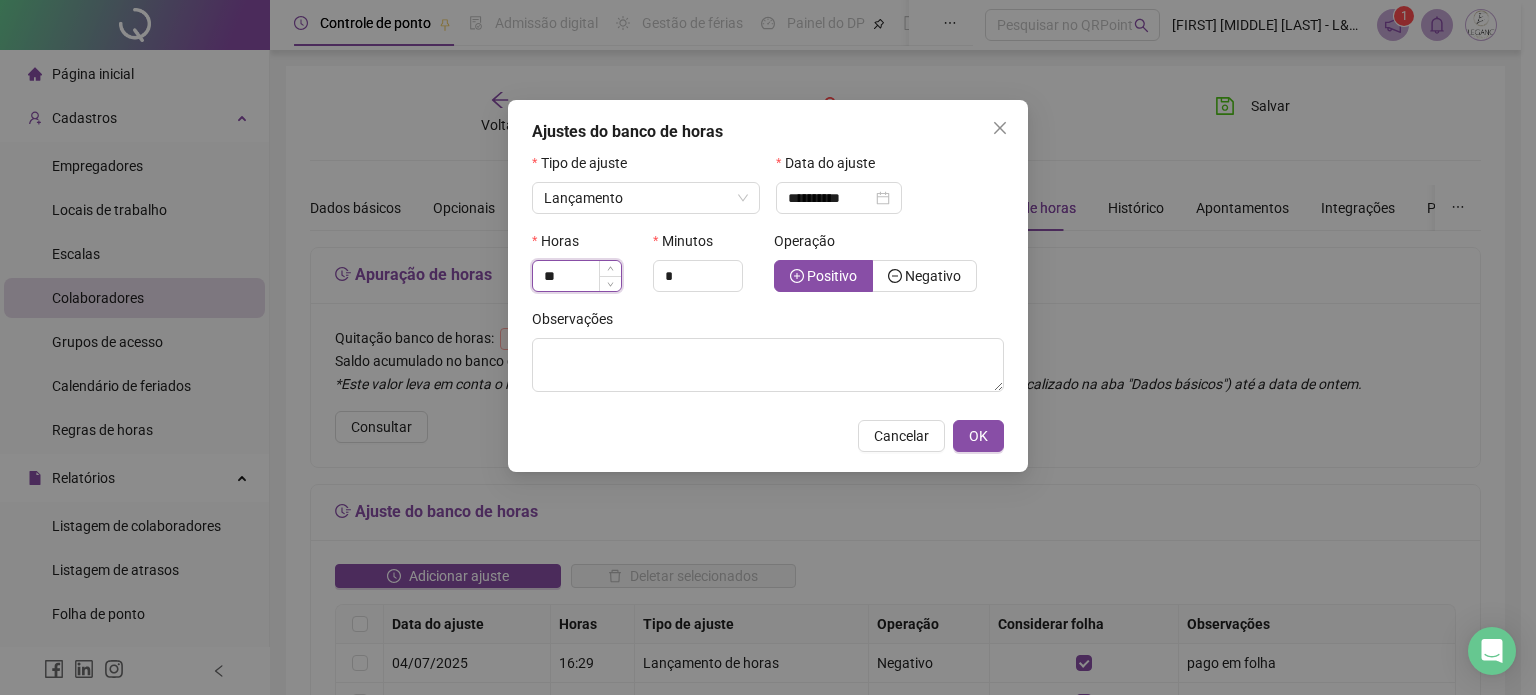 type on "**" 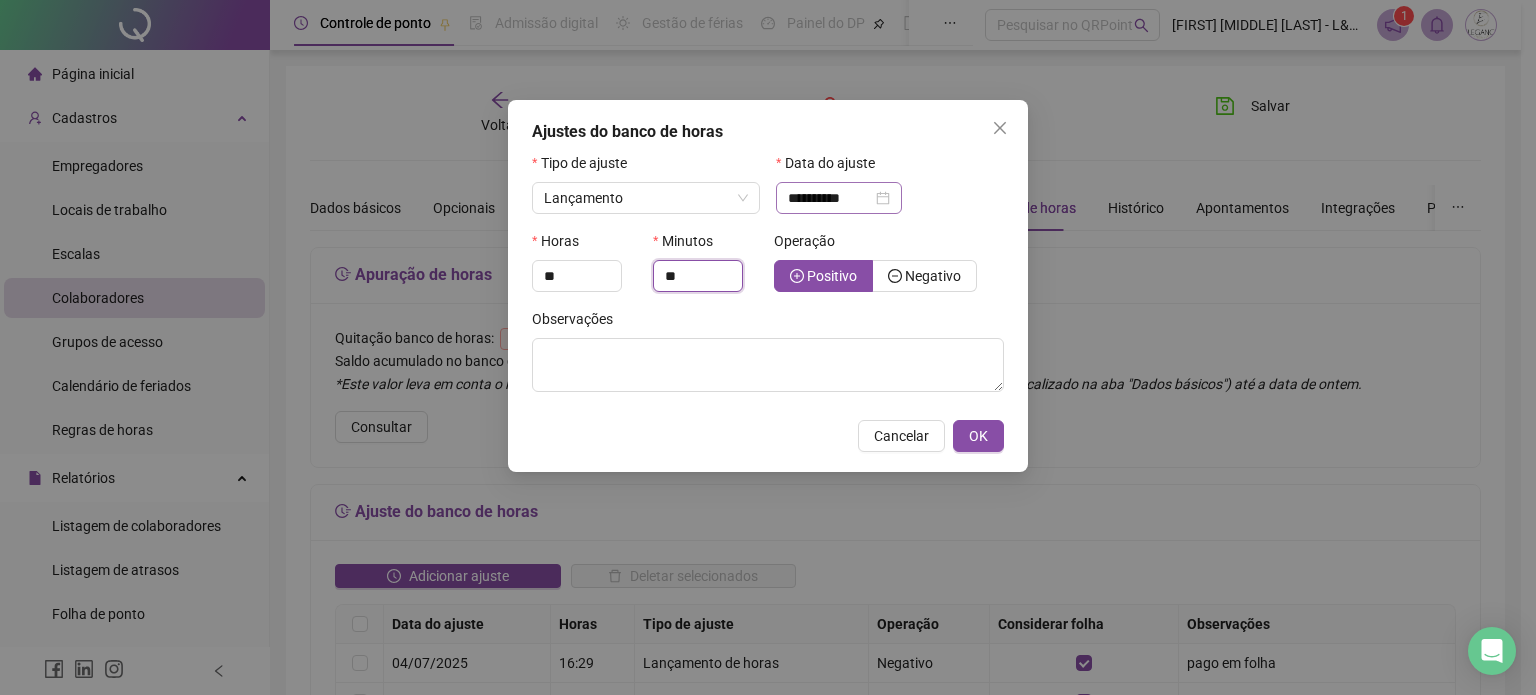type on "**" 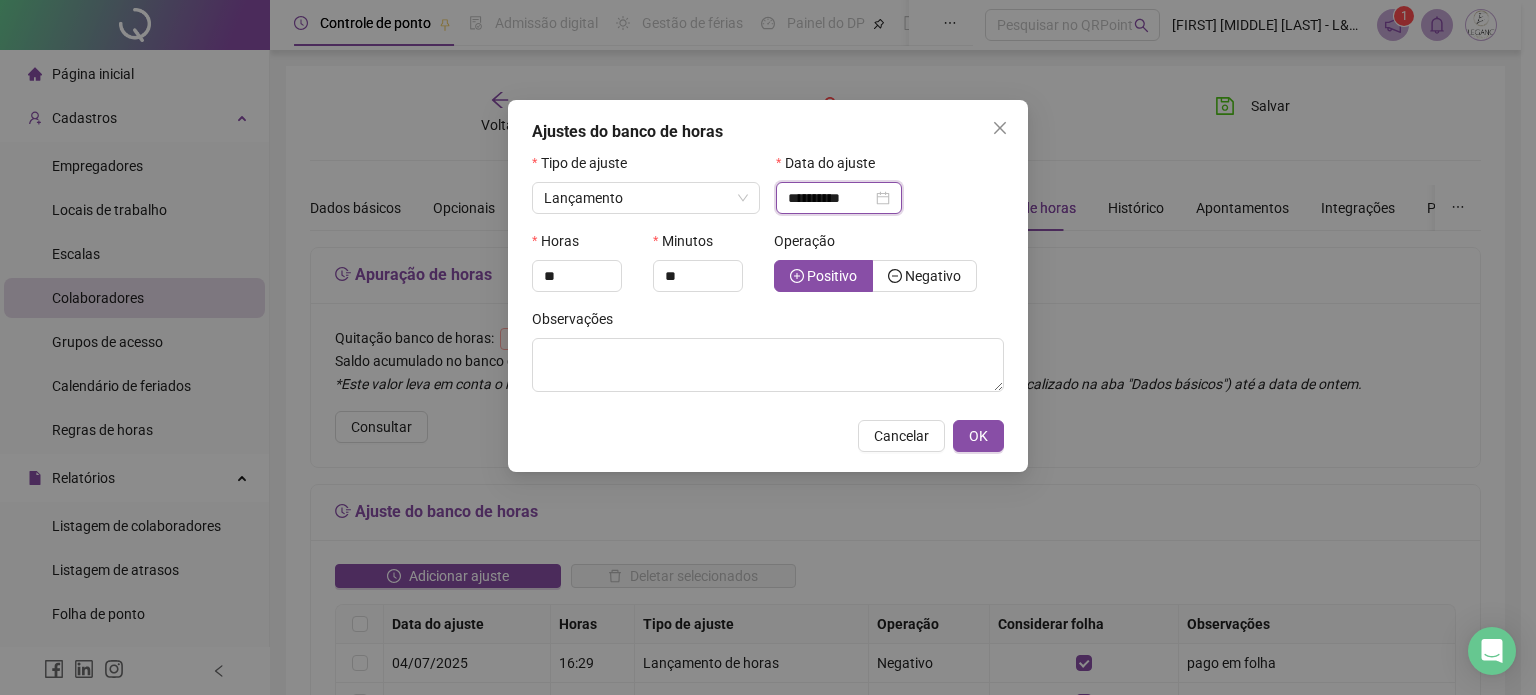 click on "**********" at bounding box center (830, 198) 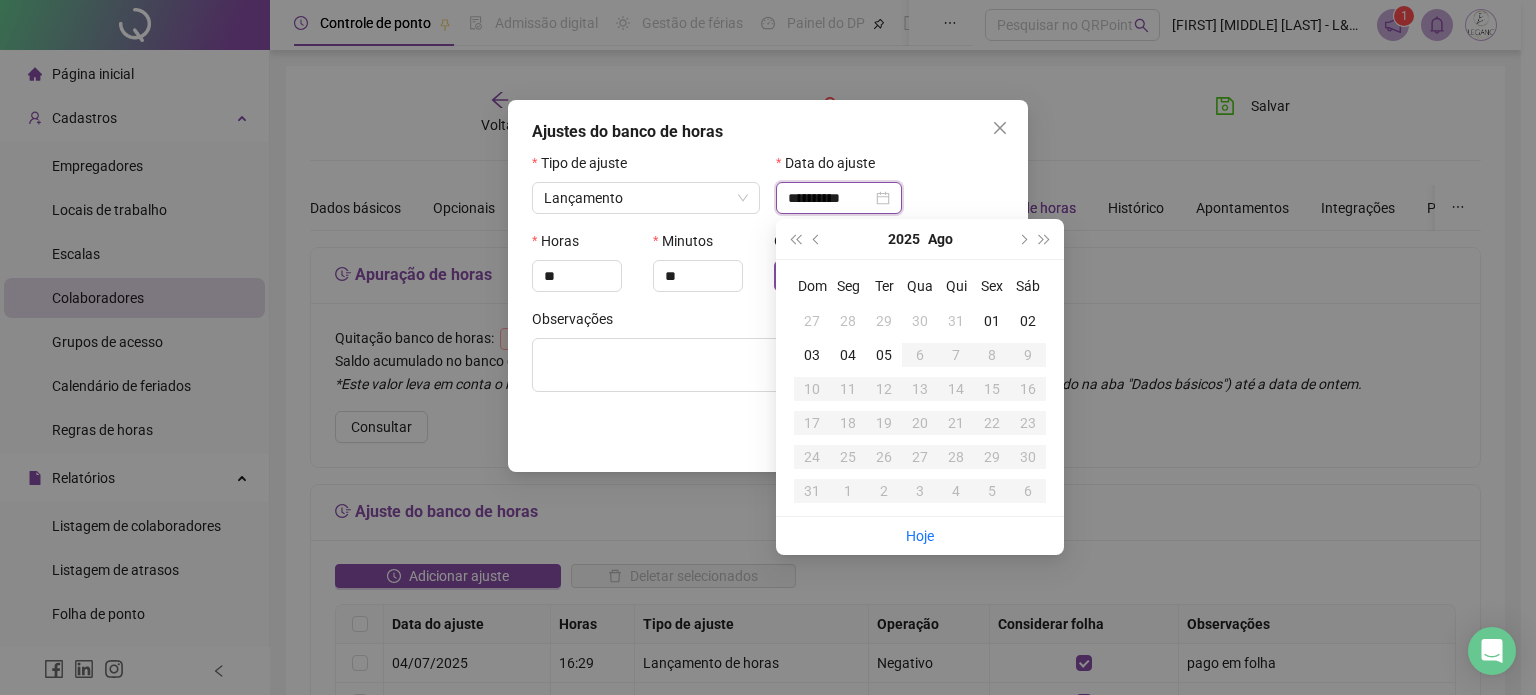 type on "**********" 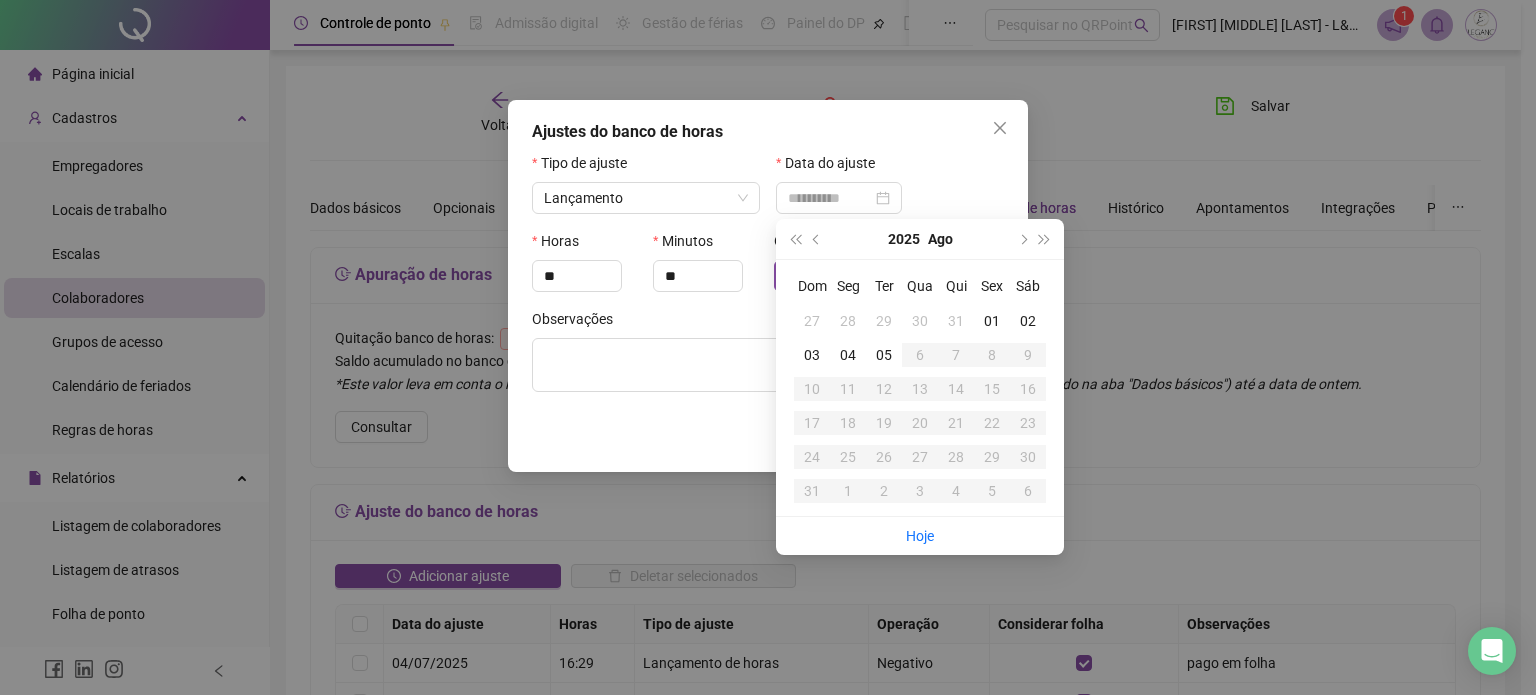 click on "04" at bounding box center [848, 355] 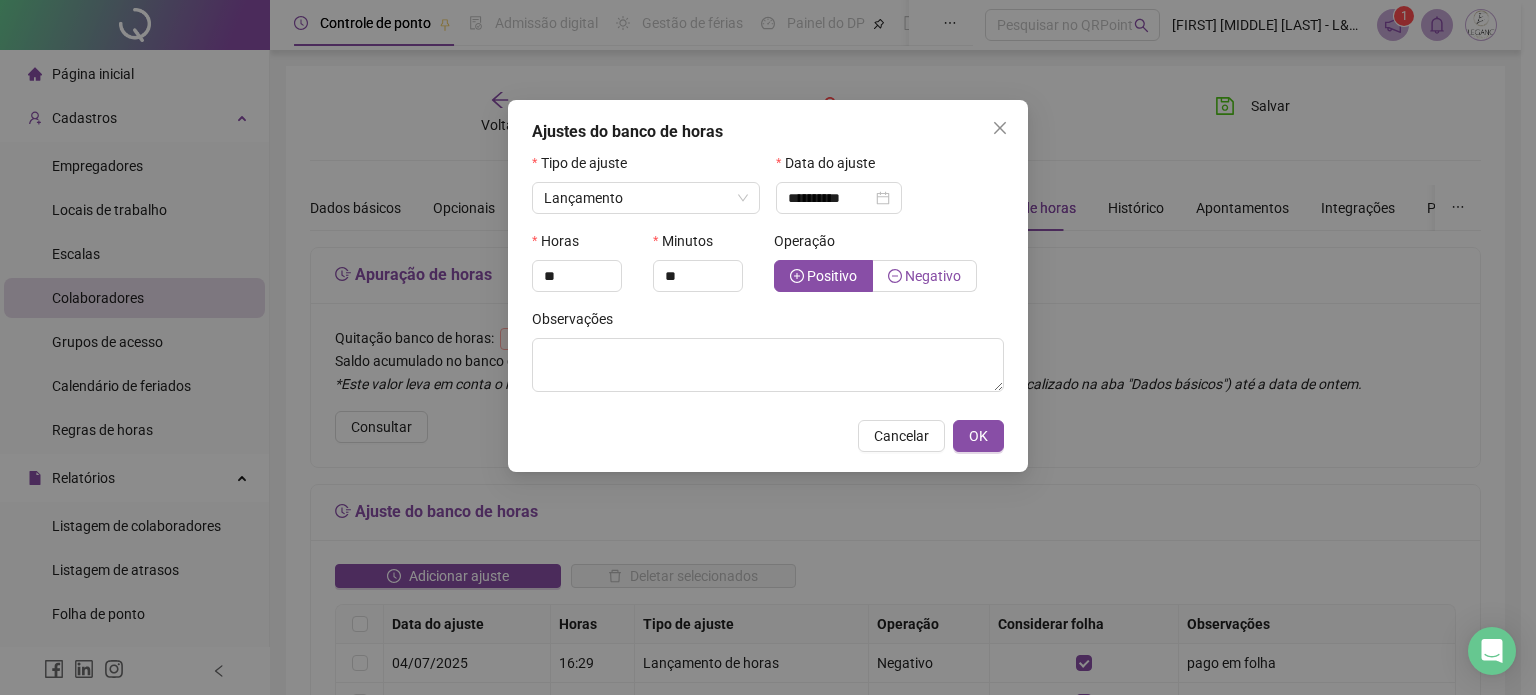 click on "Negativo" at bounding box center (933, 276) 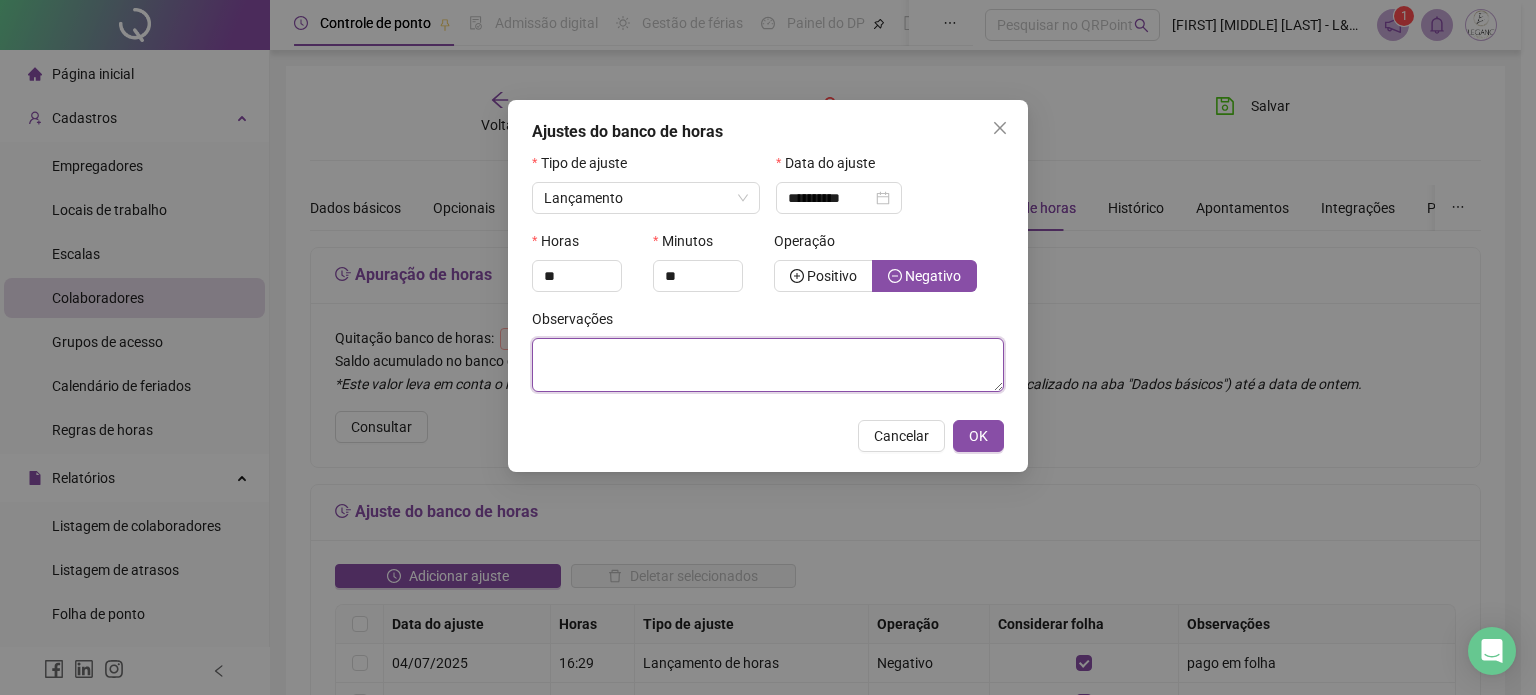 click at bounding box center [768, 365] 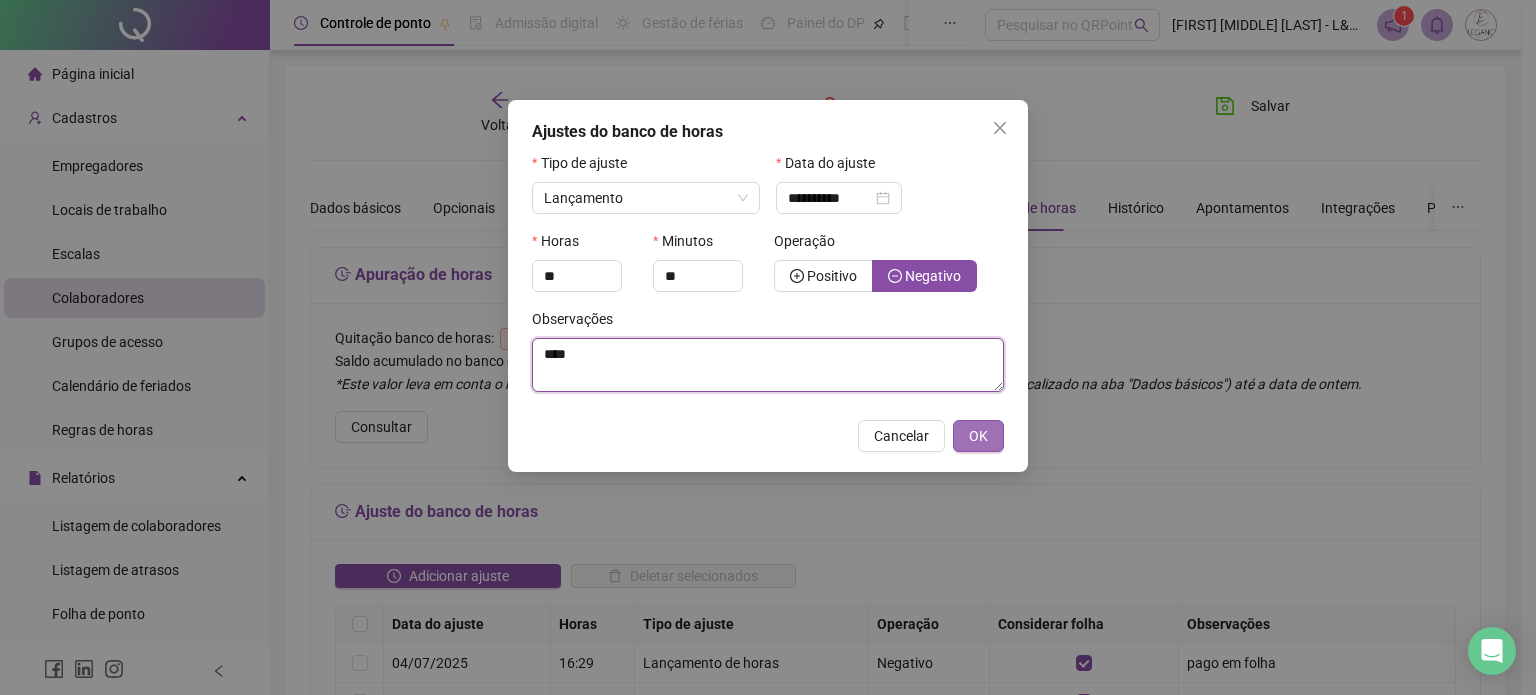 type on "****" 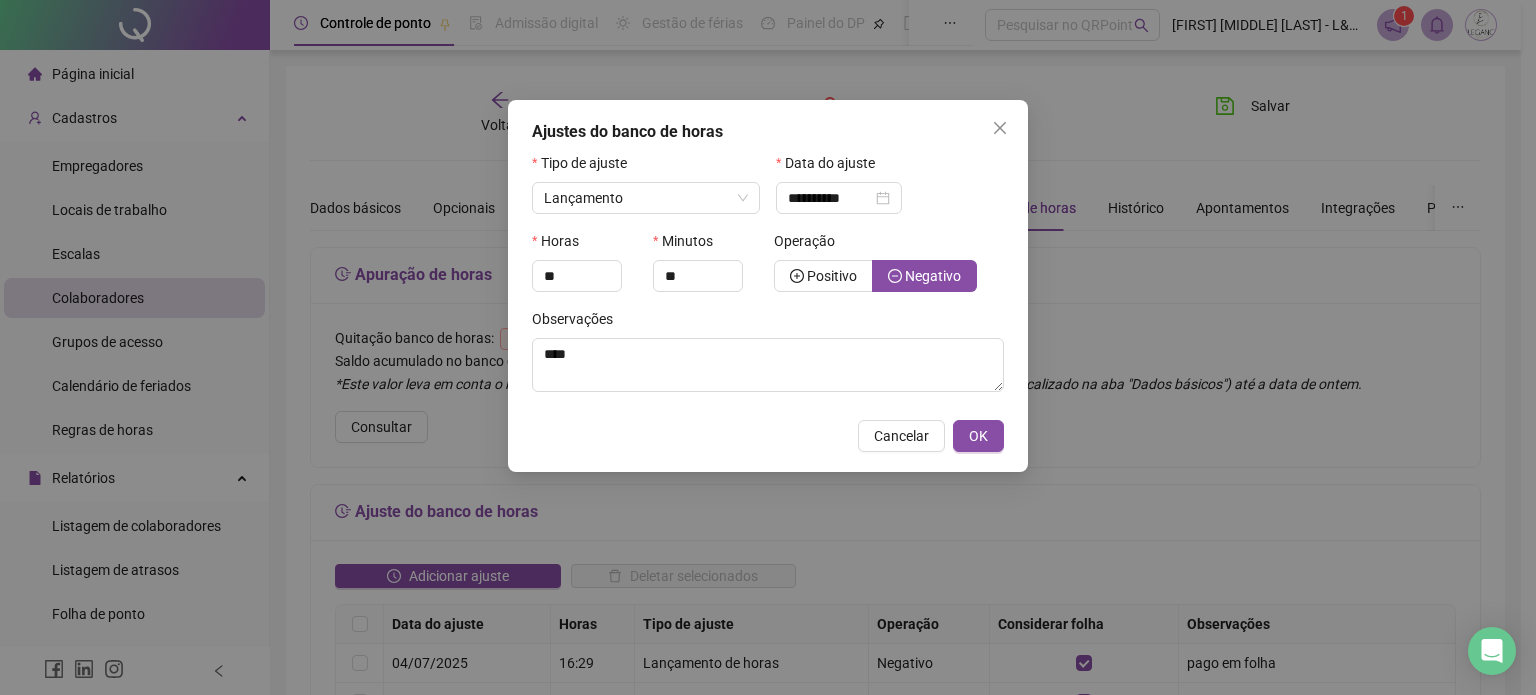 drag, startPoint x: 976, startPoint y: 440, endPoint x: 1010, endPoint y: 371, distance: 76.922035 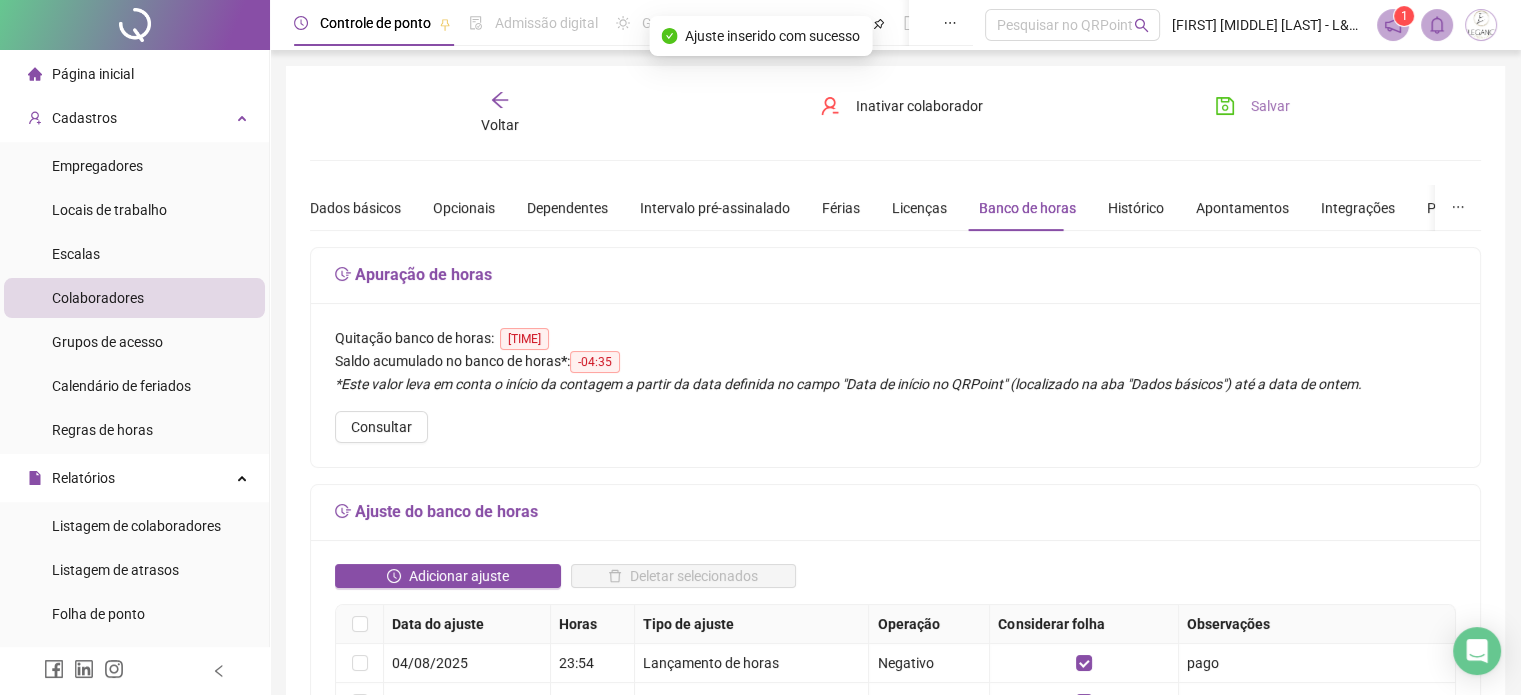 click on "Salvar" at bounding box center [1270, 106] 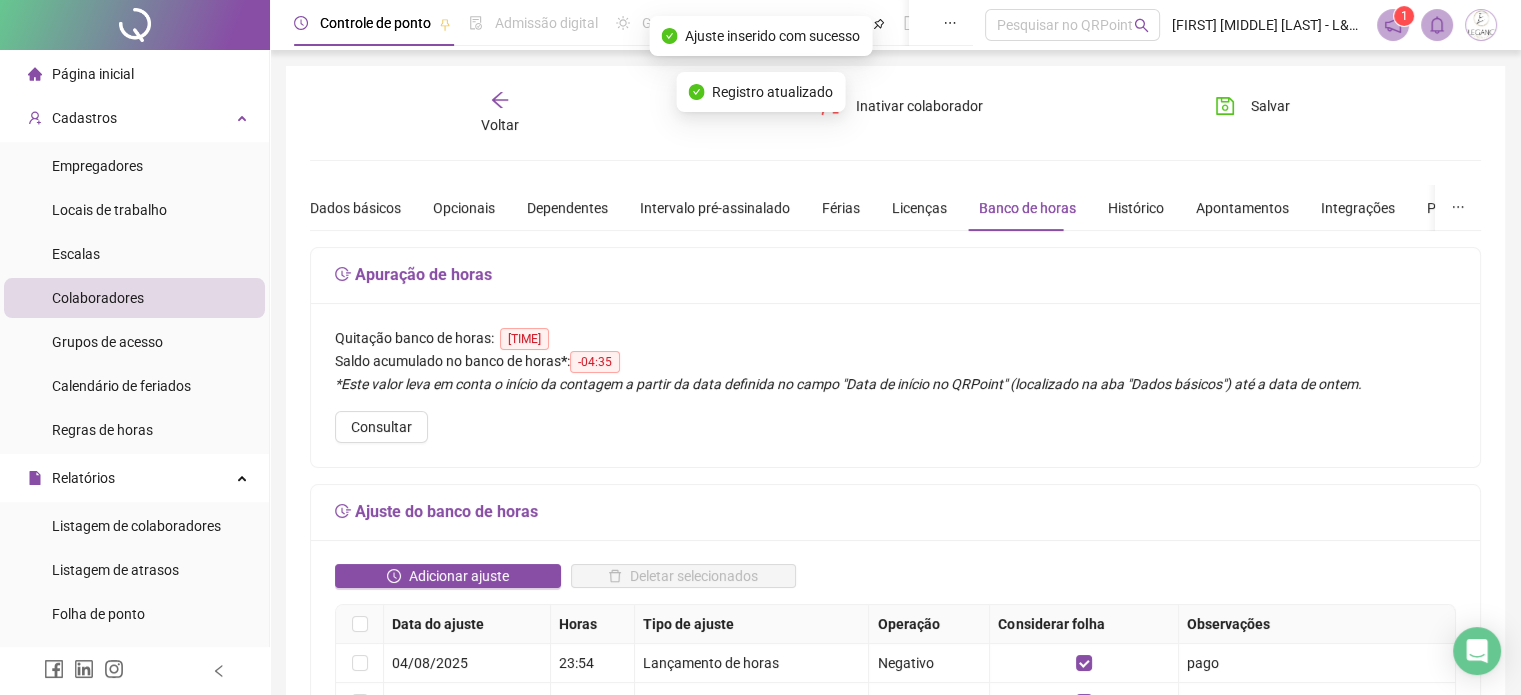 click 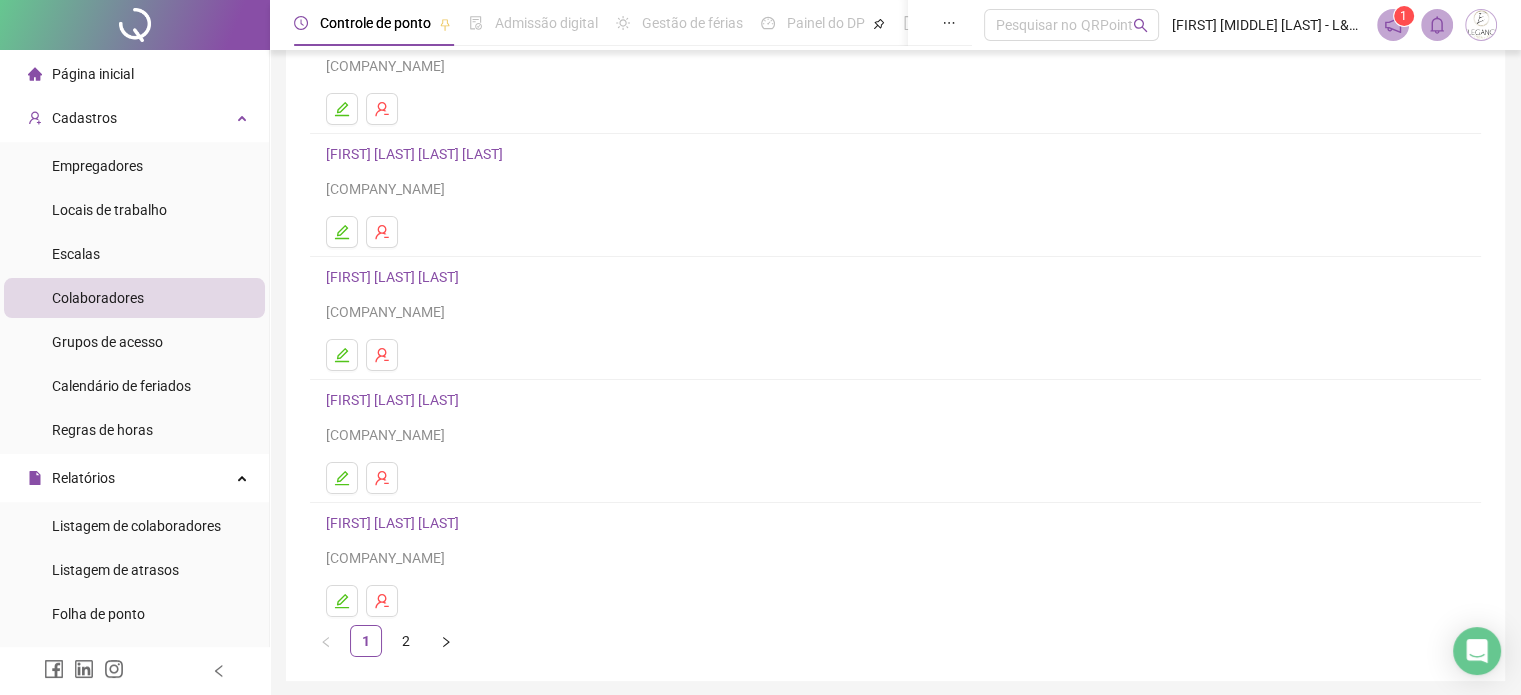 scroll, scrollTop: 271, scrollLeft: 0, axis: vertical 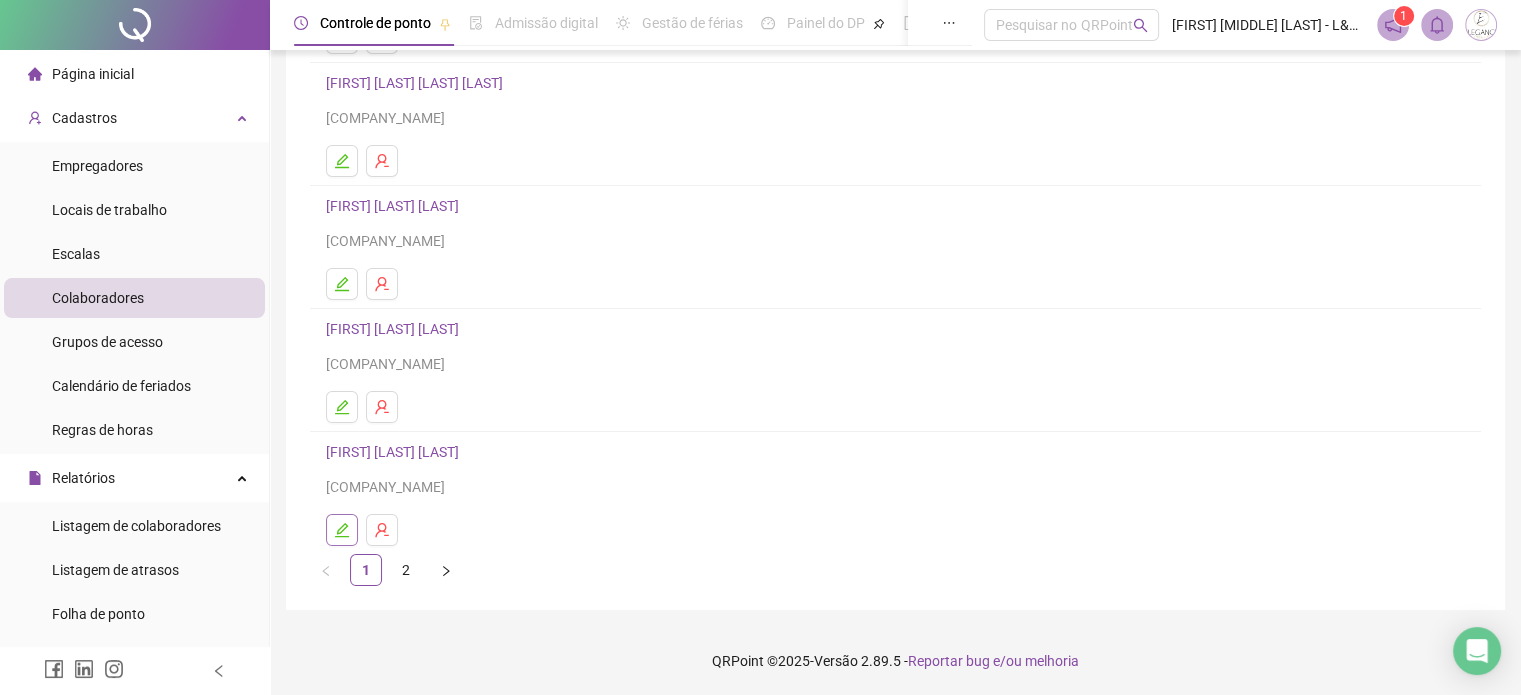 click 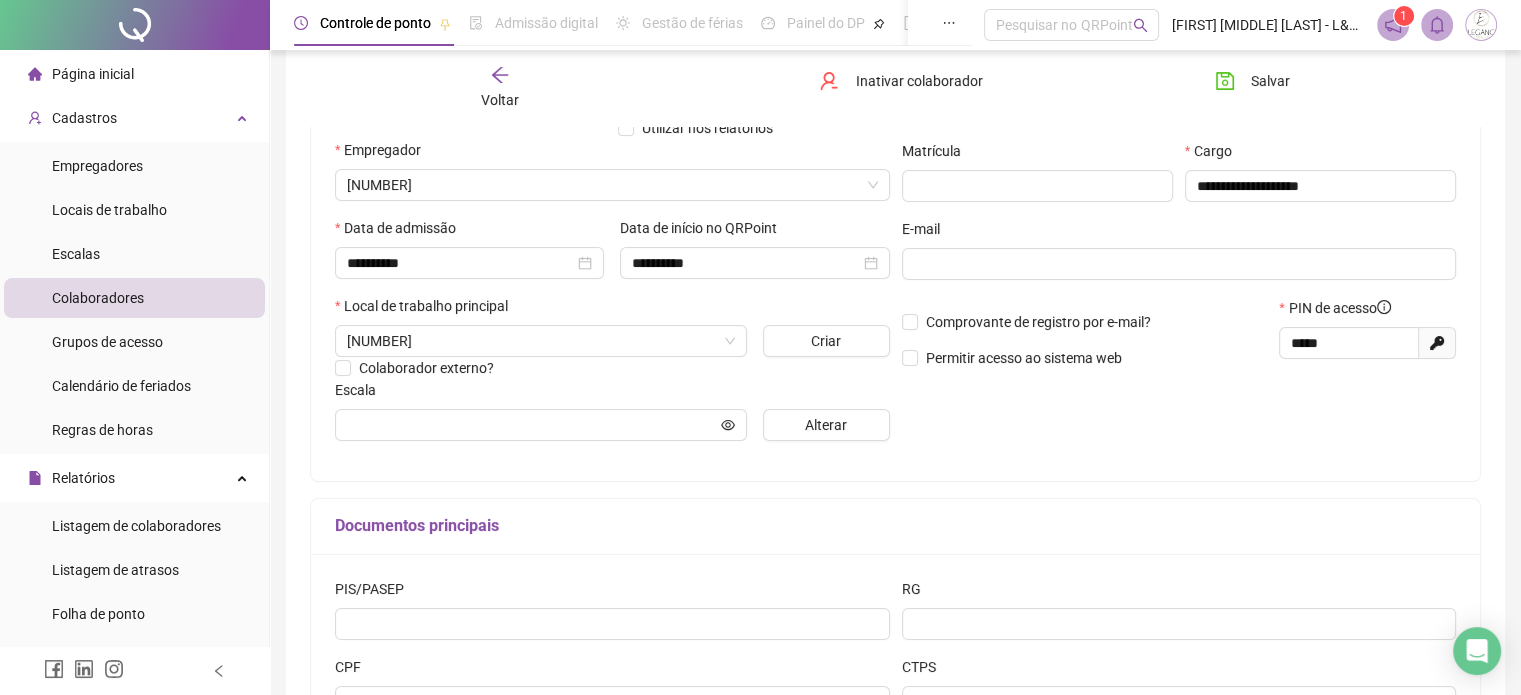 scroll, scrollTop: 281, scrollLeft: 0, axis: vertical 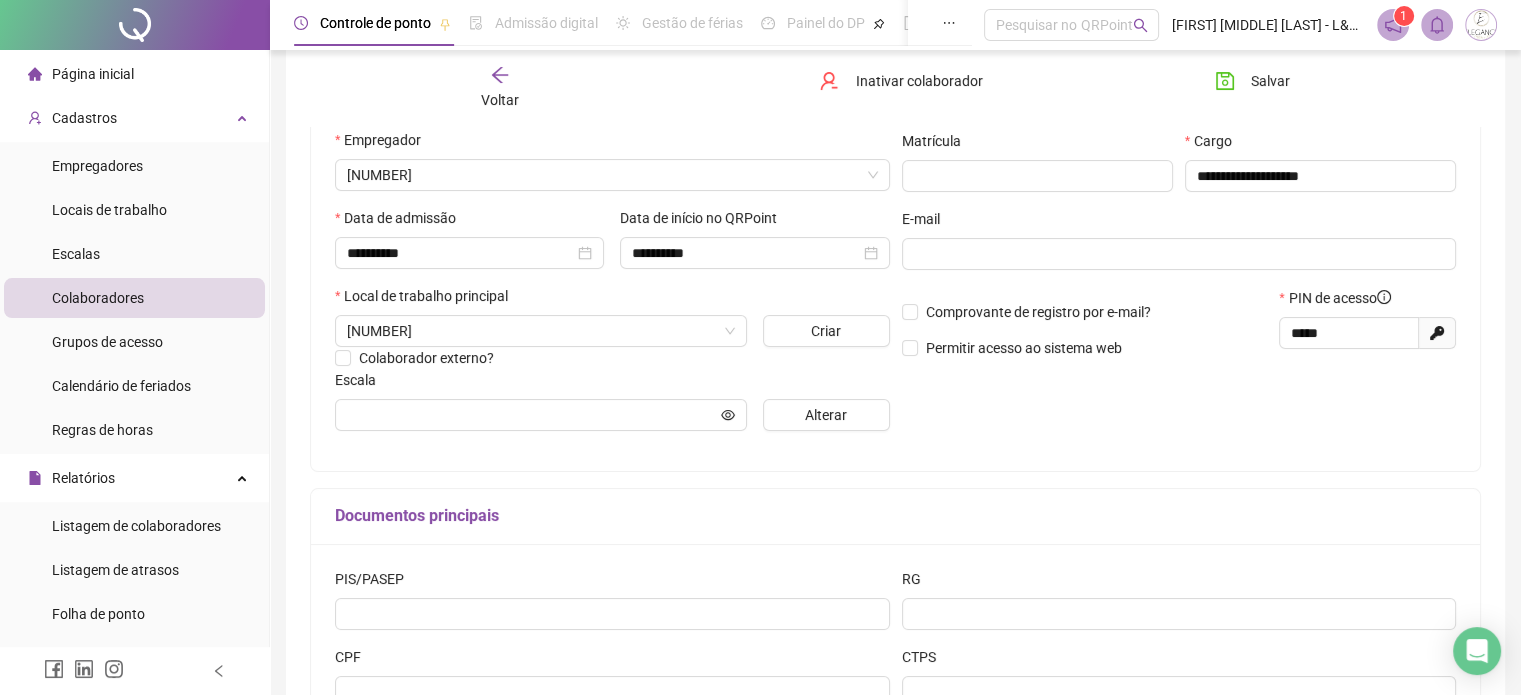 type on "**********" 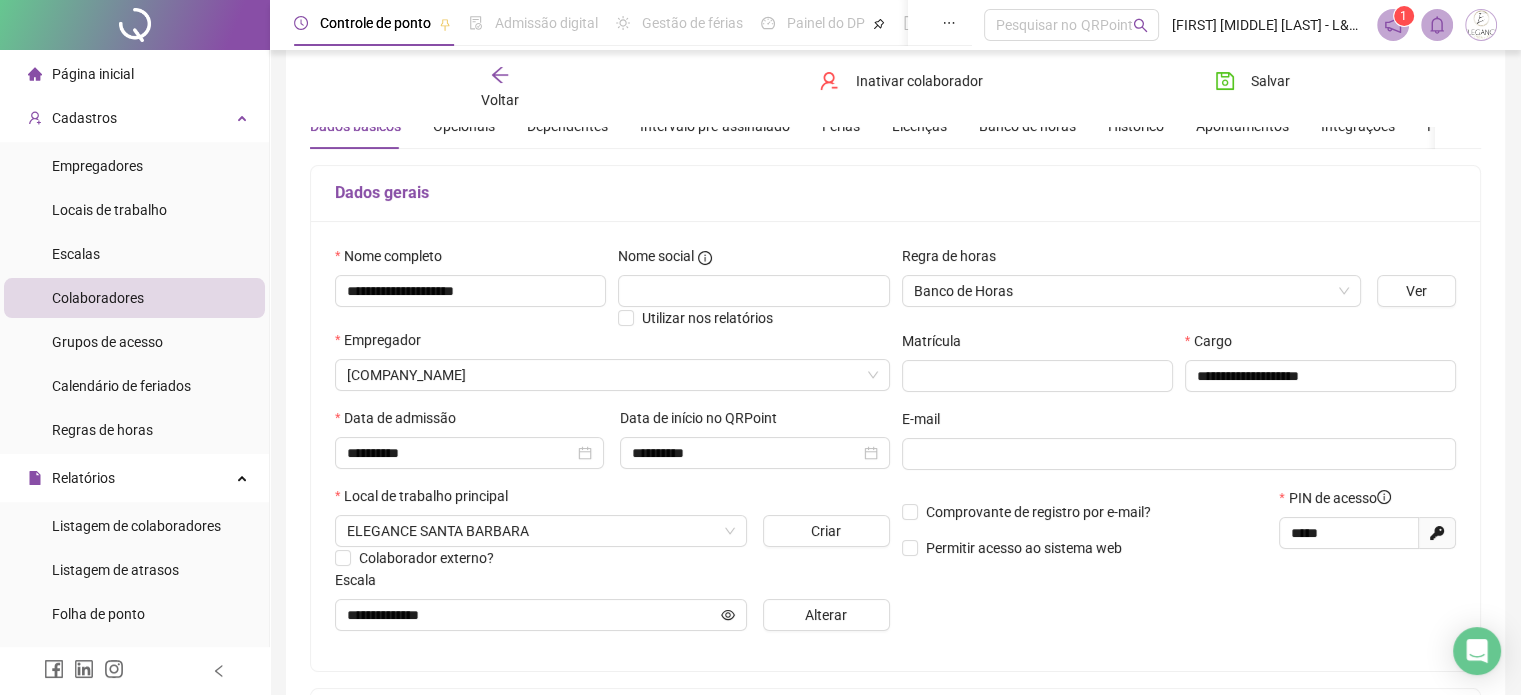 scroll, scrollTop: 0, scrollLeft: 0, axis: both 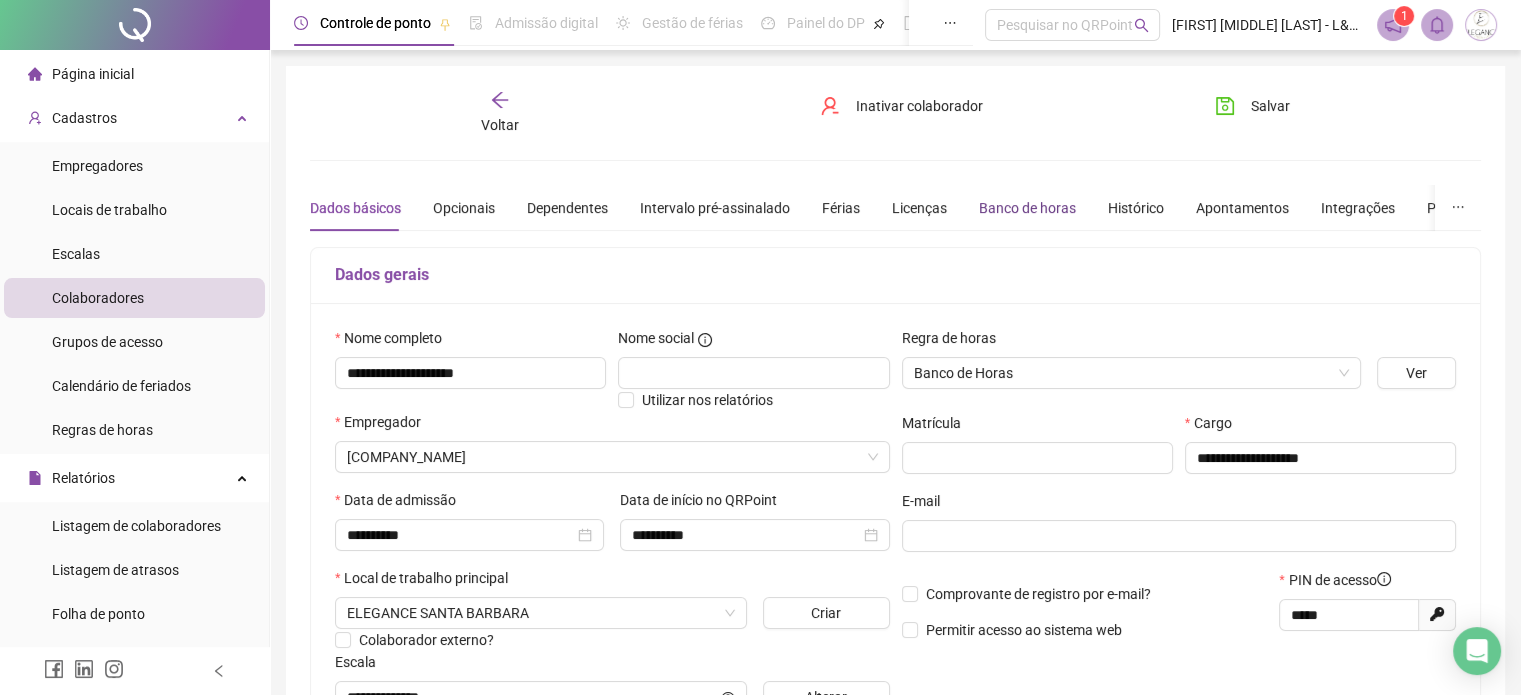 click on "Banco de horas" at bounding box center (1027, 208) 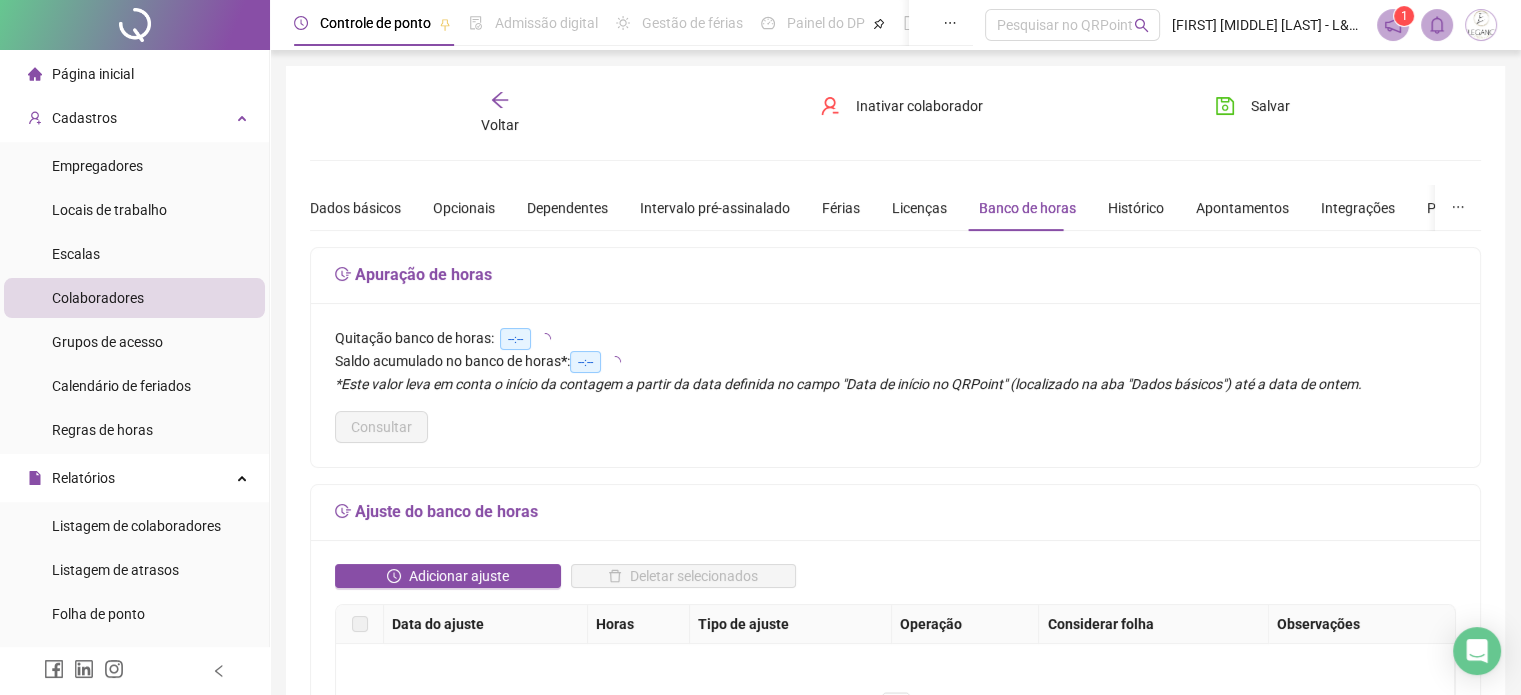 scroll, scrollTop: 300, scrollLeft: 0, axis: vertical 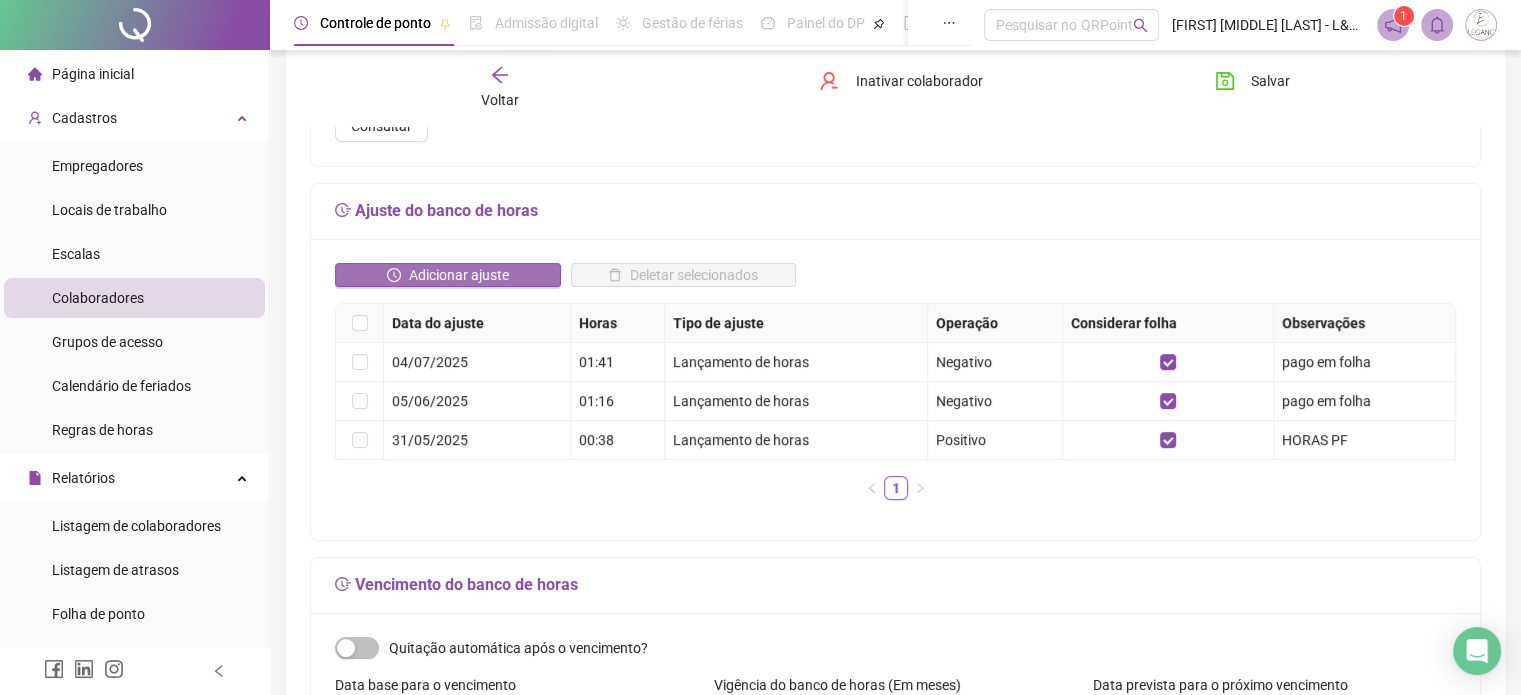 click on "Adicionar ajuste" at bounding box center [459, 275] 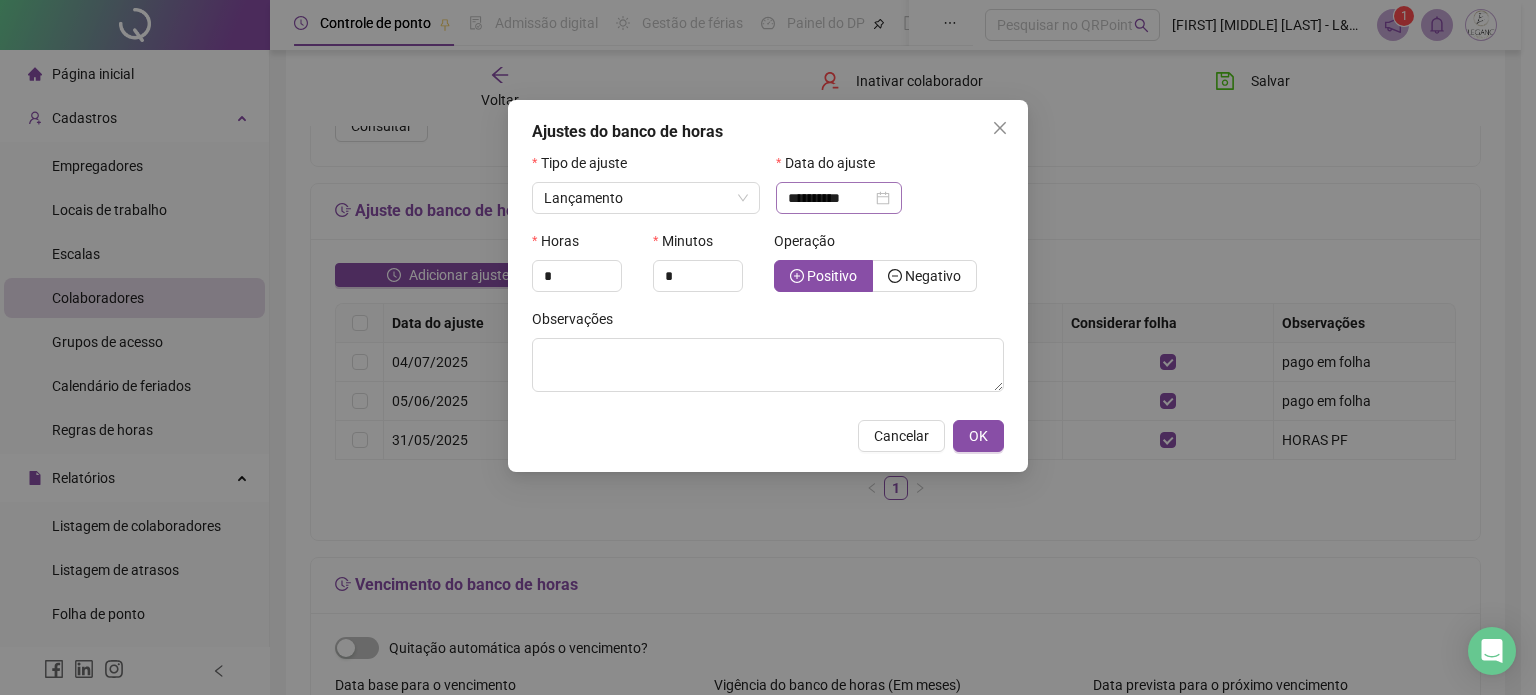 click on "**********" at bounding box center (839, 198) 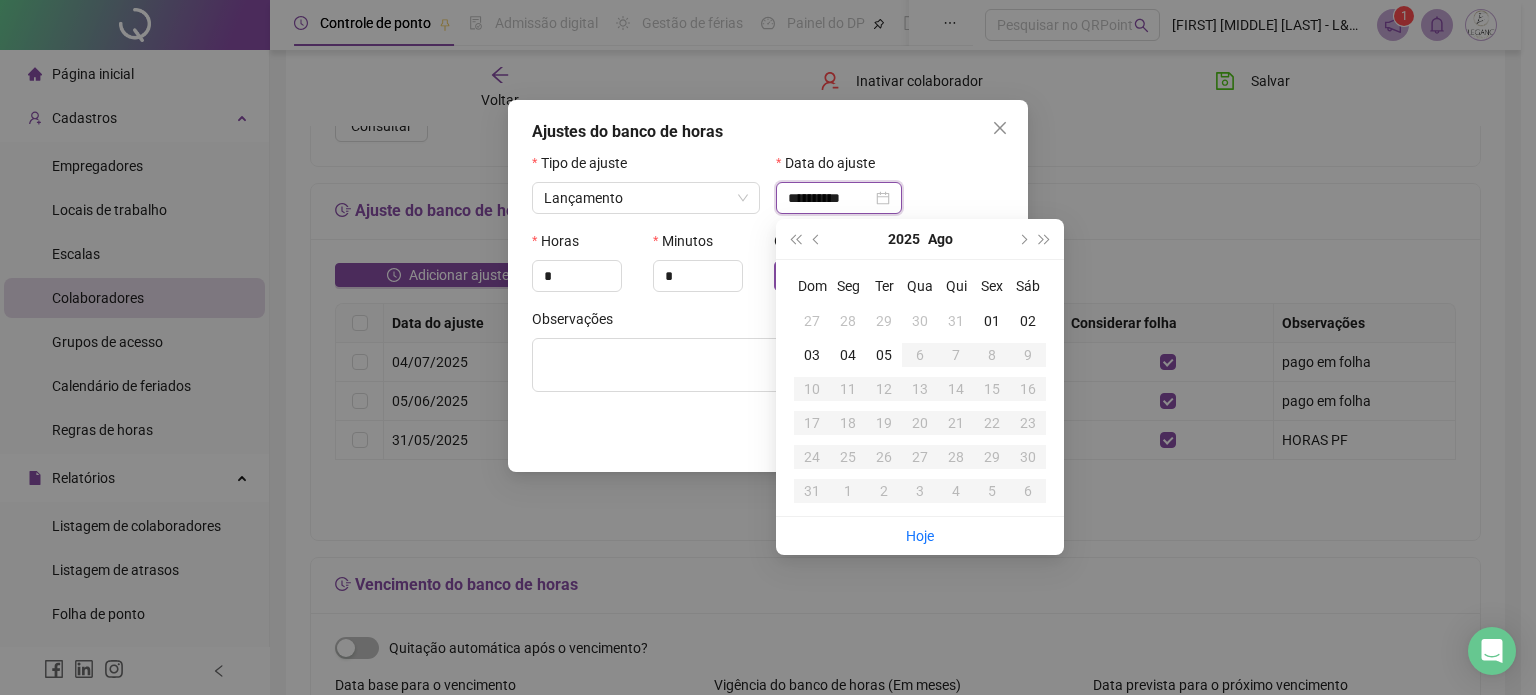 click on "**********" at bounding box center (830, 198) 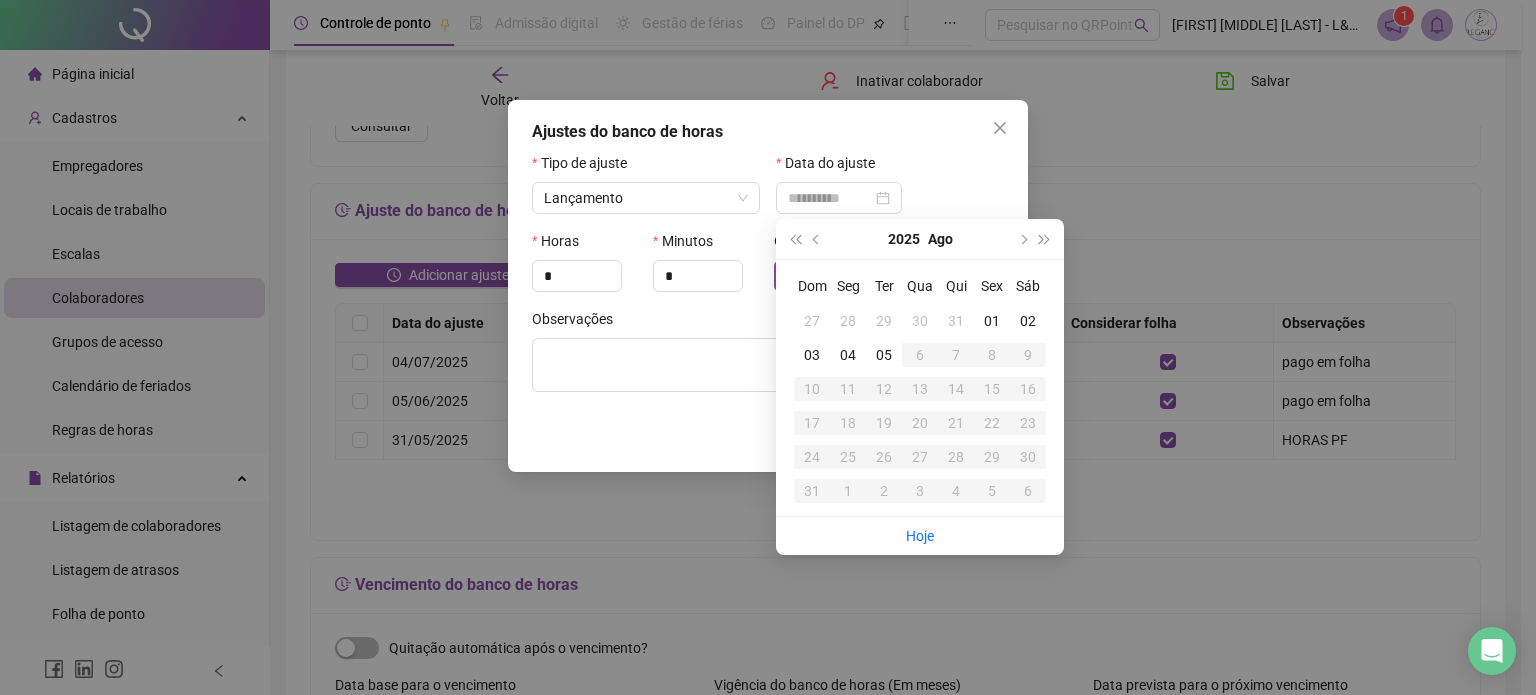 click on "04" at bounding box center (848, 355) 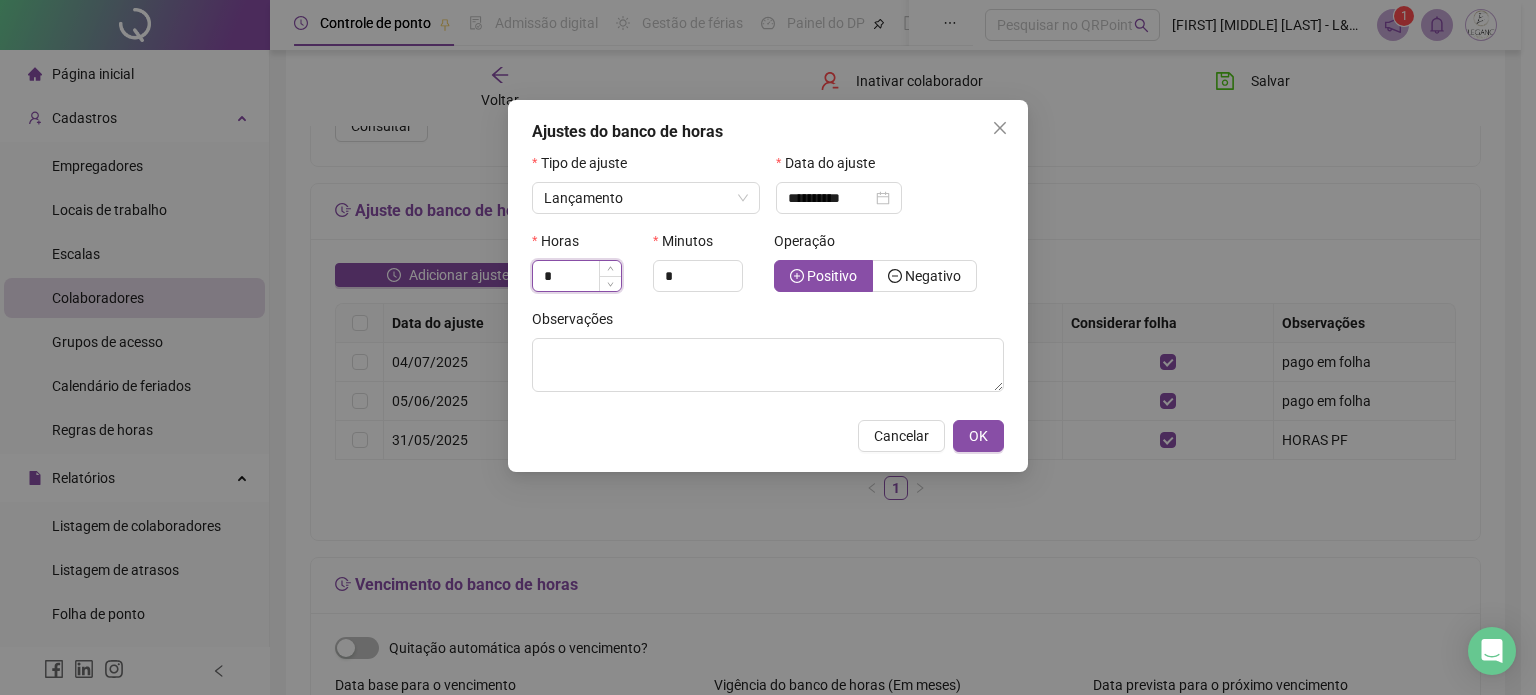 click on "*" at bounding box center (577, 276) 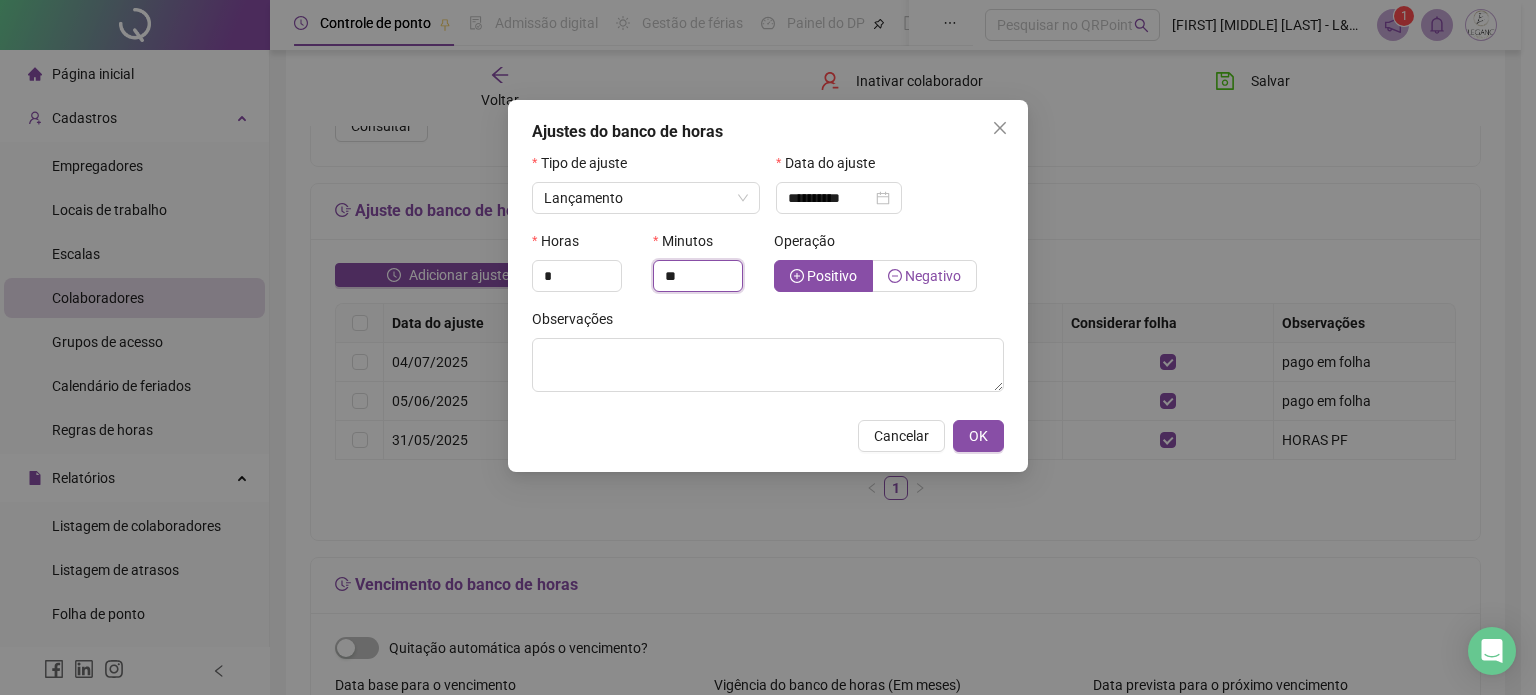 type on "**" 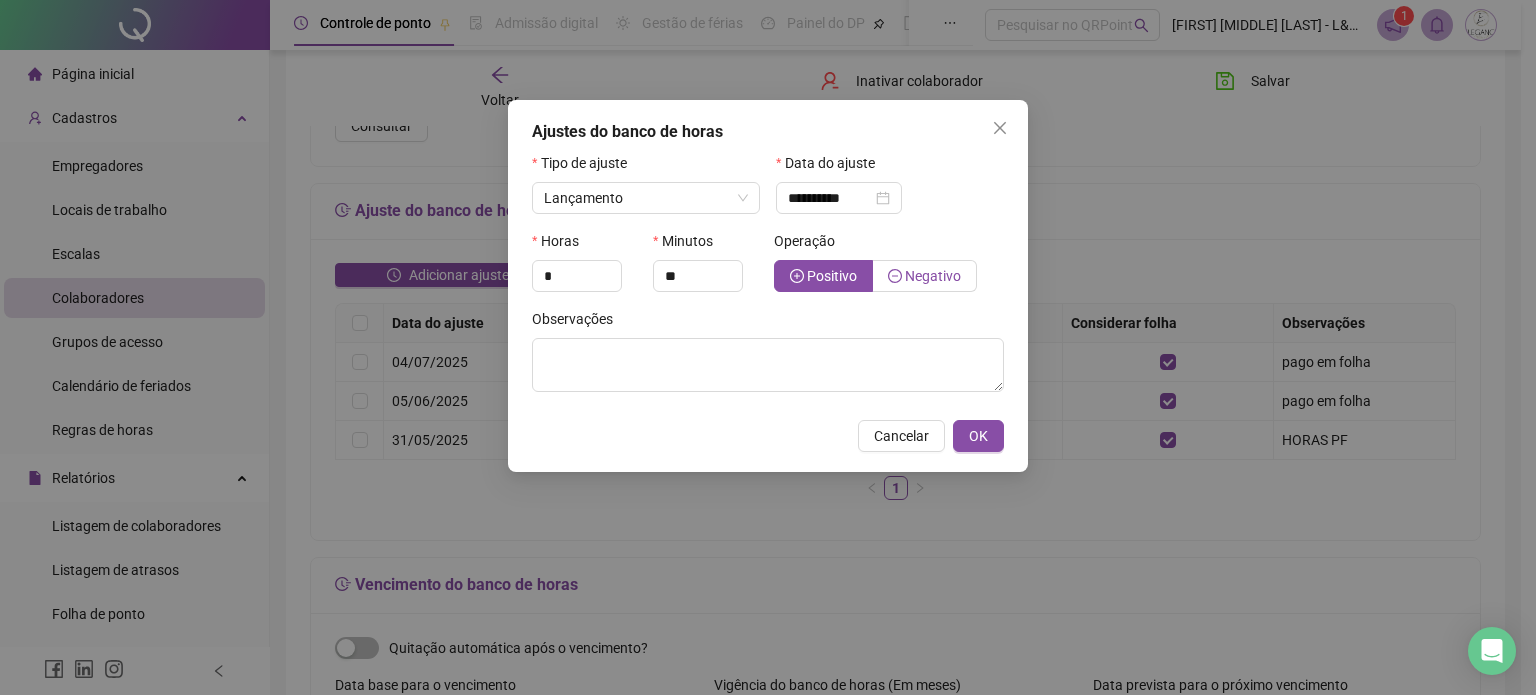 click on "Negativo" at bounding box center (933, 276) 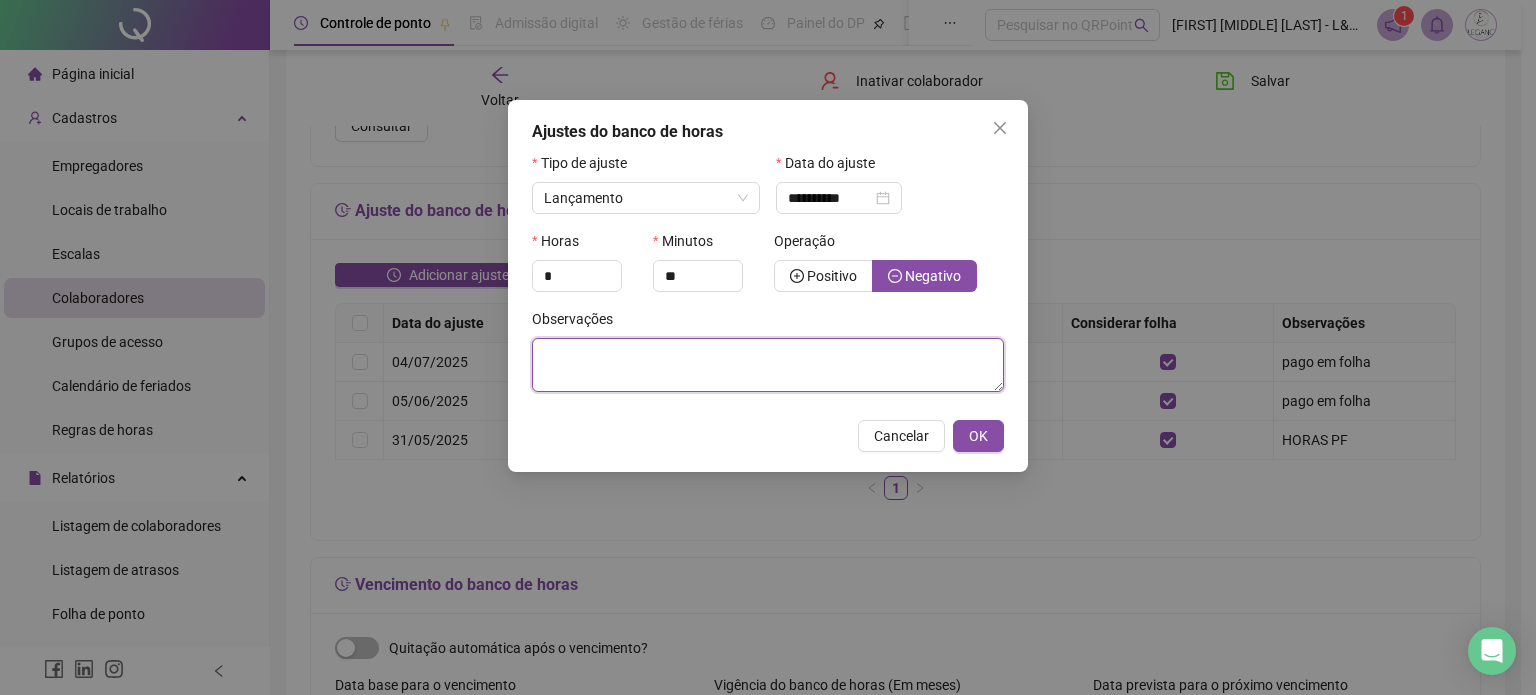 click at bounding box center (768, 365) 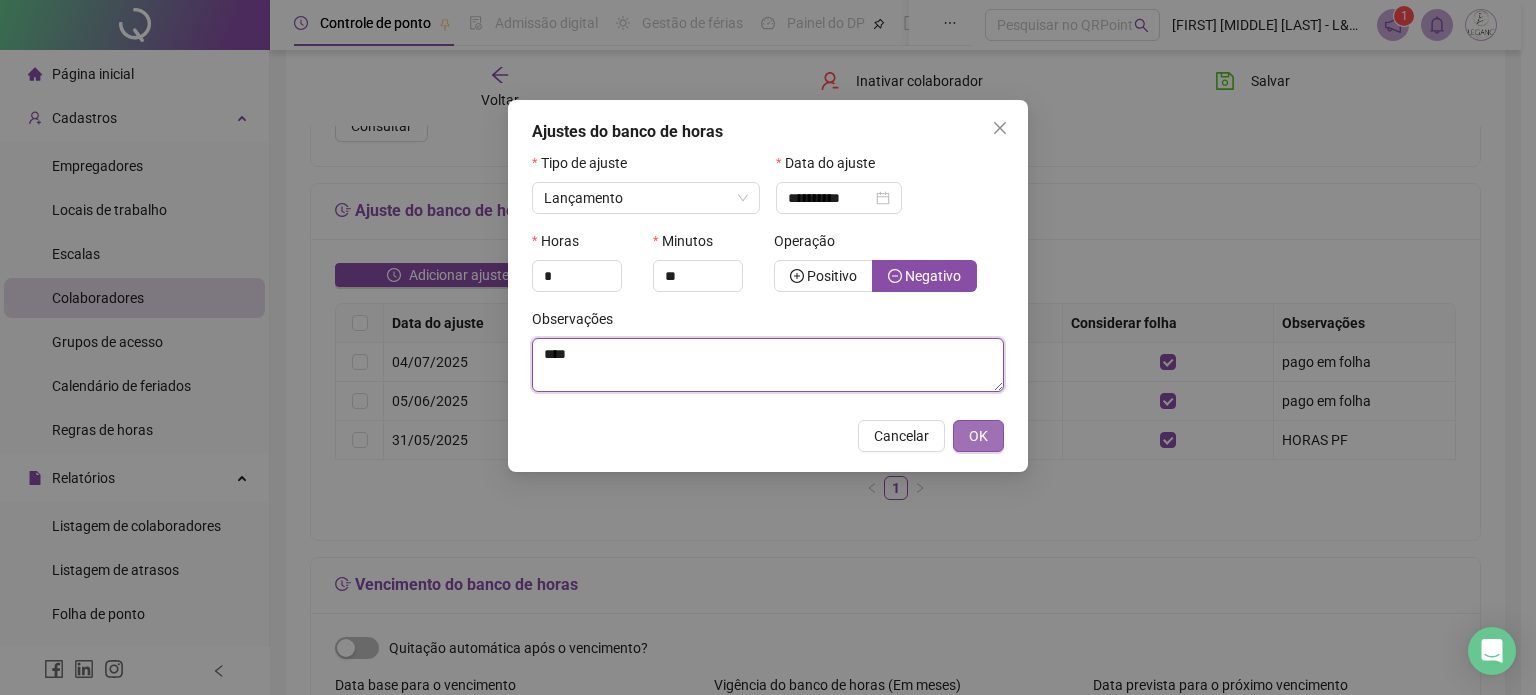 type on "****" 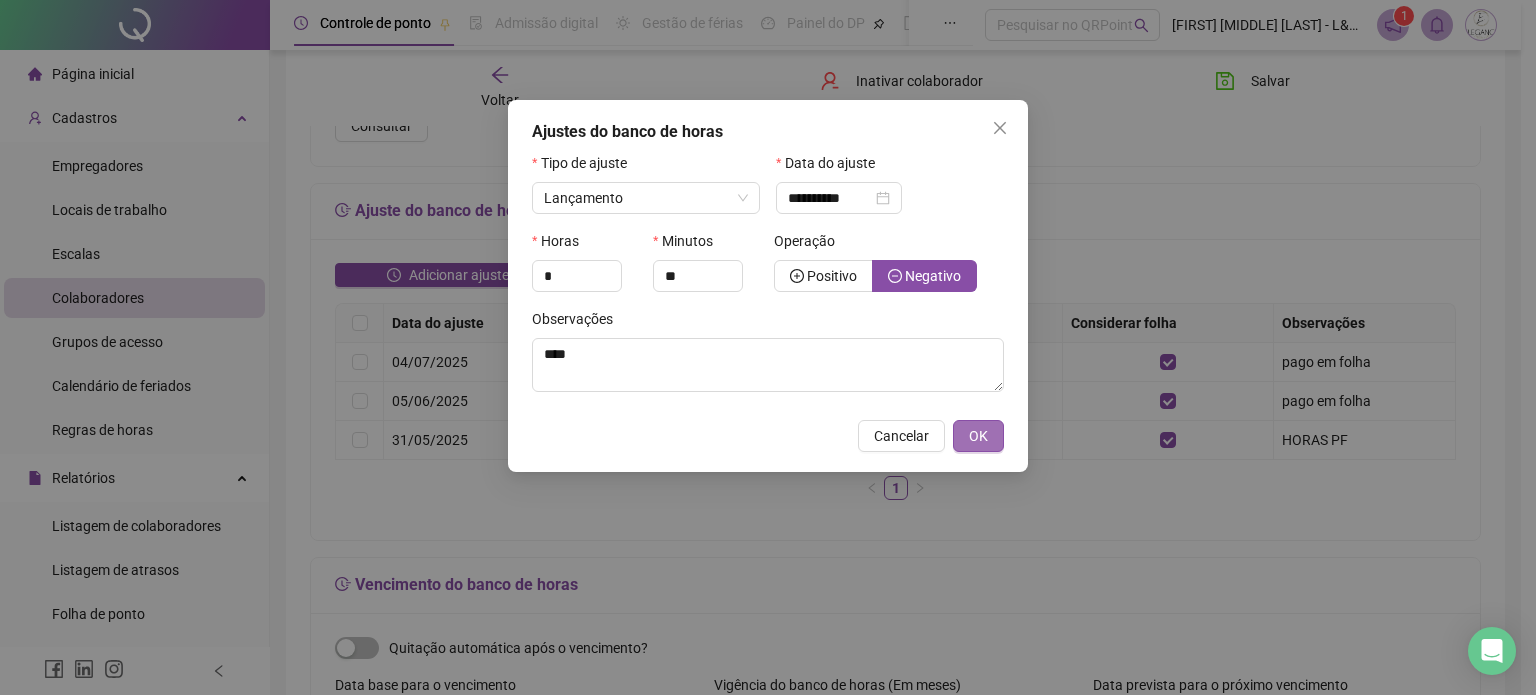click on "OK" at bounding box center (978, 436) 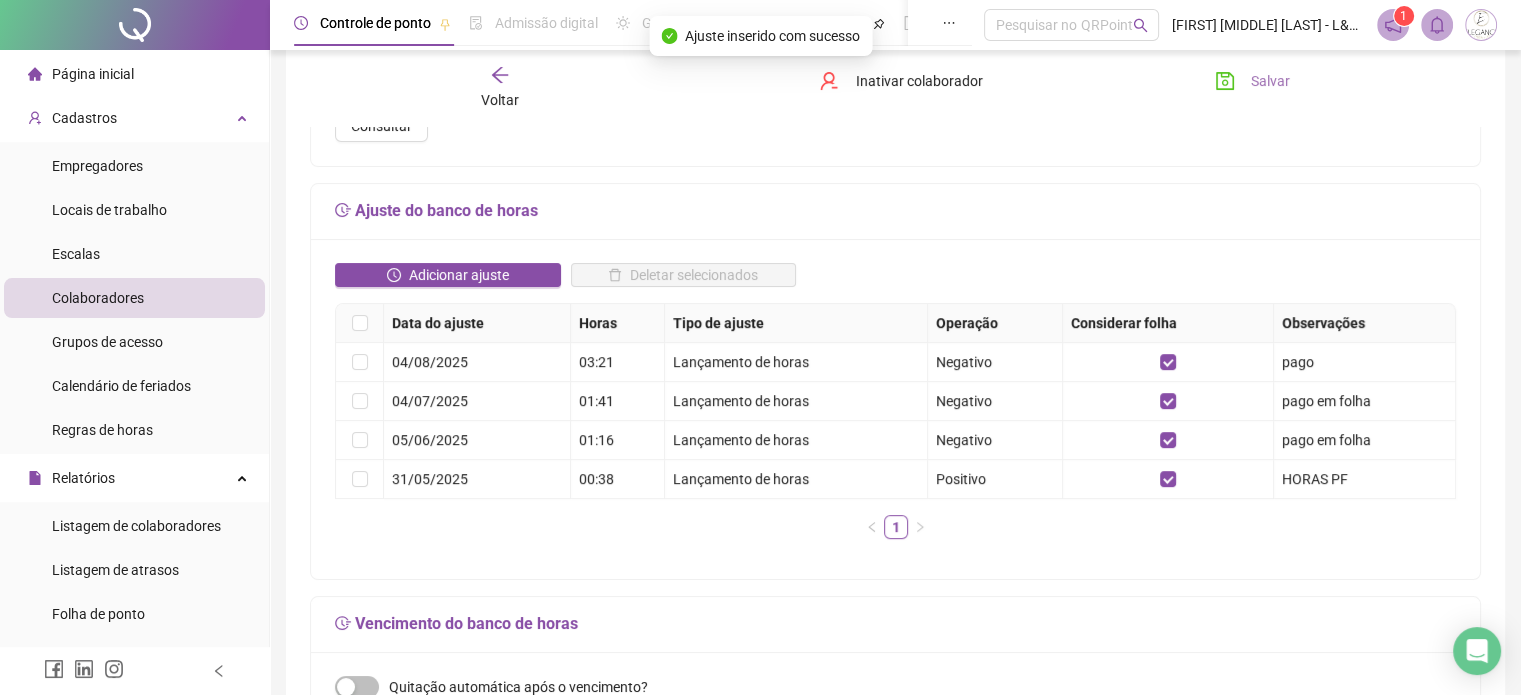 click on "Salvar" at bounding box center (1270, 81) 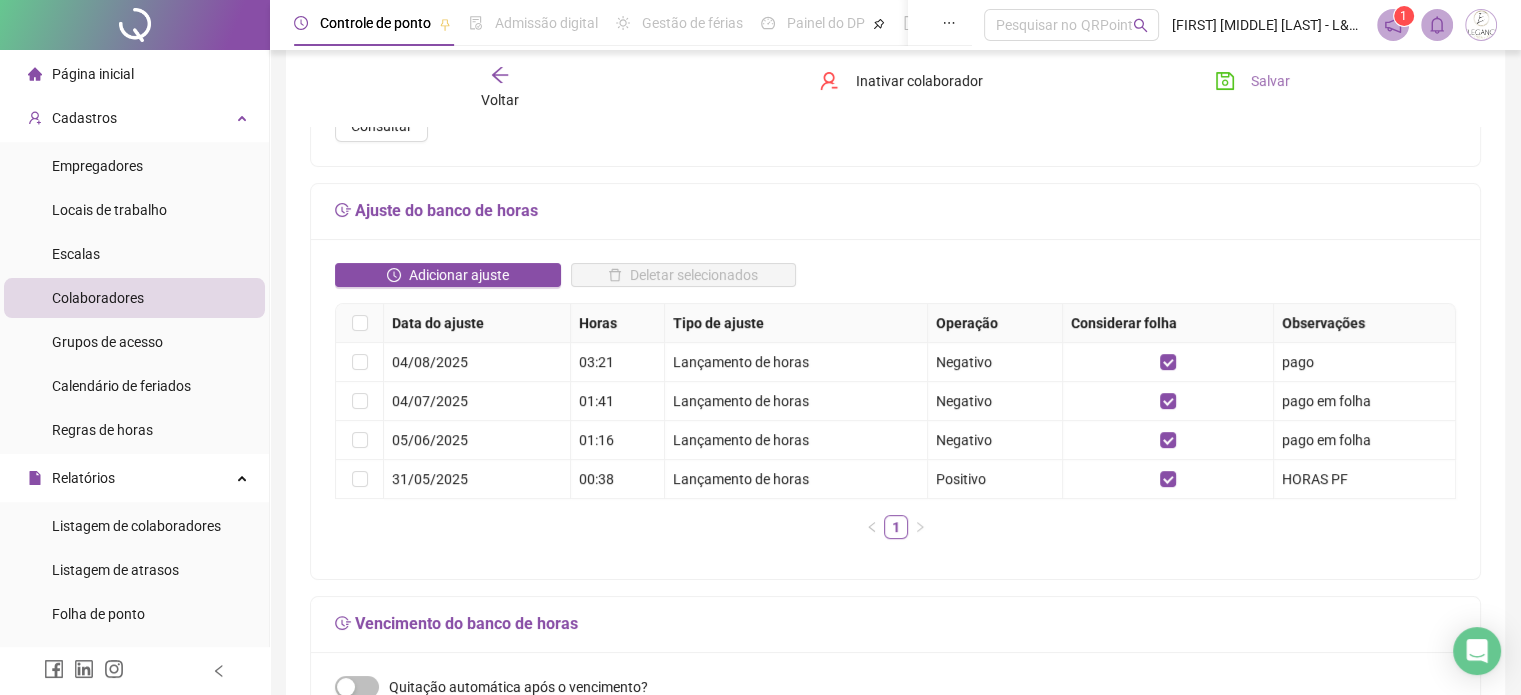 click on "Salvar" at bounding box center (1270, 81) 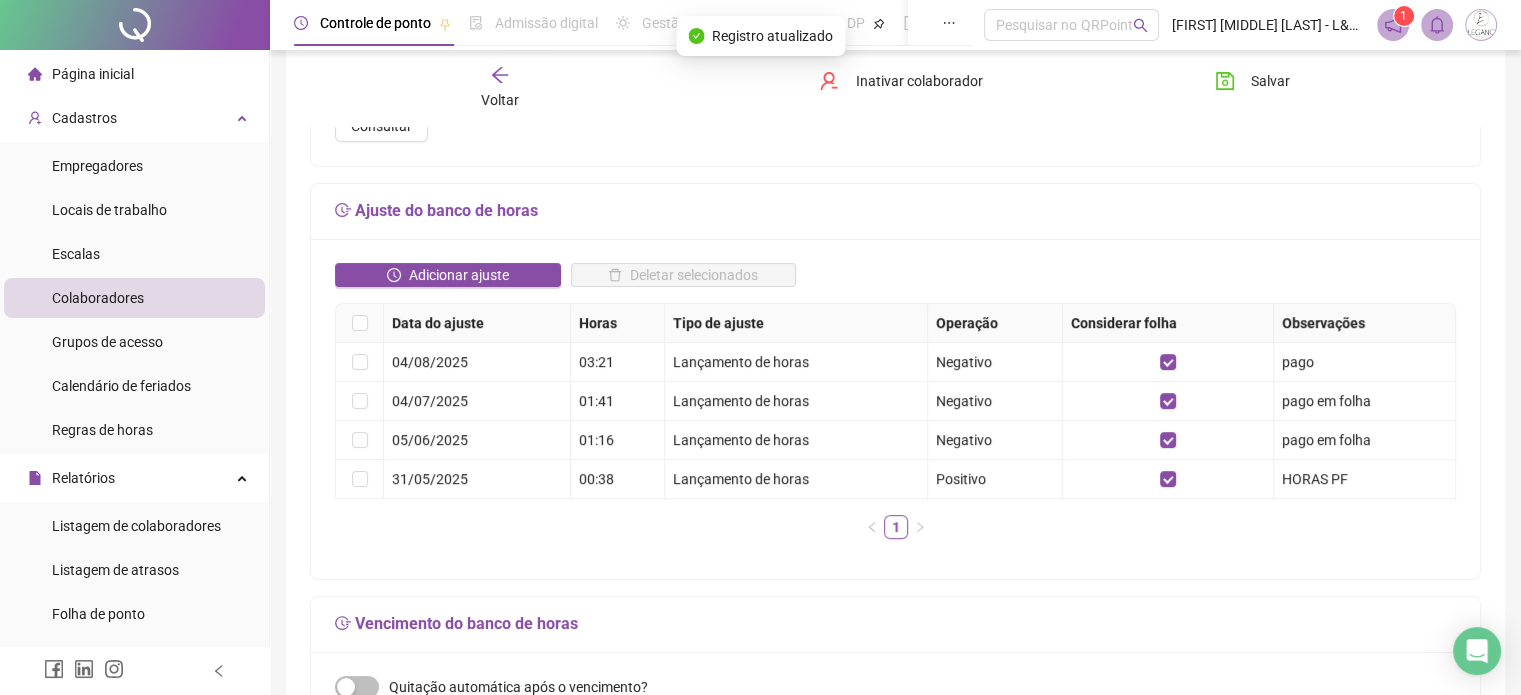 click on "Voltar" at bounding box center [500, 88] 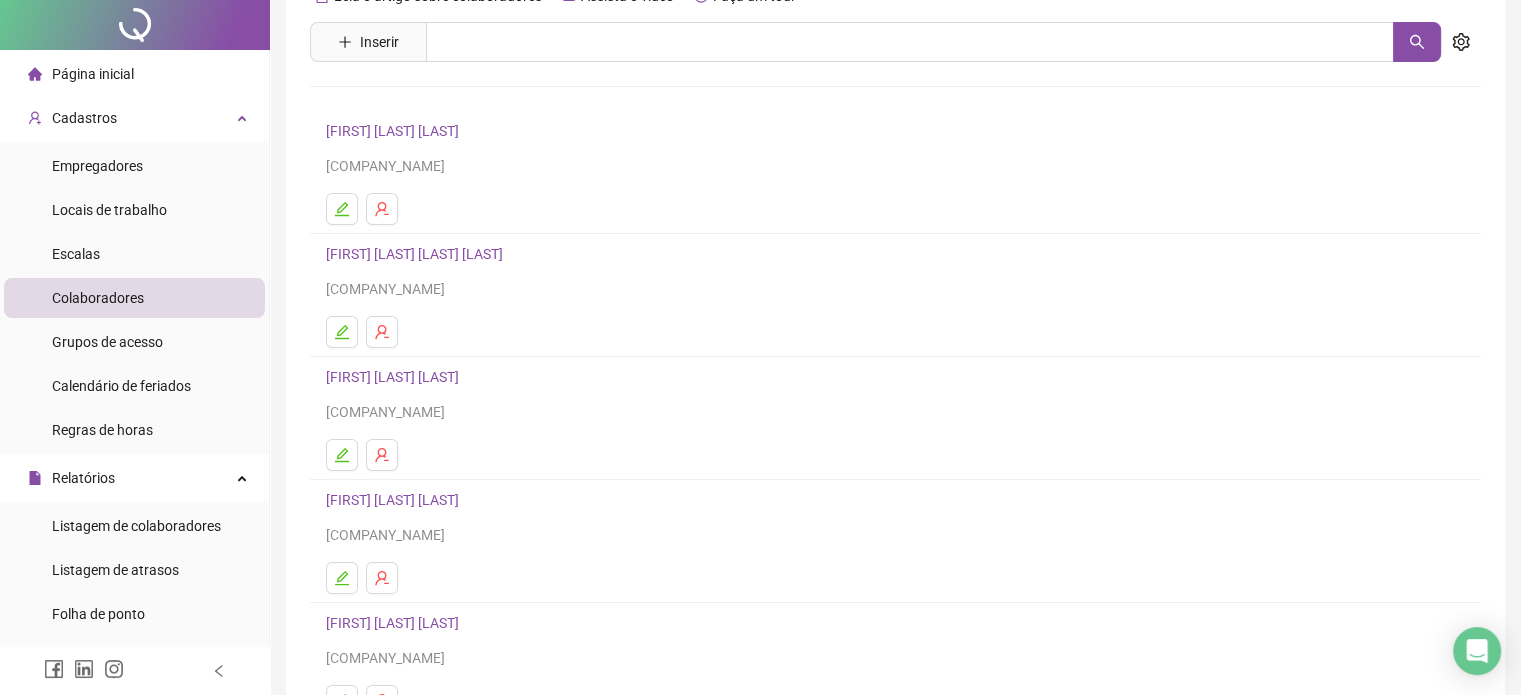 scroll, scrollTop: 271, scrollLeft: 0, axis: vertical 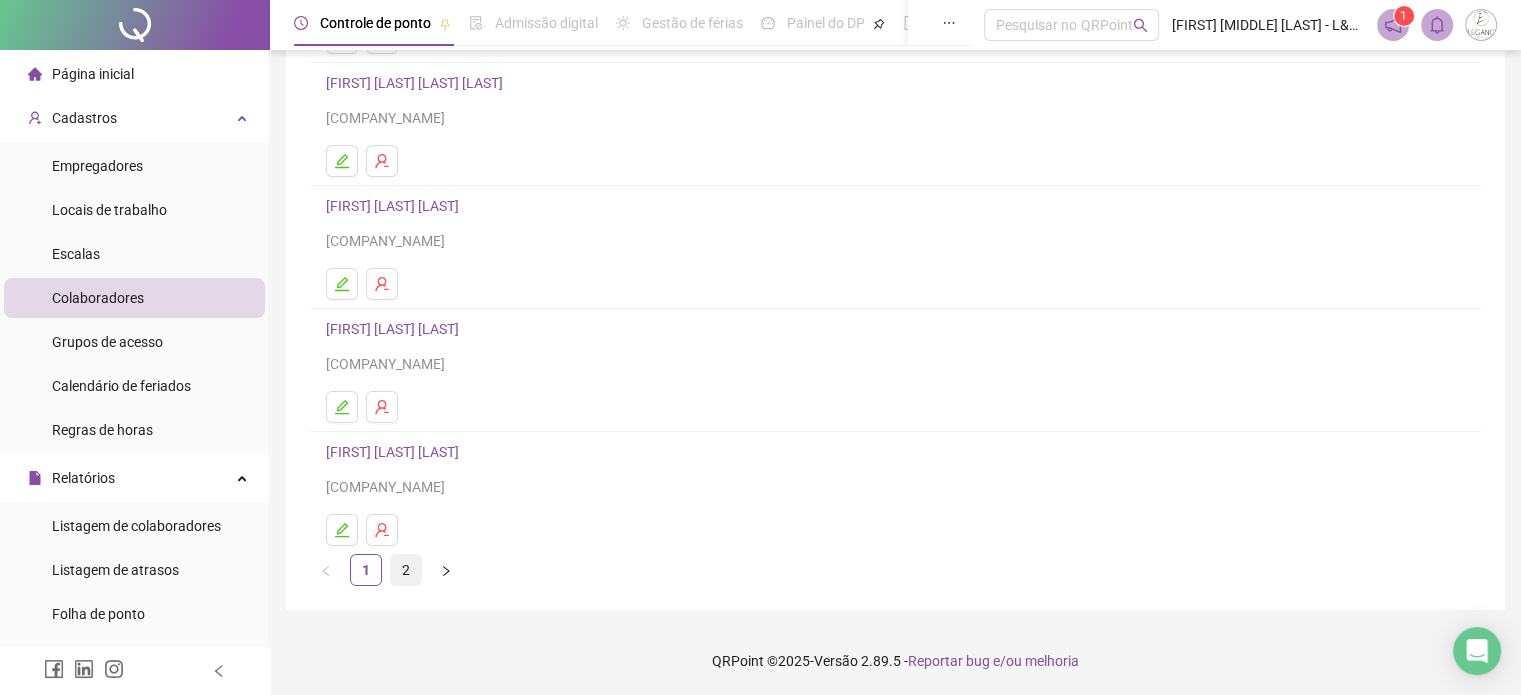 click on "2" at bounding box center [406, 570] 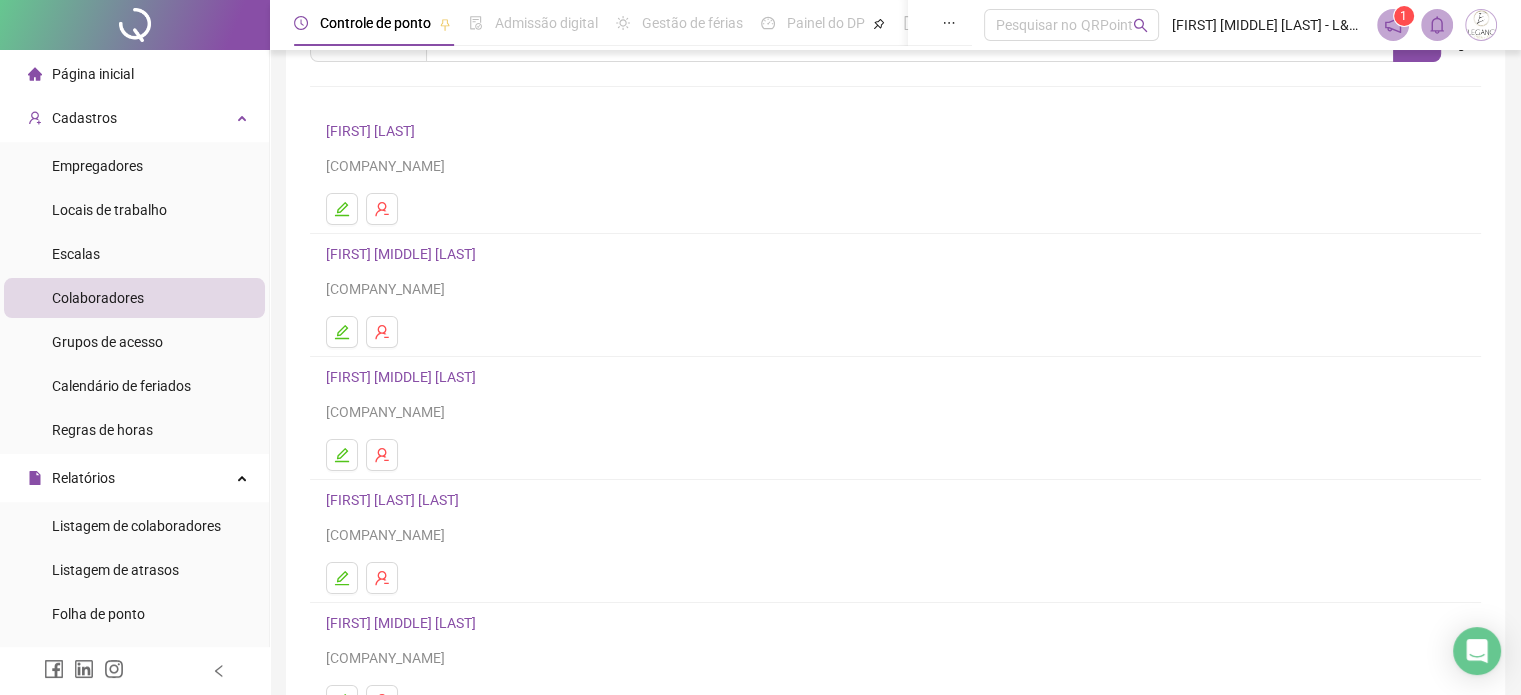 scroll, scrollTop: 200, scrollLeft: 0, axis: vertical 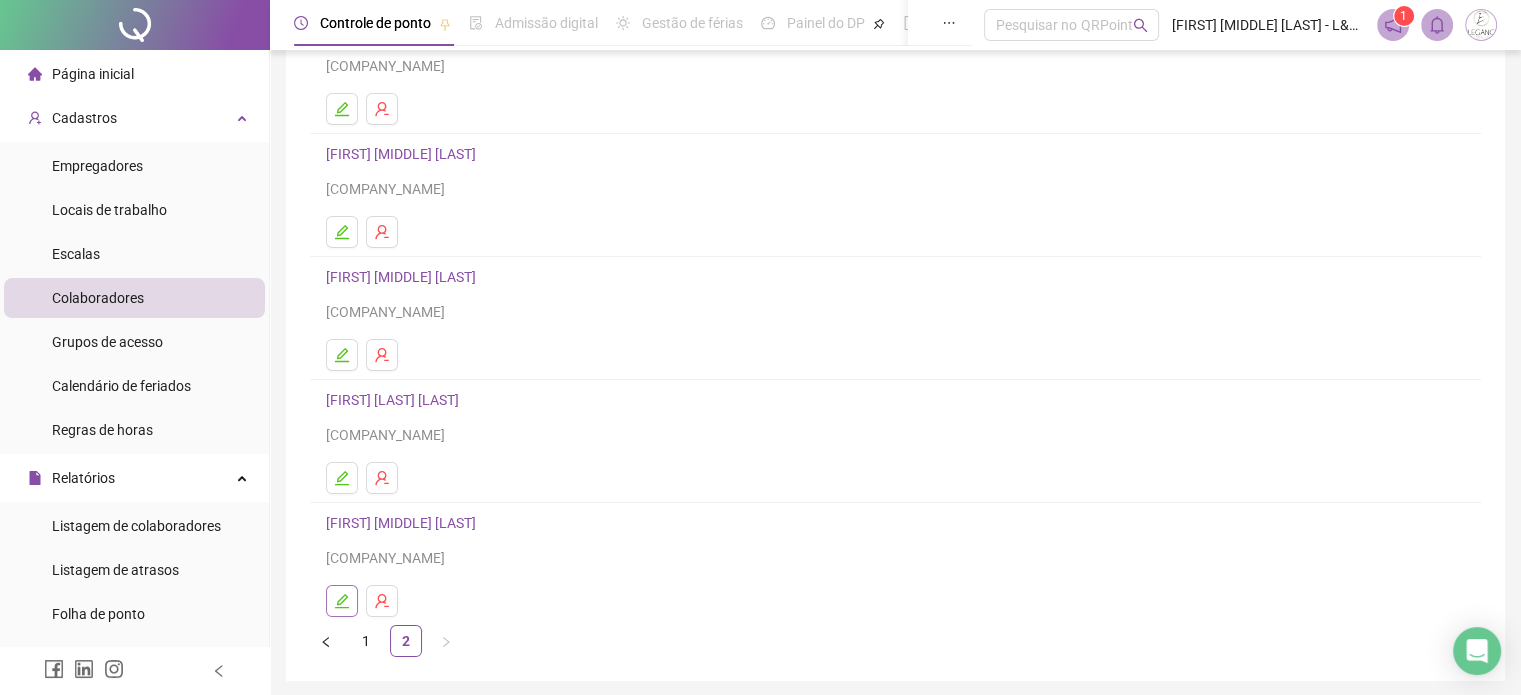 click 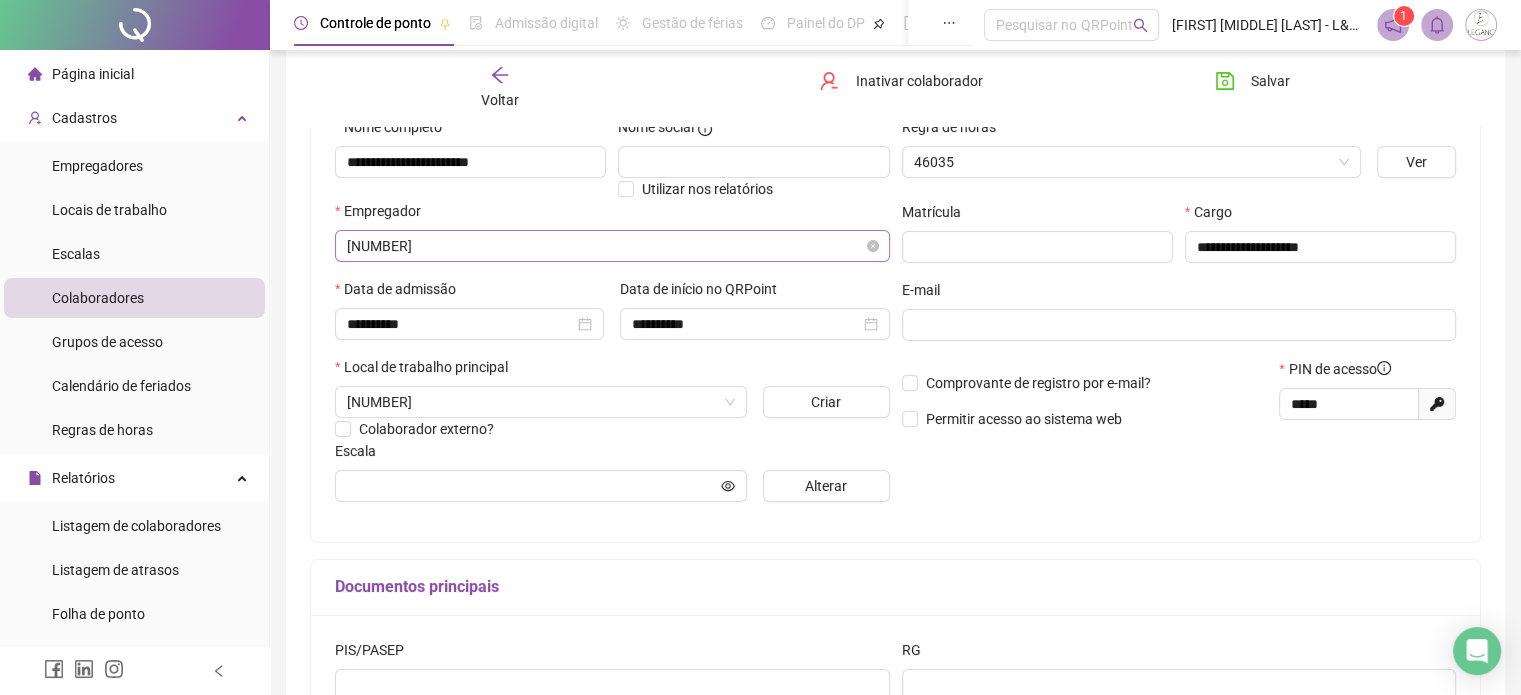 type on "**********" 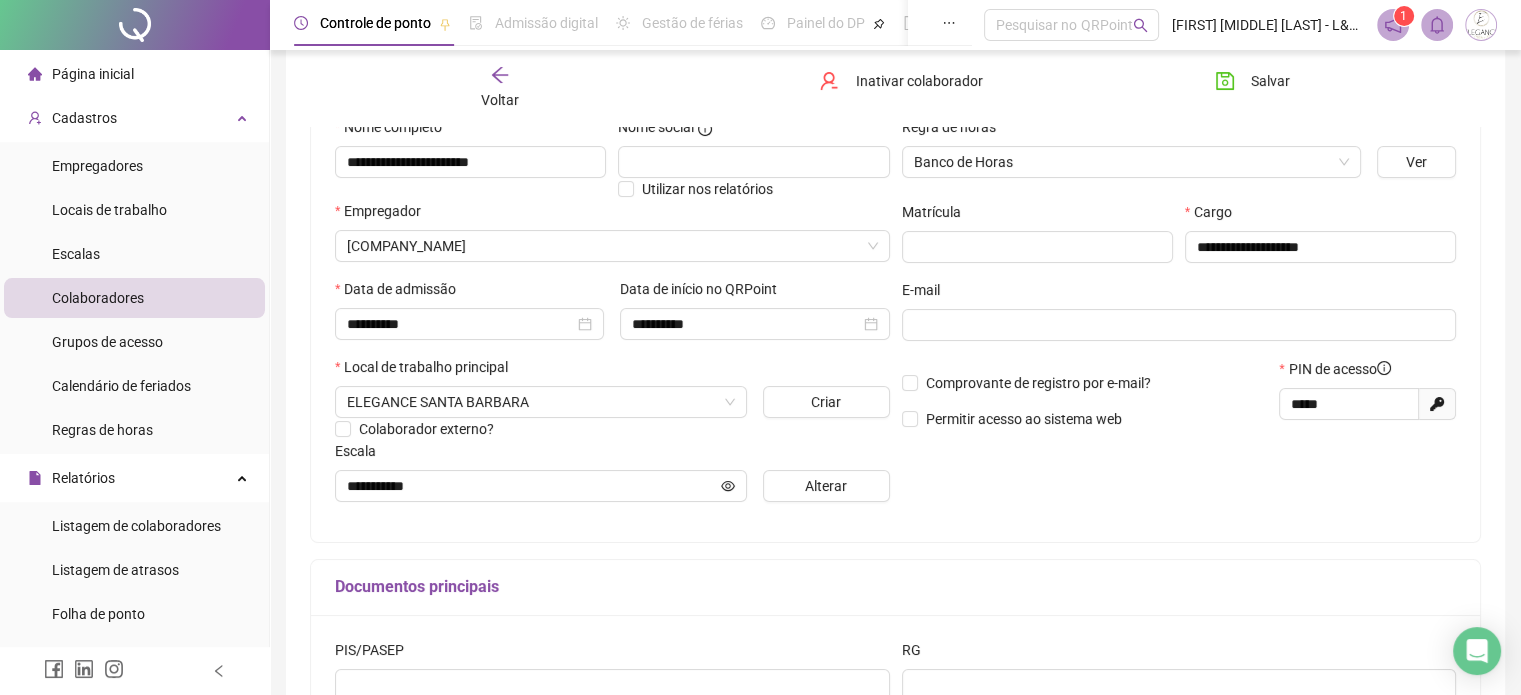 scroll, scrollTop: 10, scrollLeft: 0, axis: vertical 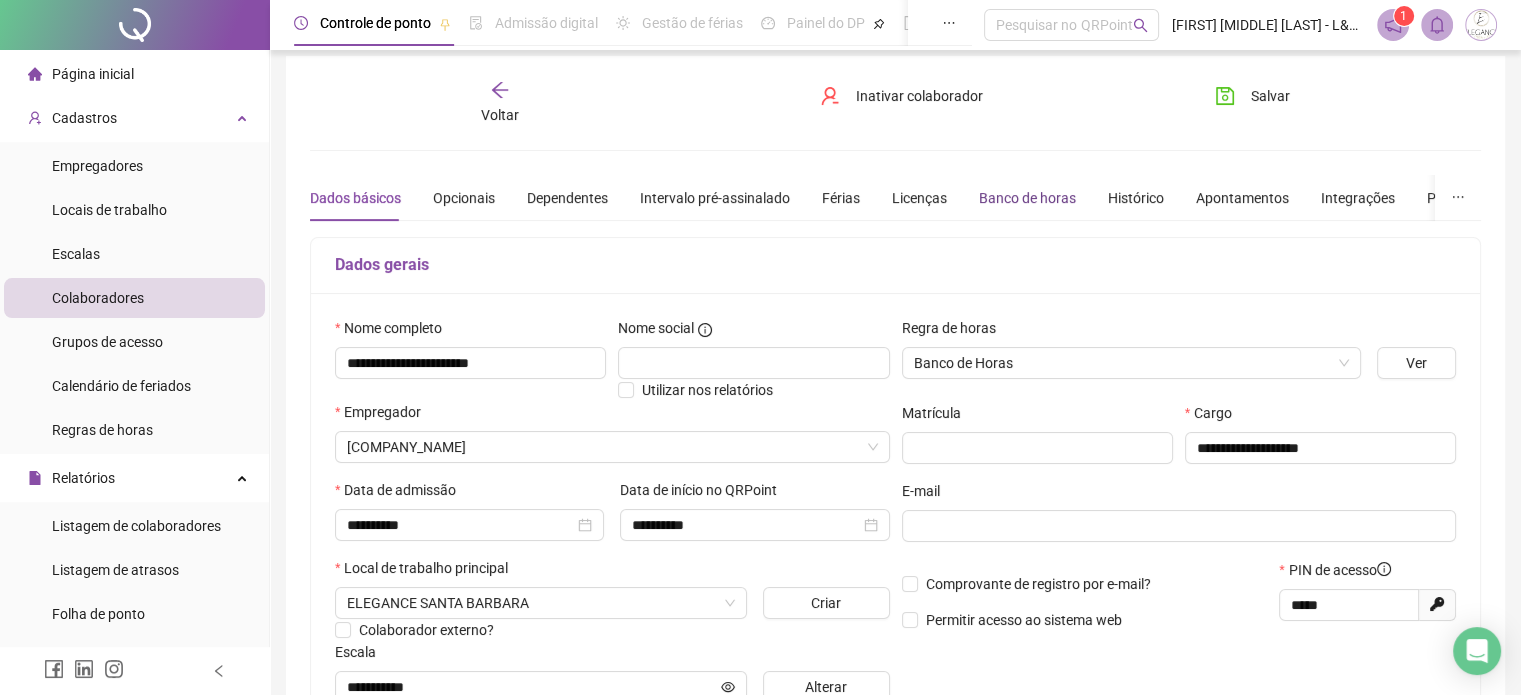 click on "Banco de horas" at bounding box center [1027, 198] 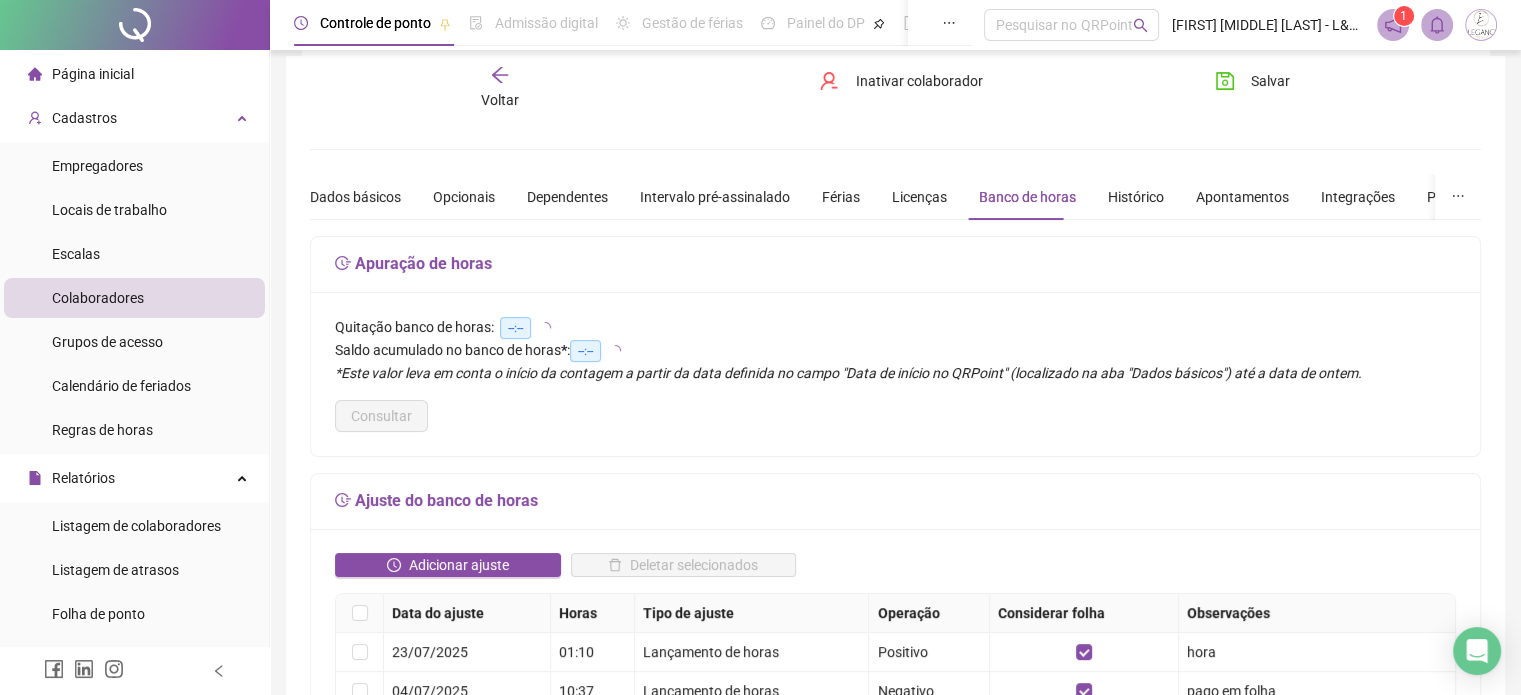 scroll, scrollTop: 210, scrollLeft: 0, axis: vertical 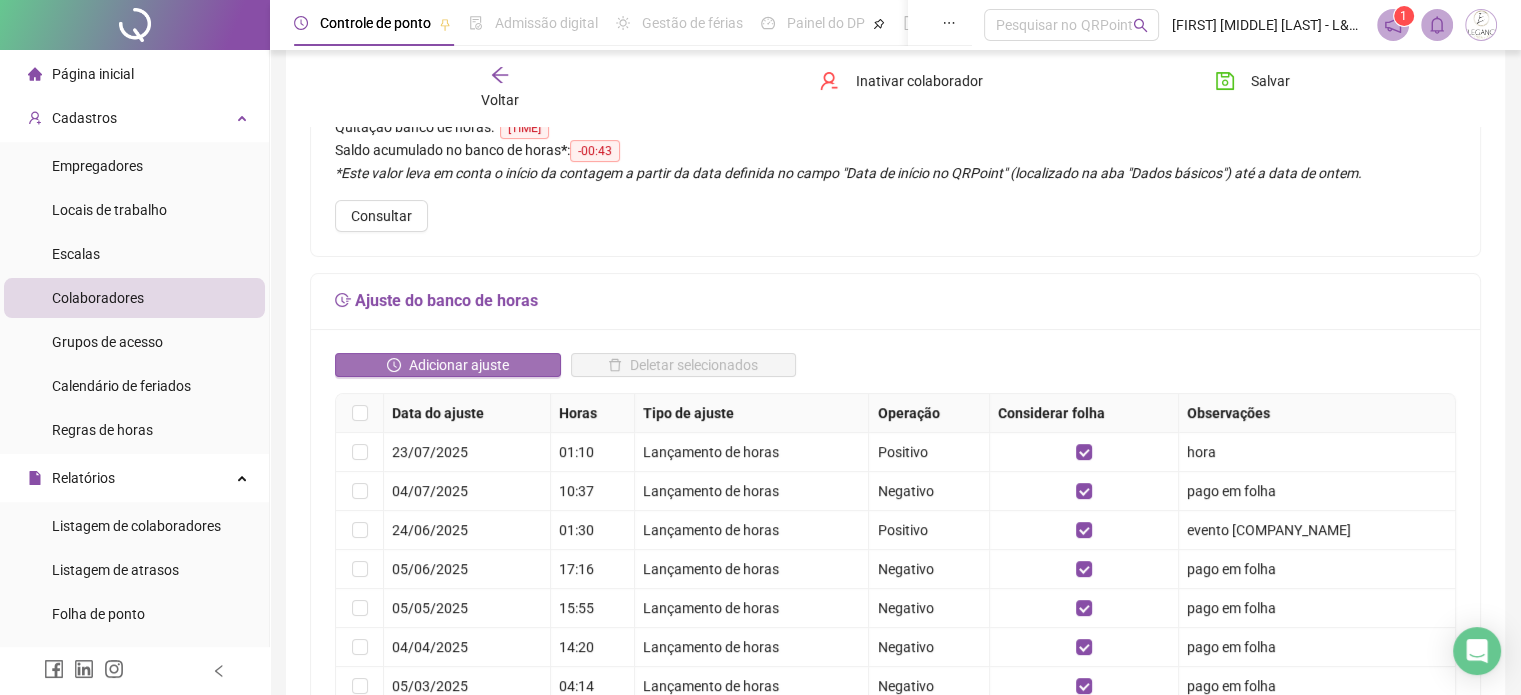 click on "Adicionar ajuste" at bounding box center (459, 365) 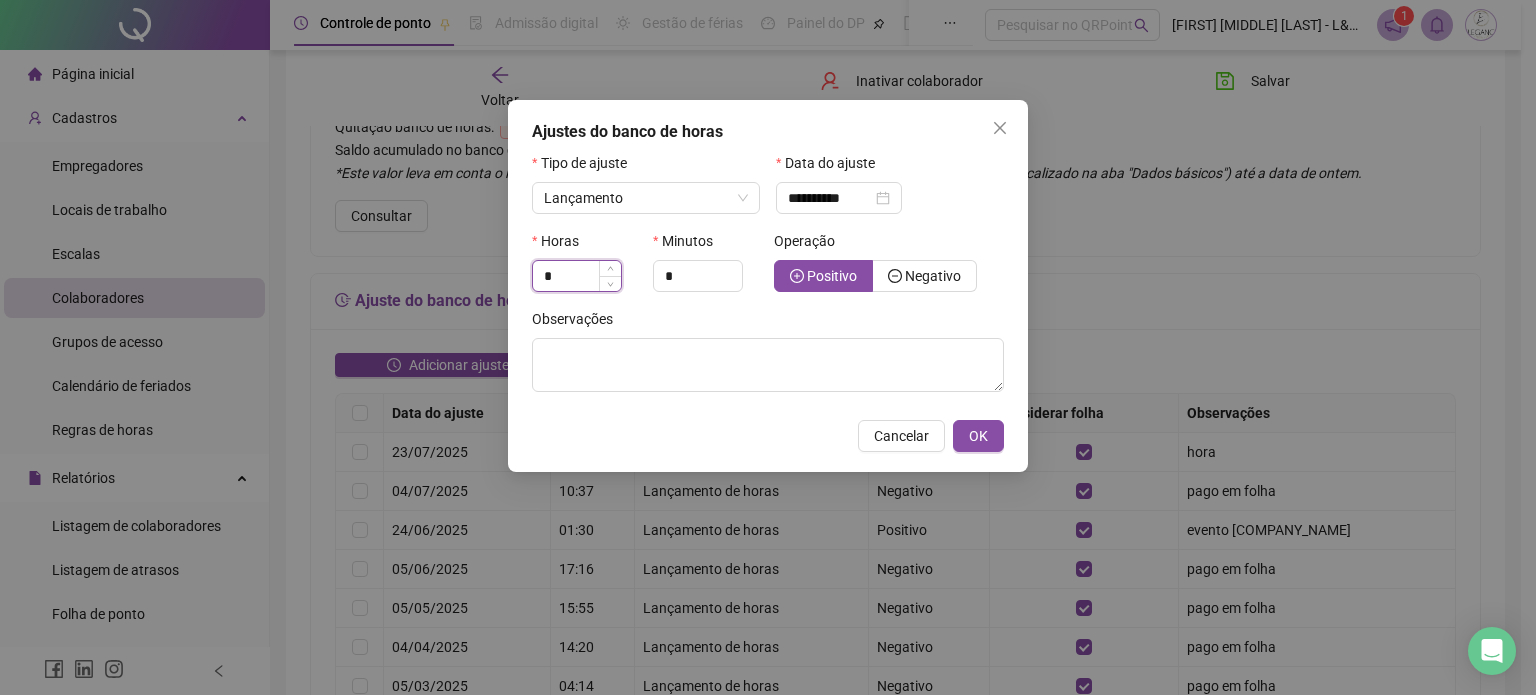 click on "*" at bounding box center [577, 276] 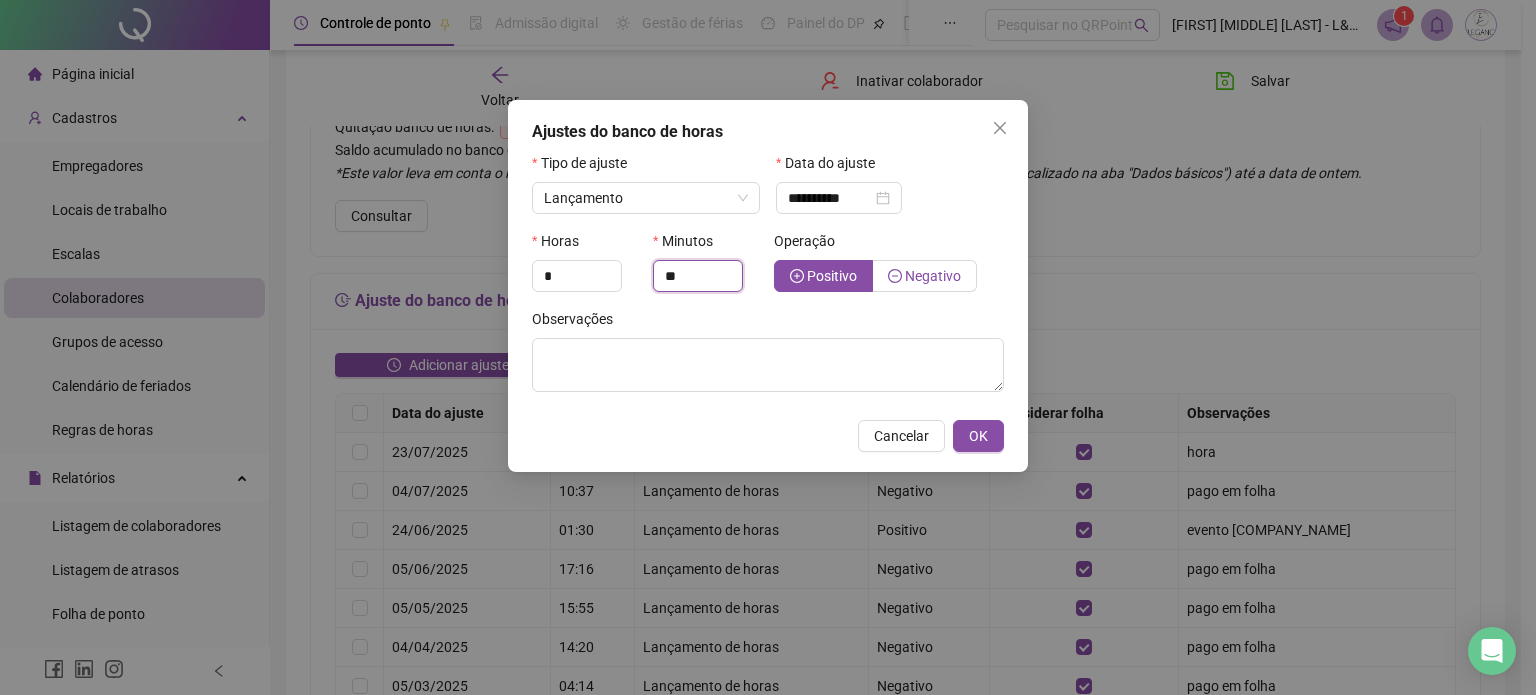 type on "**" 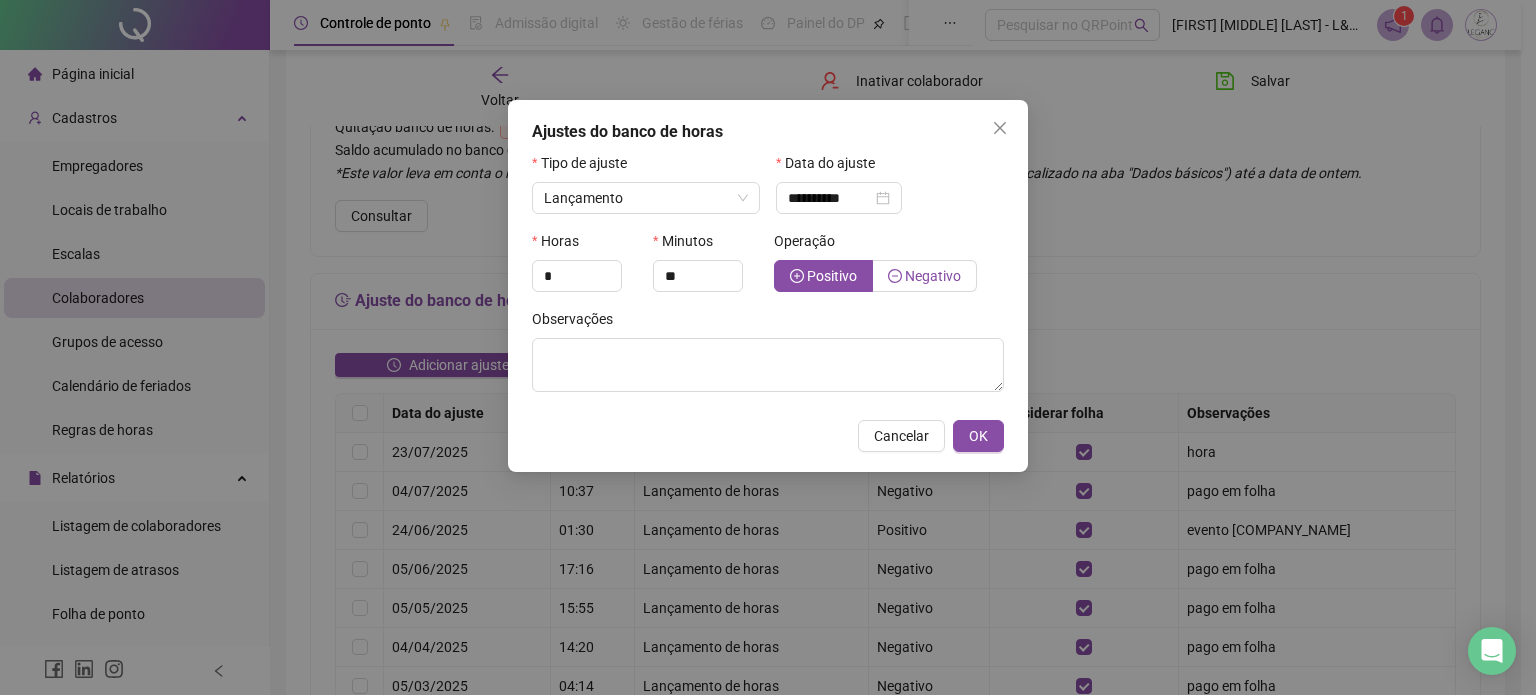 click on "Negativo" at bounding box center [933, 276] 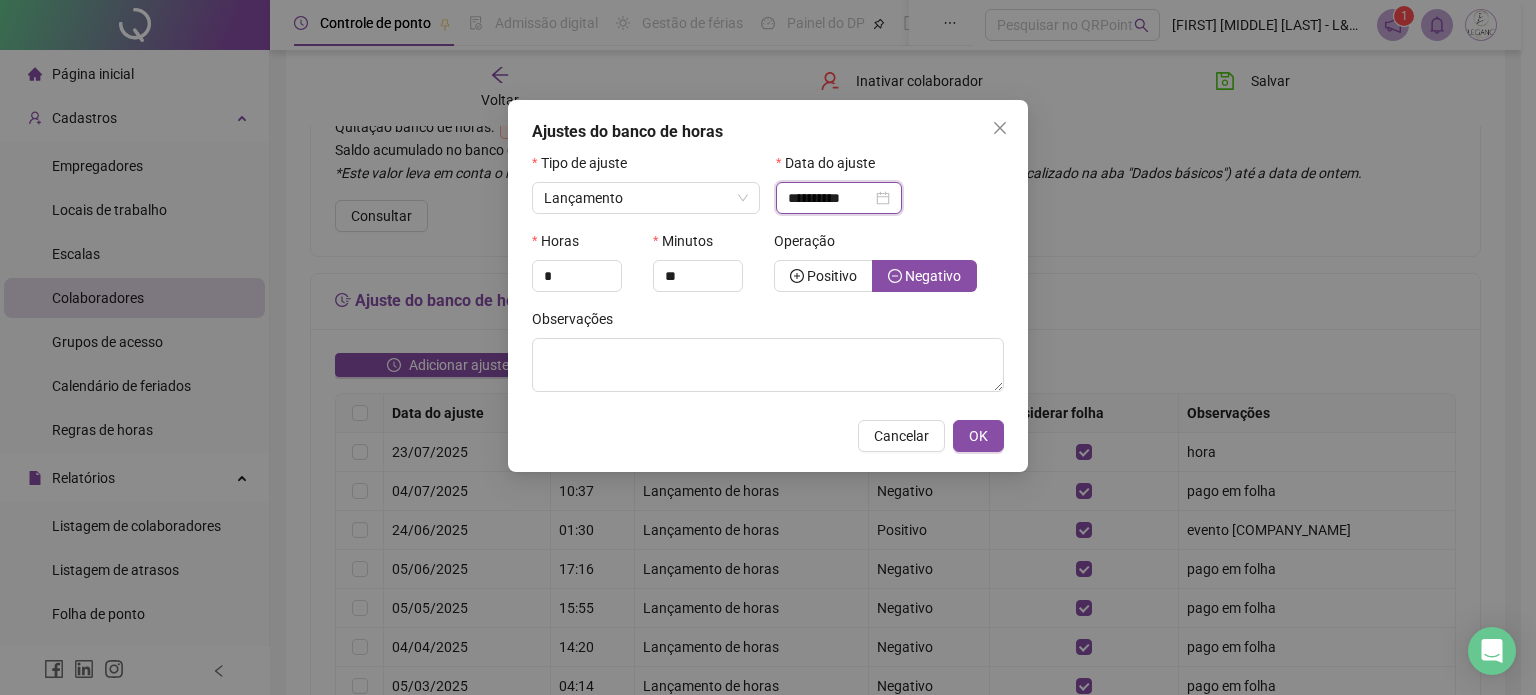 click on "**********" at bounding box center (830, 198) 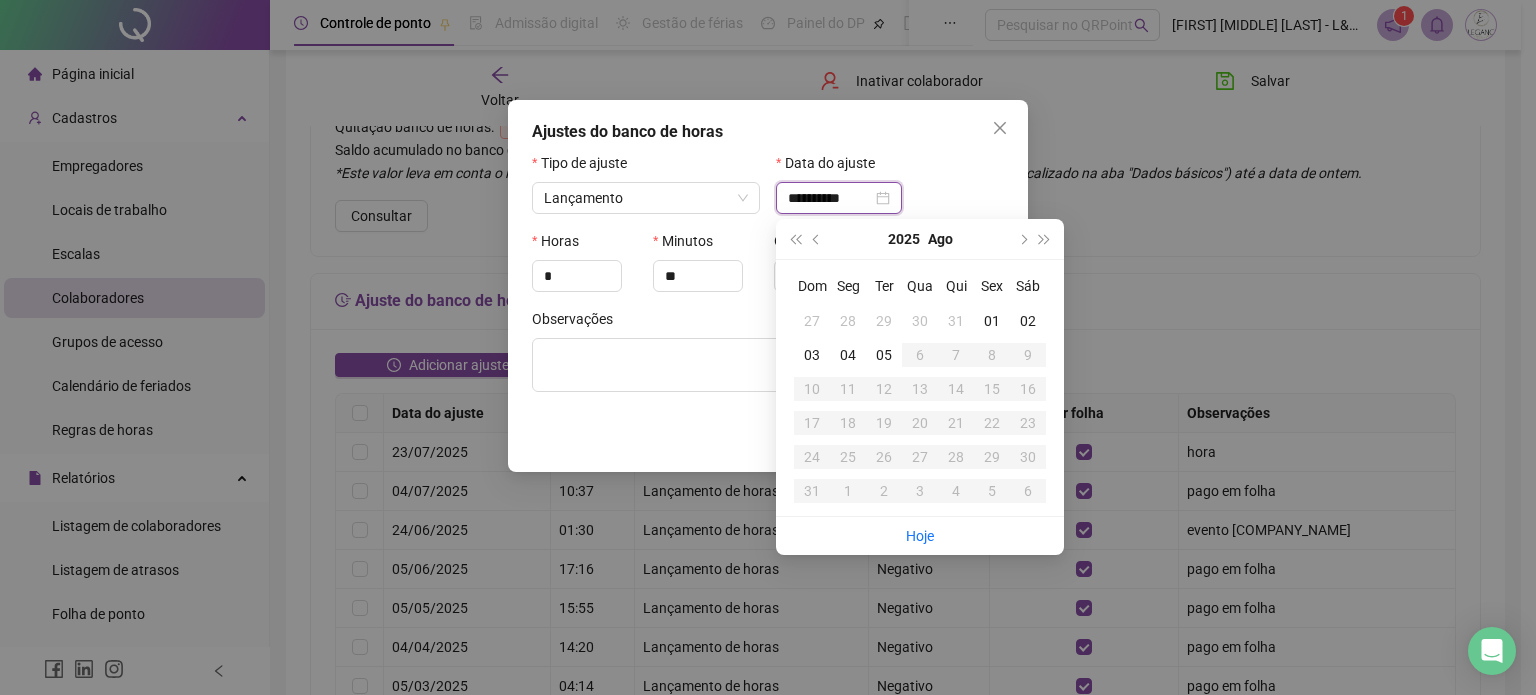 type on "**********" 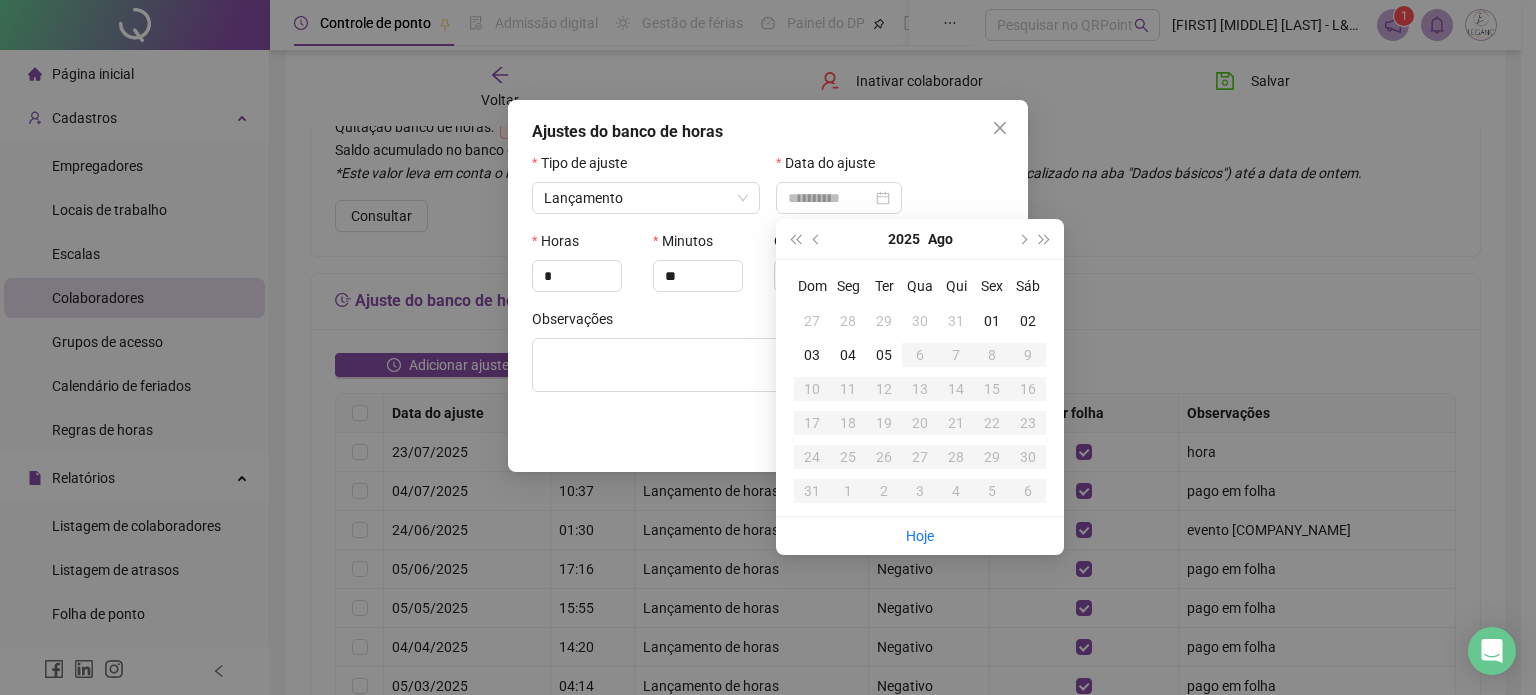 click on "04" at bounding box center (848, 355) 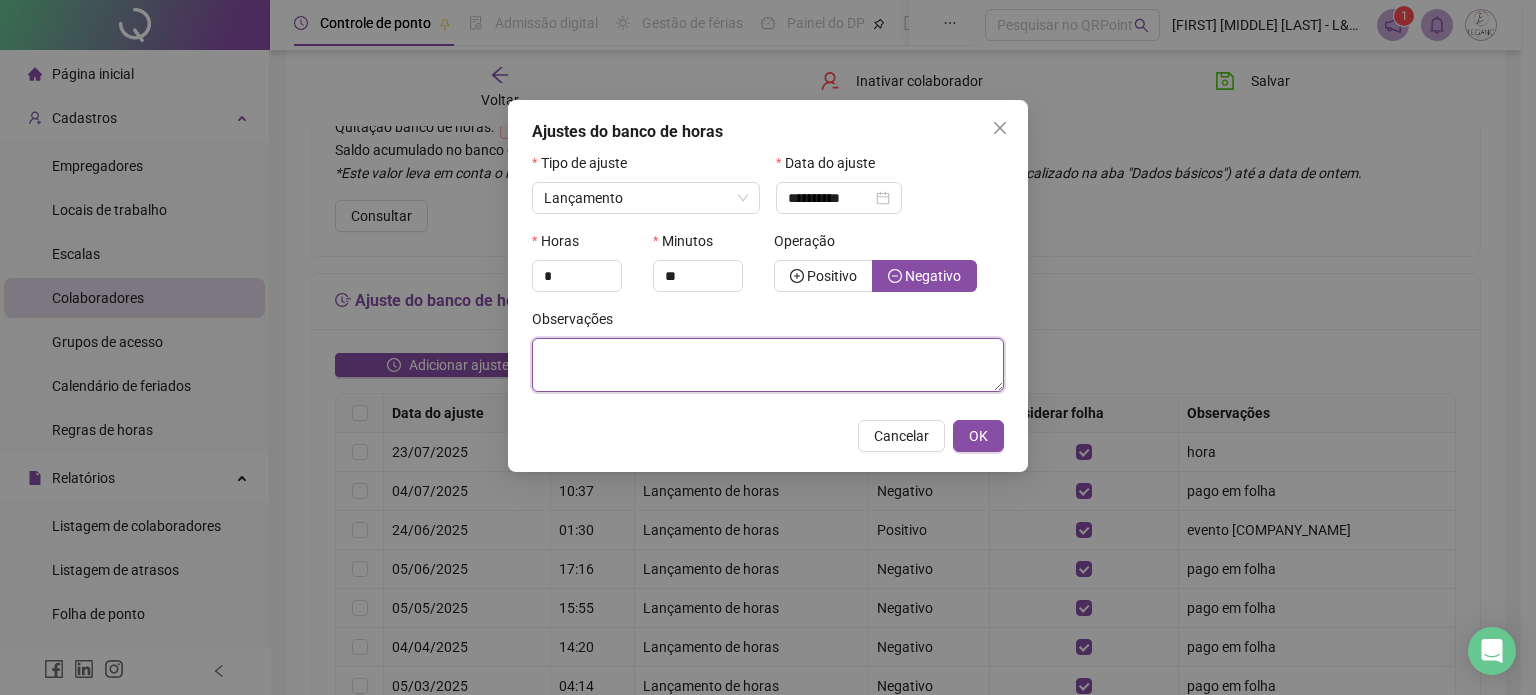 click at bounding box center [768, 365] 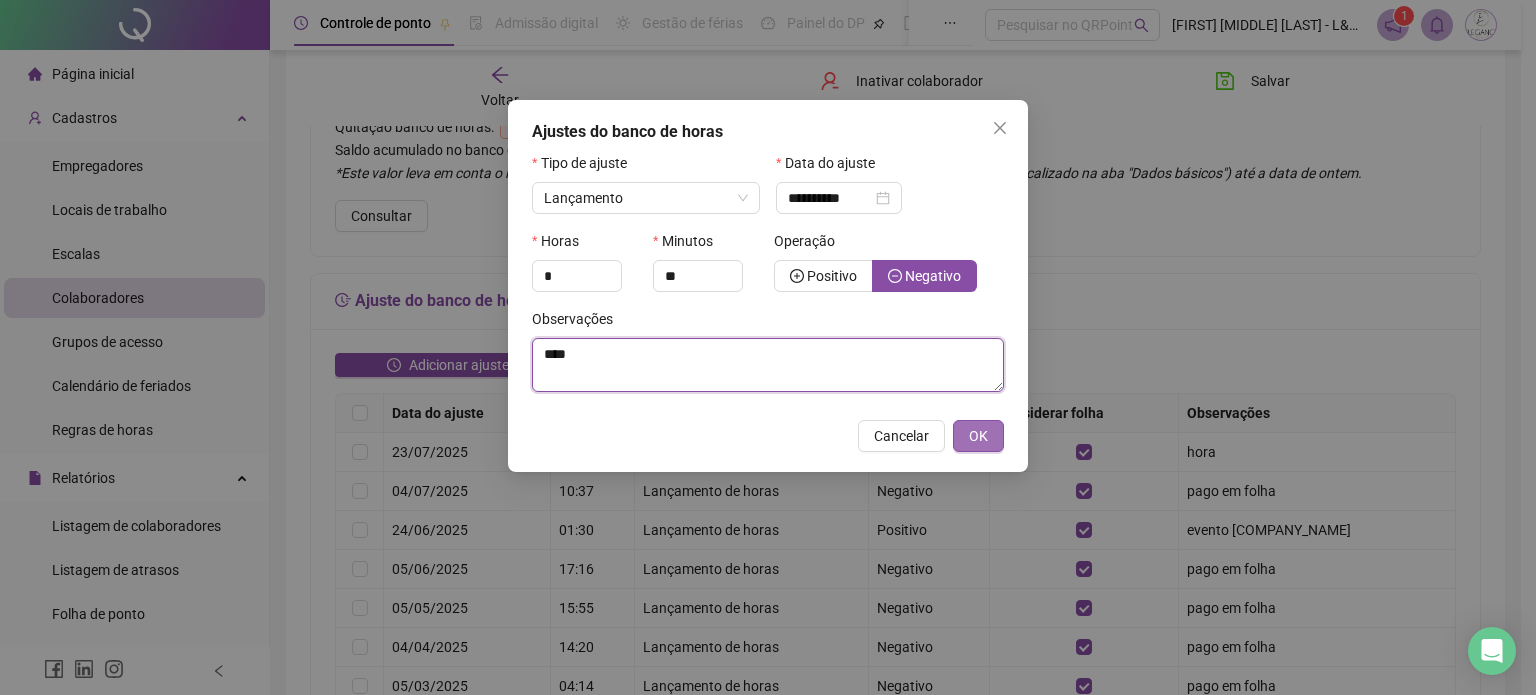 type on "****" 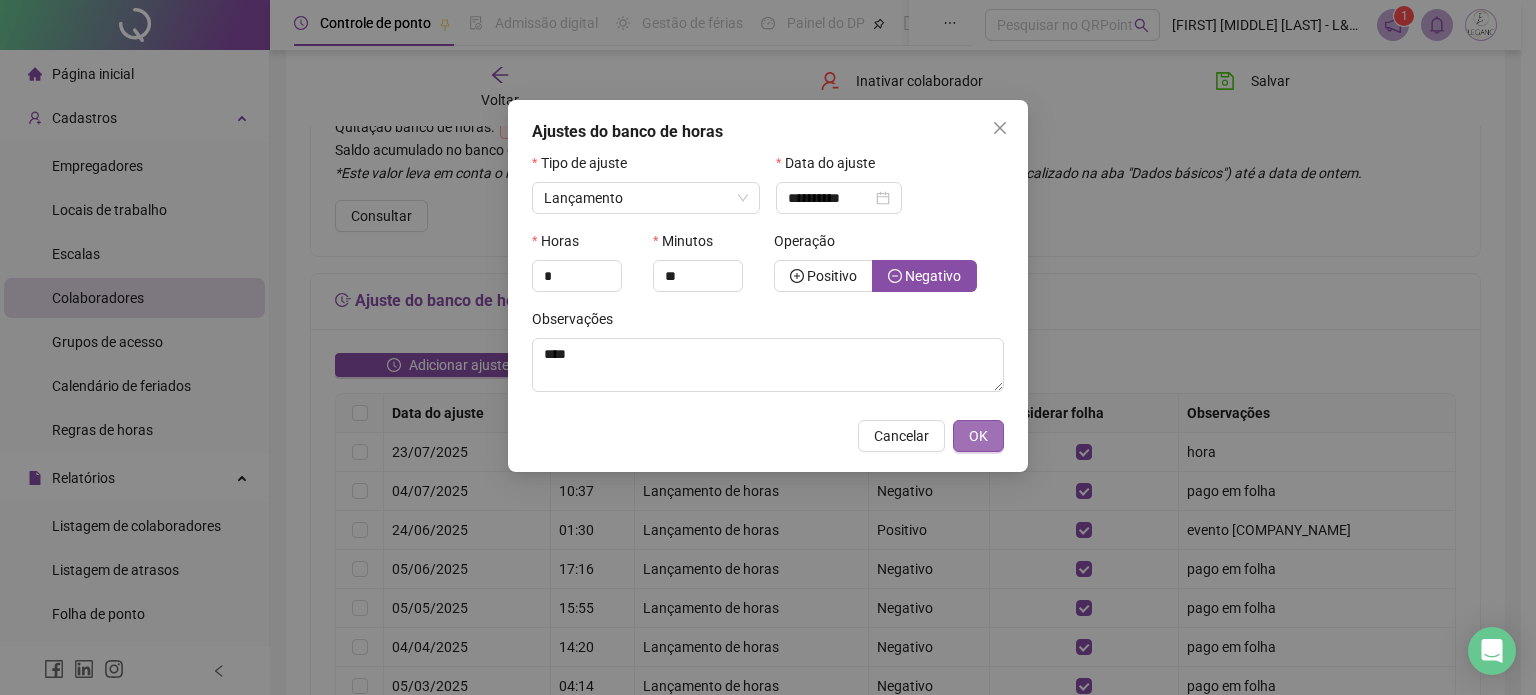 click on "OK" at bounding box center (978, 436) 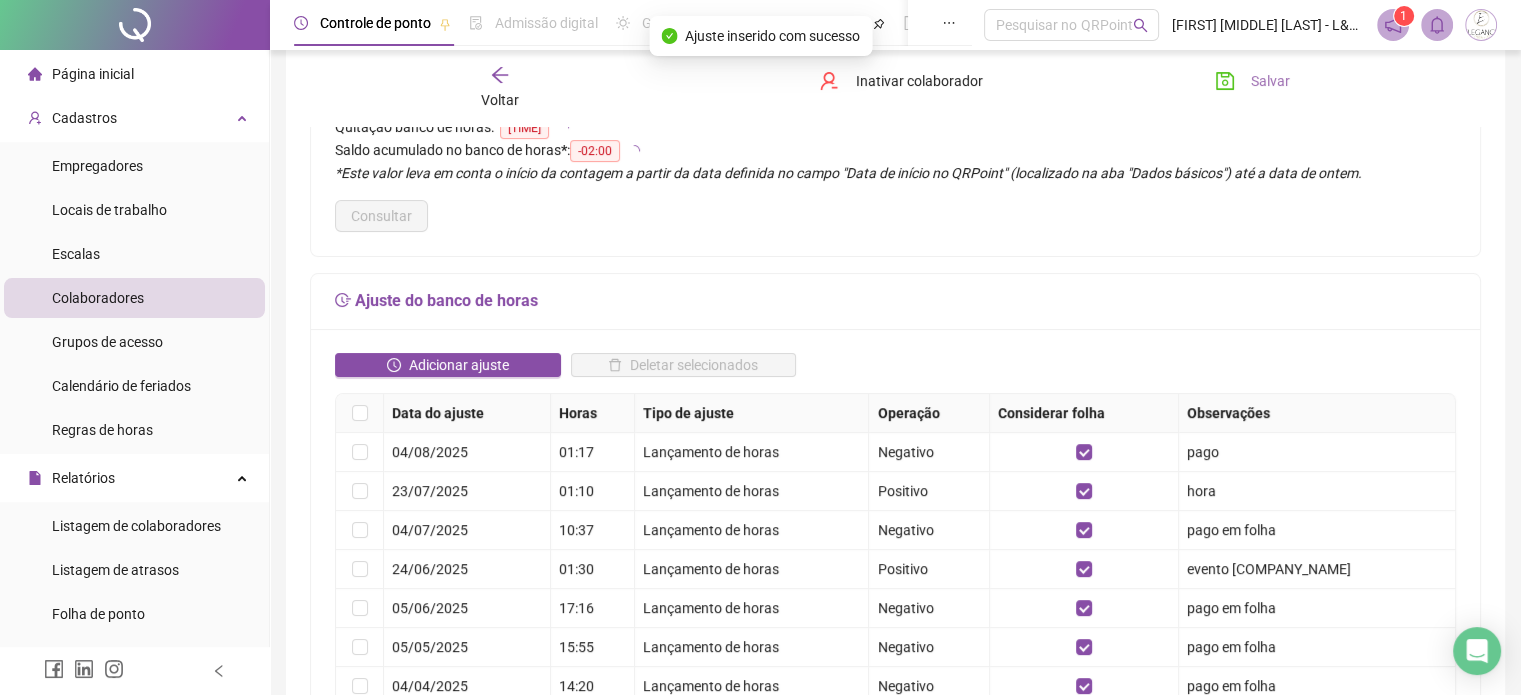 click on "Salvar" at bounding box center [1252, 81] 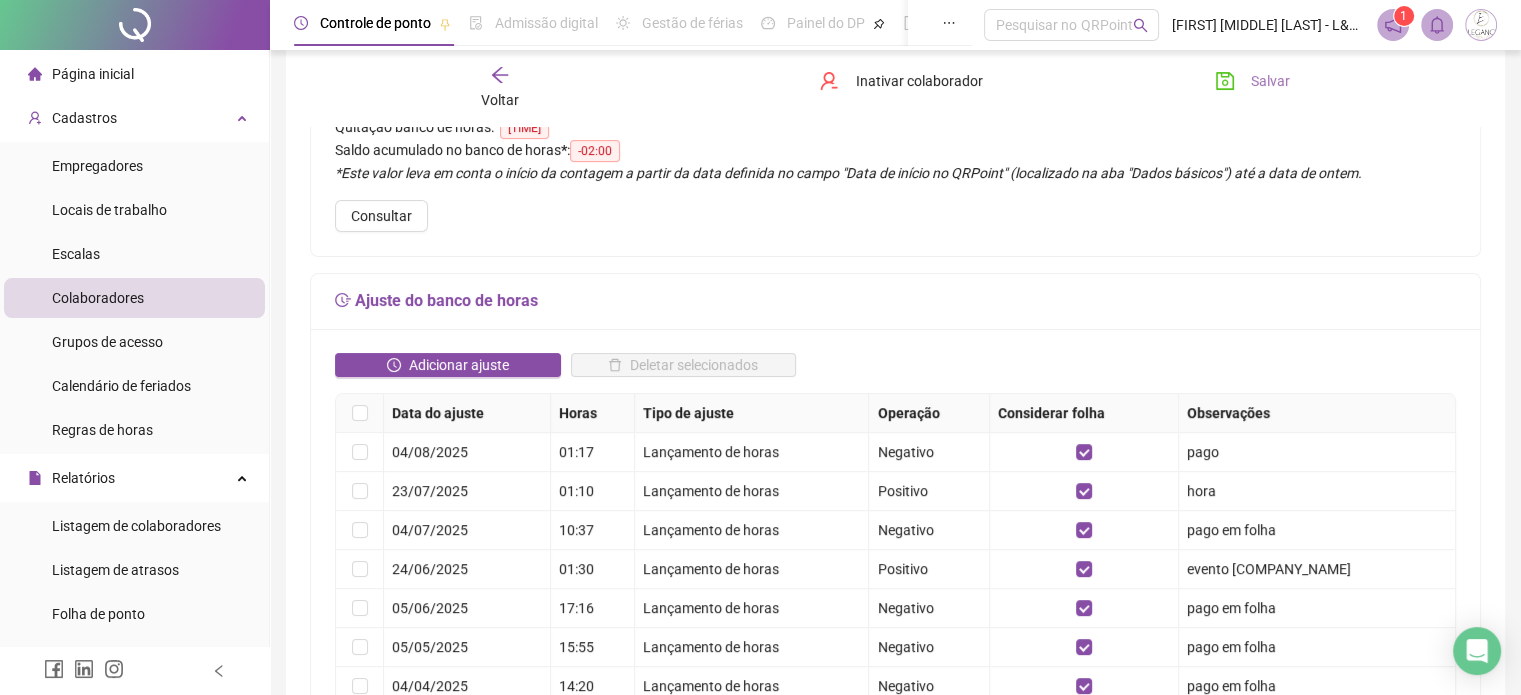 click on "Salvar" at bounding box center (1252, 81) 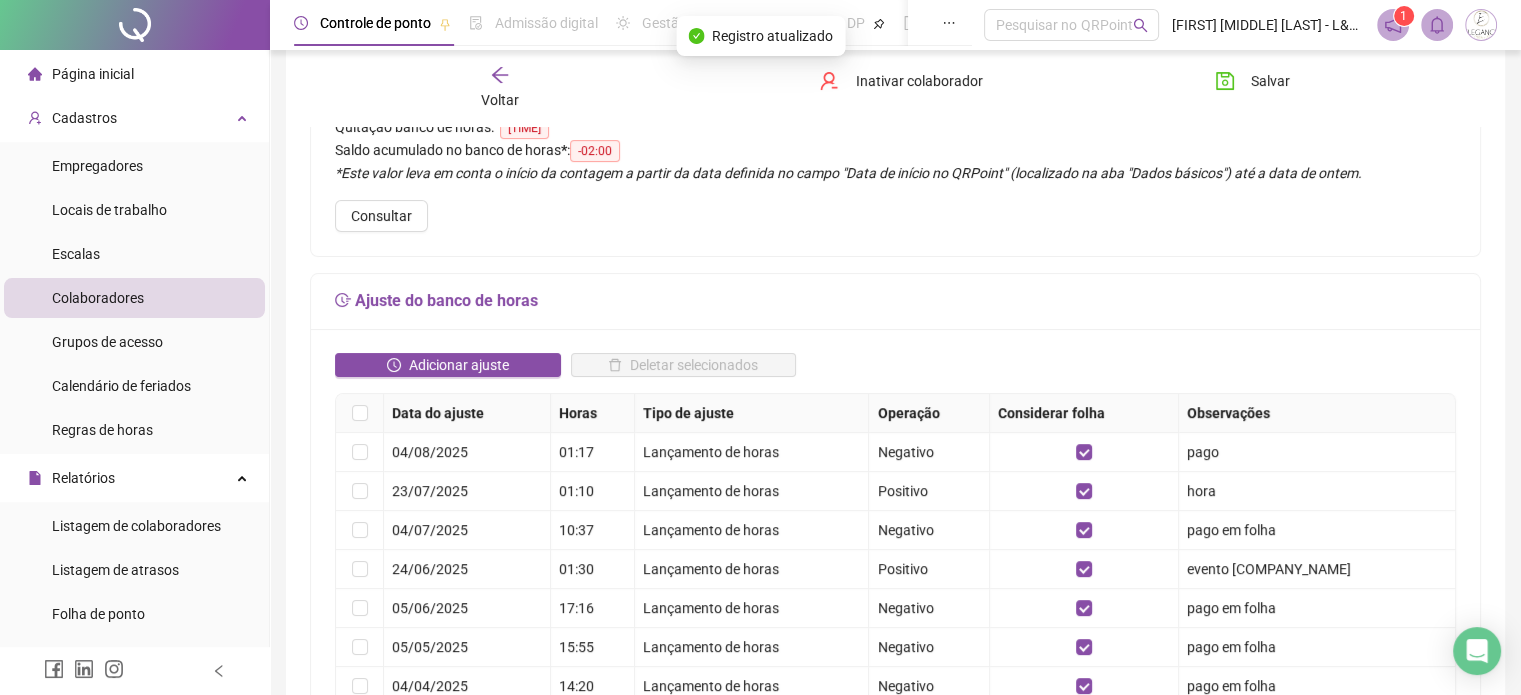 click 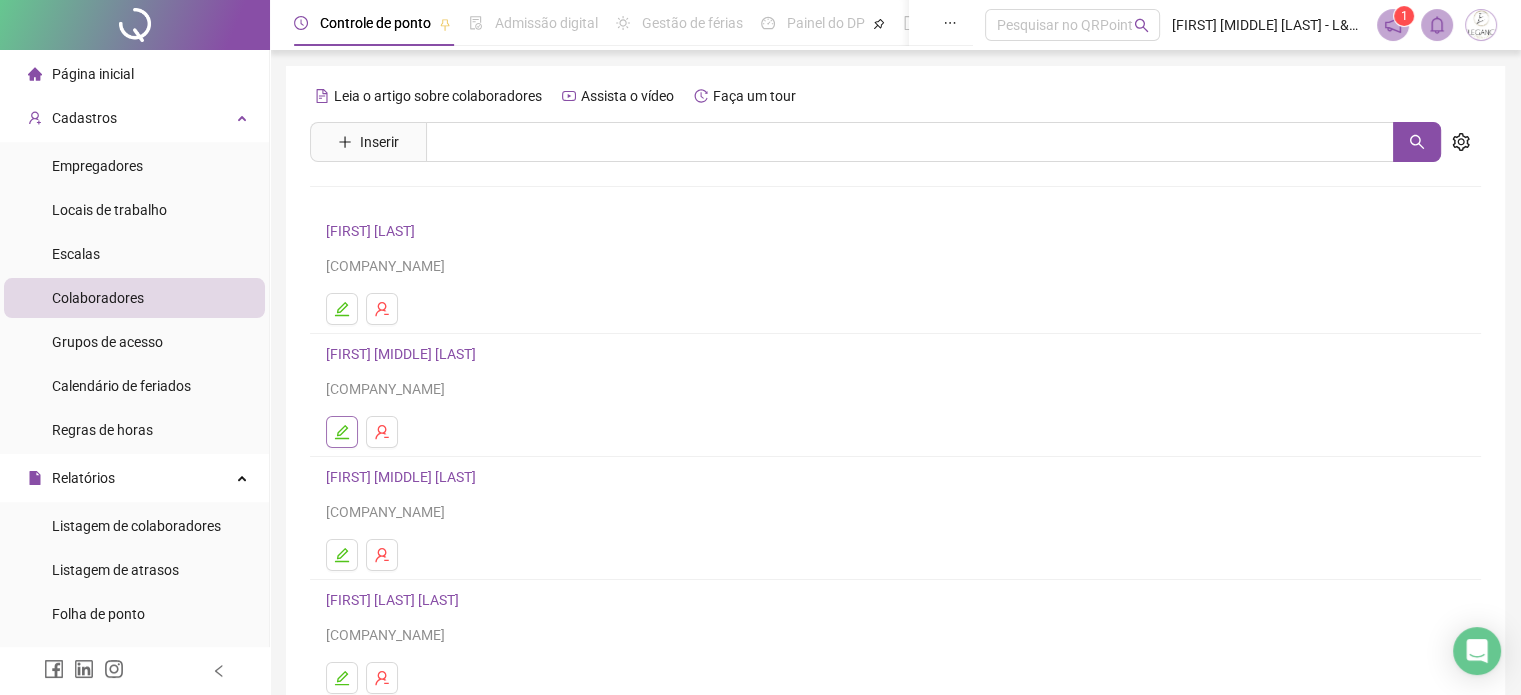 scroll, scrollTop: 100, scrollLeft: 0, axis: vertical 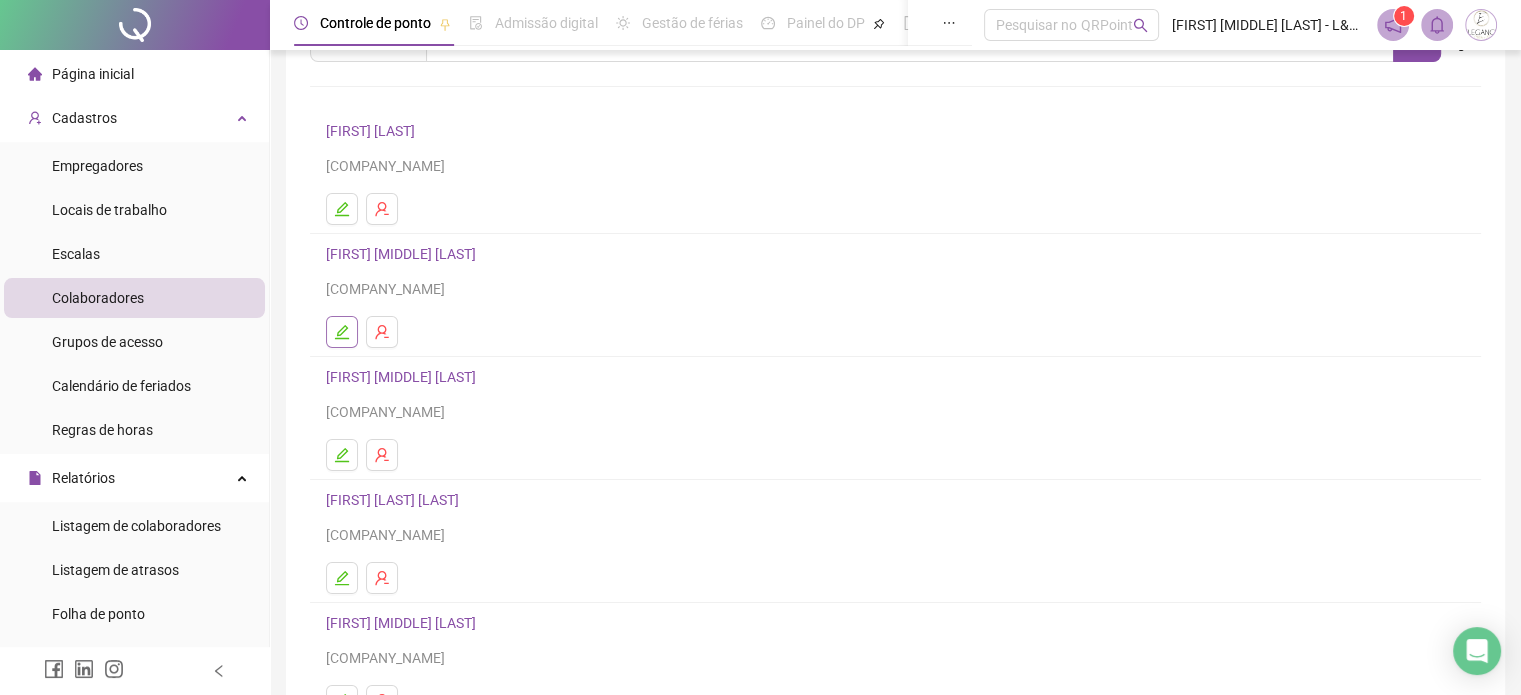 click 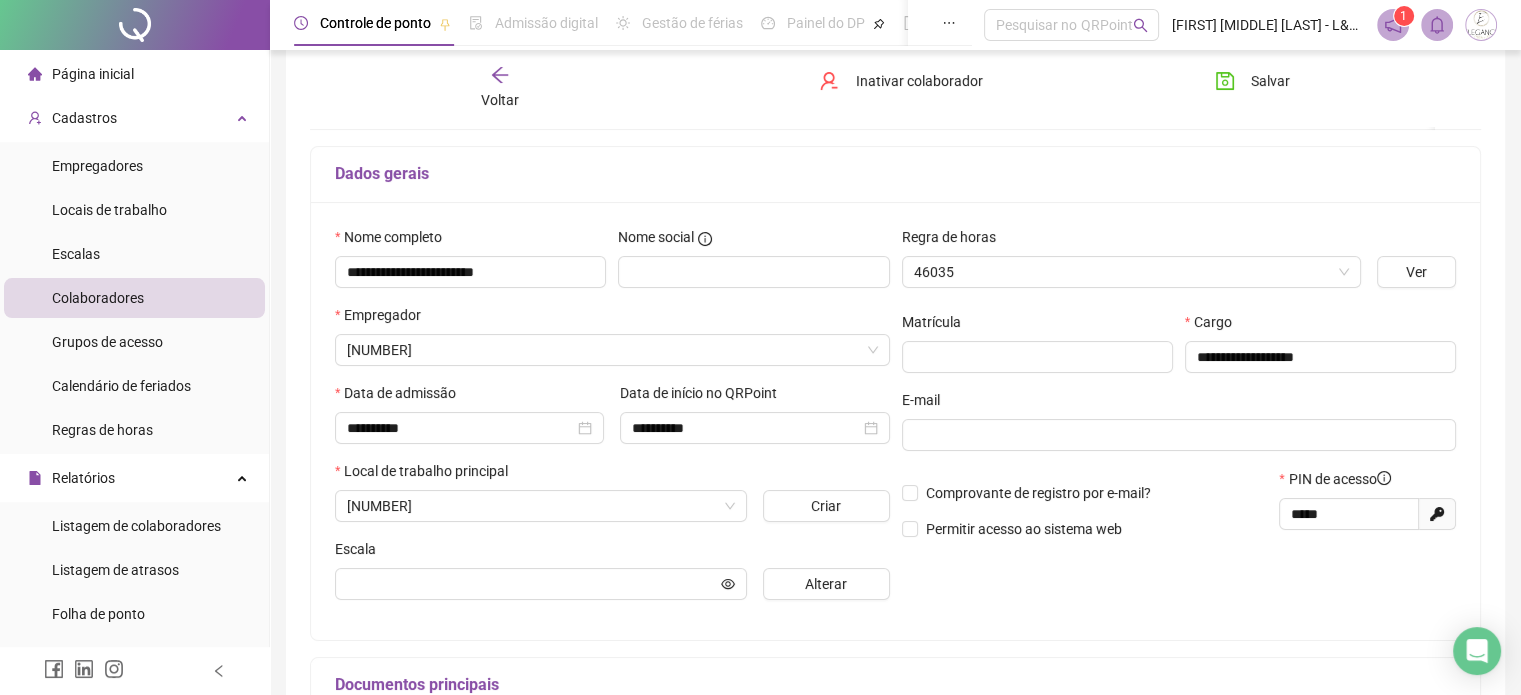 scroll, scrollTop: 110, scrollLeft: 0, axis: vertical 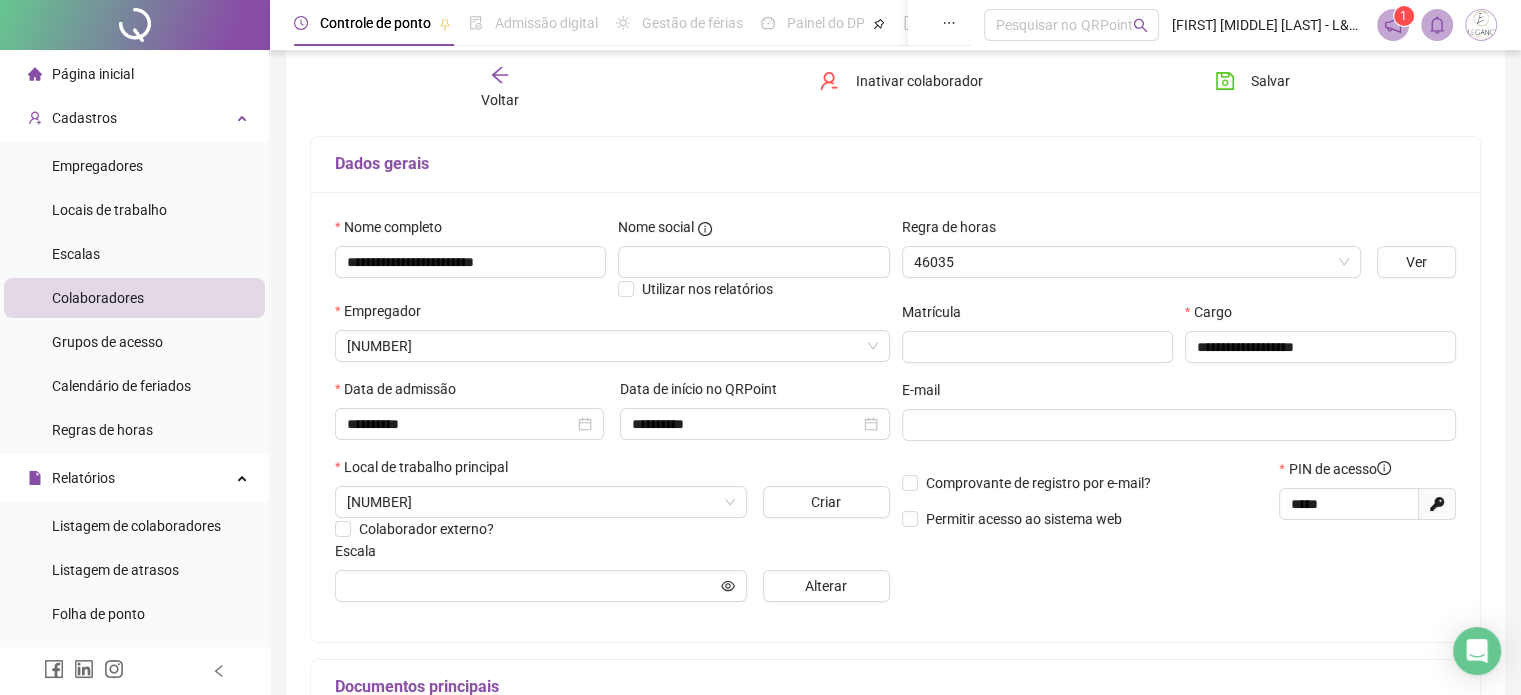 type on "**********" 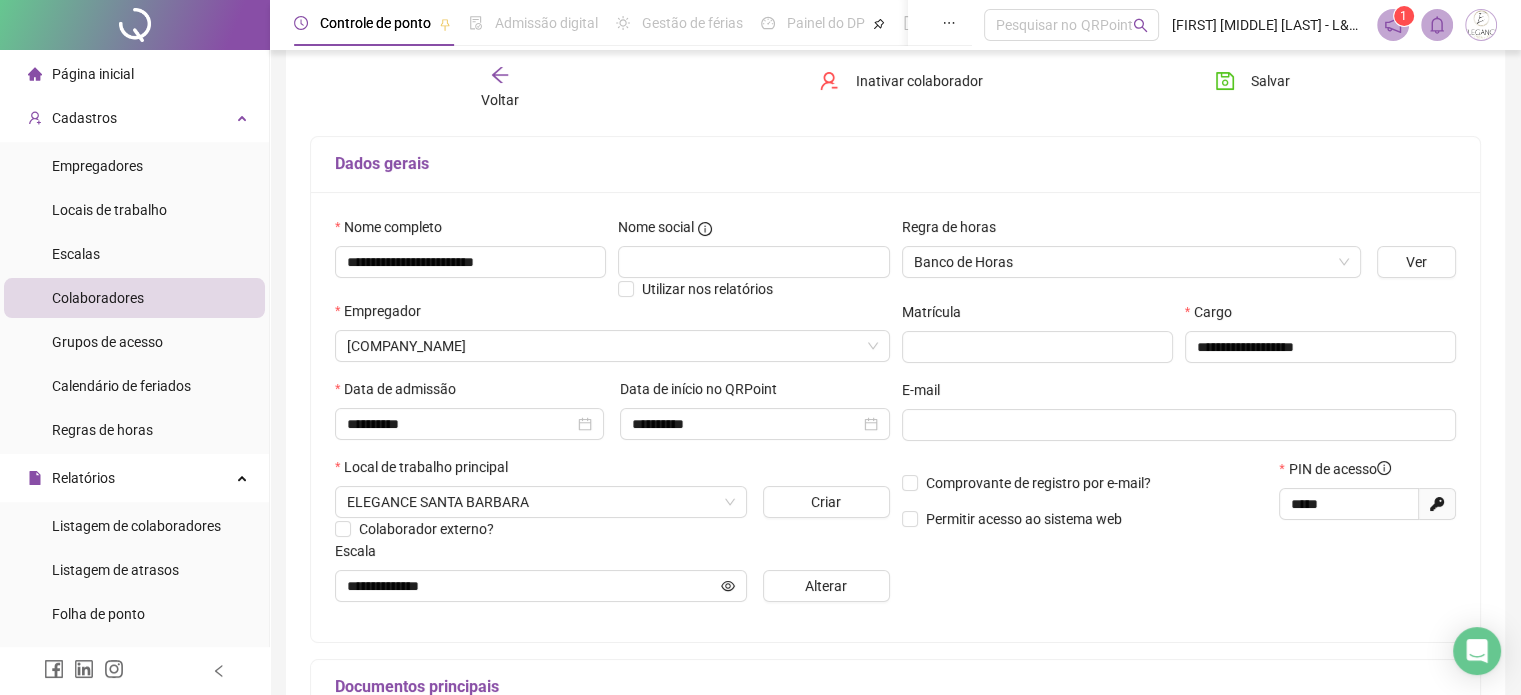 scroll, scrollTop: 0, scrollLeft: 0, axis: both 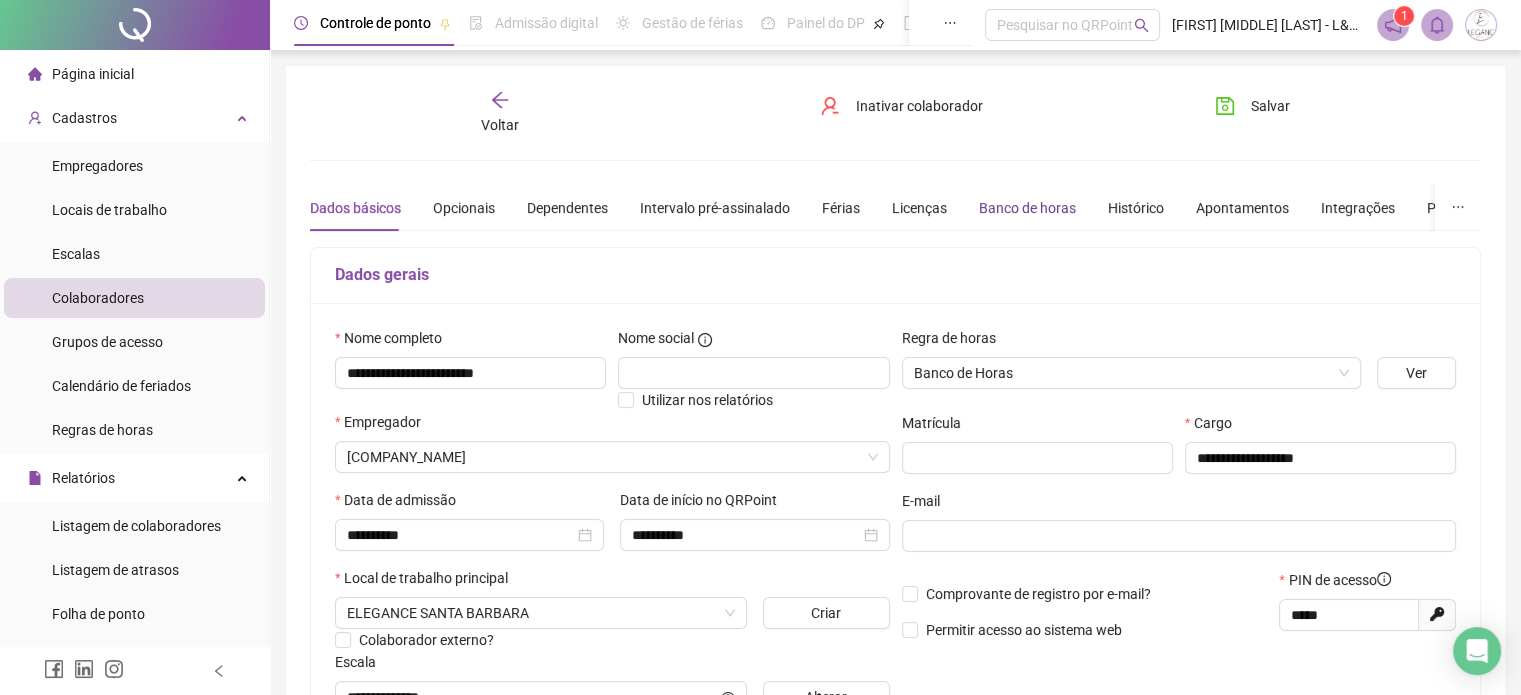 click on "Banco de horas" at bounding box center [1027, 208] 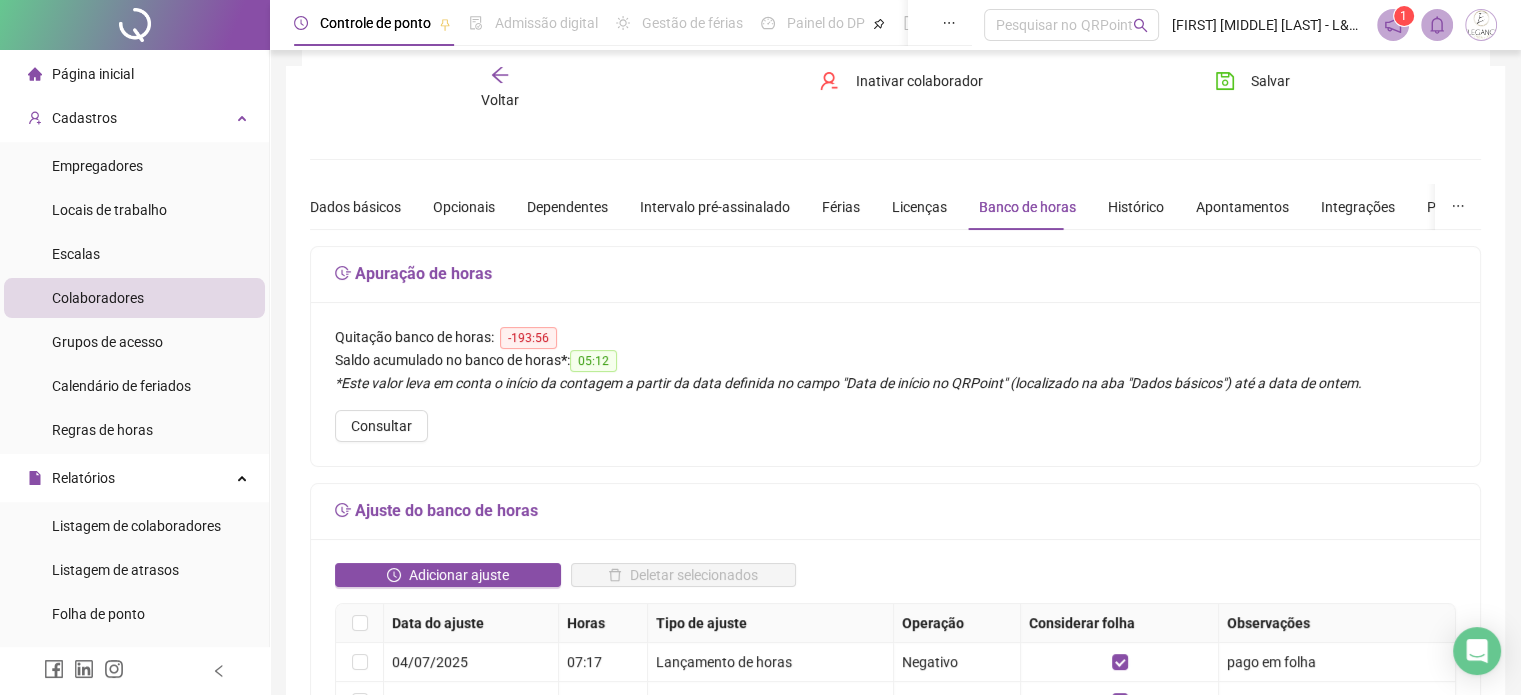 scroll, scrollTop: 200, scrollLeft: 0, axis: vertical 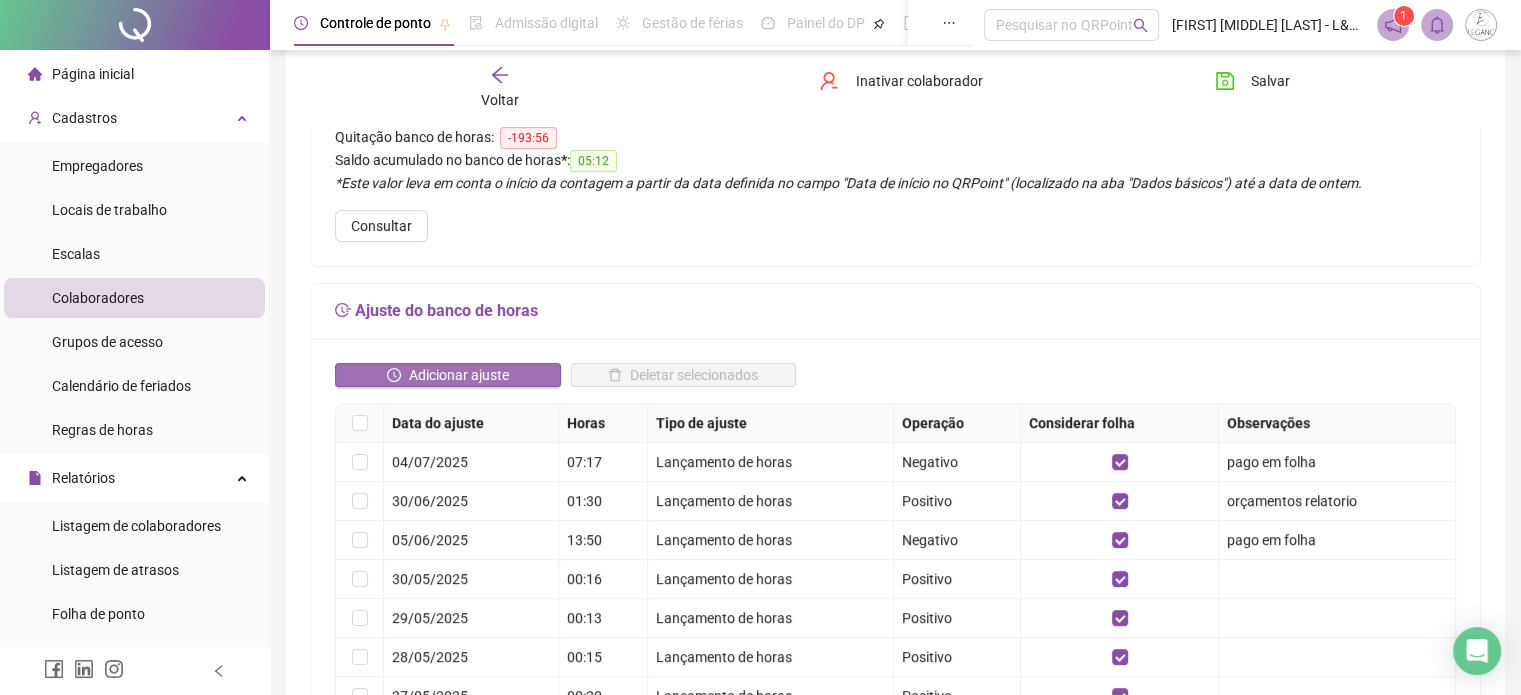 click on "Adicionar ajuste" at bounding box center (459, 375) 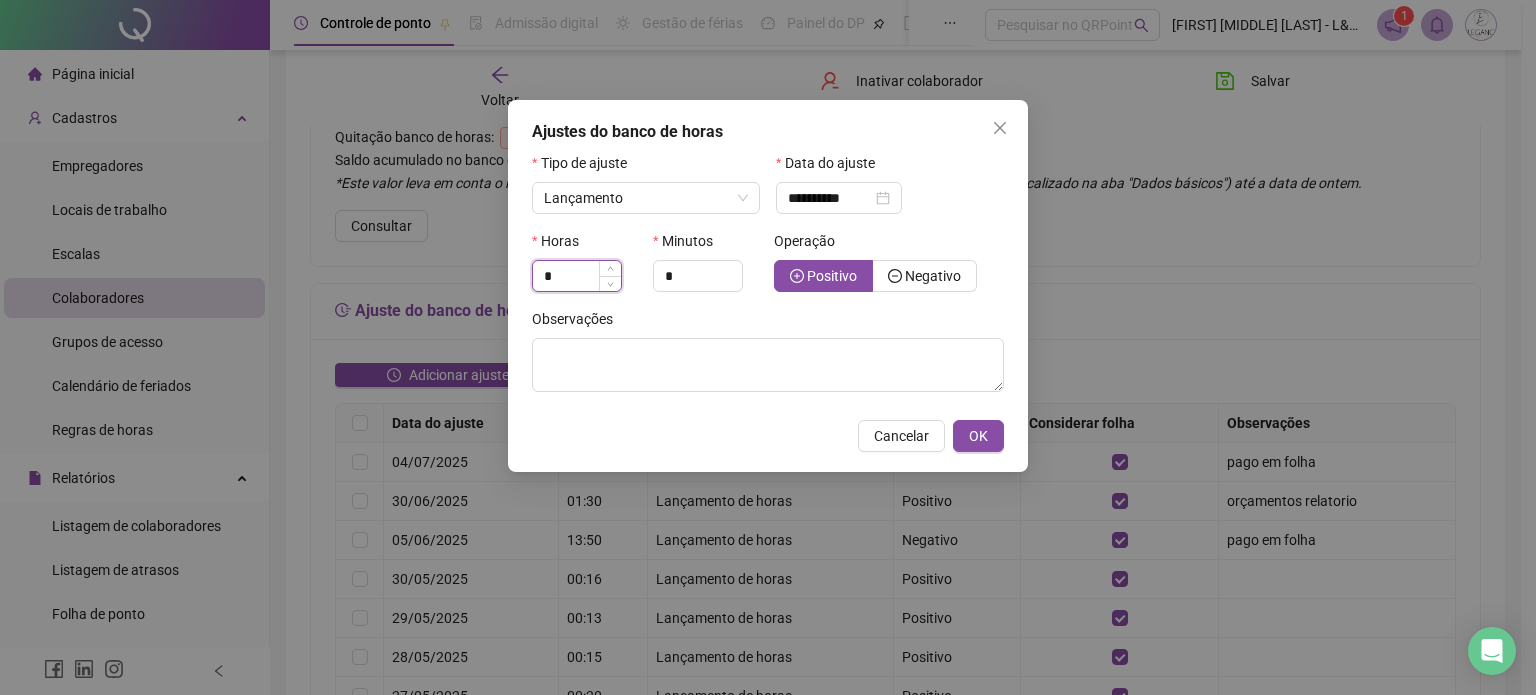 click on "*" at bounding box center [577, 276] 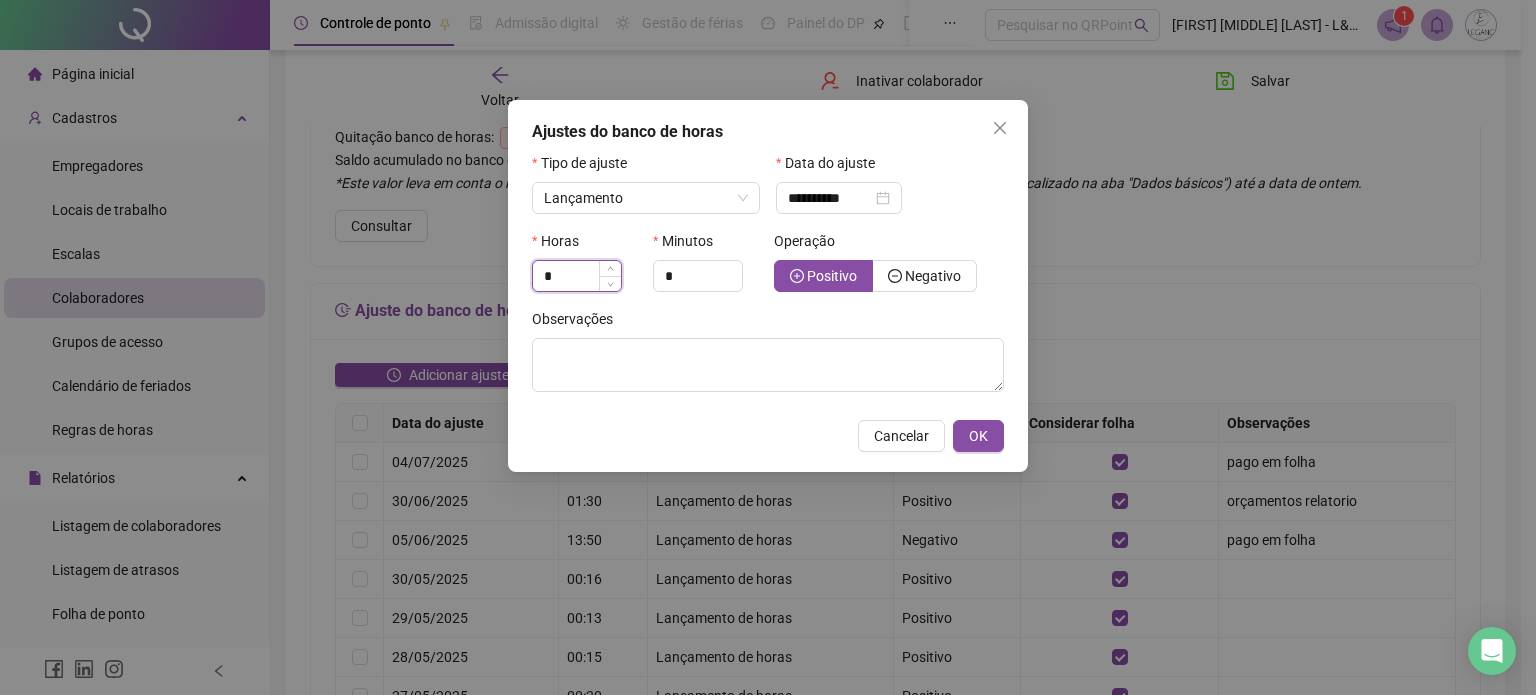 type on "*" 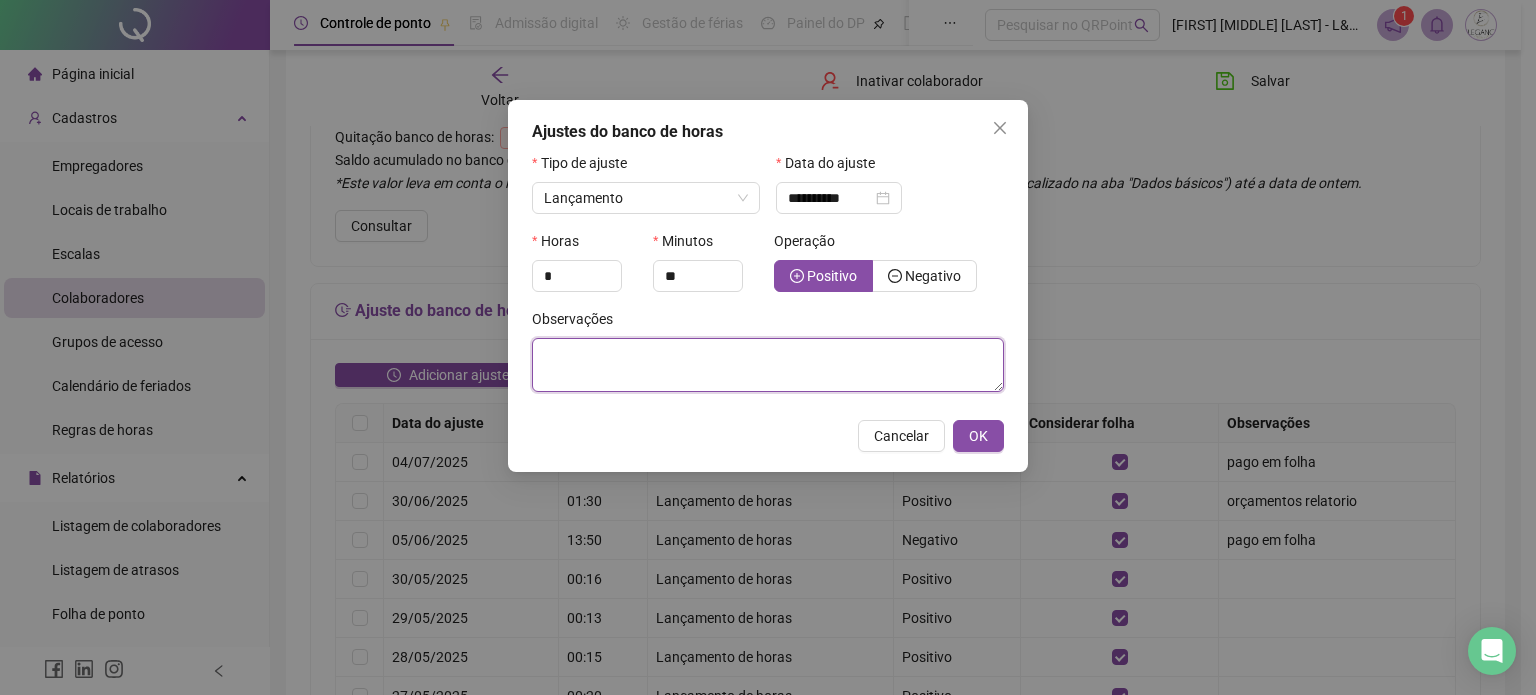 type on "*" 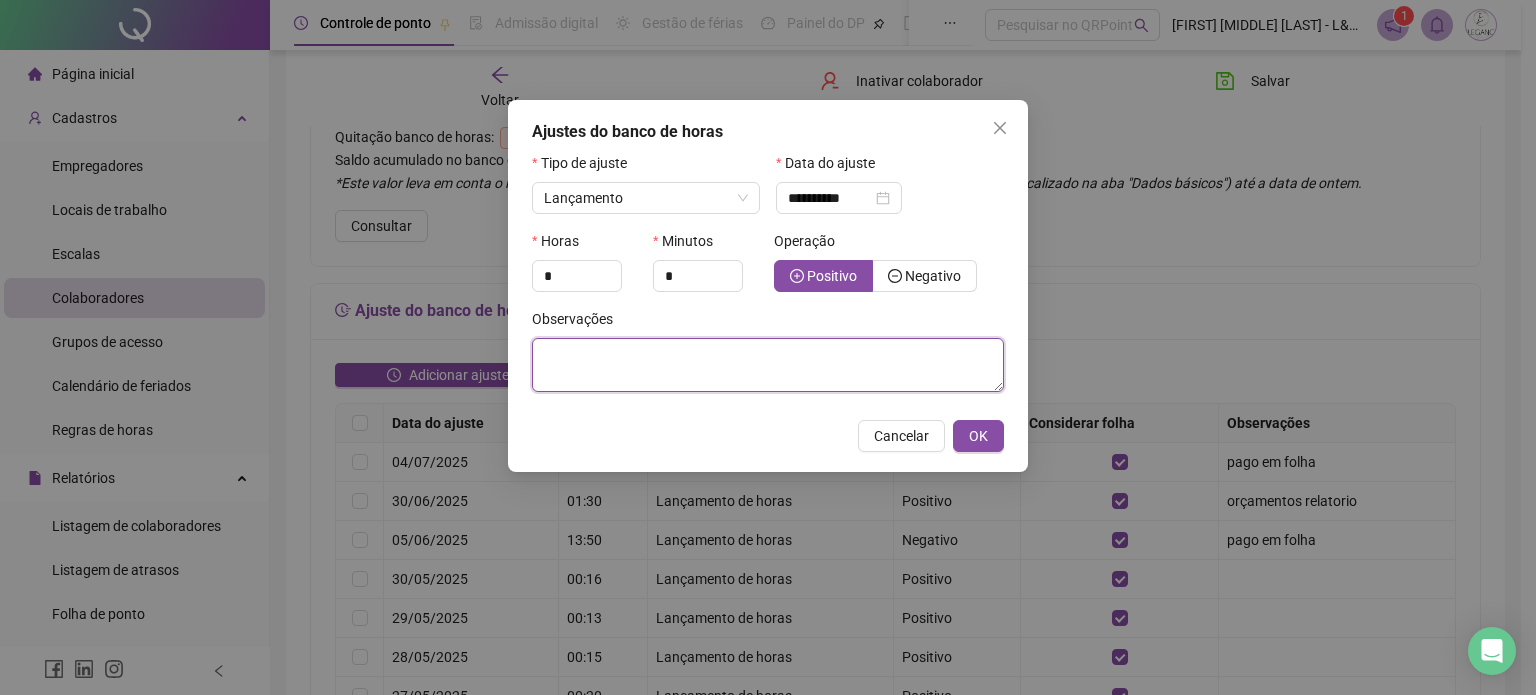 click at bounding box center [768, 365] 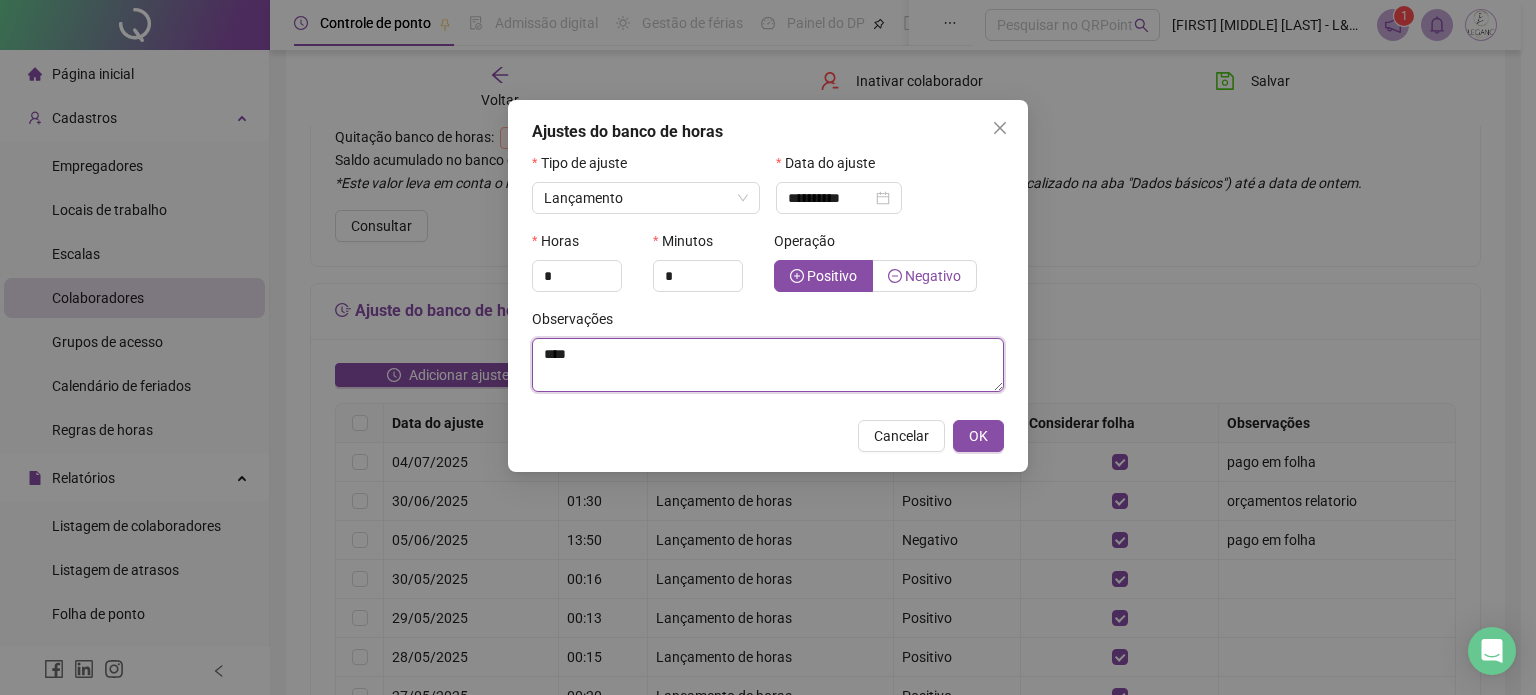 type on "****" 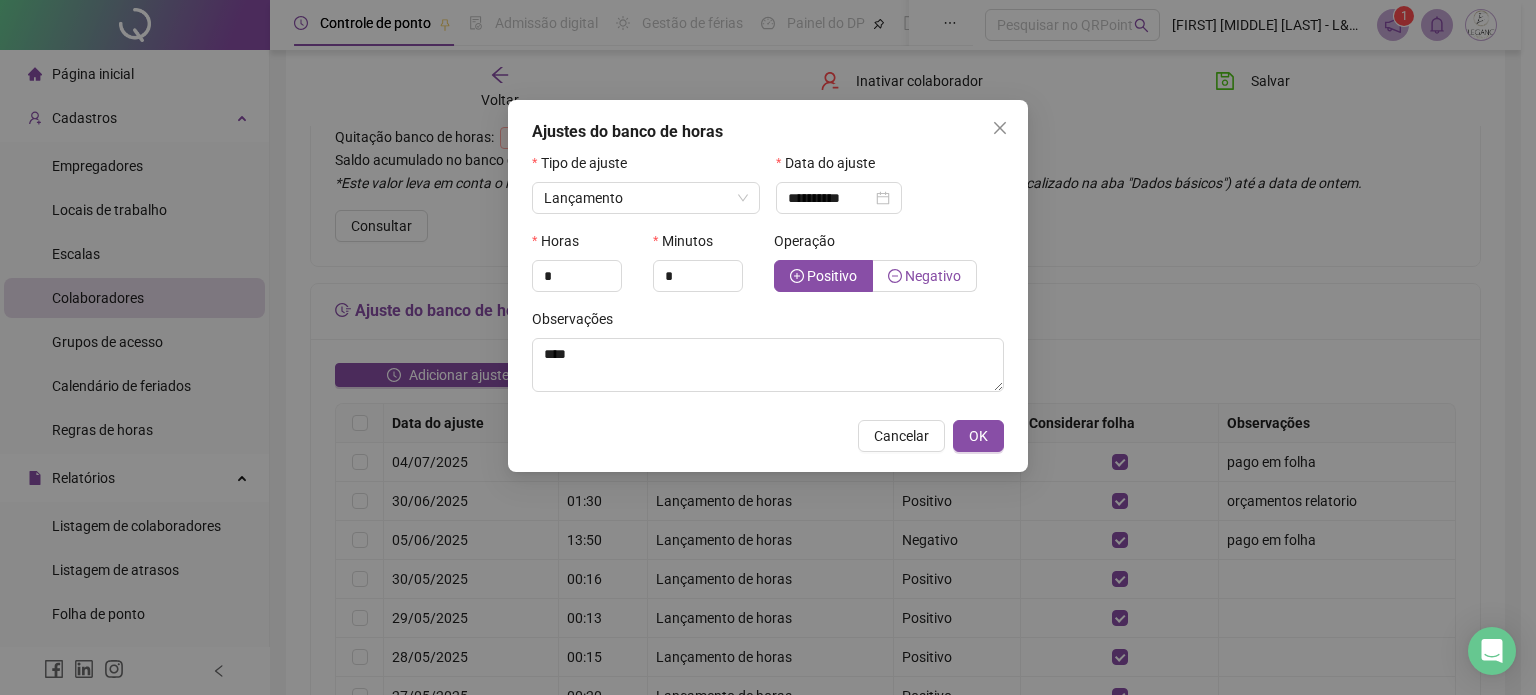 click on "Negativo" at bounding box center [925, 276] 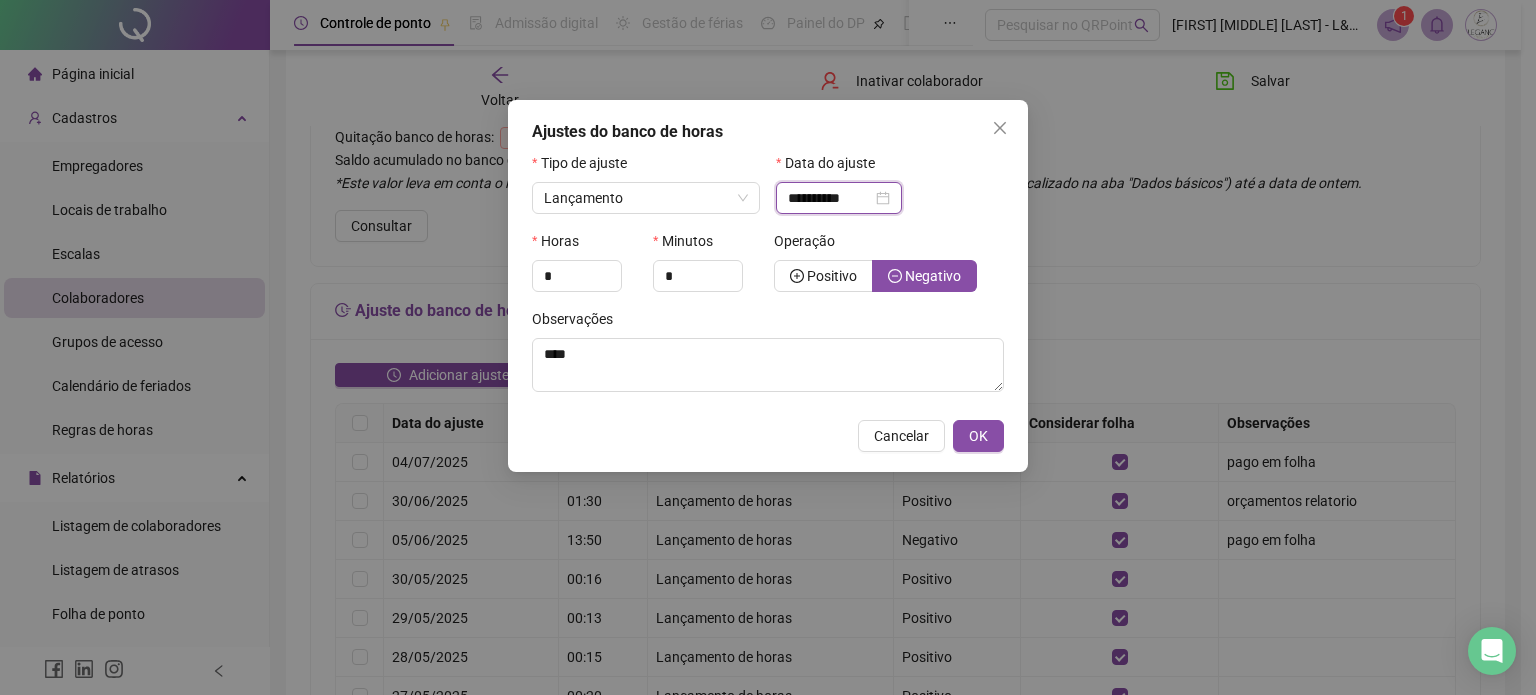 click on "**********" at bounding box center (830, 198) 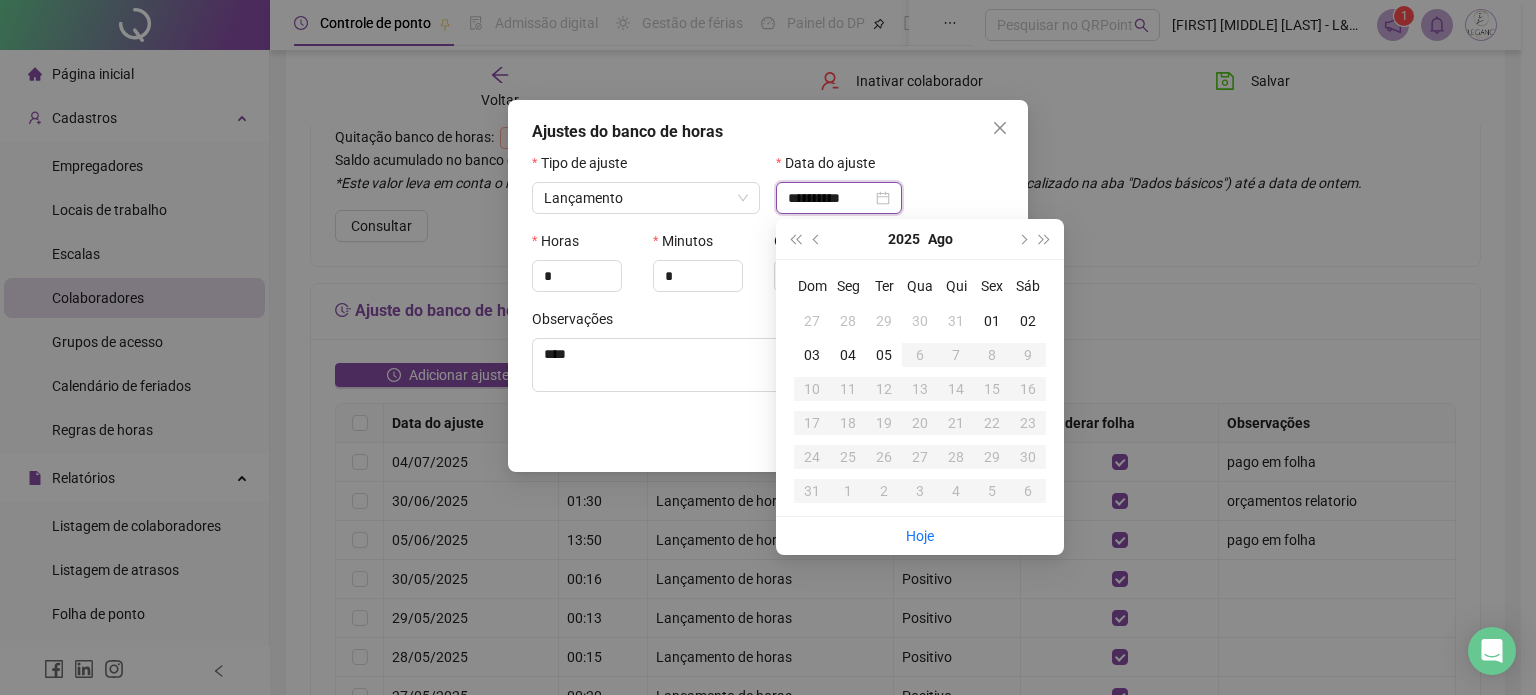 type on "**********" 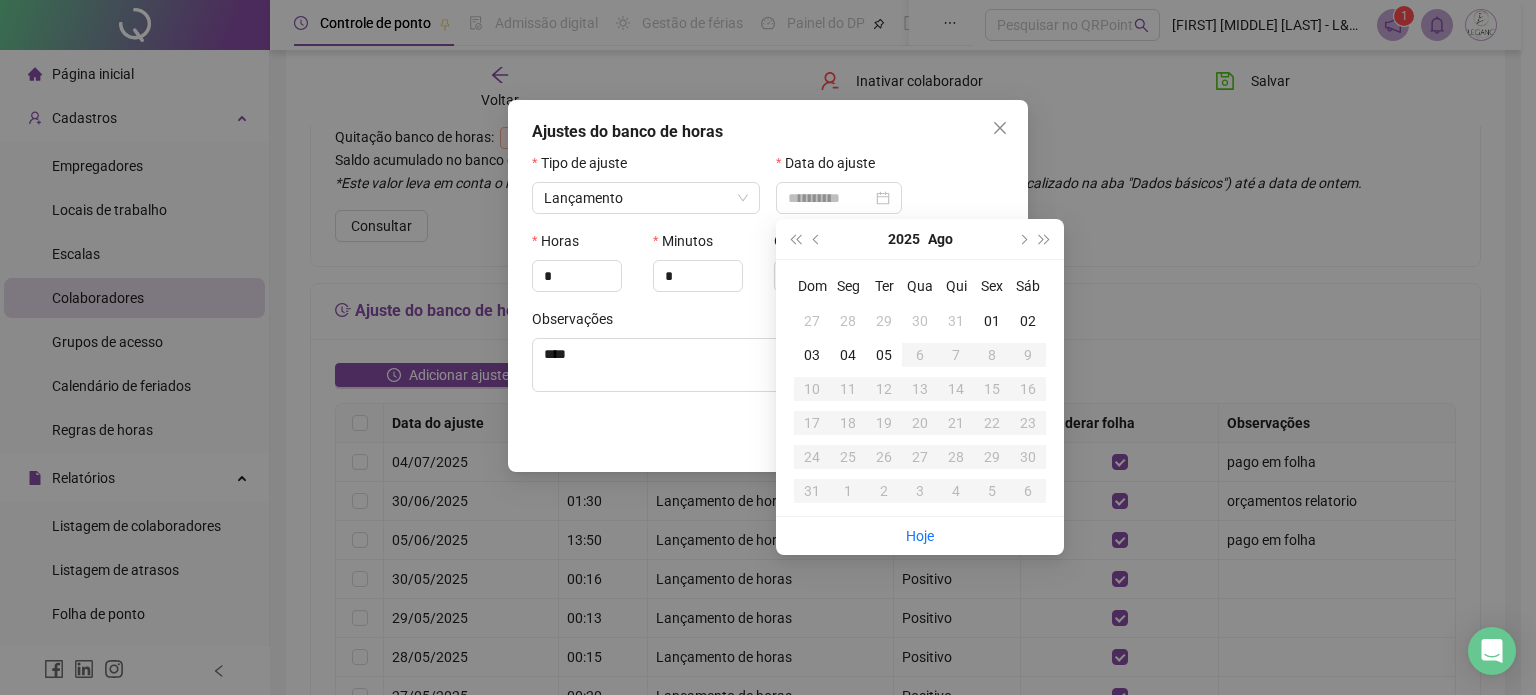 click on "04" at bounding box center (848, 355) 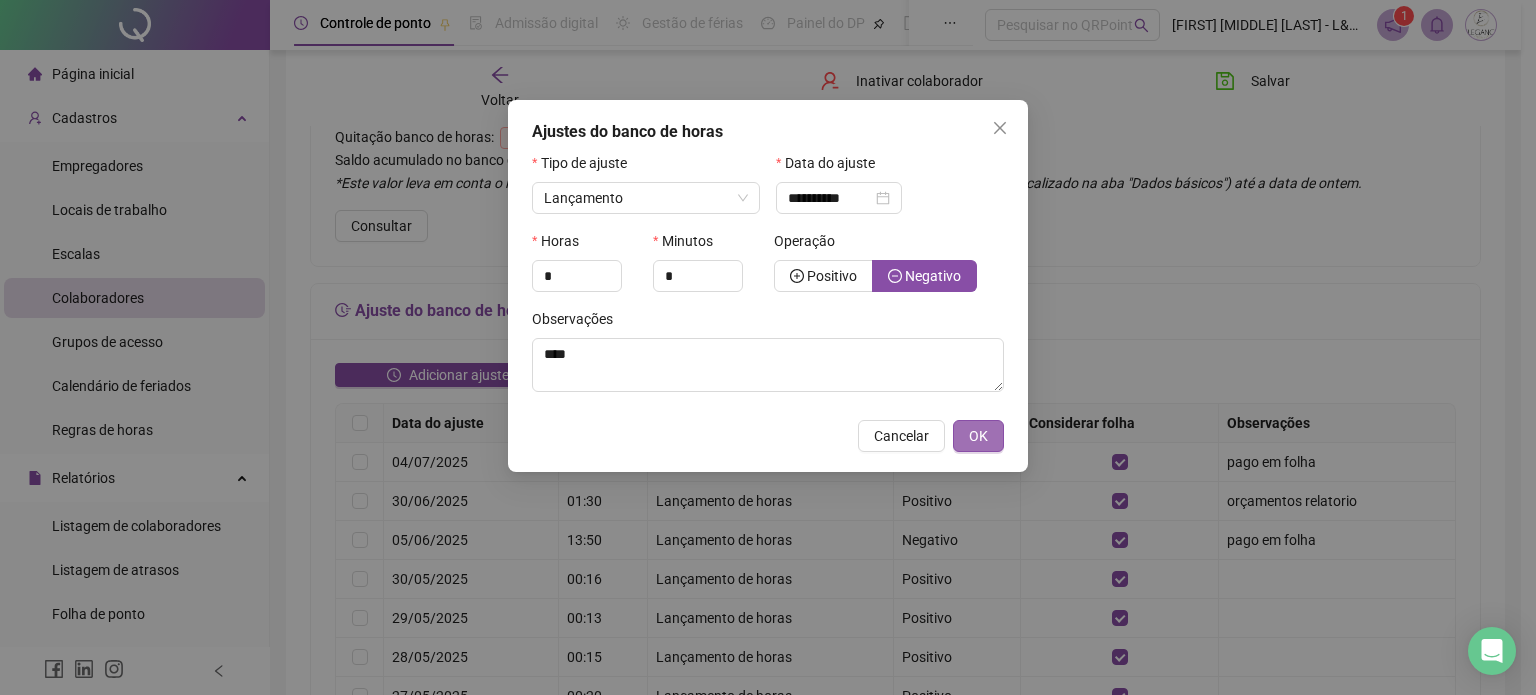 click on "OK" at bounding box center [978, 436] 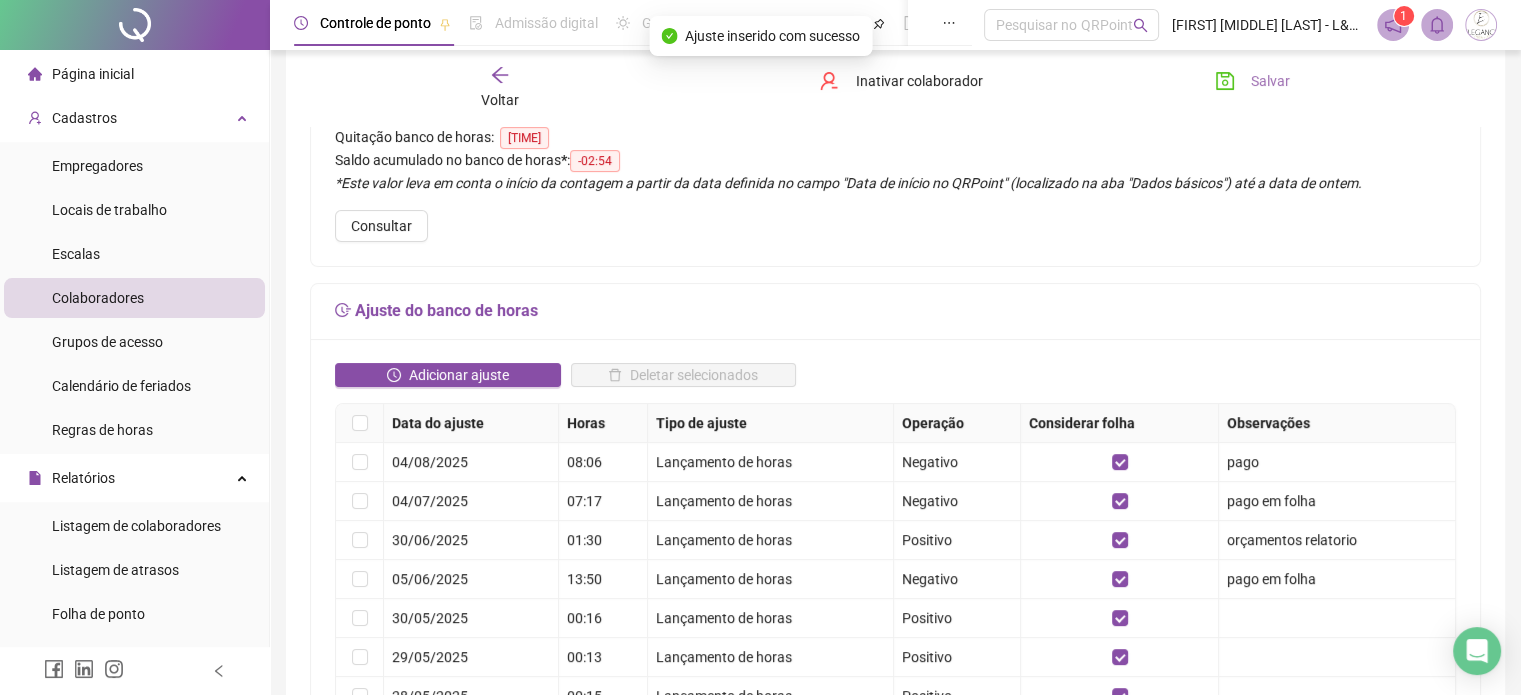 click on "Salvar" at bounding box center [1270, 81] 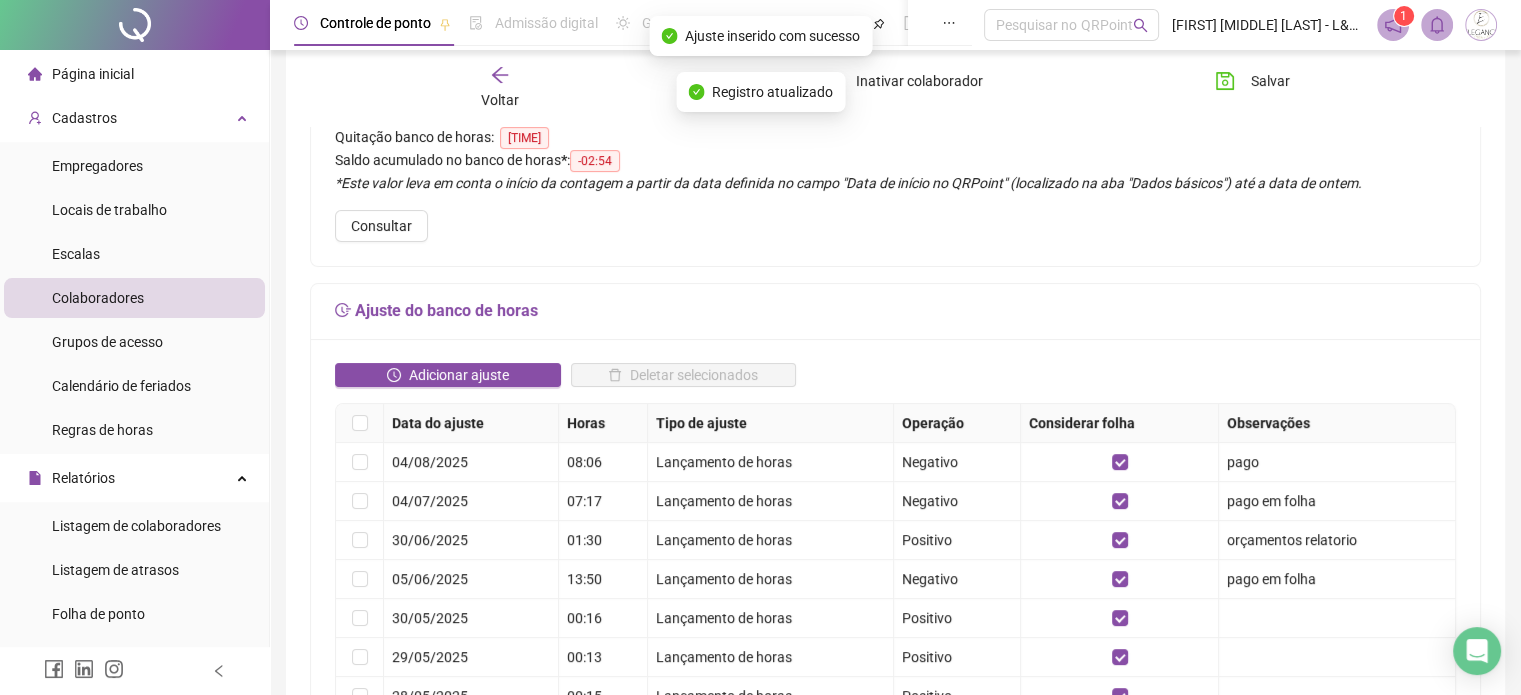 click 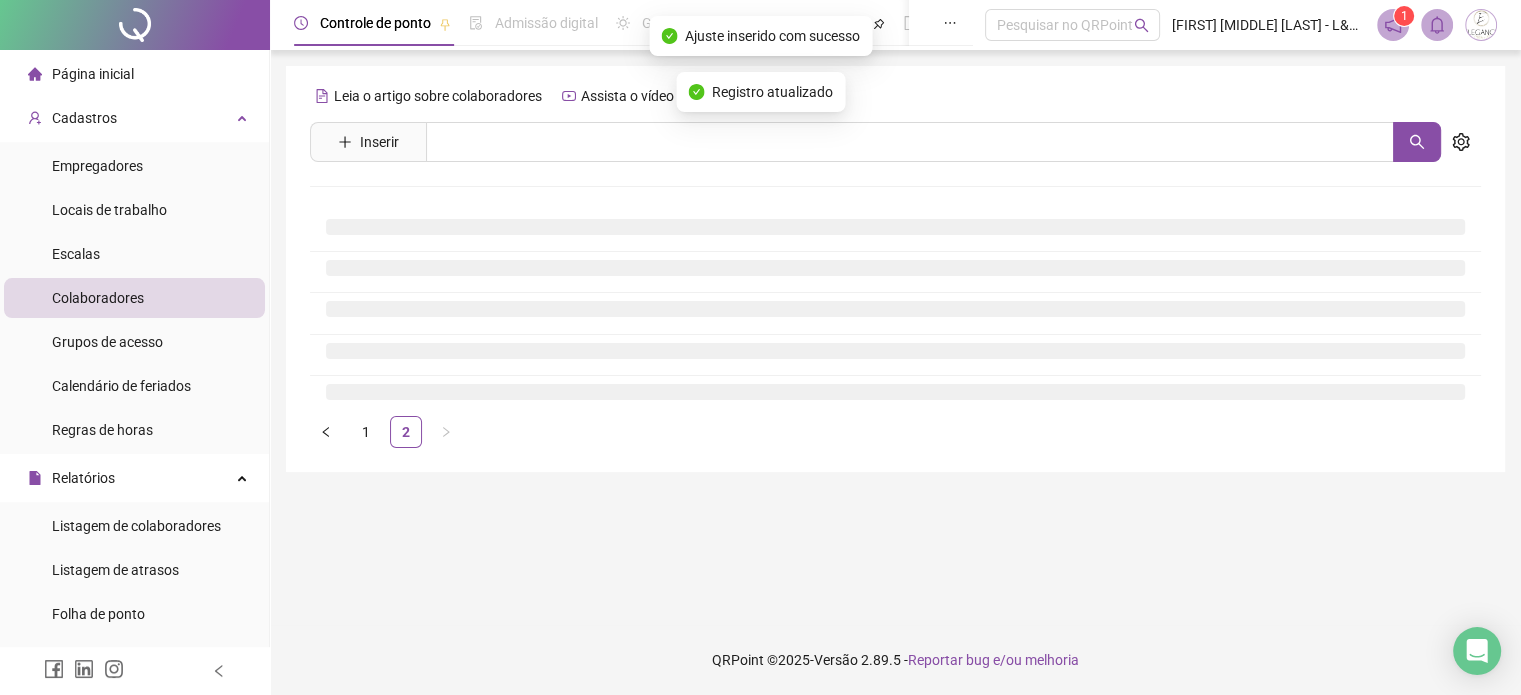 scroll, scrollTop: 0, scrollLeft: 0, axis: both 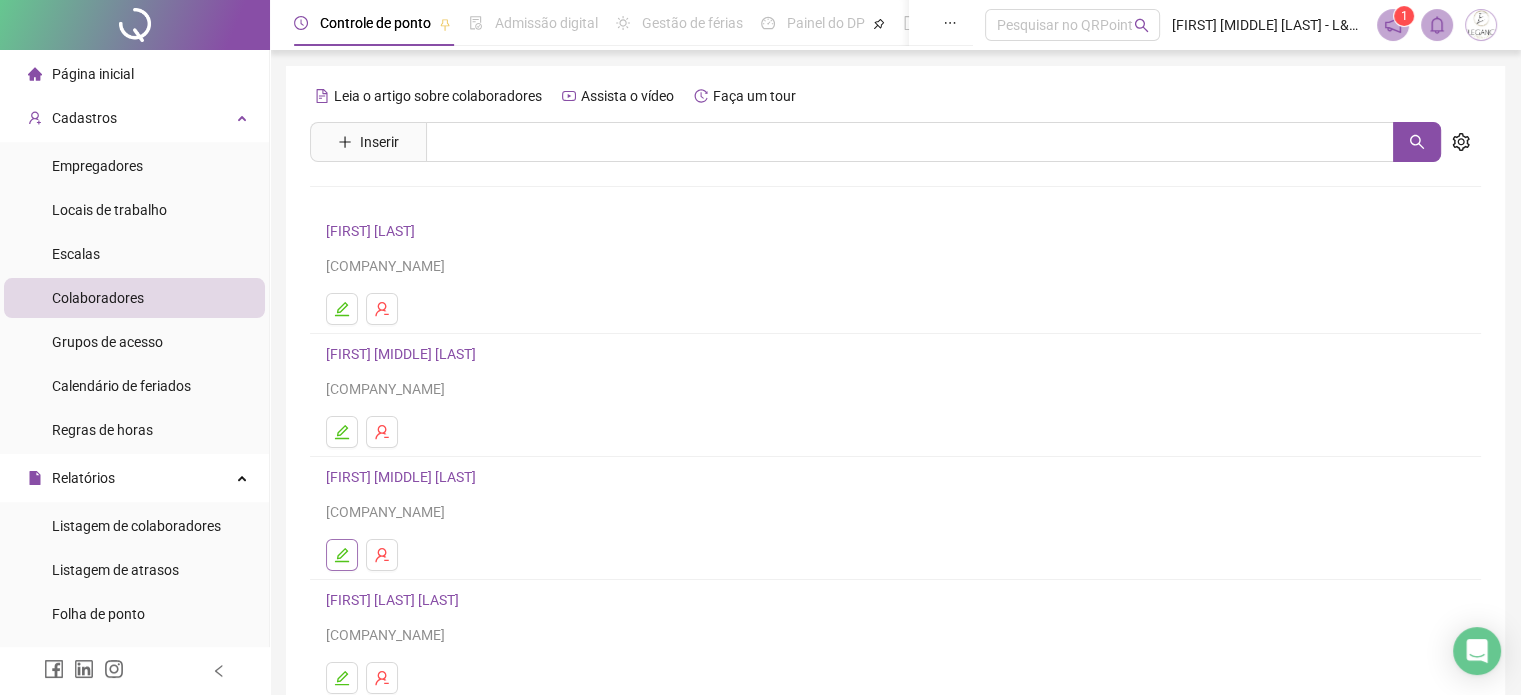 click at bounding box center (342, 555) 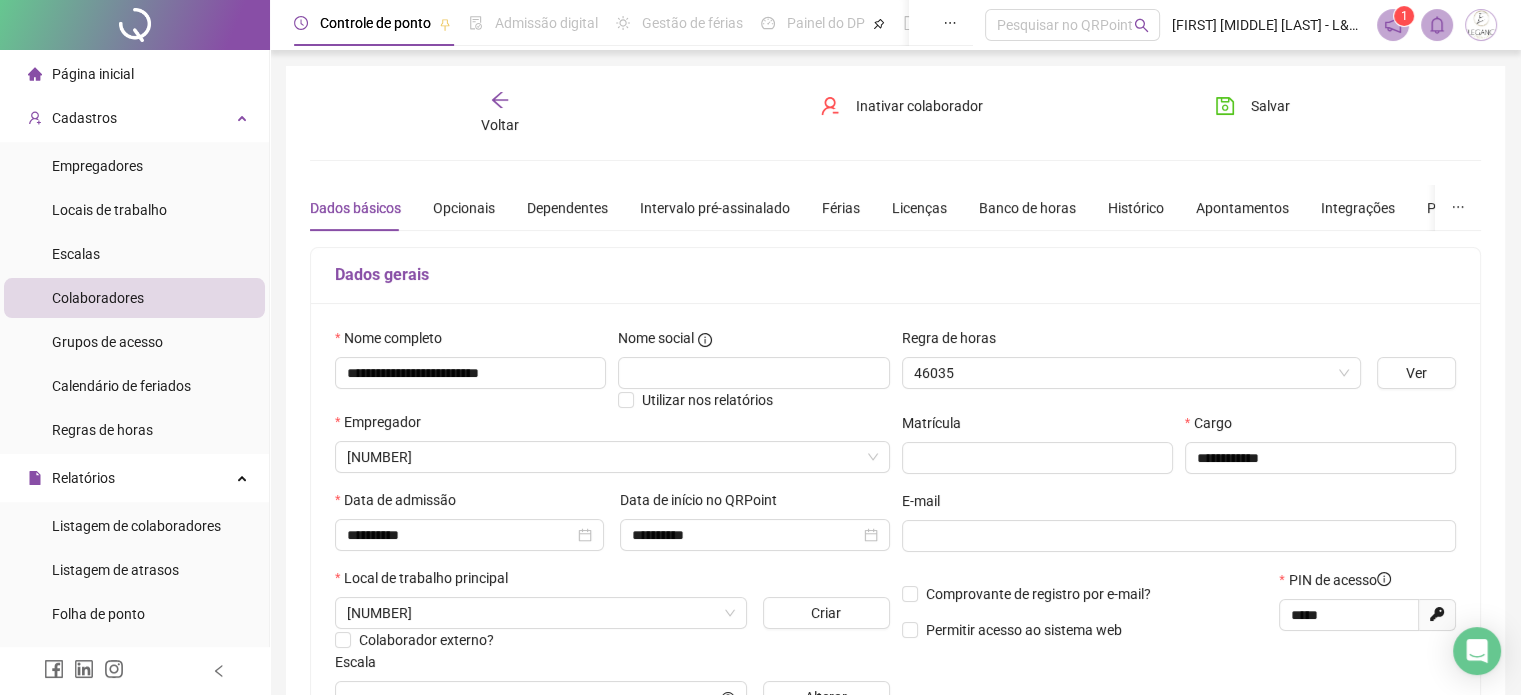 type on "**********" 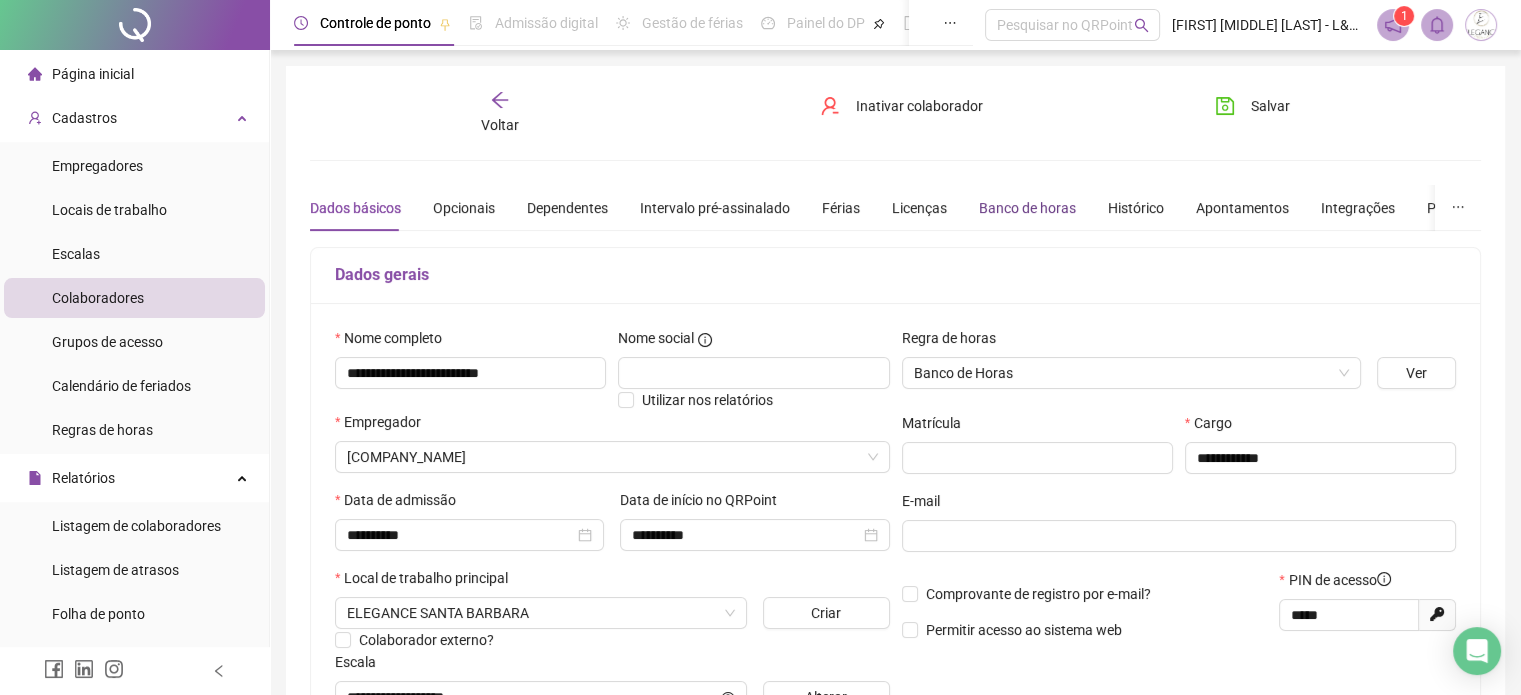 click on "Banco de horas" at bounding box center (1027, 208) 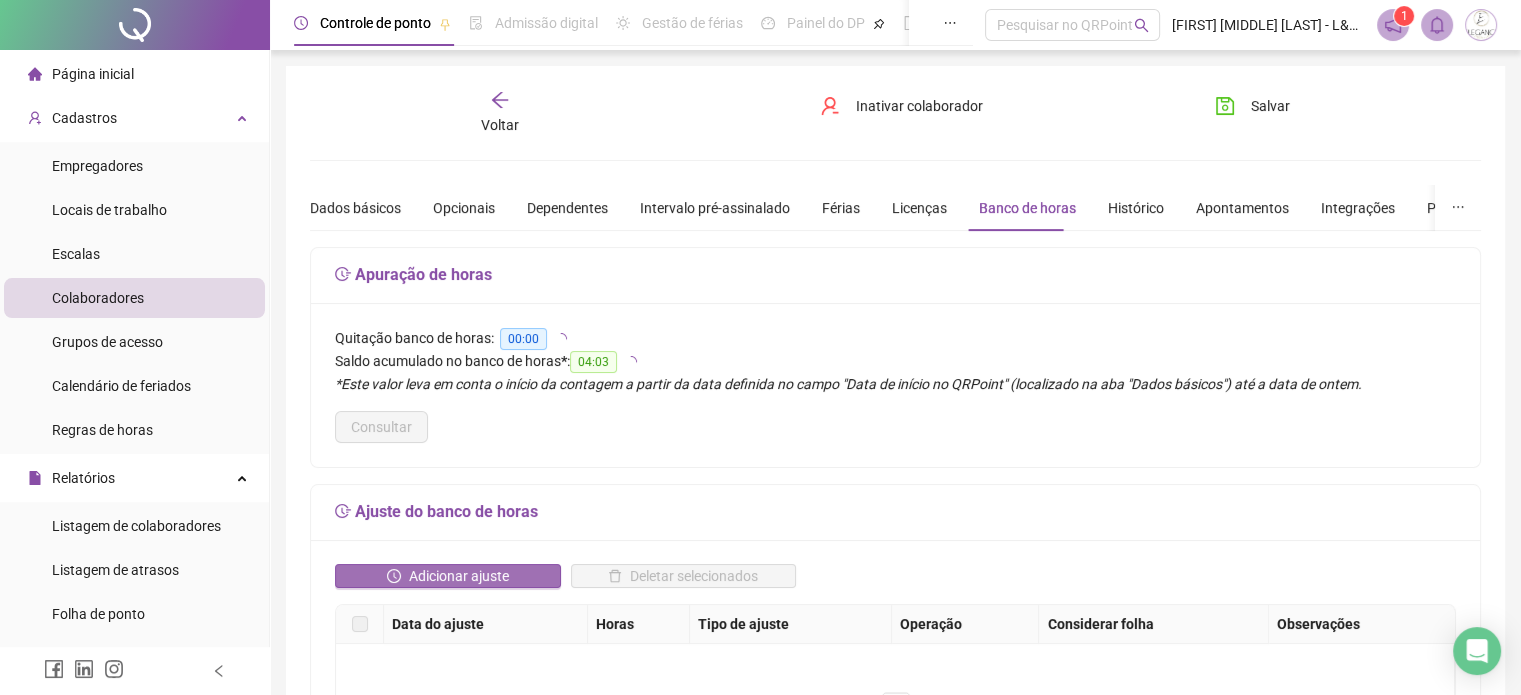 click on "Adicionar ajuste" at bounding box center [459, 576] 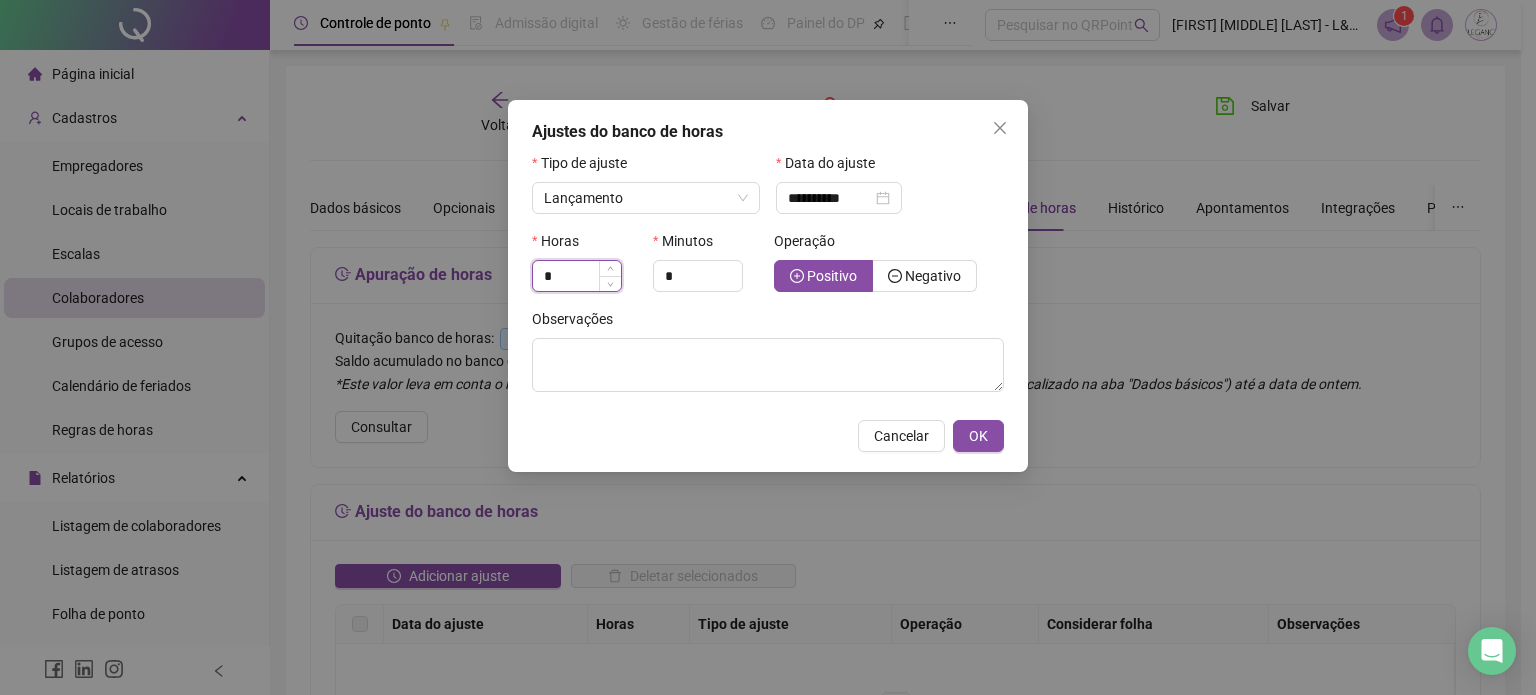 click on "*" at bounding box center [577, 276] 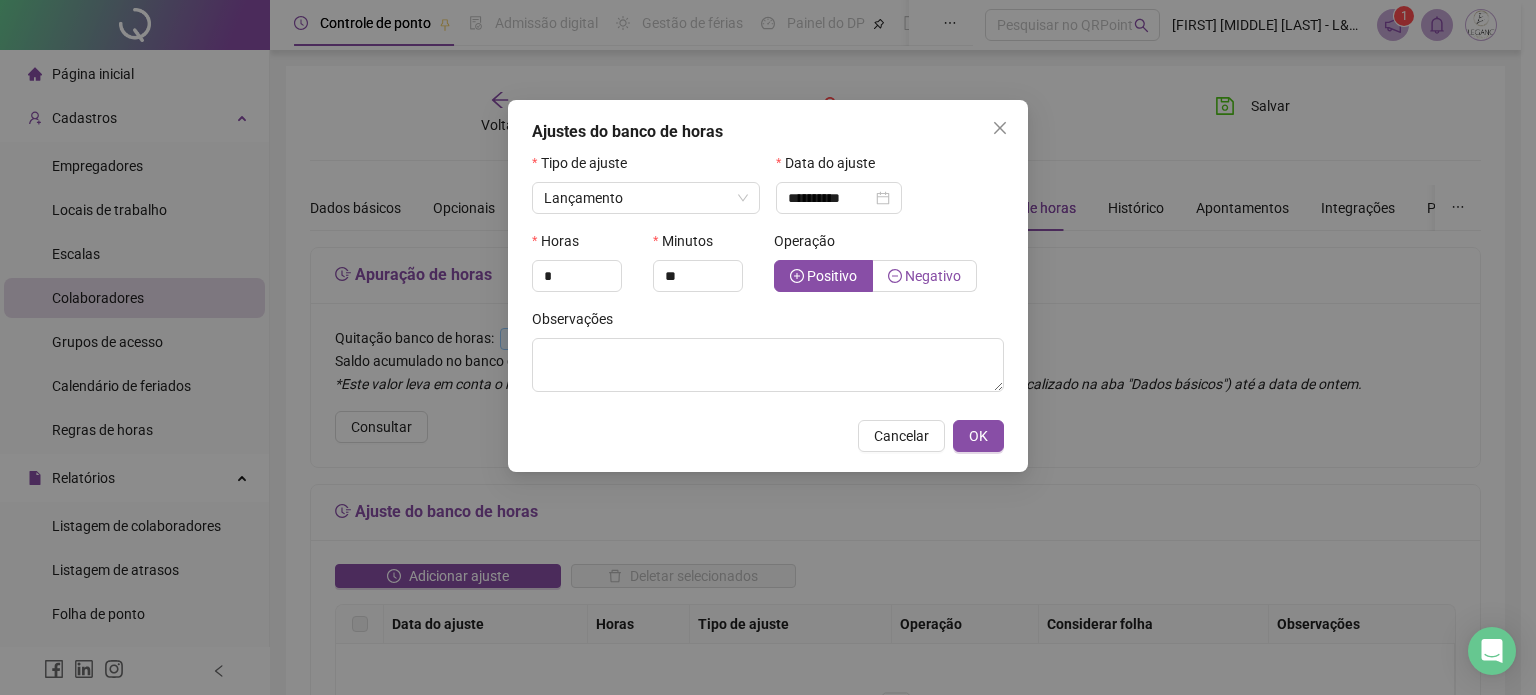 type on "*" 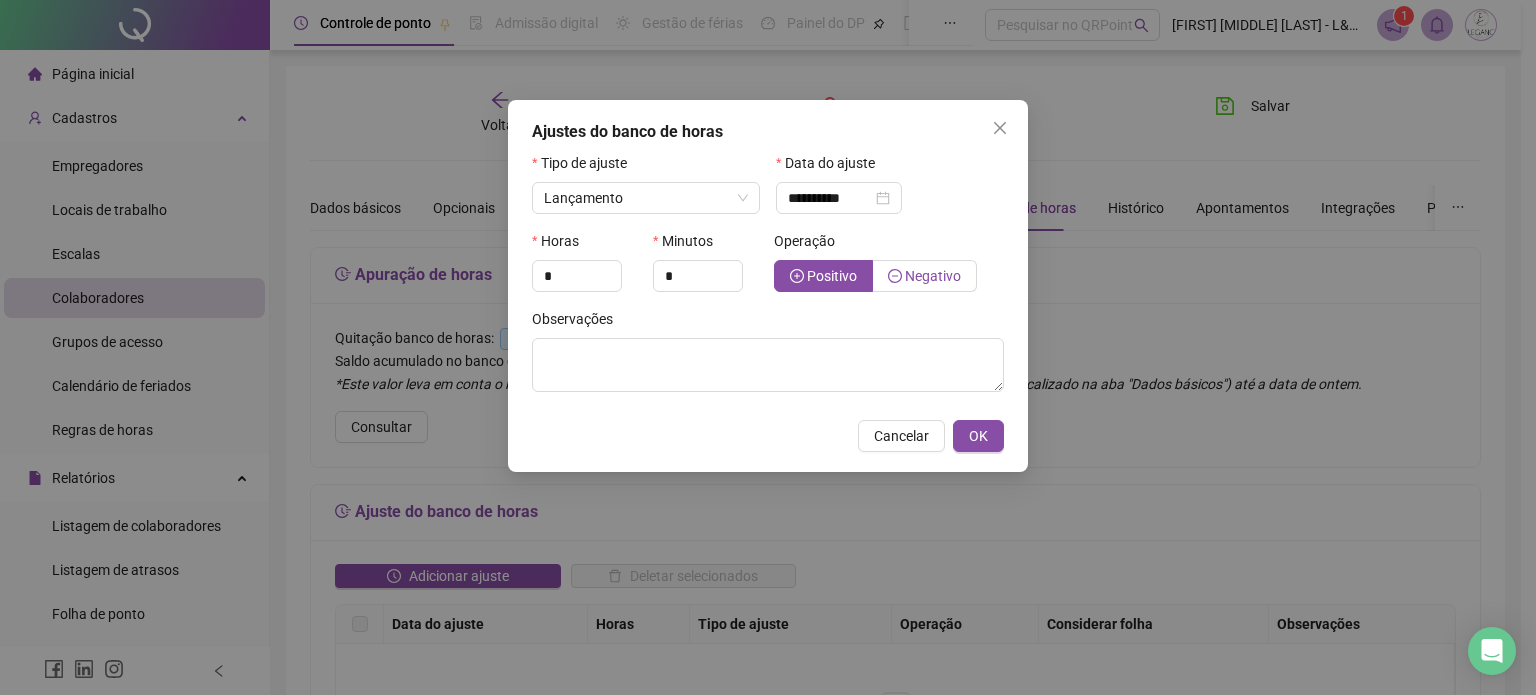 click on "Negativo" at bounding box center (933, 276) 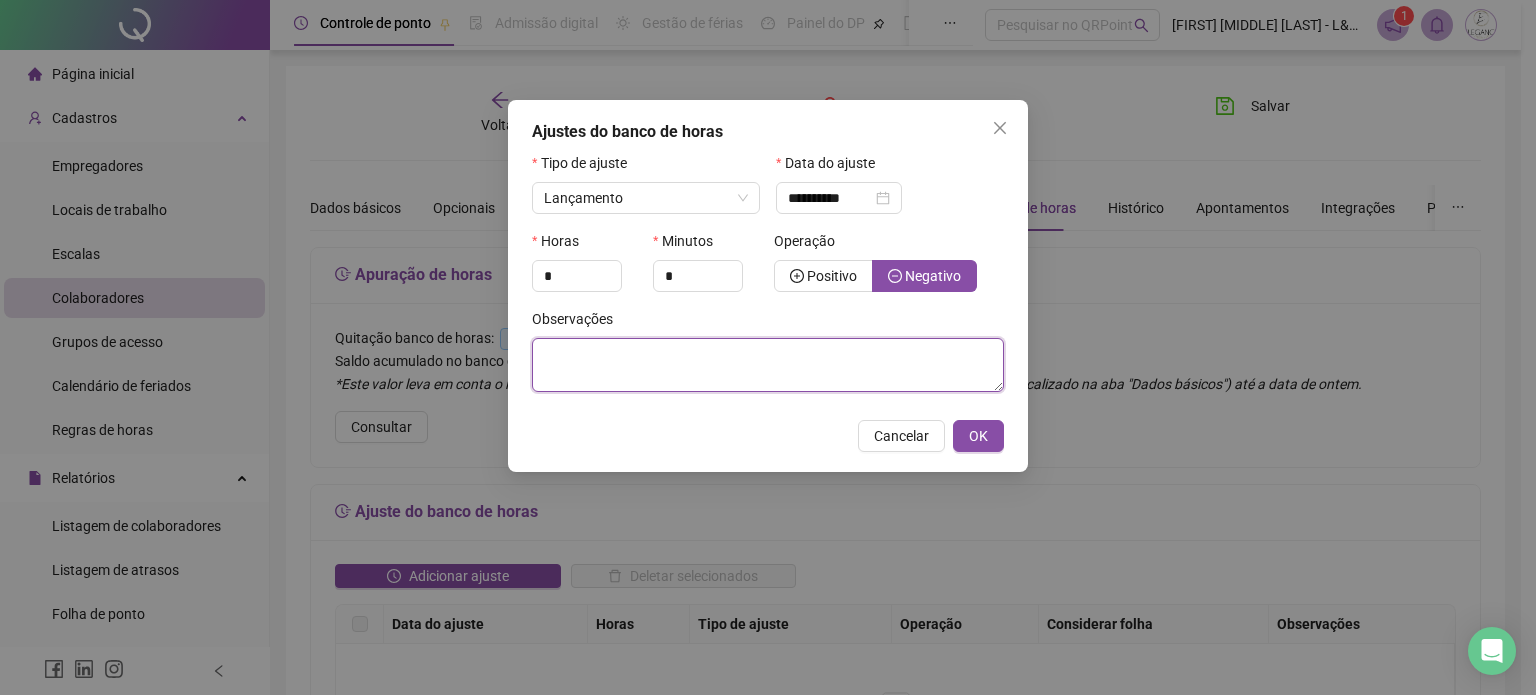 click at bounding box center [768, 365] 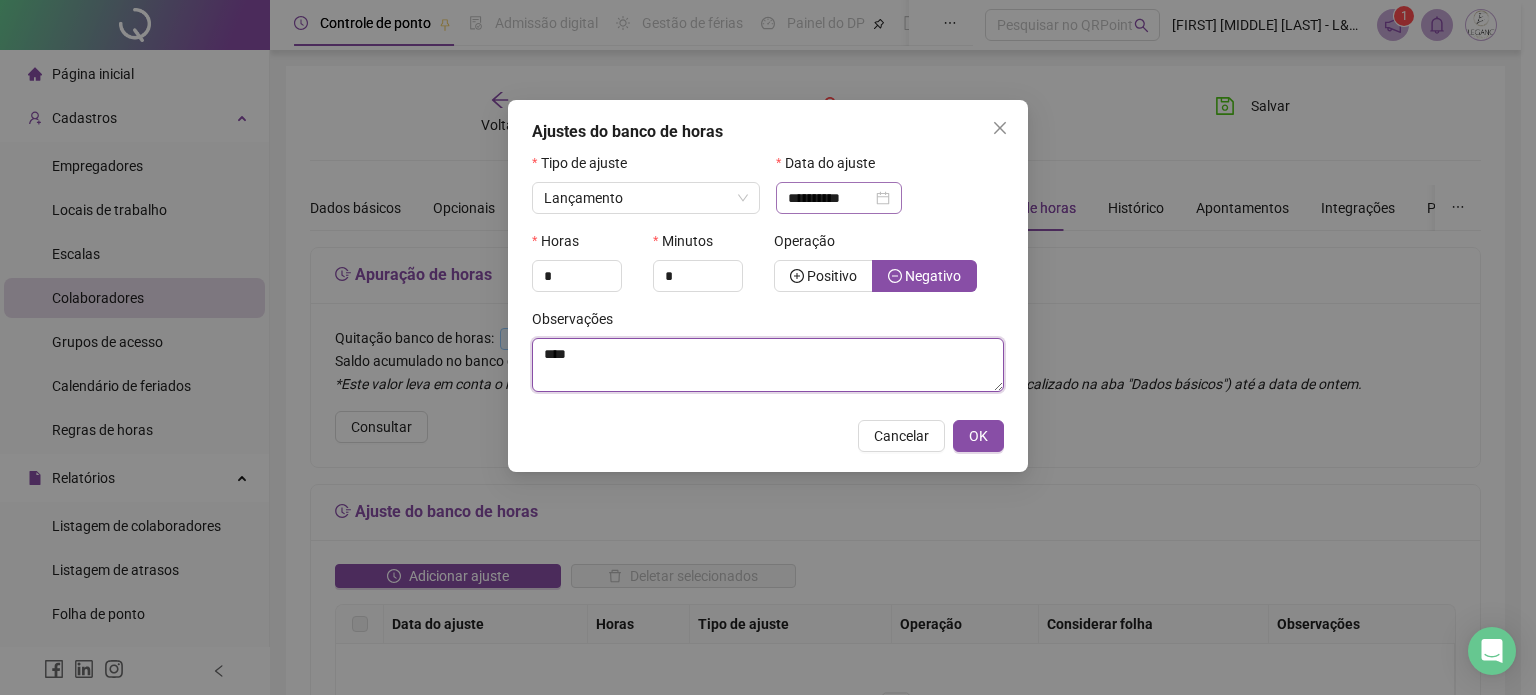 type on "****" 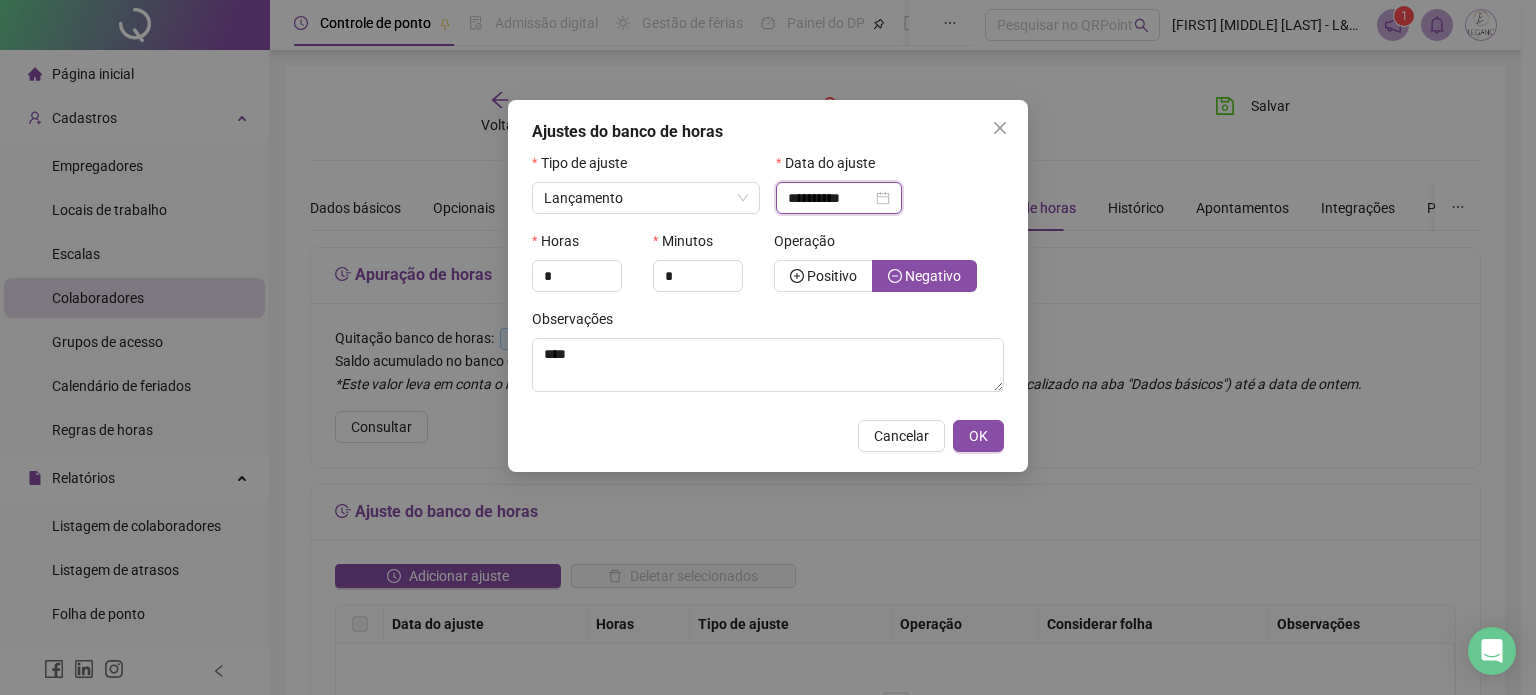 click on "**********" at bounding box center (830, 198) 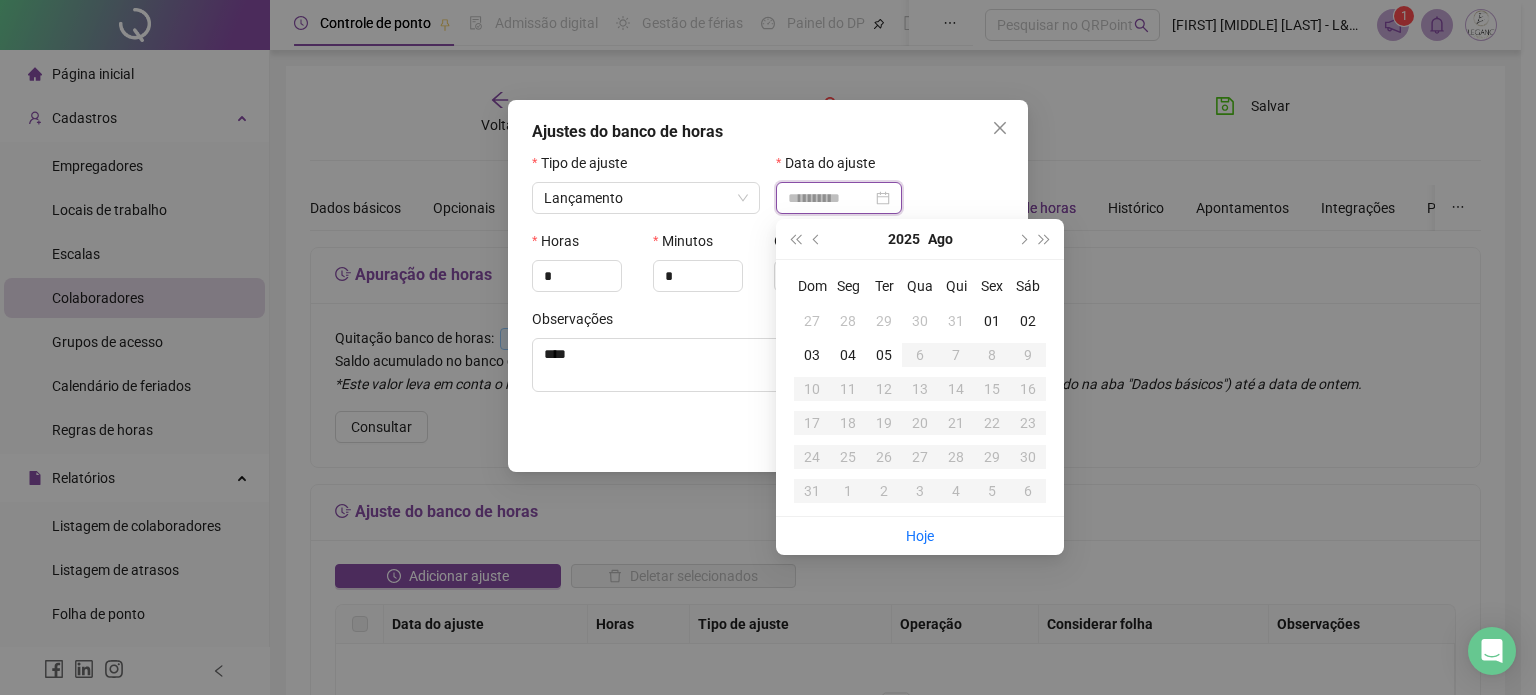 type on "**********" 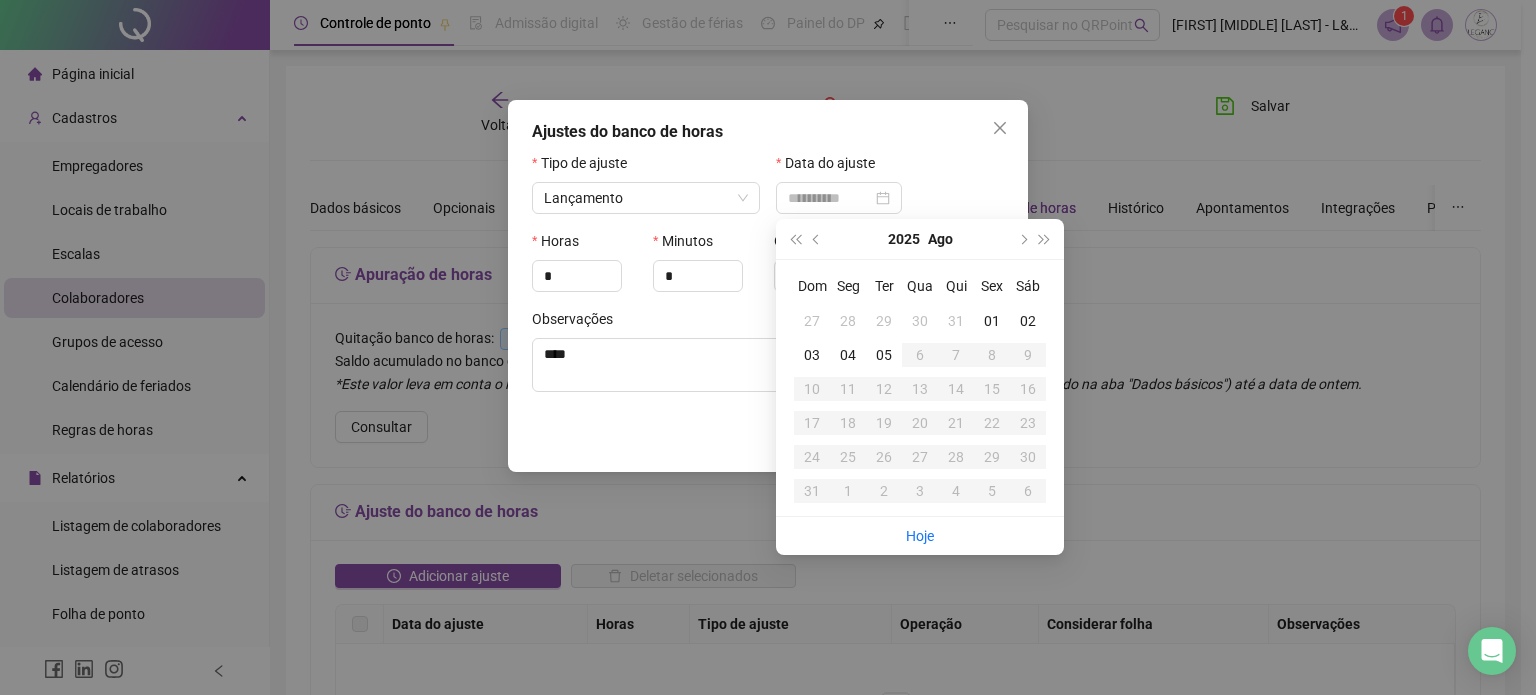 click on "04" at bounding box center (848, 355) 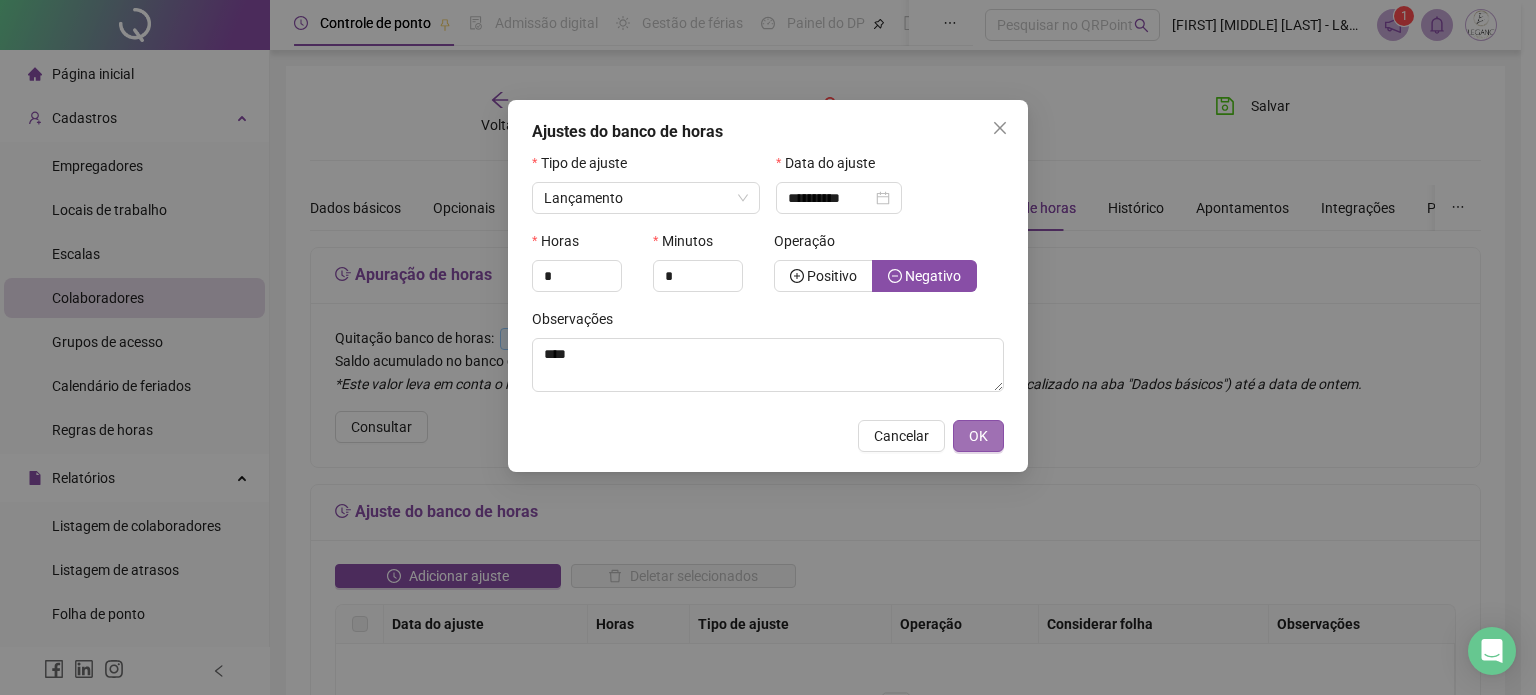 click on "OK" at bounding box center [978, 436] 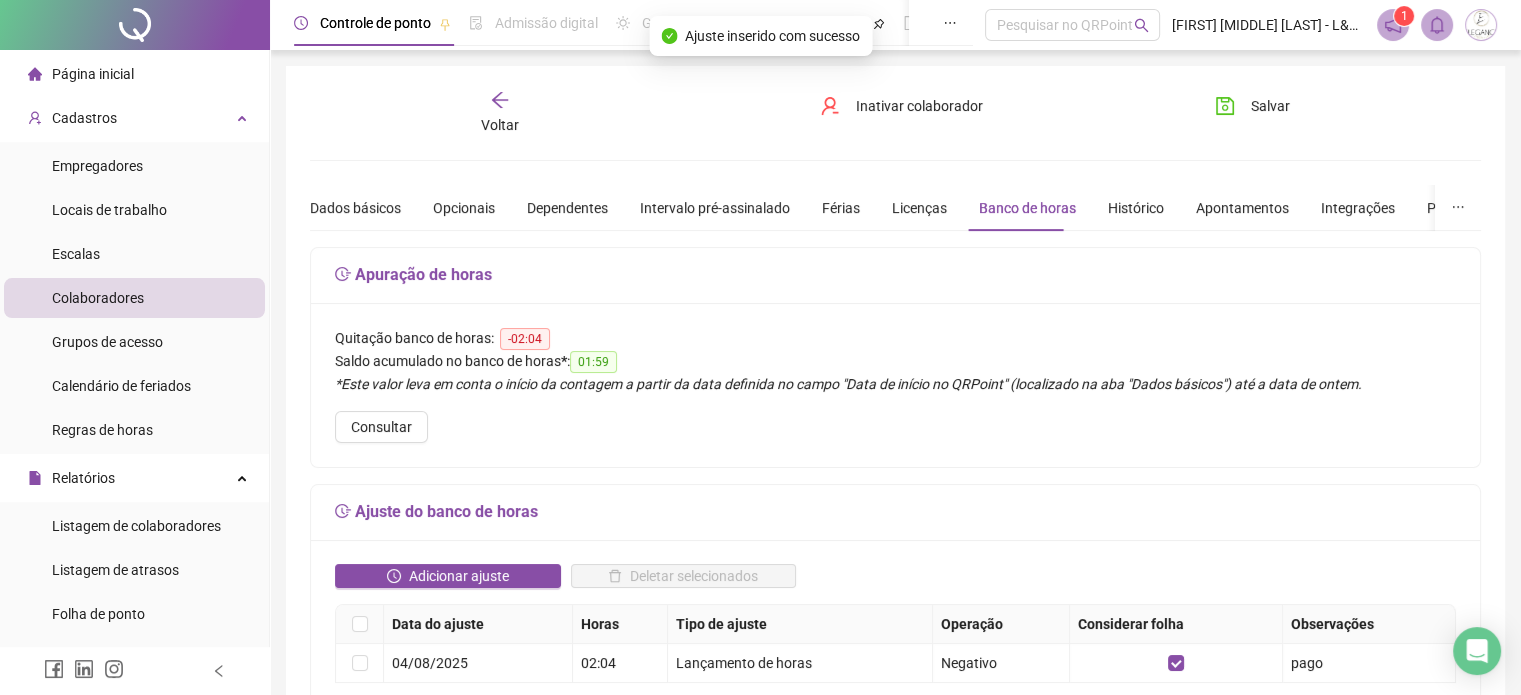 click on "**********" at bounding box center (895, 773) 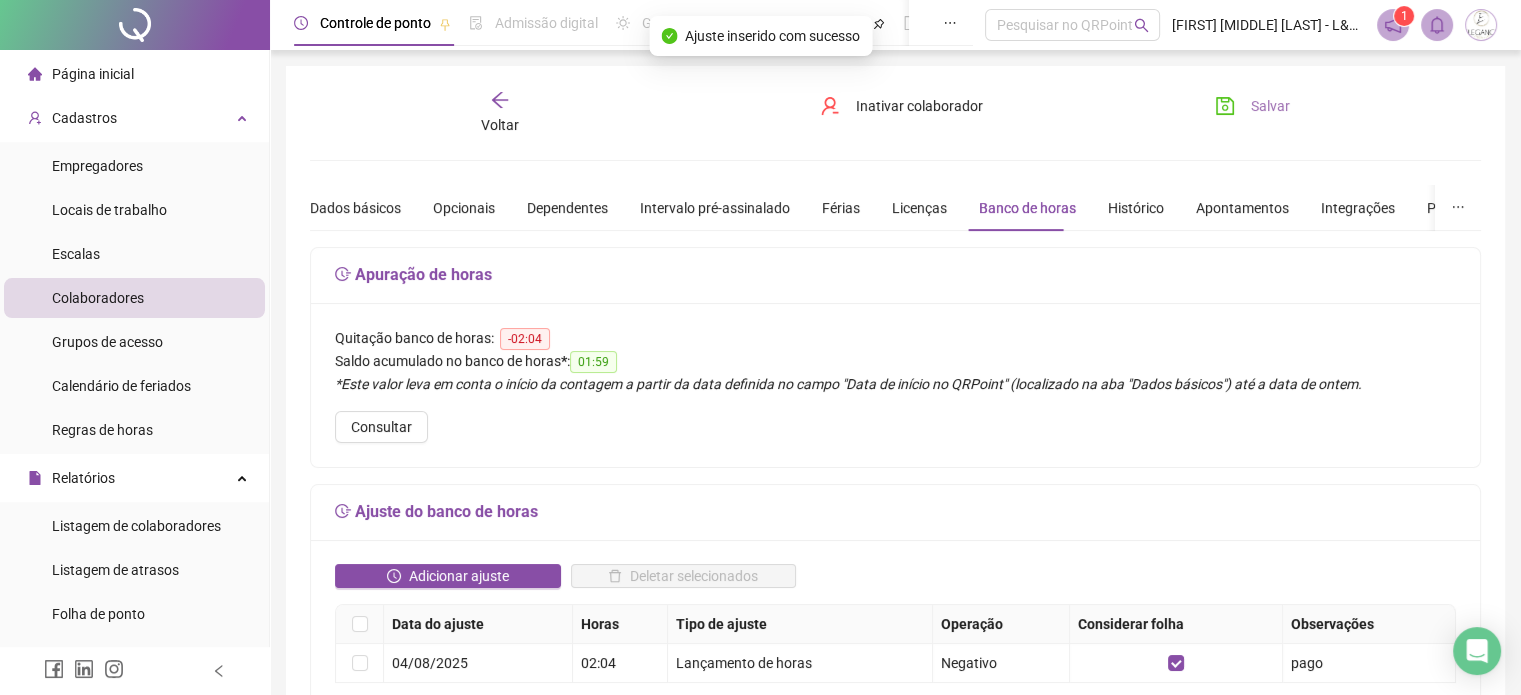 click on "Salvar" at bounding box center (1252, 106) 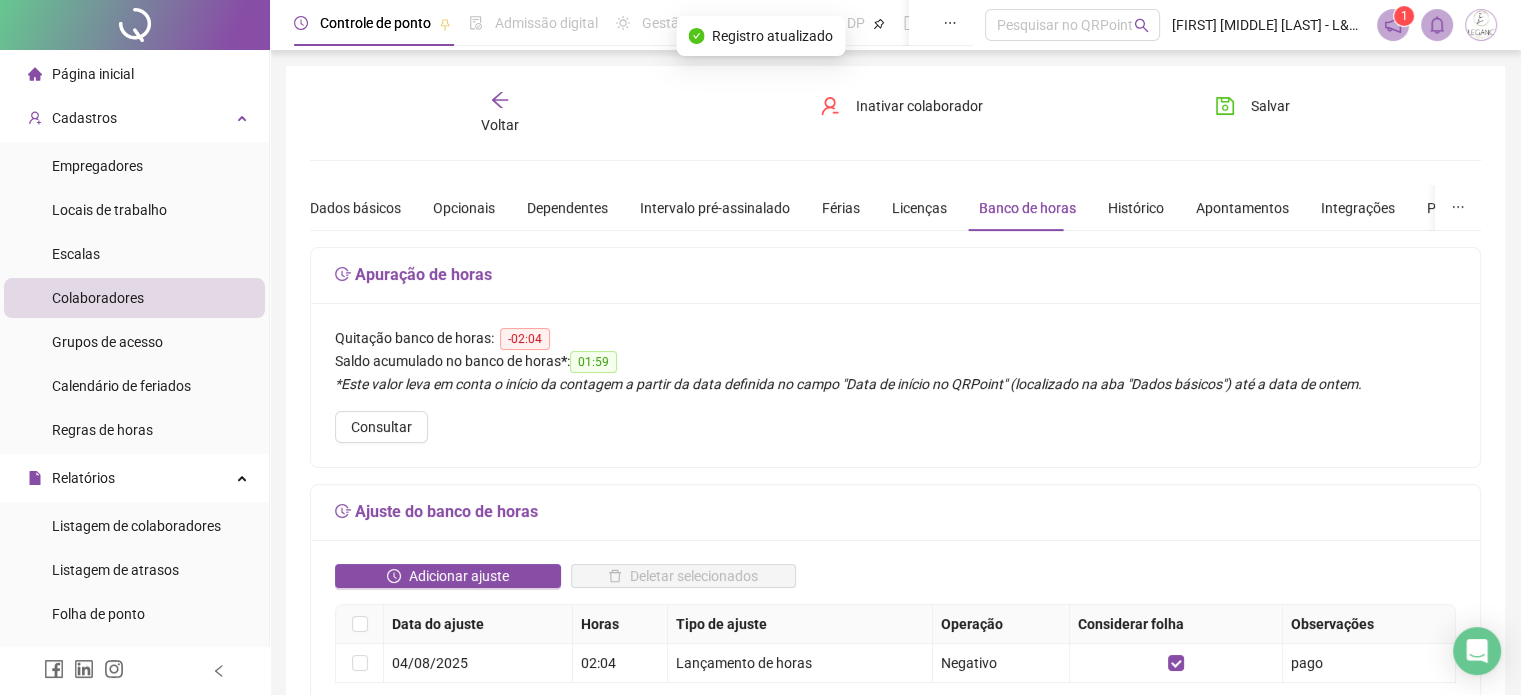 click on "Voltar" at bounding box center [500, 113] 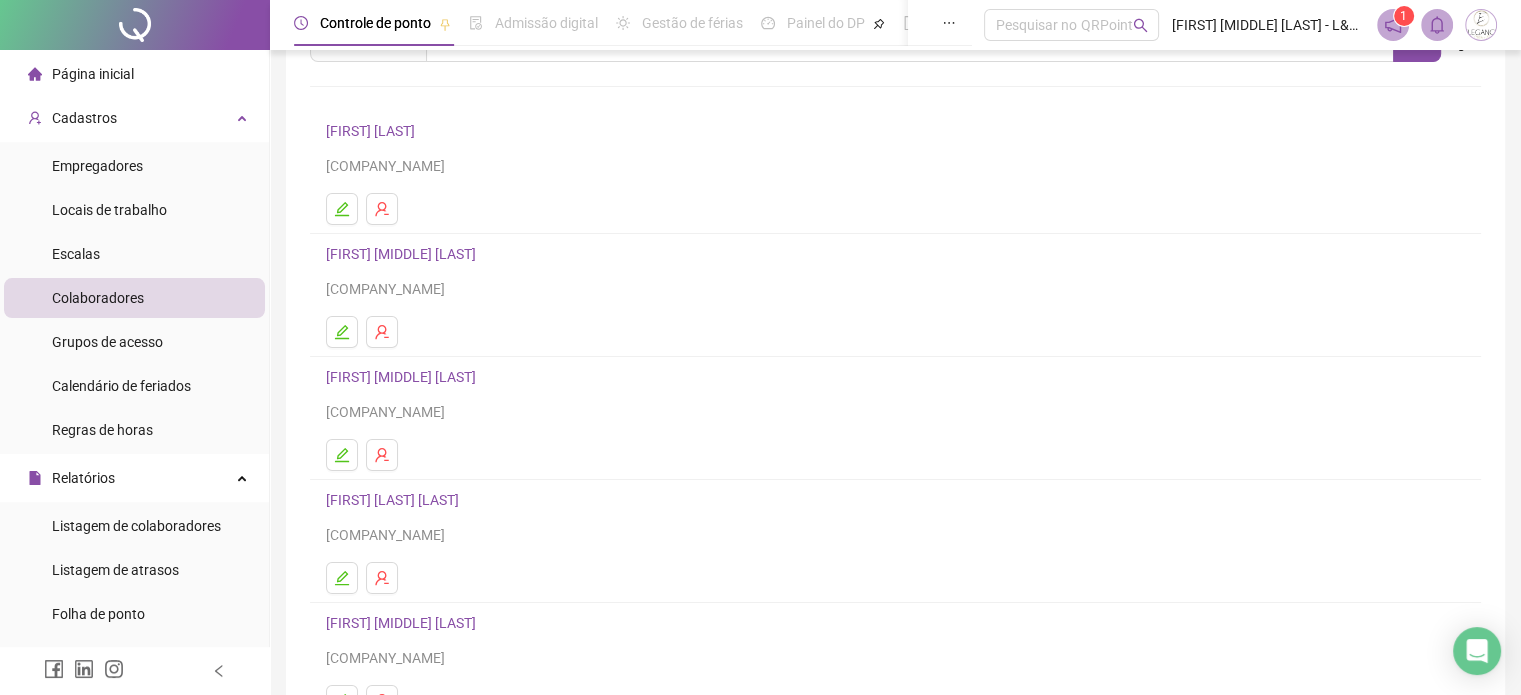 scroll, scrollTop: 200, scrollLeft: 0, axis: vertical 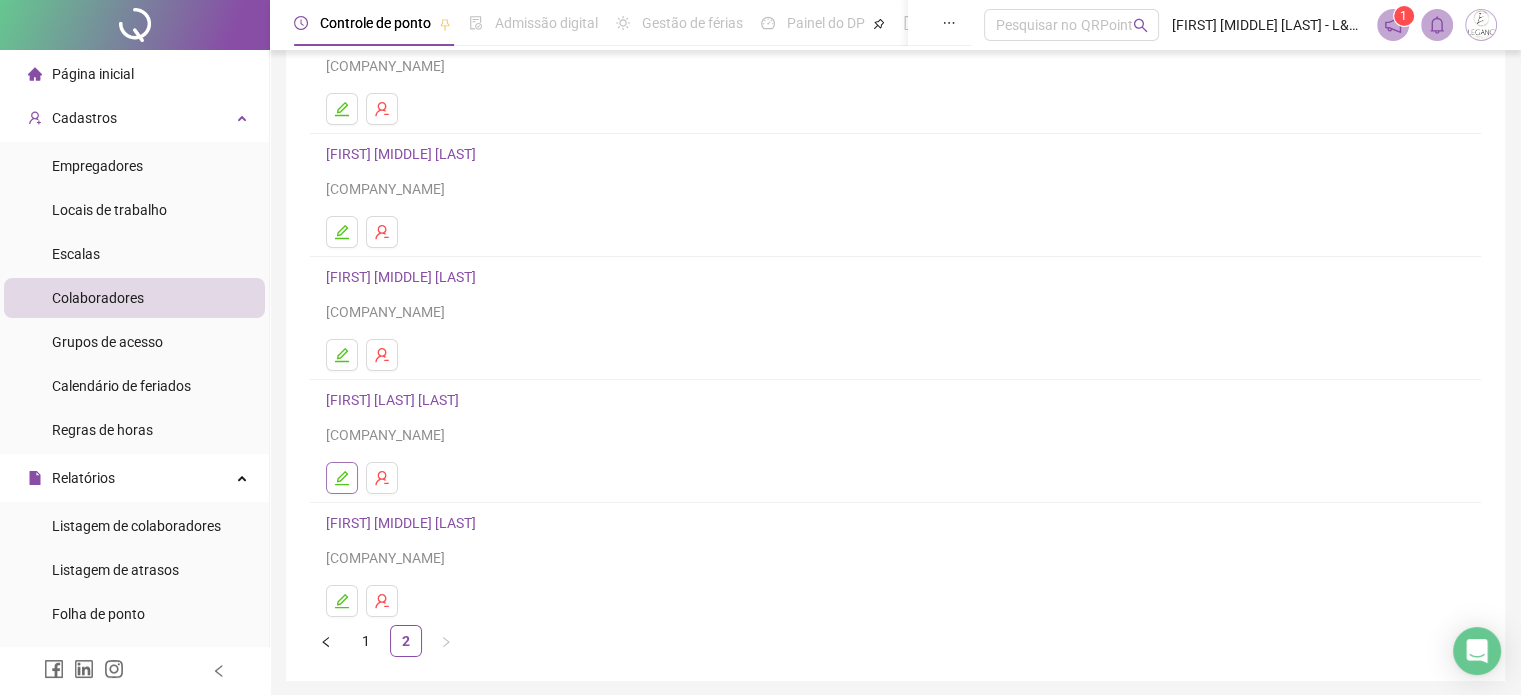 click 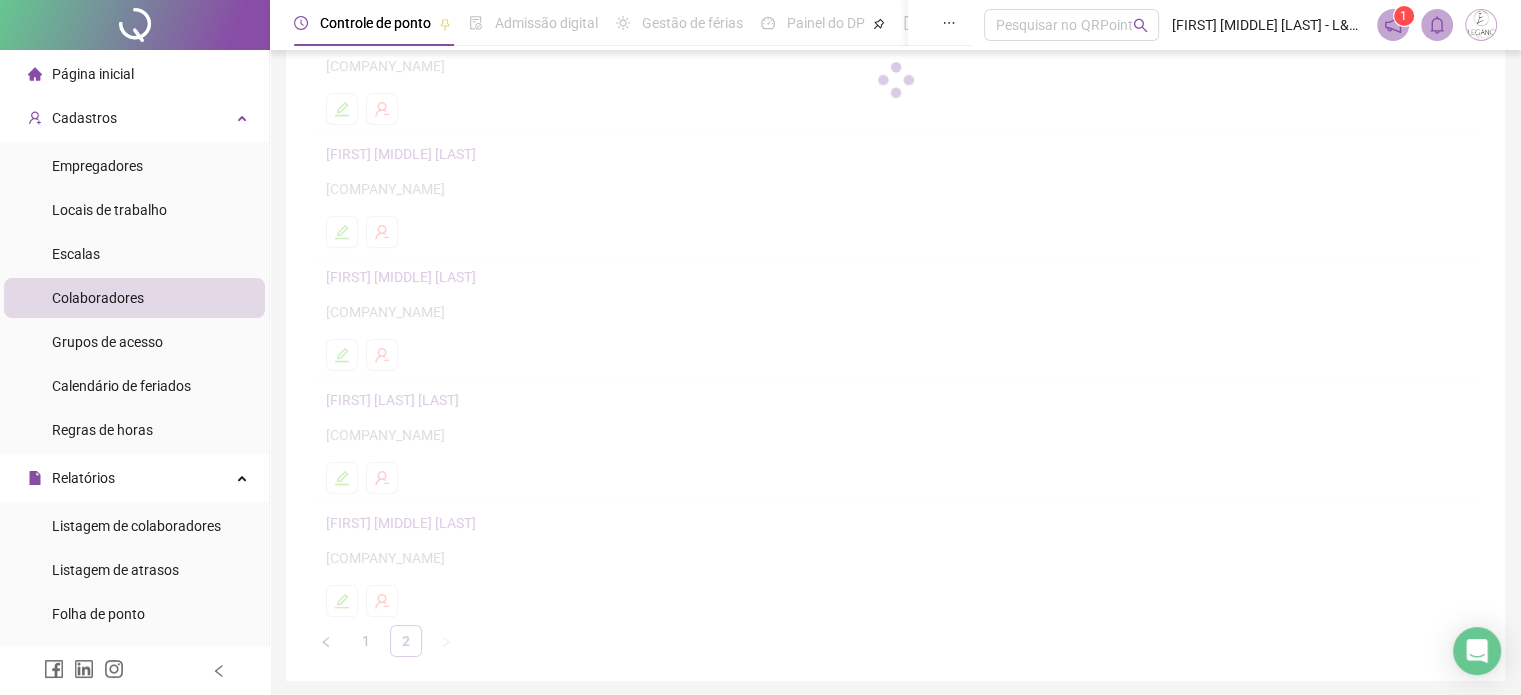 scroll, scrollTop: 210, scrollLeft: 0, axis: vertical 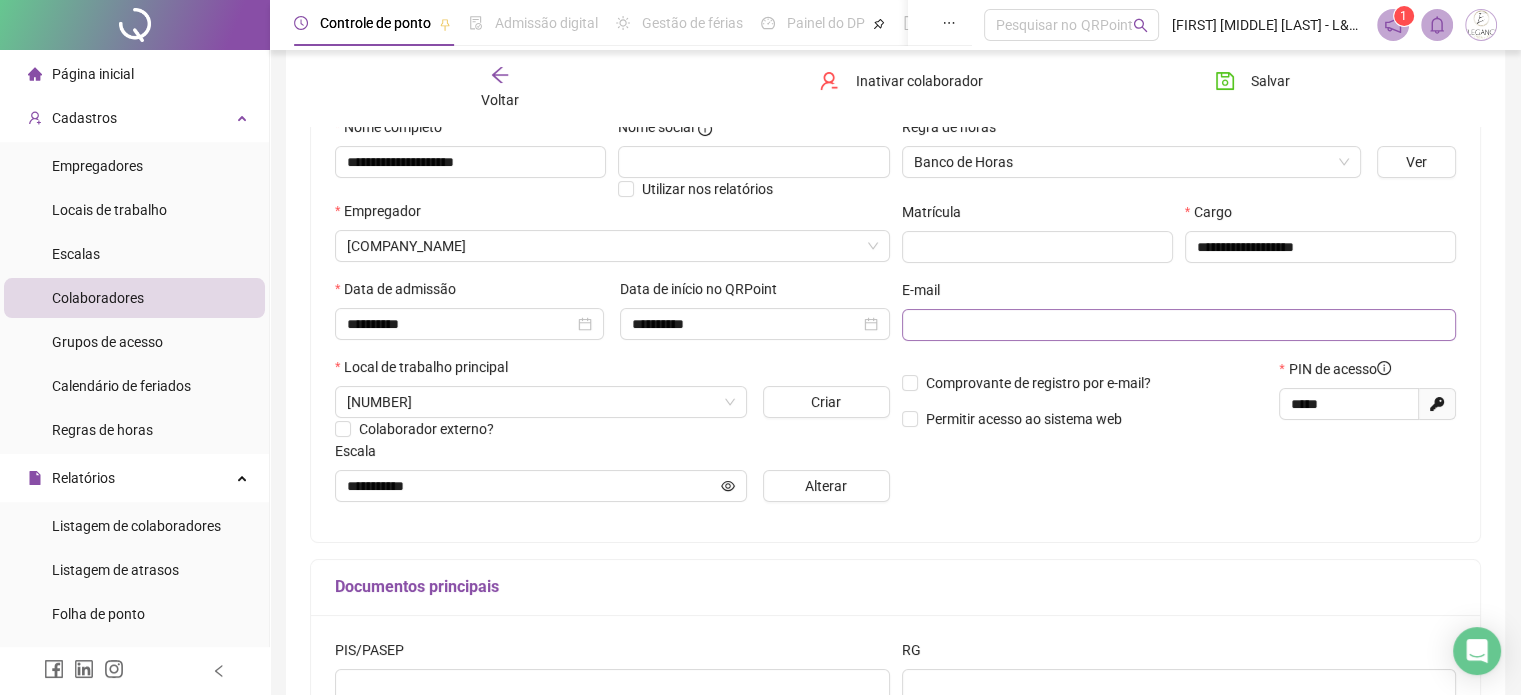 type on "**********" 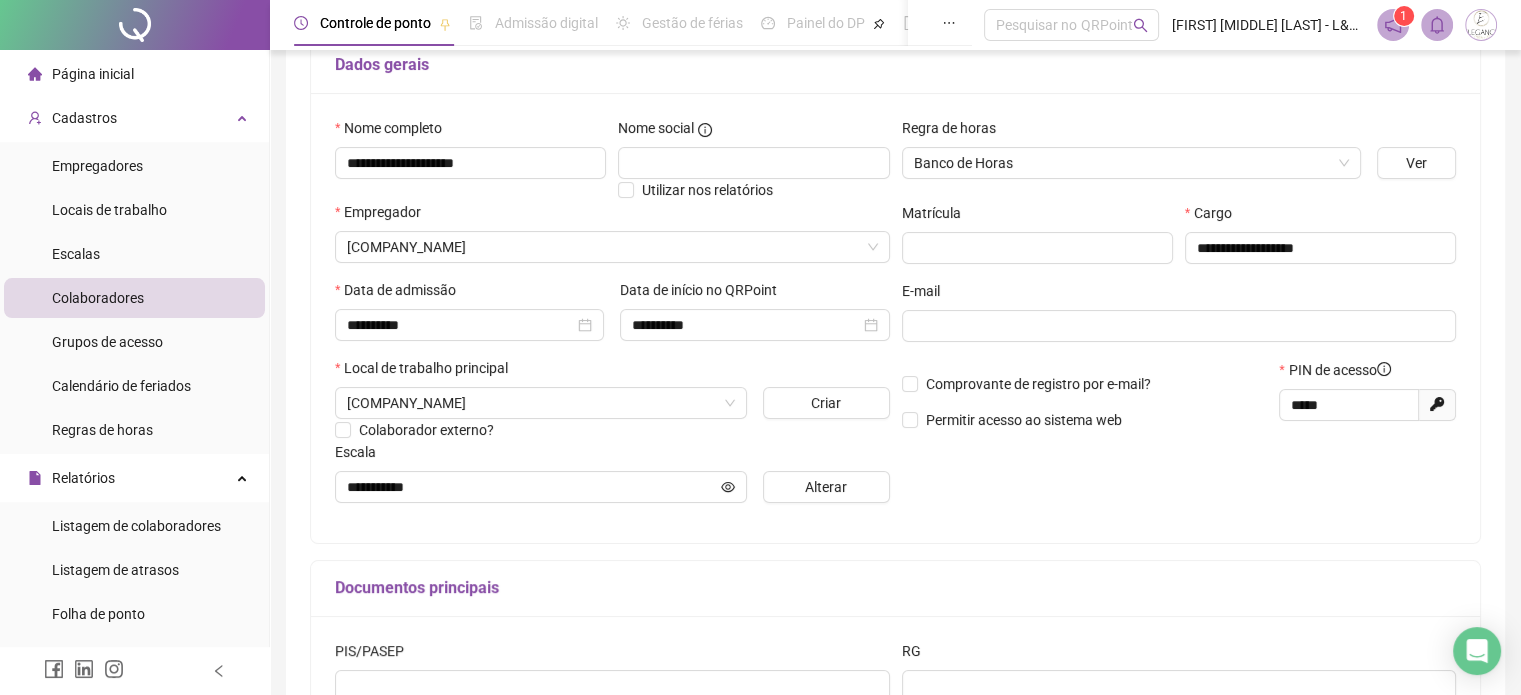 scroll, scrollTop: 0, scrollLeft: 0, axis: both 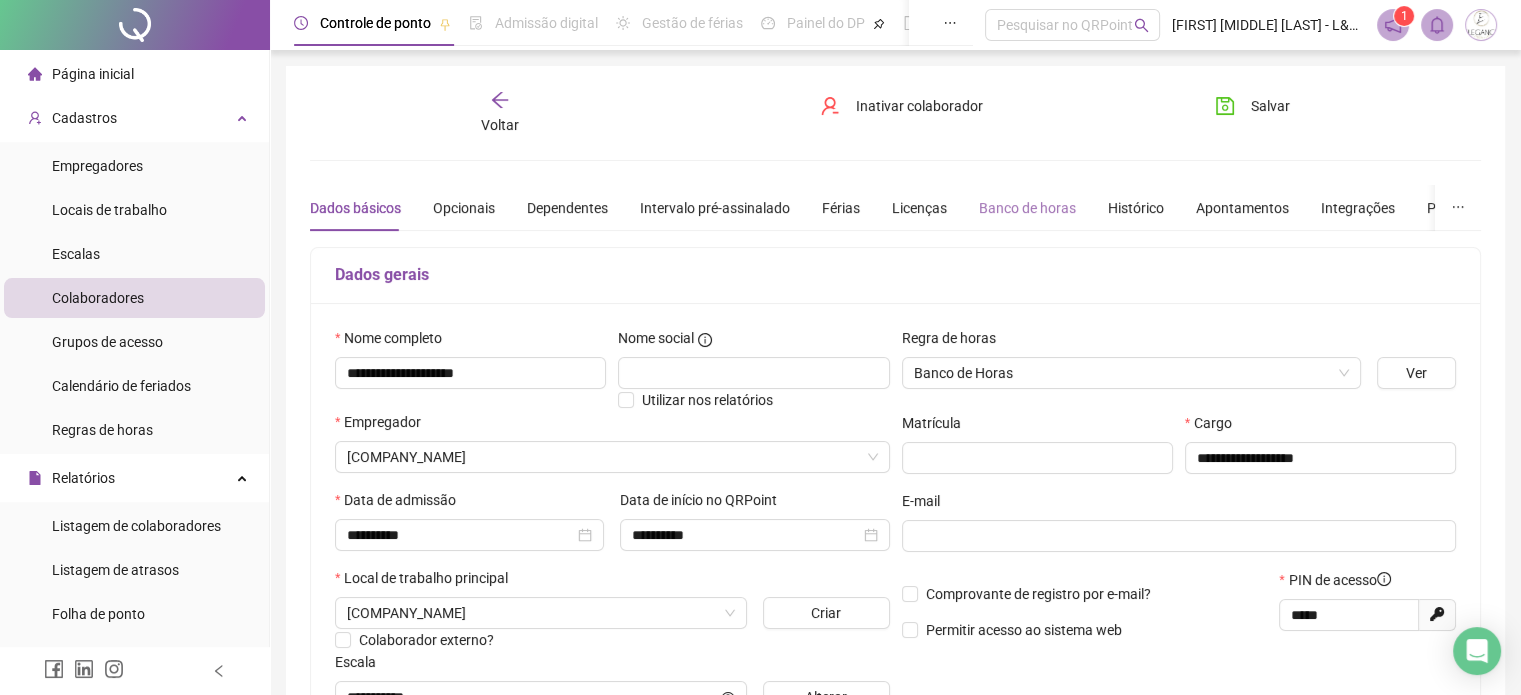 click on "Banco de horas" at bounding box center [1027, 208] 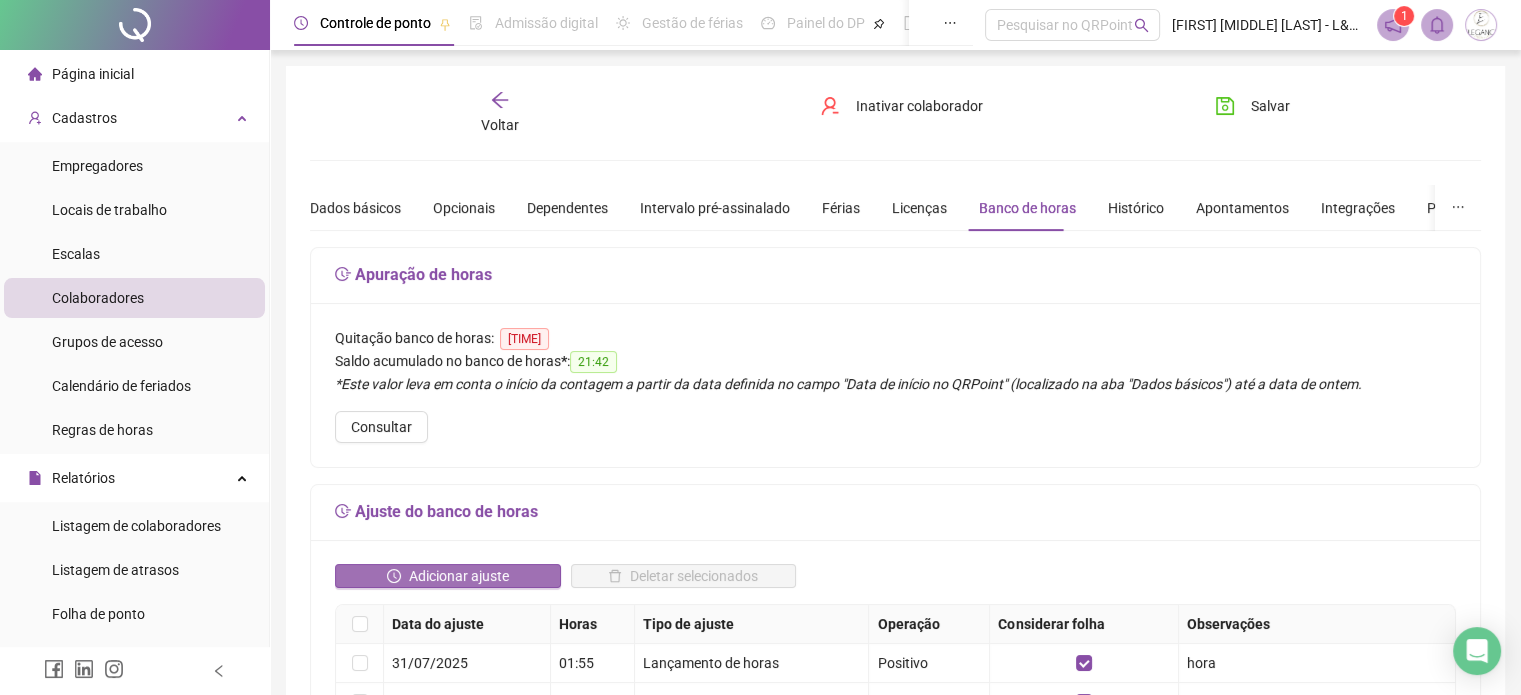 click on "Adicionar ajuste" at bounding box center [448, 576] 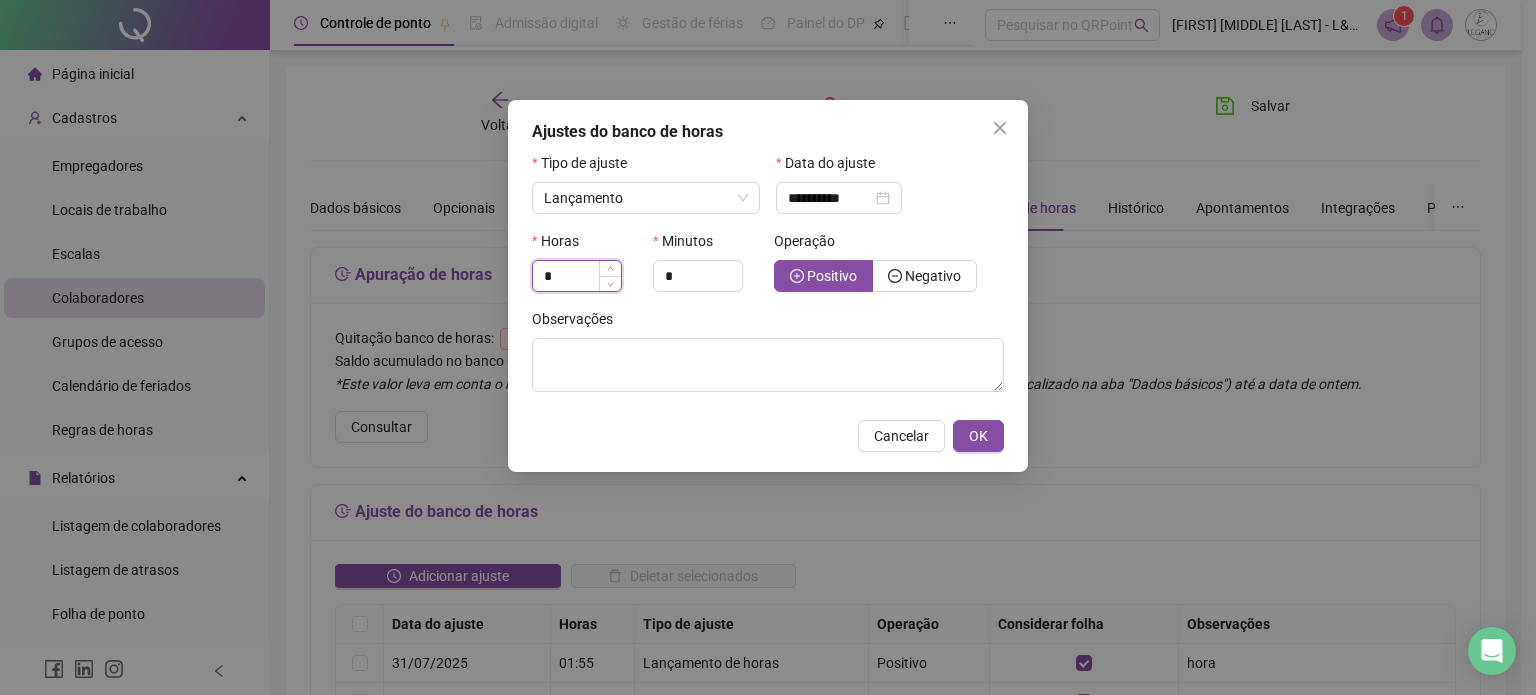 click on "*" at bounding box center [577, 276] 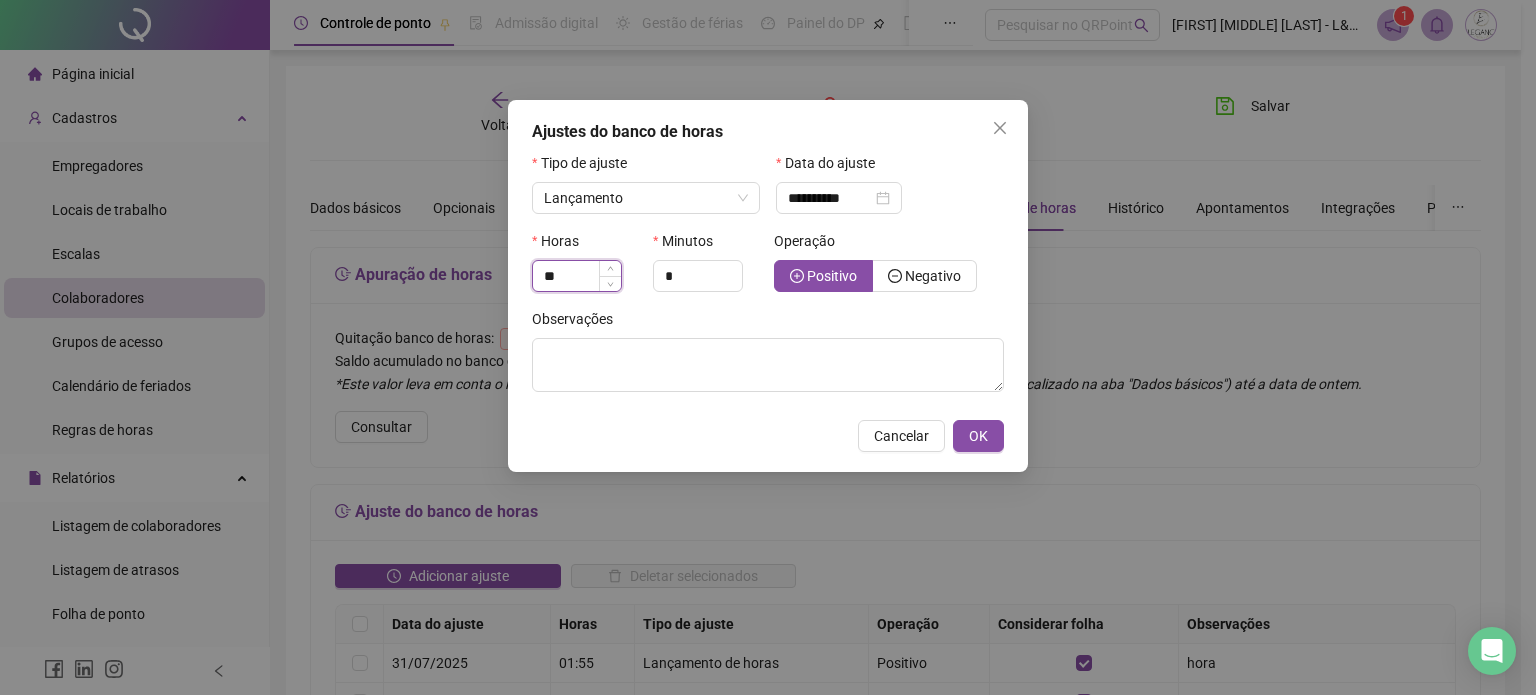 type on "**" 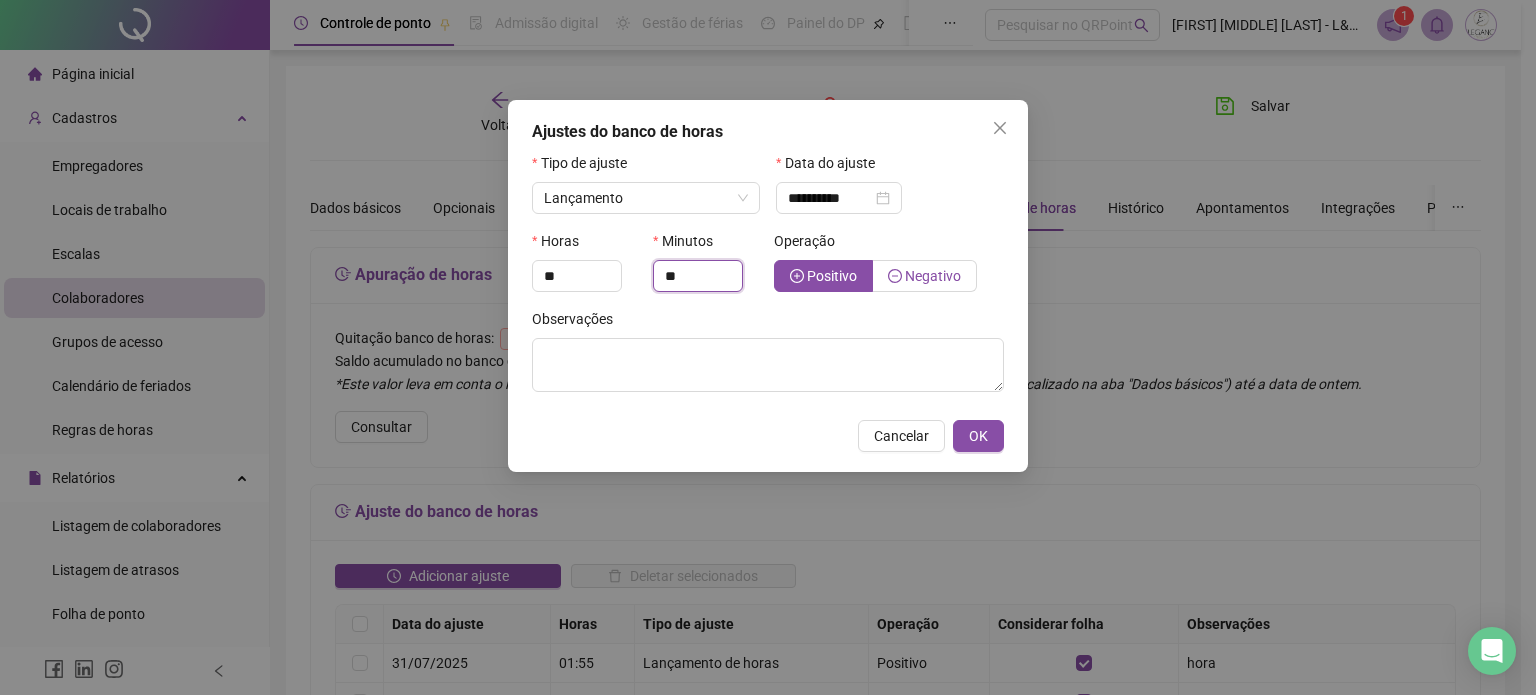 type on "**" 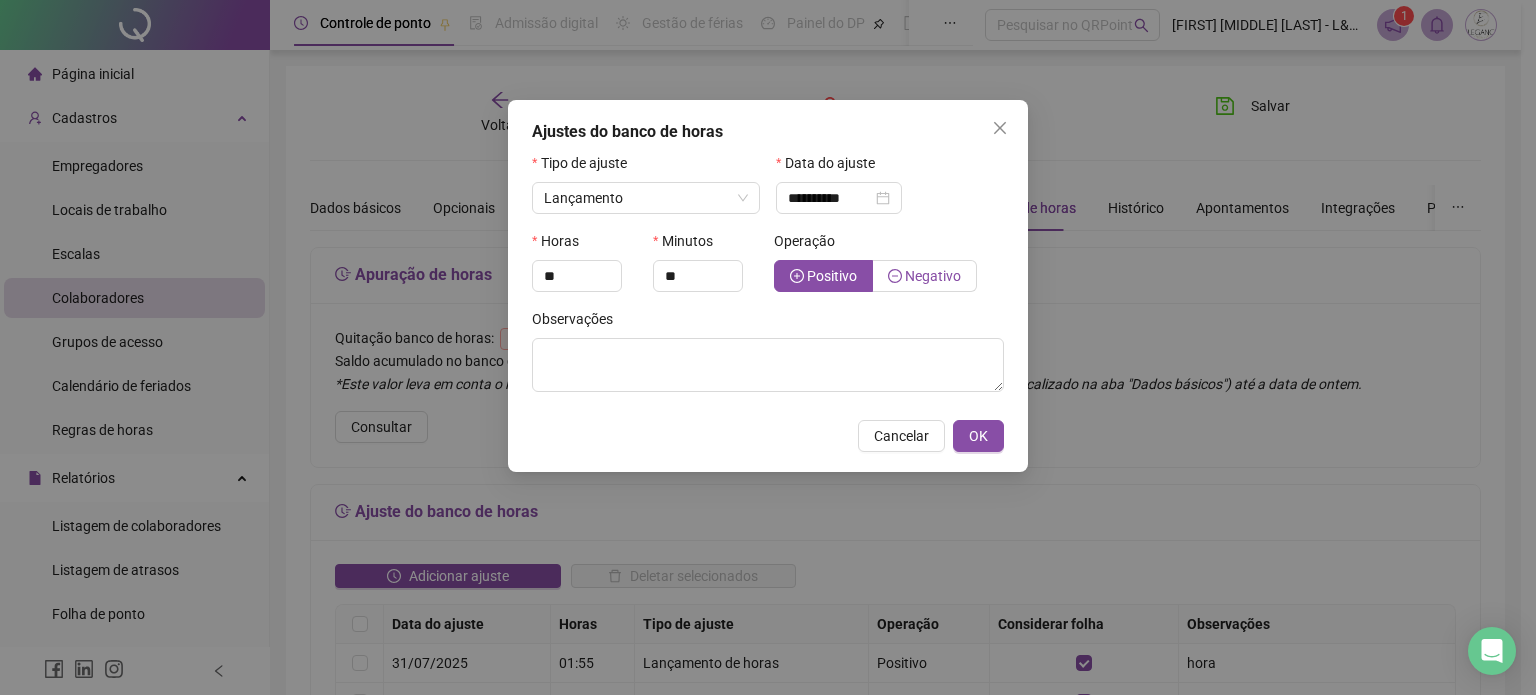 click on "Negativo" at bounding box center [933, 276] 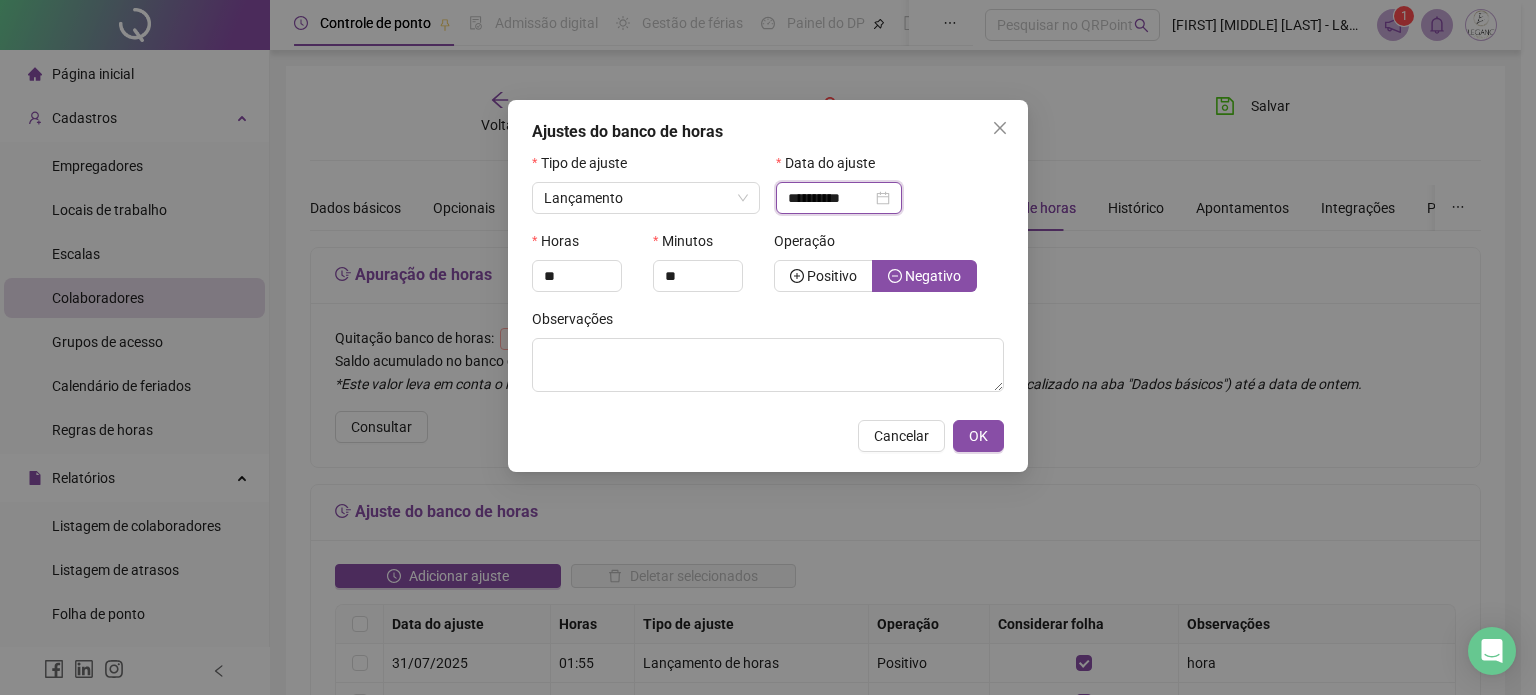 click on "**********" at bounding box center [830, 198] 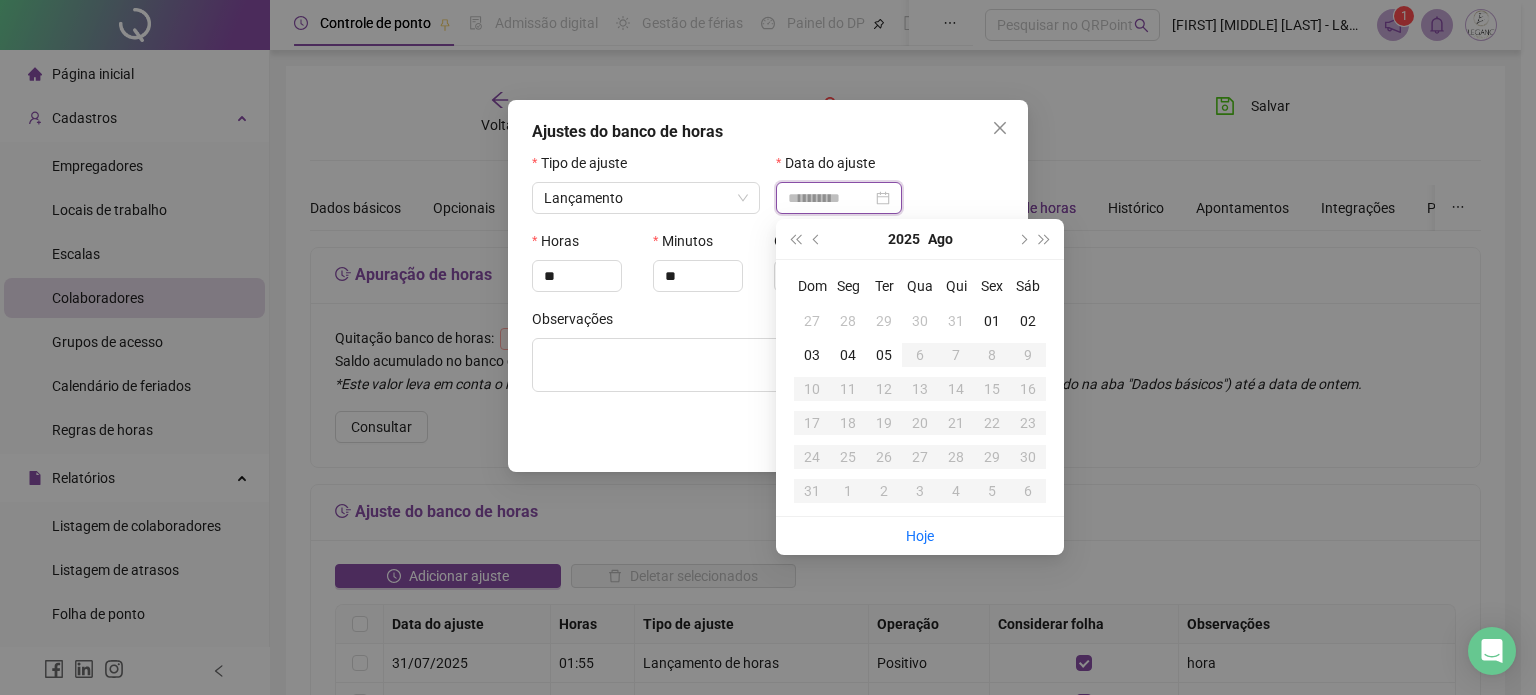 type on "**********" 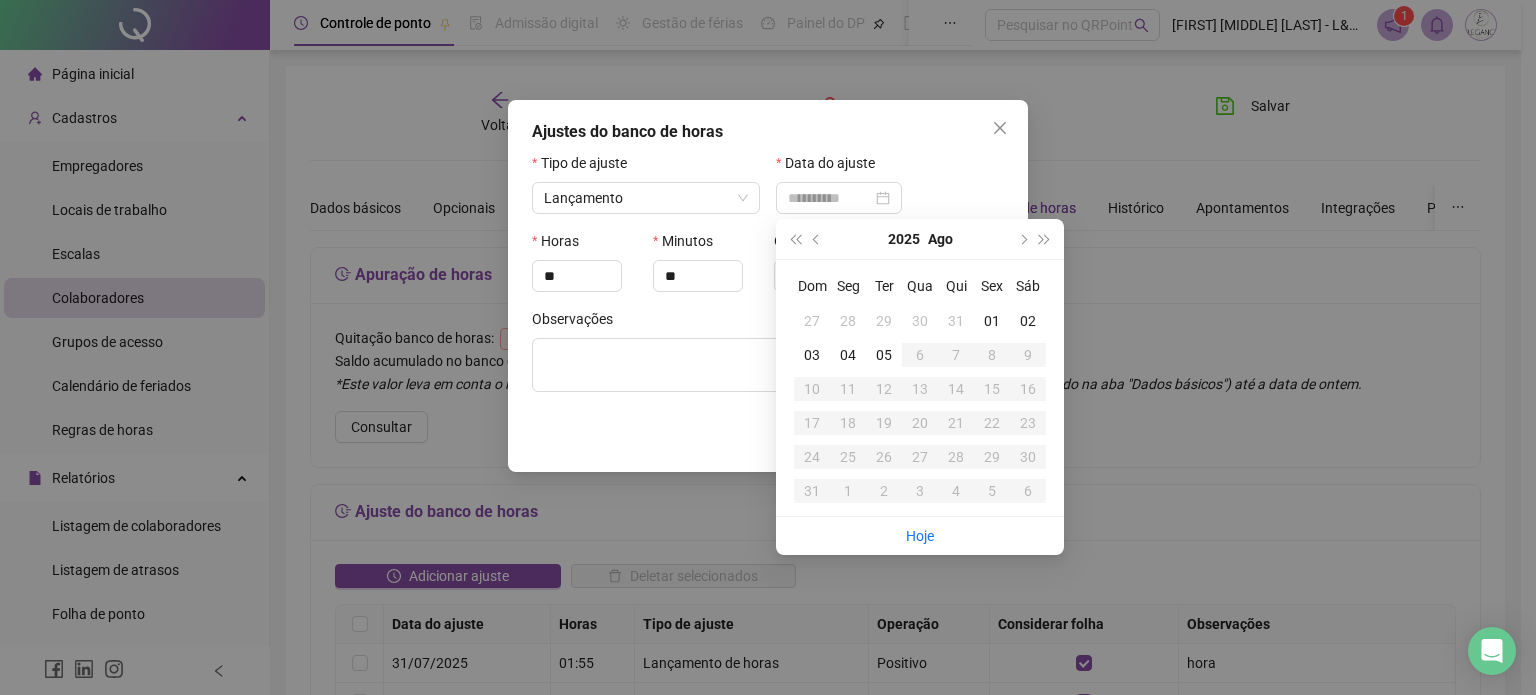 click on "04" at bounding box center [848, 355] 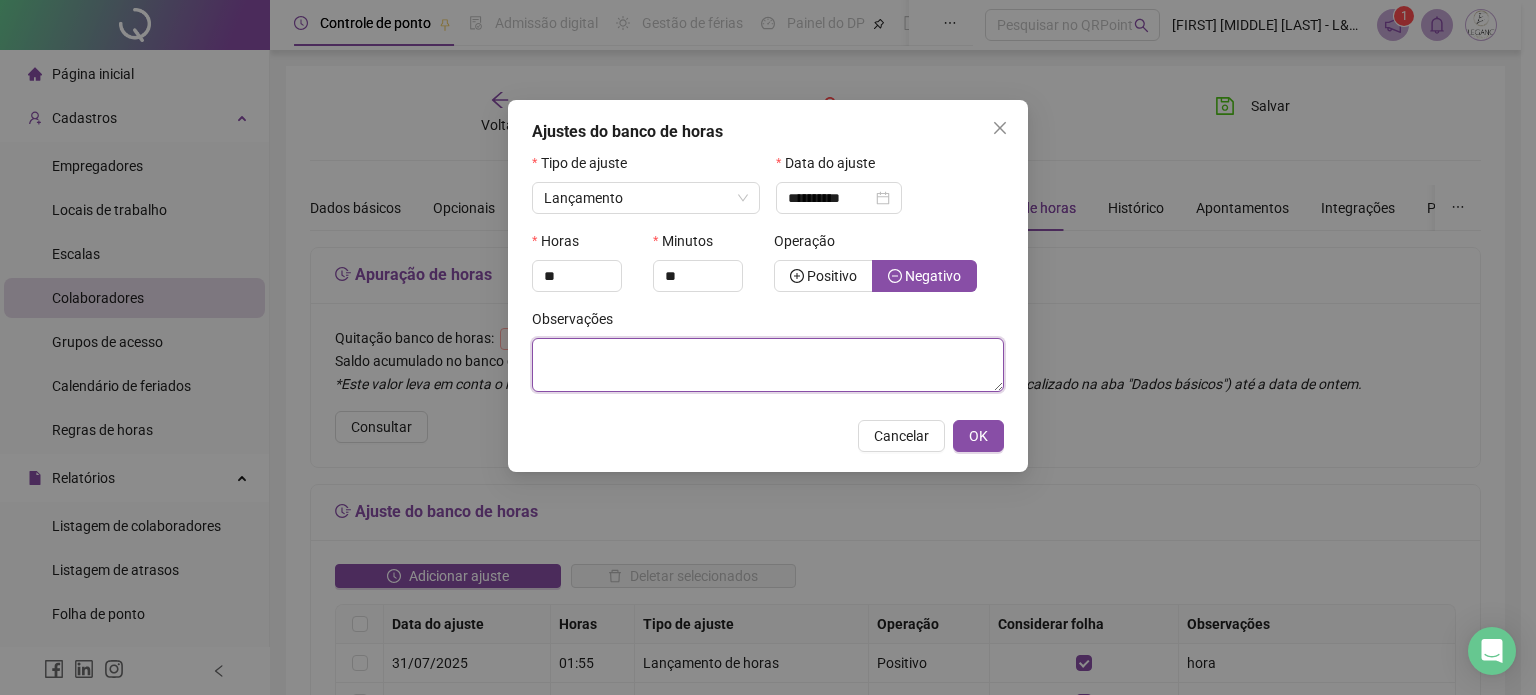 click at bounding box center [768, 365] 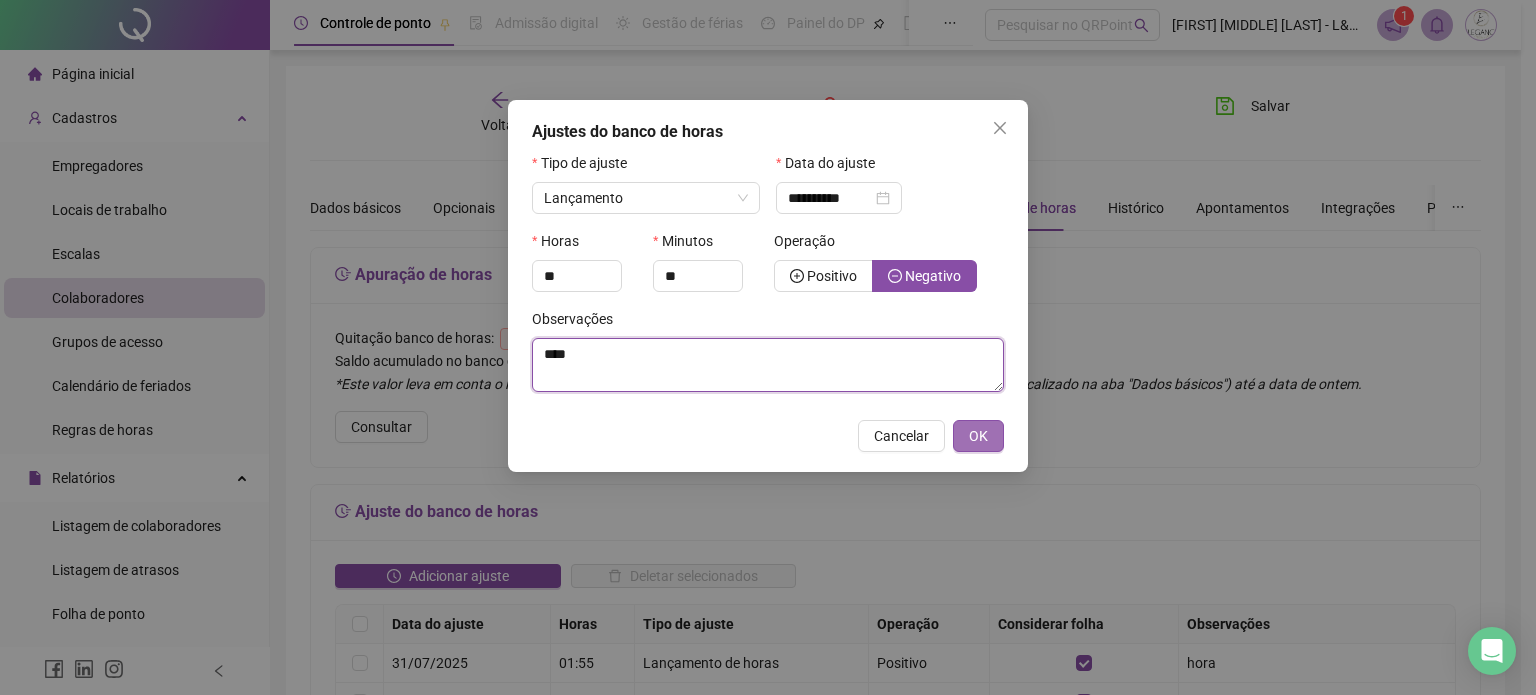 type on "****" 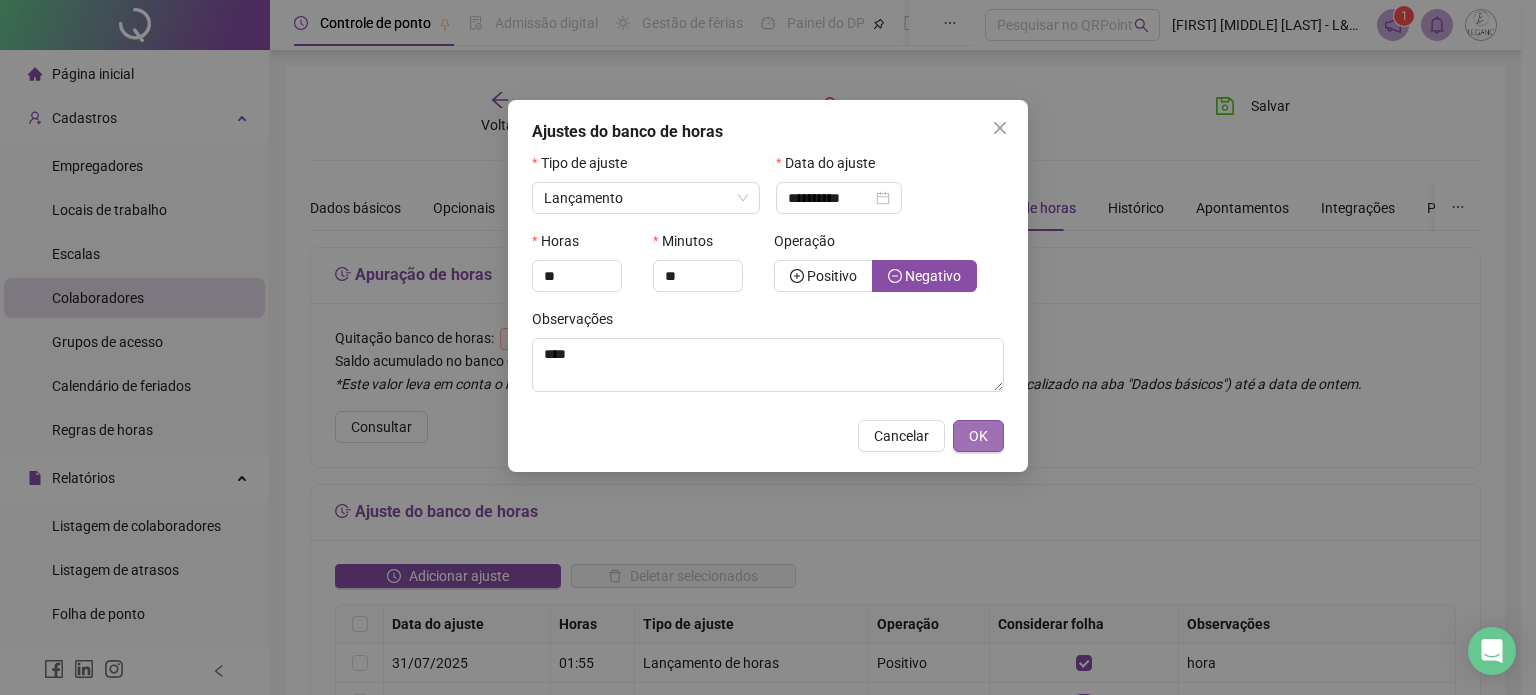click on "OK" at bounding box center (978, 436) 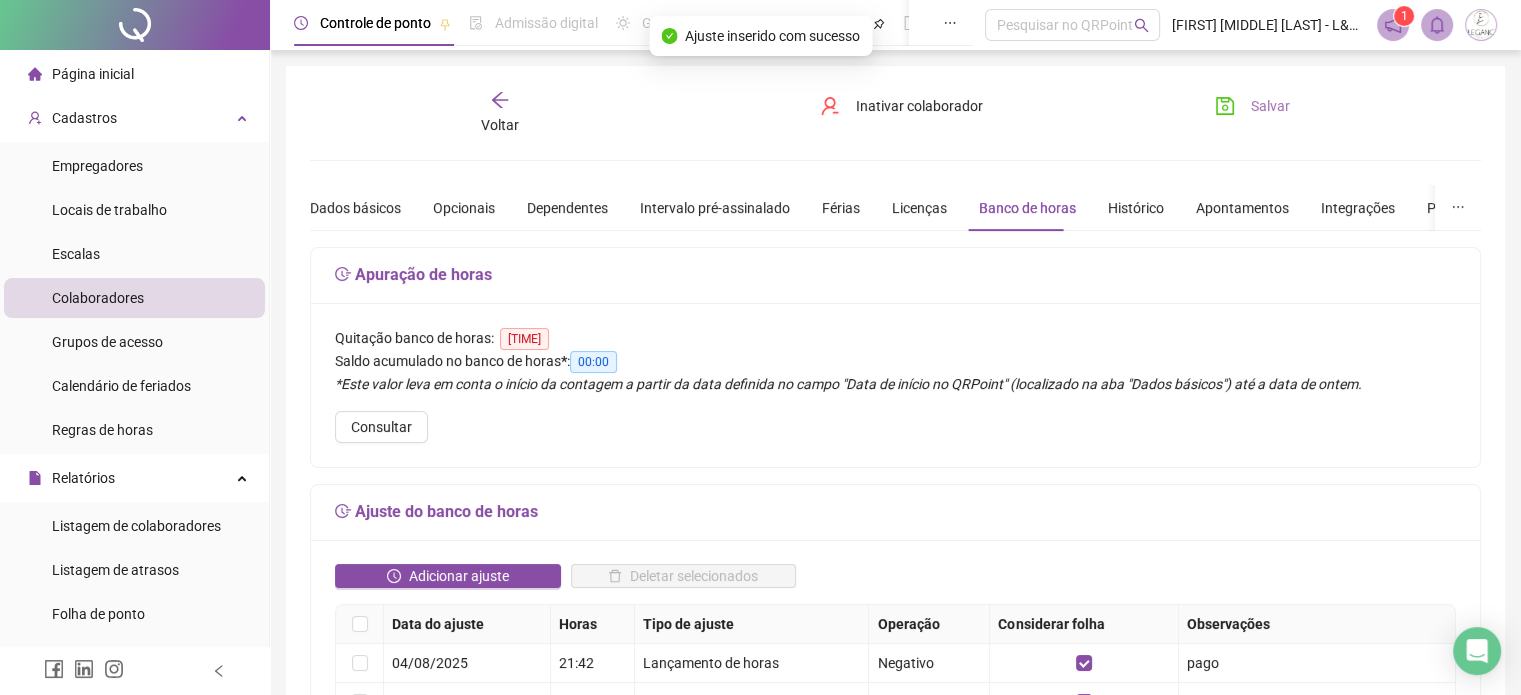 click on "Salvar" at bounding box center (1252, 106) 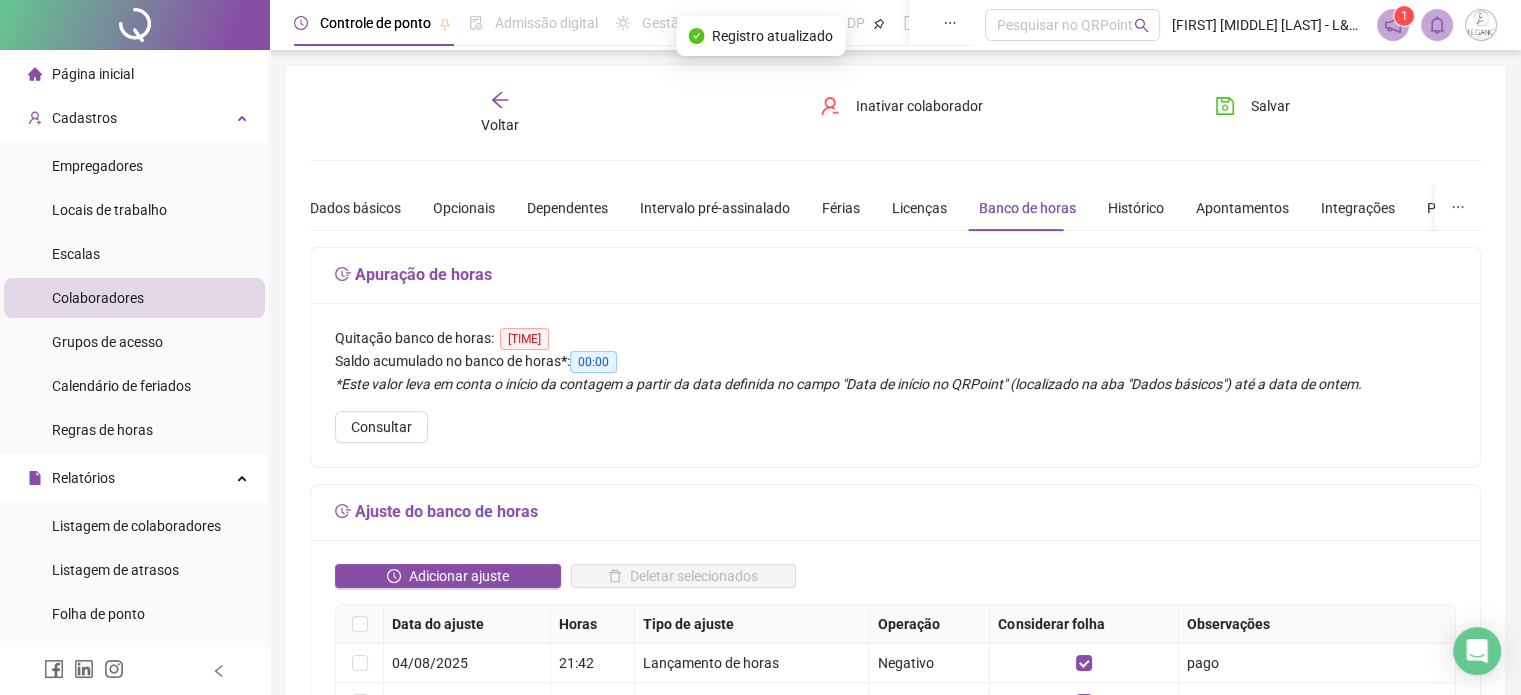 click 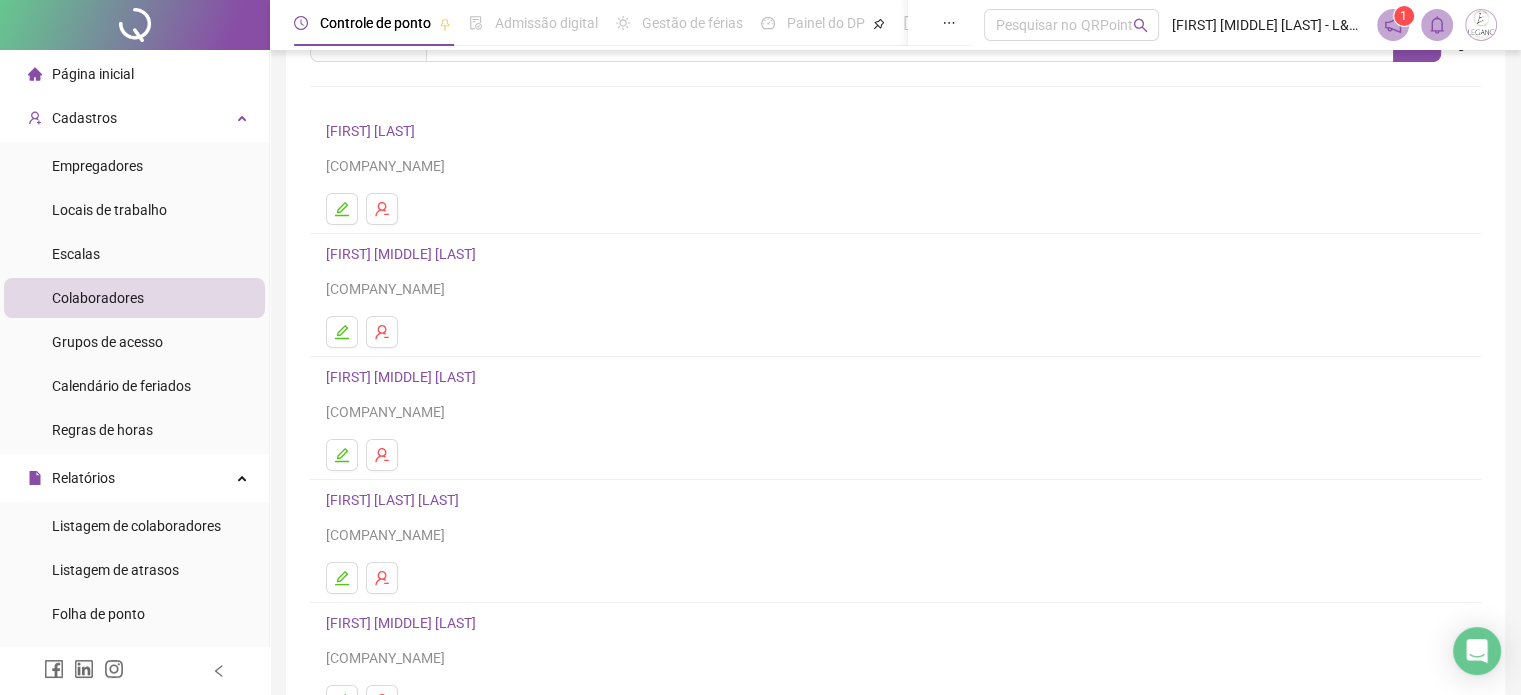 scroll, scrollTop: 200, scrollLeft: 0, axis: vertical 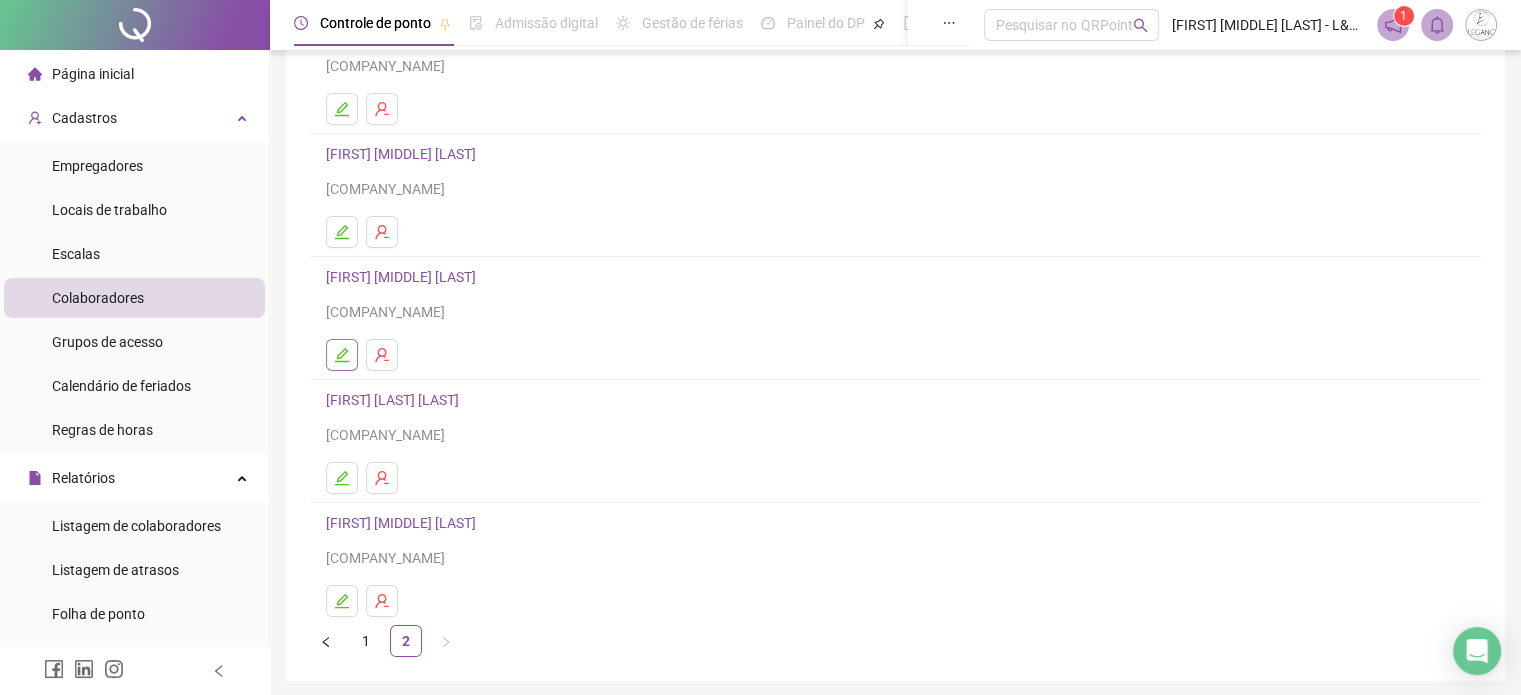 click 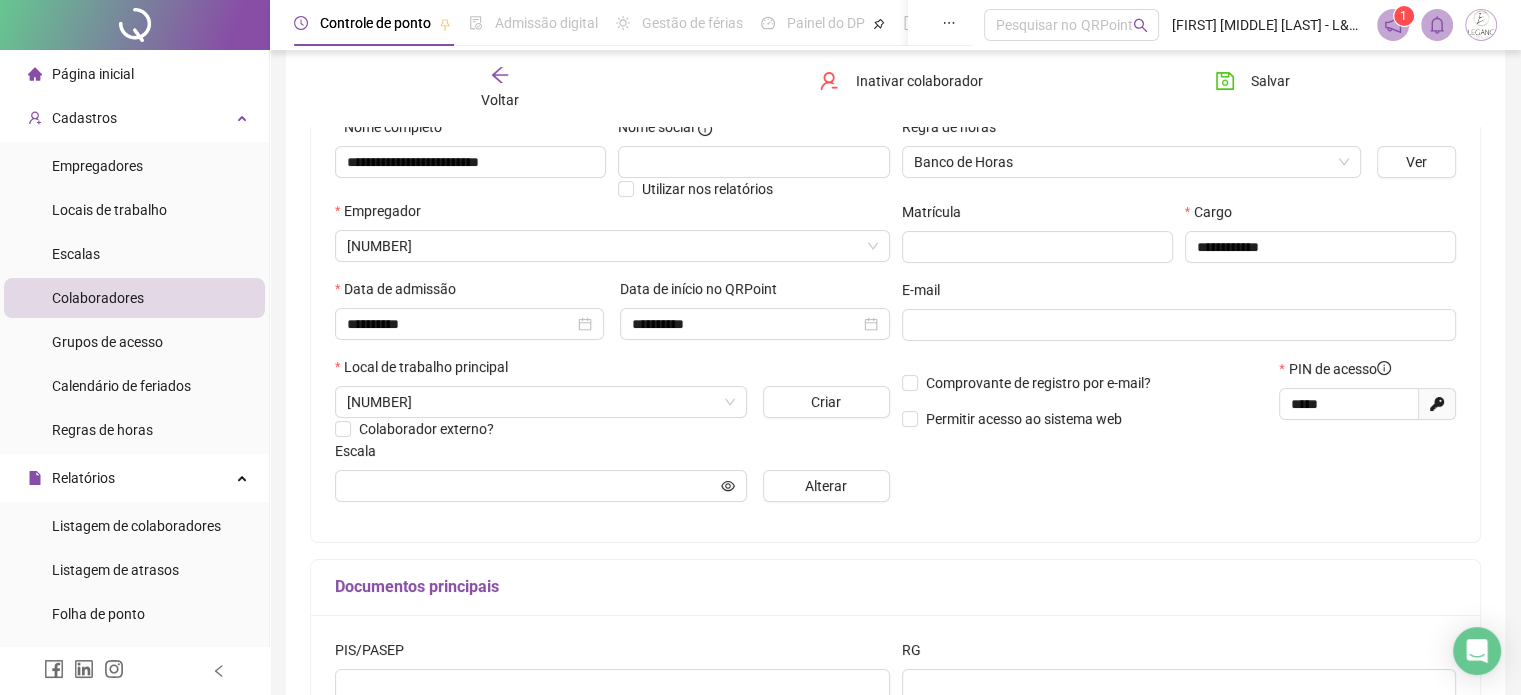 type on "**********" 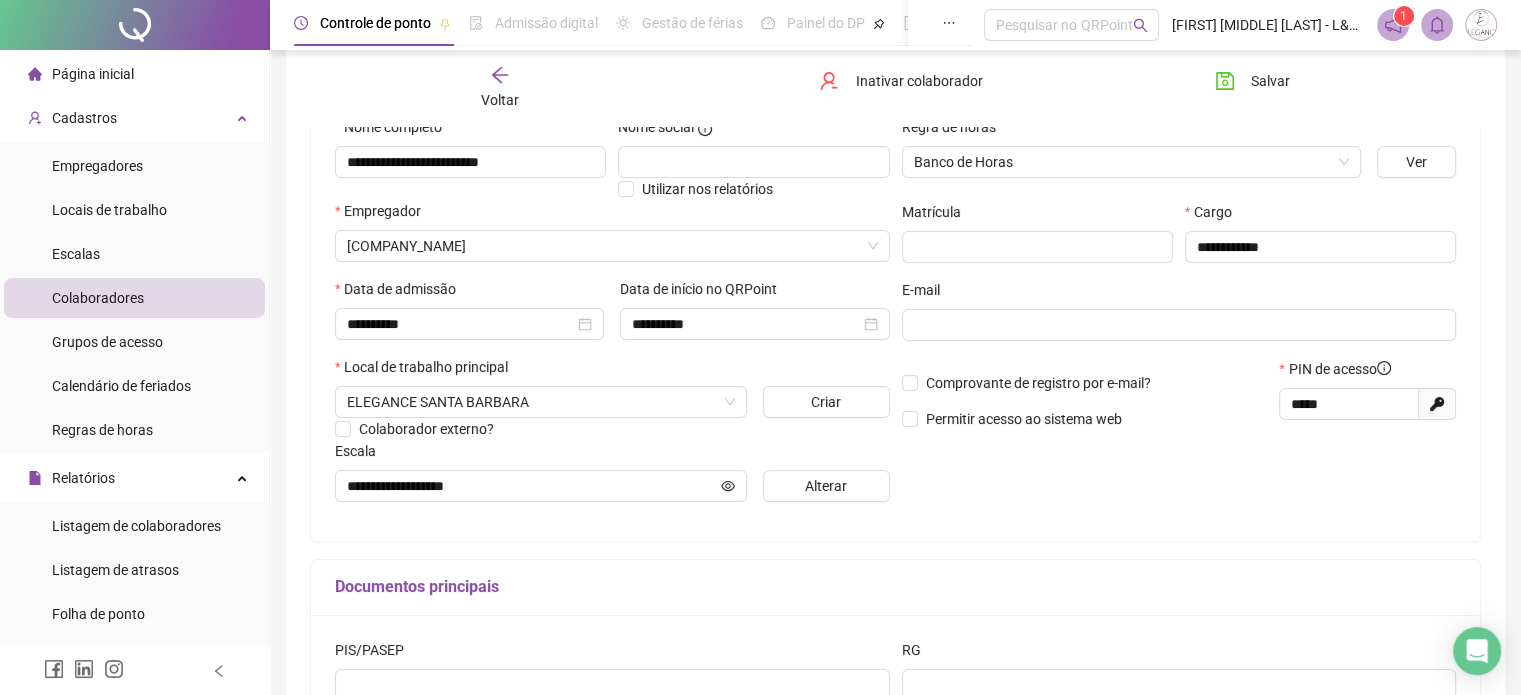 scroll, scrollTop: 10, scrollLeft: 0, axis: vertical 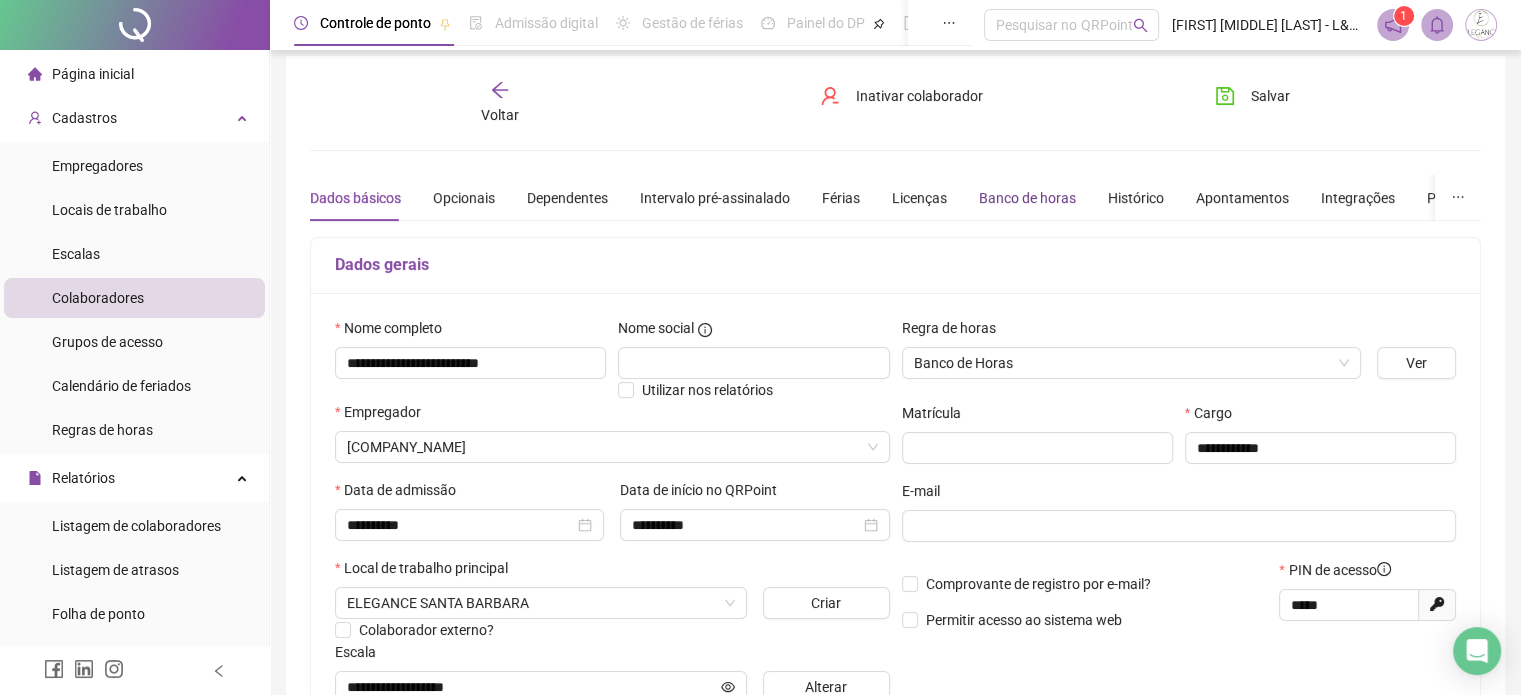 click on "Banco de horas" at bounding box center [1027, 198] 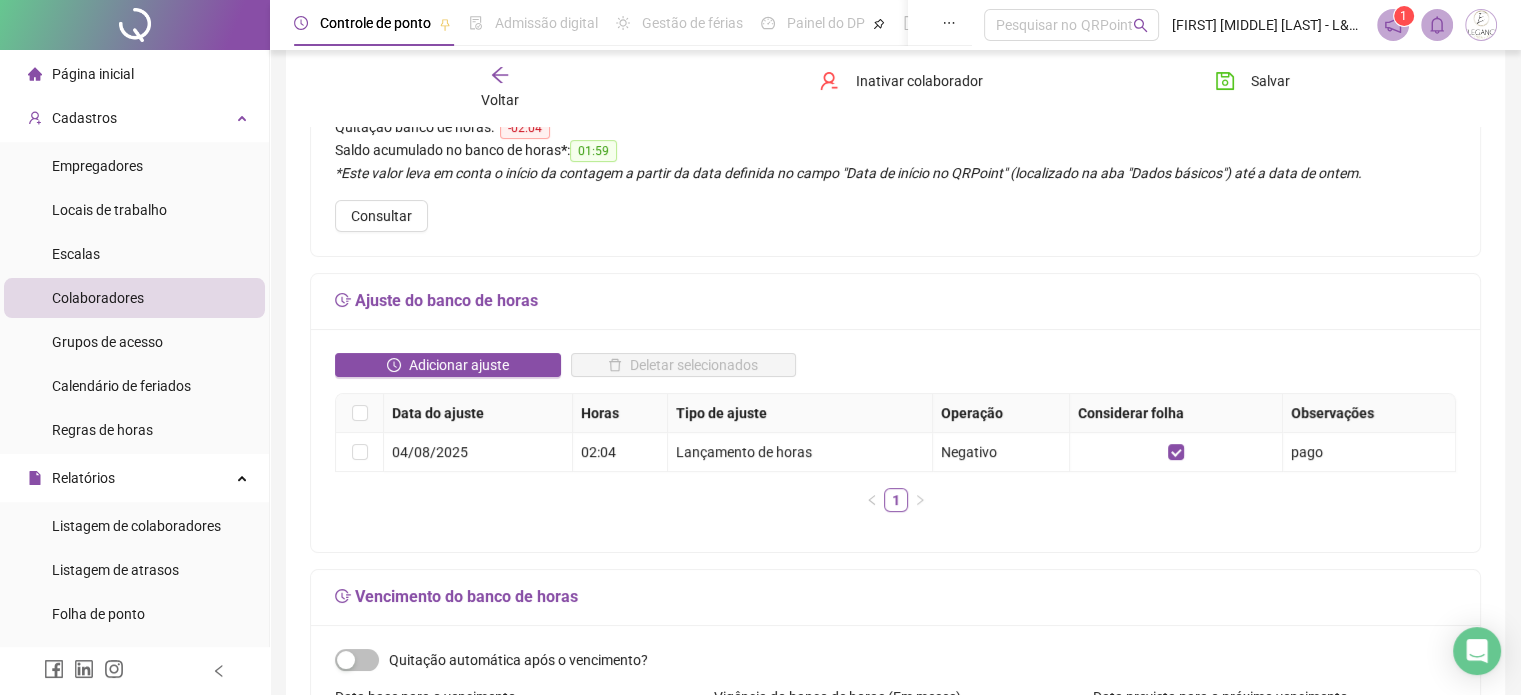 scroll, scrollTop: 10, scrollLeft: 0, axis: vertical 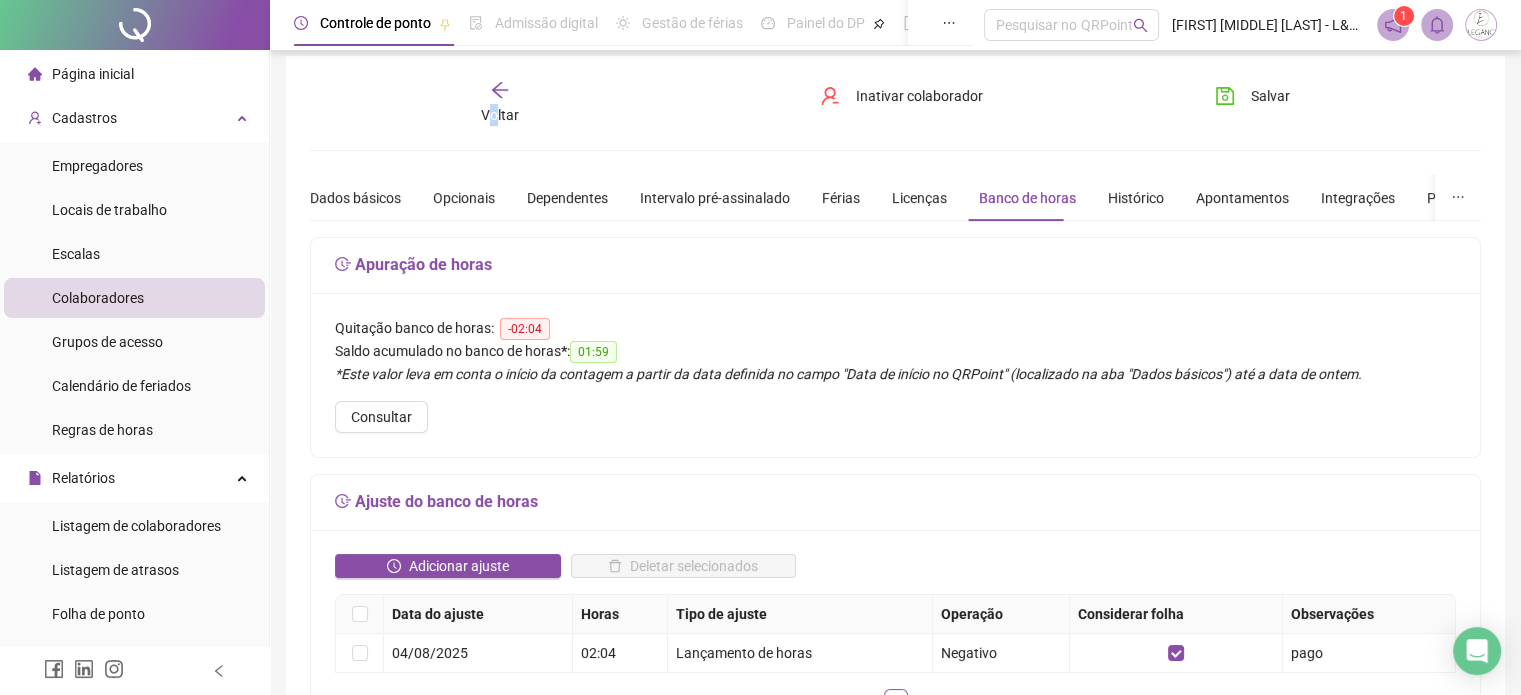 click on "Voltar" at bounding box center (500, 115) 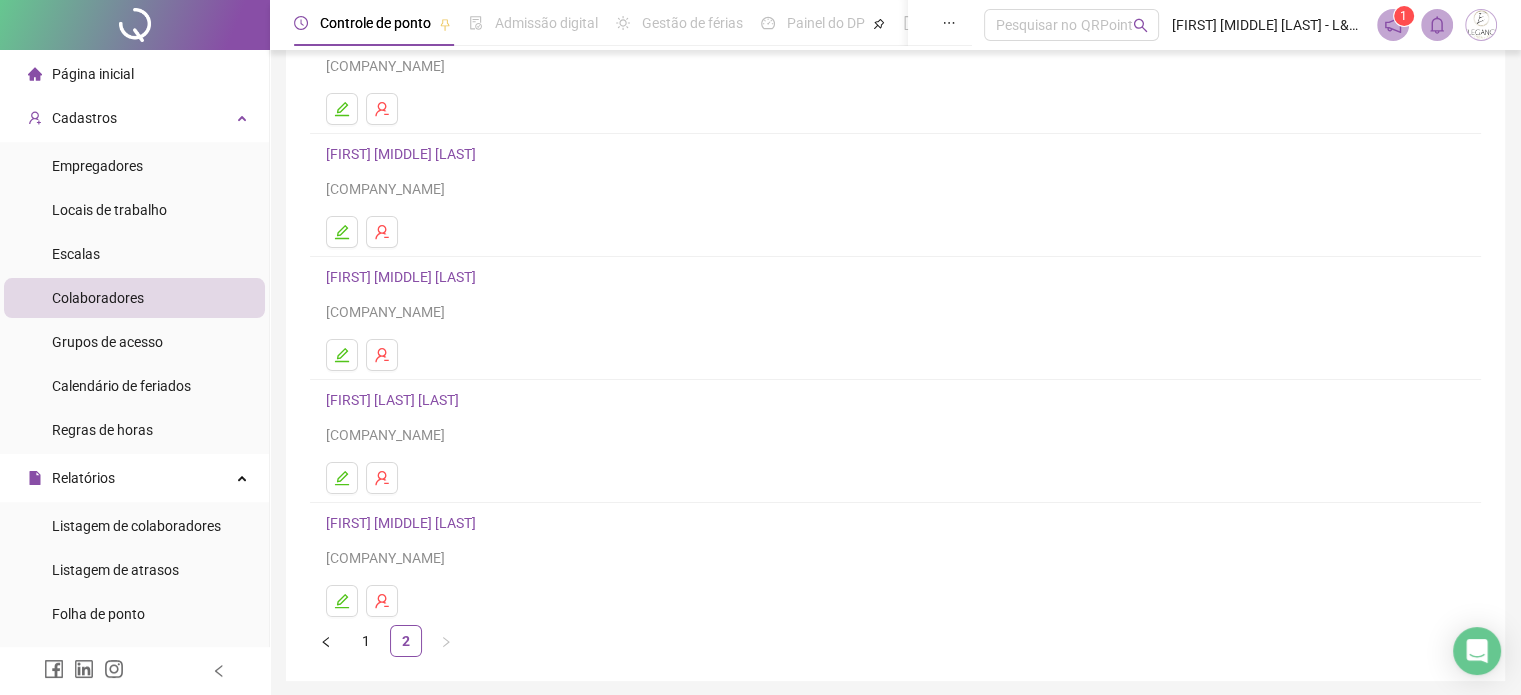 scroll, scrollTop: 271, scrollLeft: 0, axis: vertical 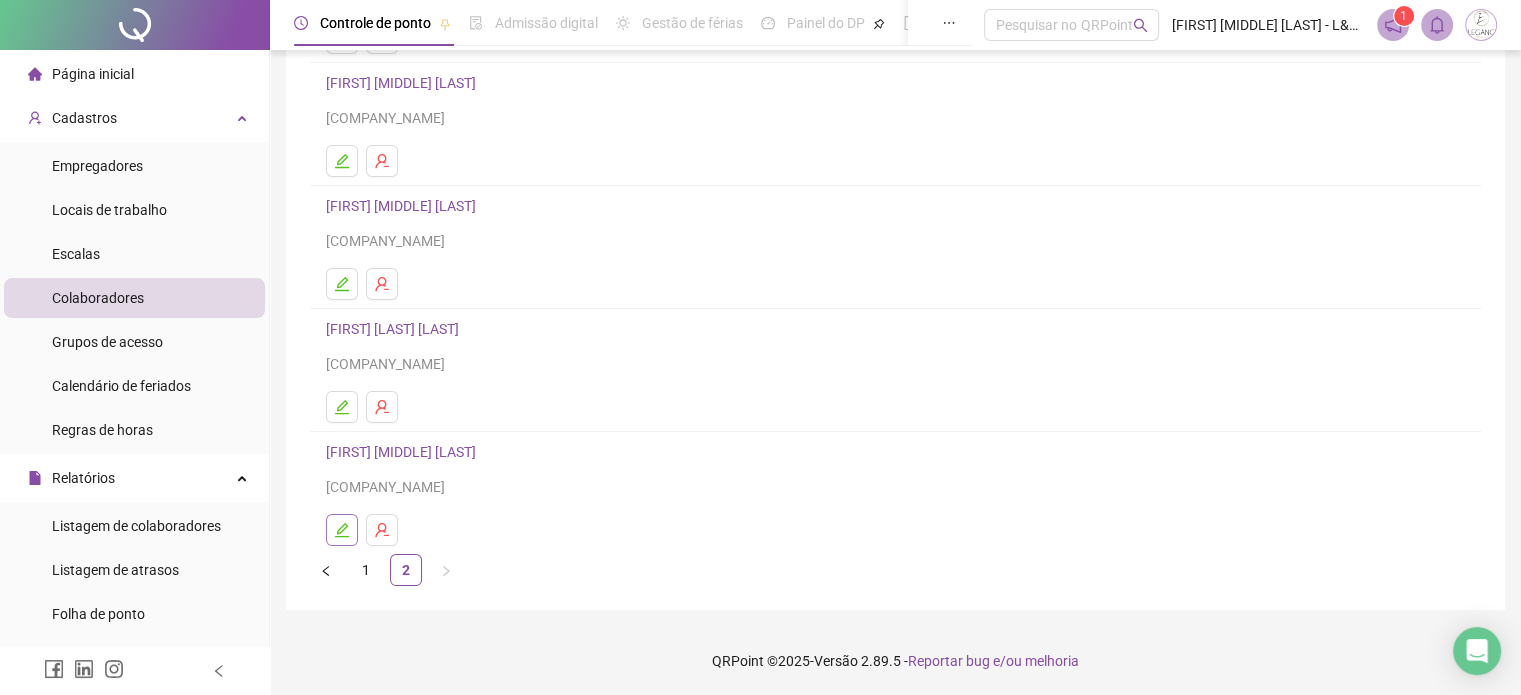 click 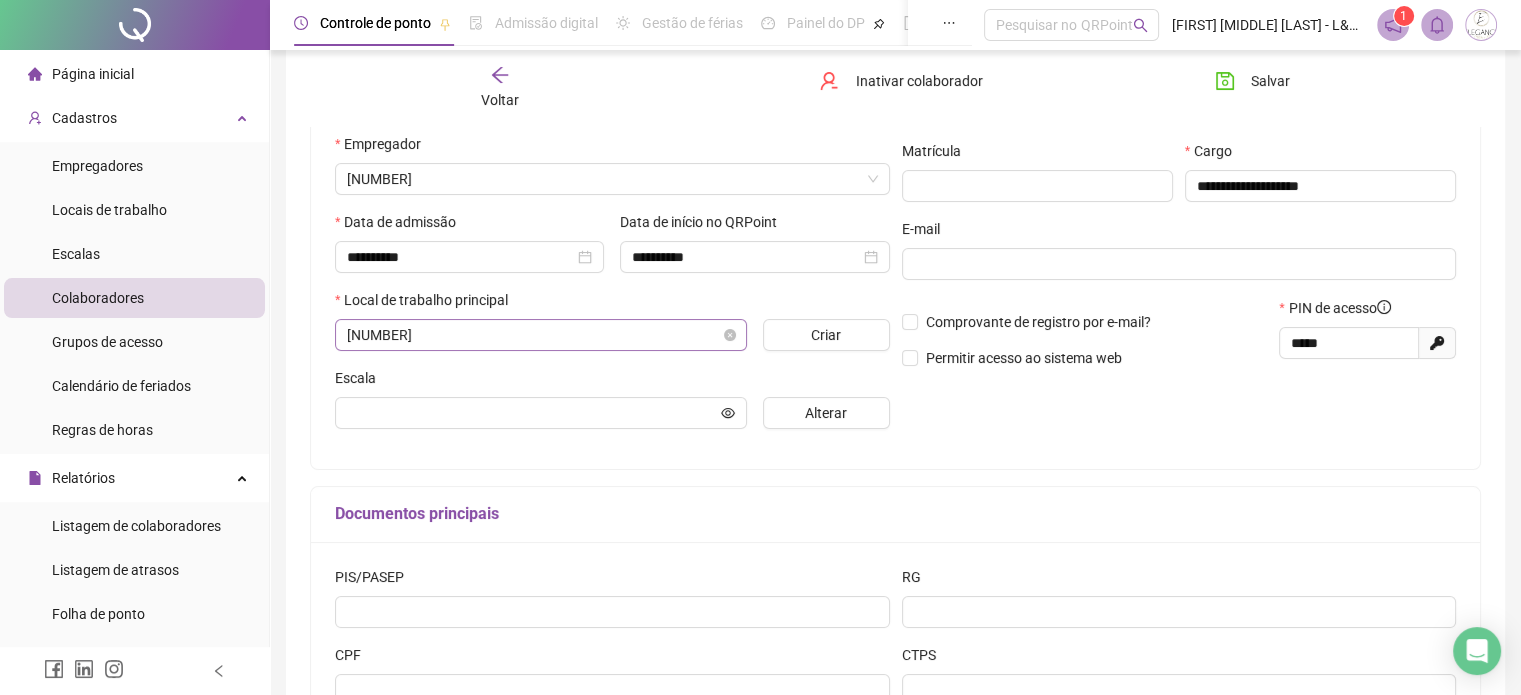 scroll, scrollTop: 281, scrollLeft: 0, axis: vertical 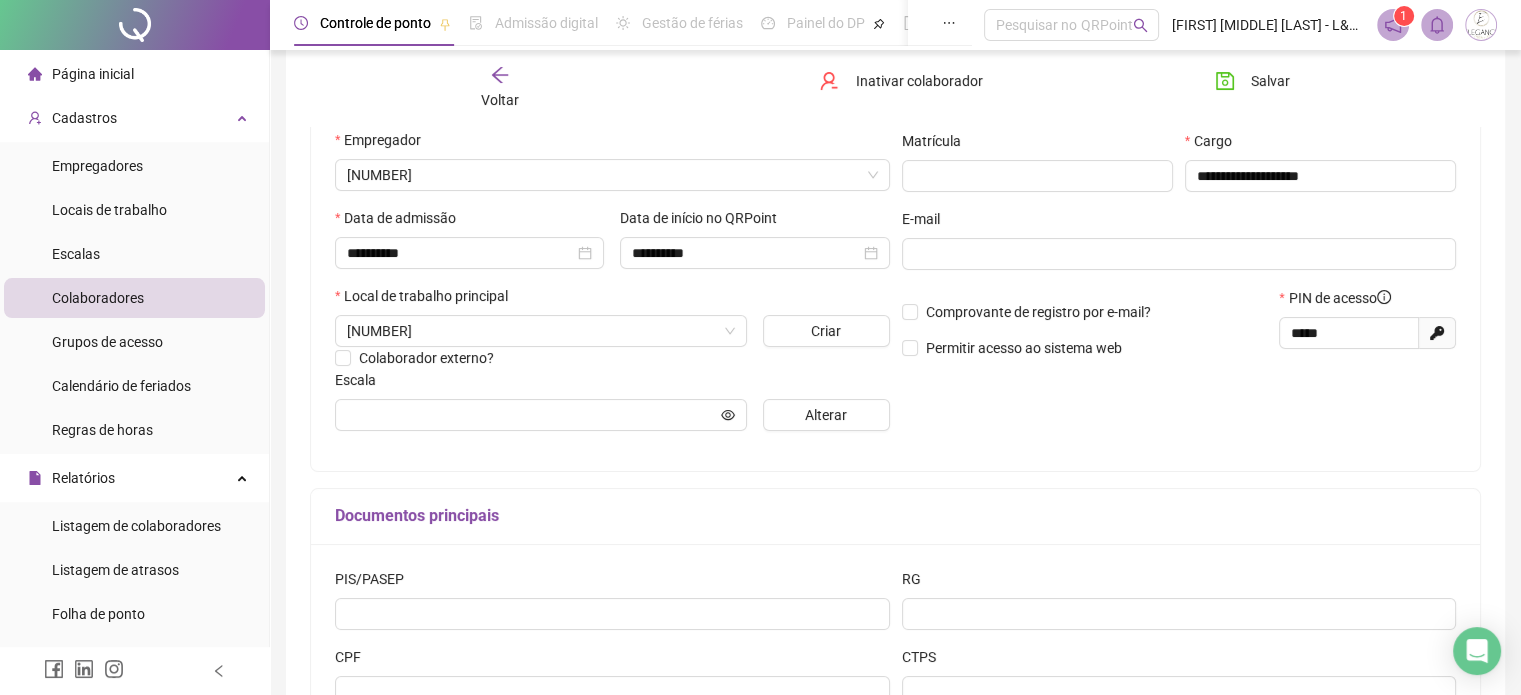 type on "**********" 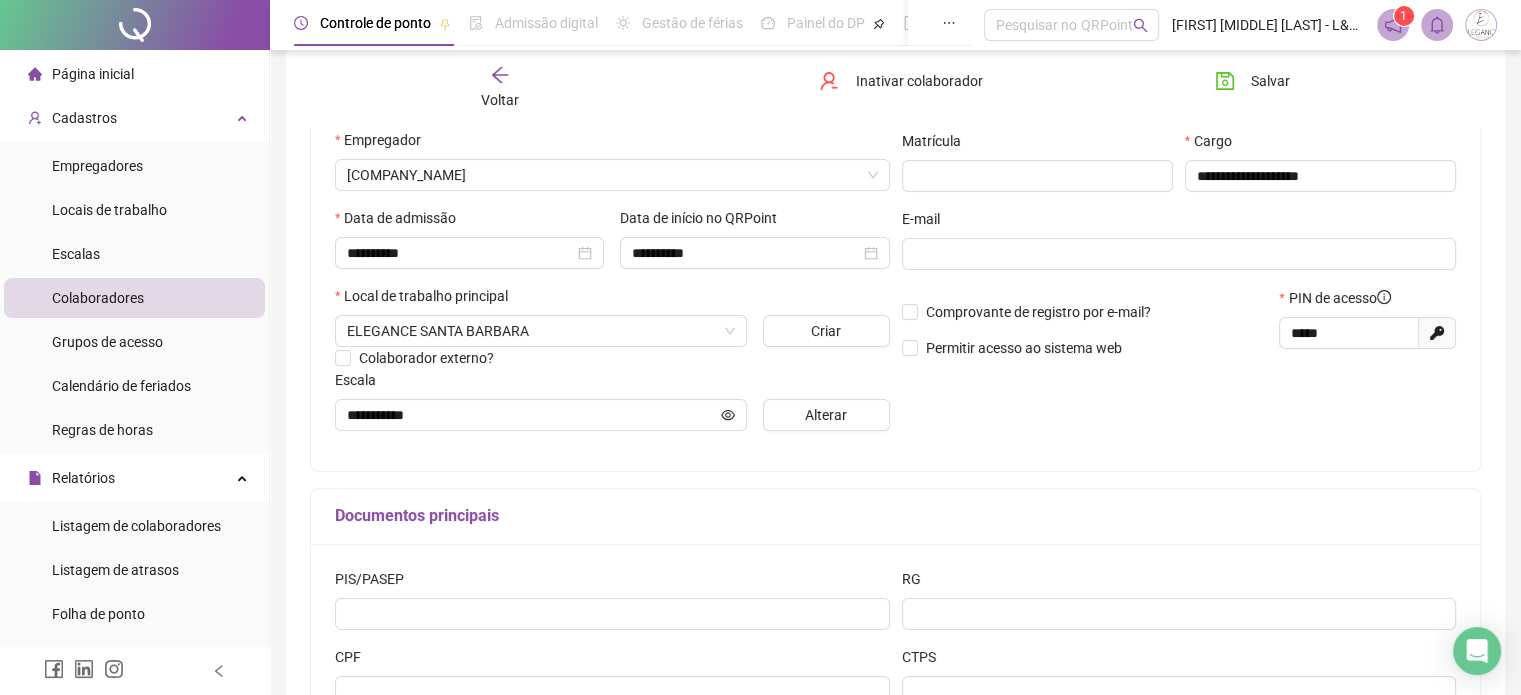 scroll, scrollTop: 0, scrollLeft: 0, axis: both 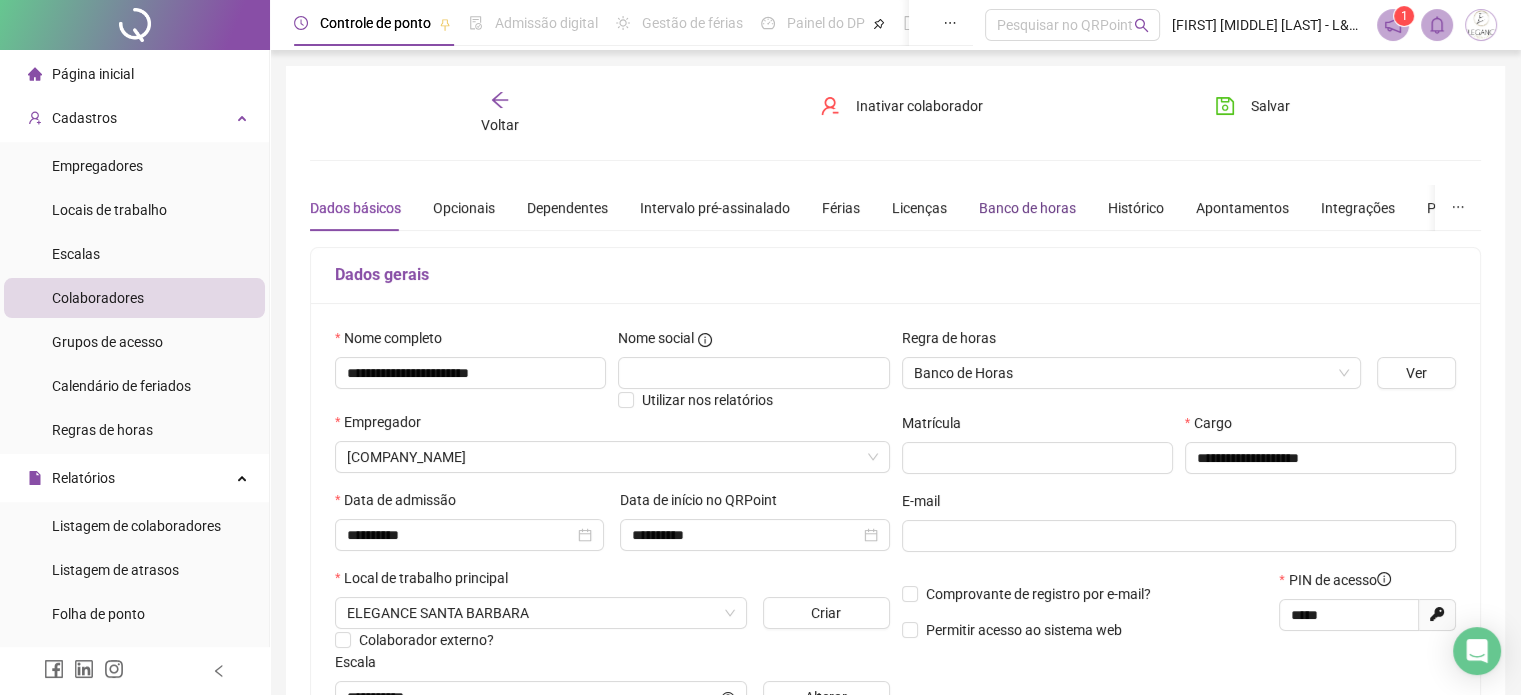 click on "Banco de horas" at bounding box center (1027, 208) 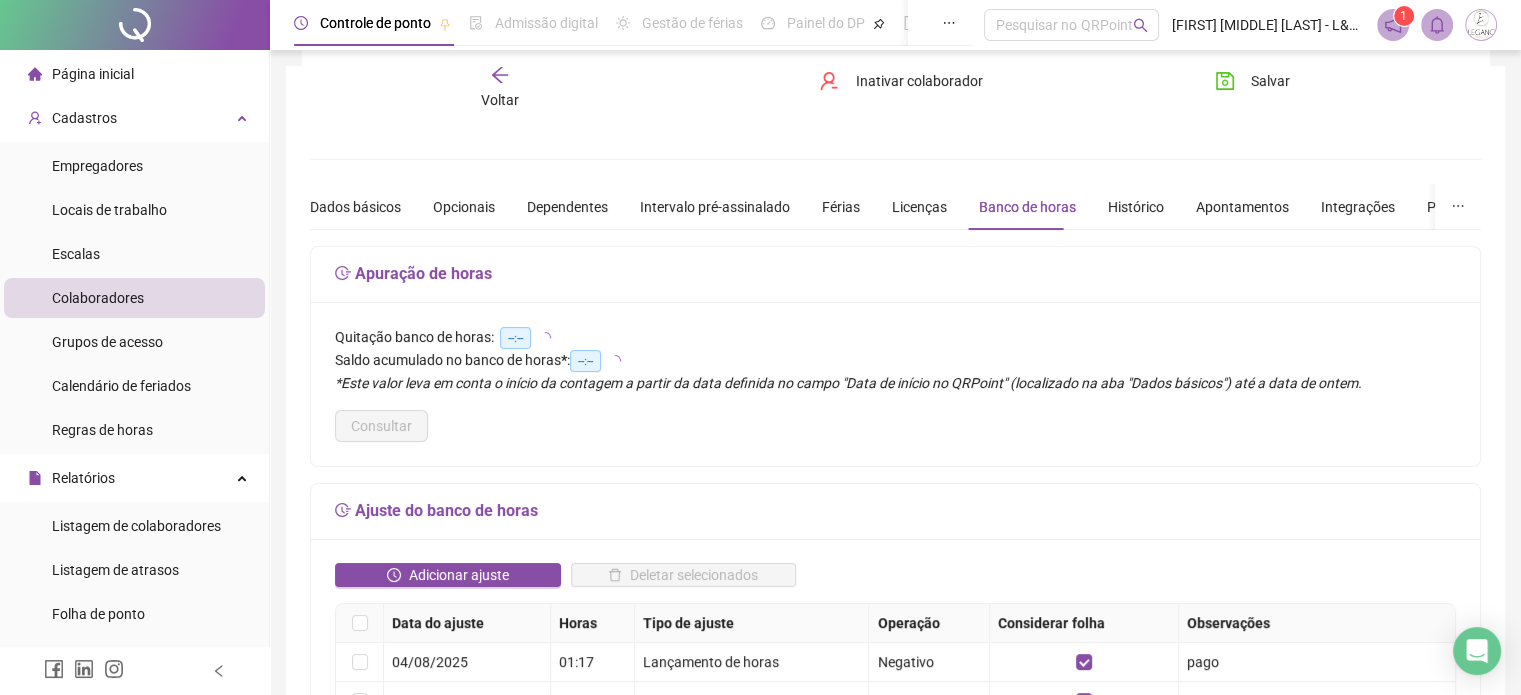 scroll, scrollTop: 300, scrollLeft: 0, axis: vertical 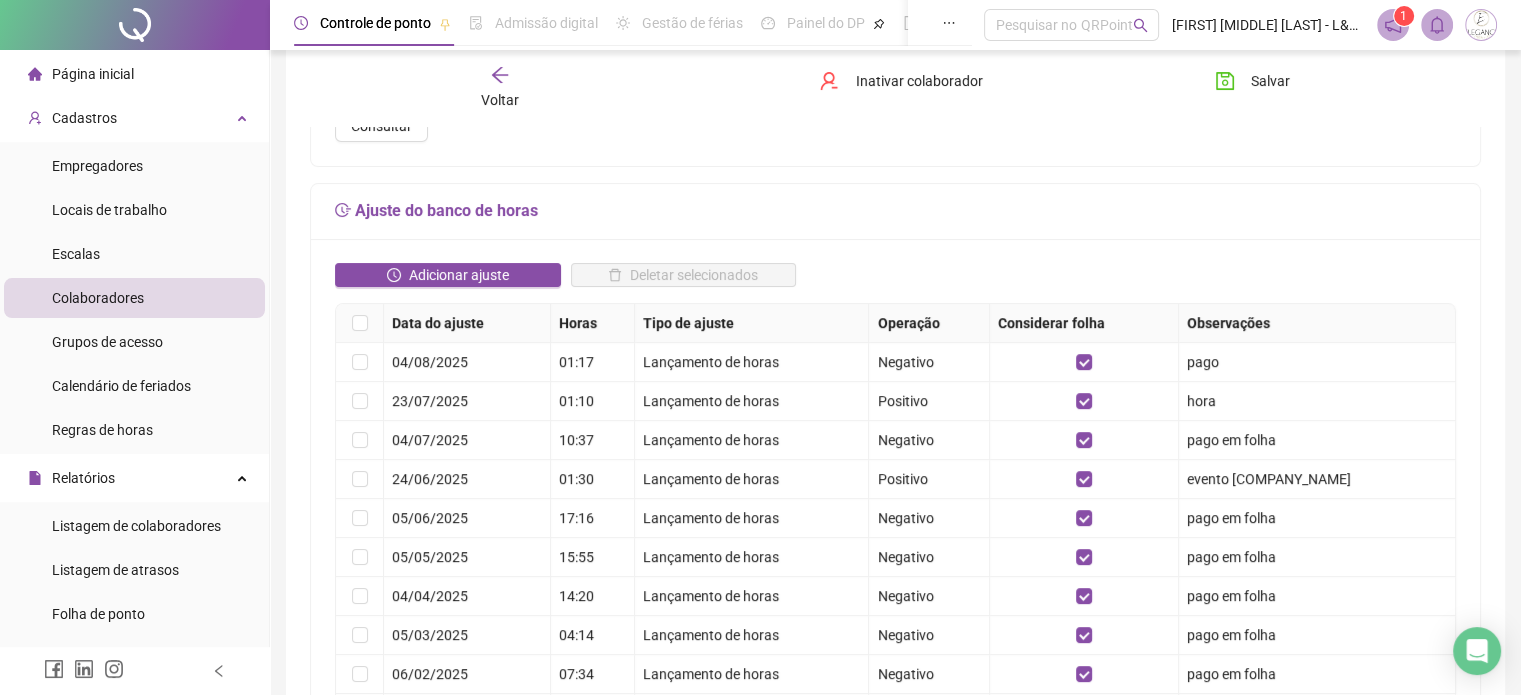 click 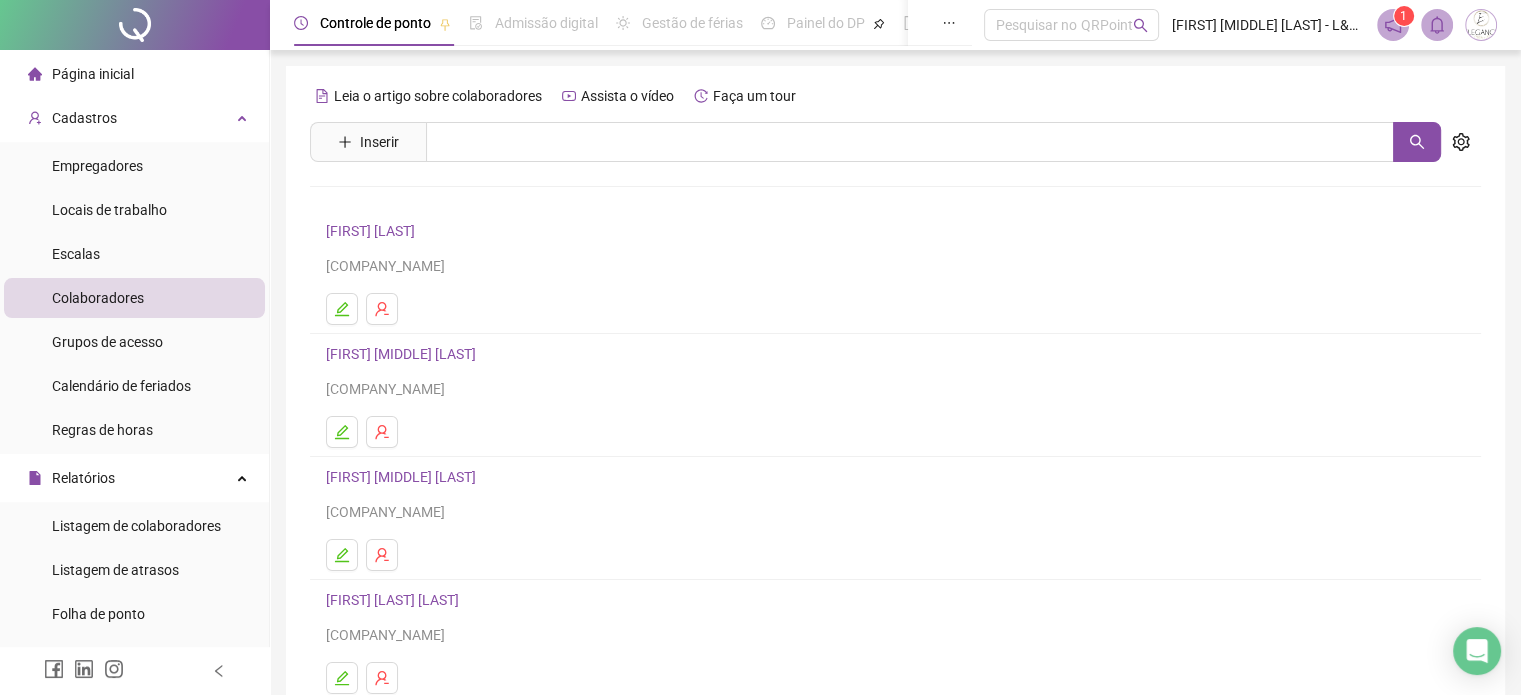 scroll, scrollTop: 271, scrollLeft: 0, axis: vertical 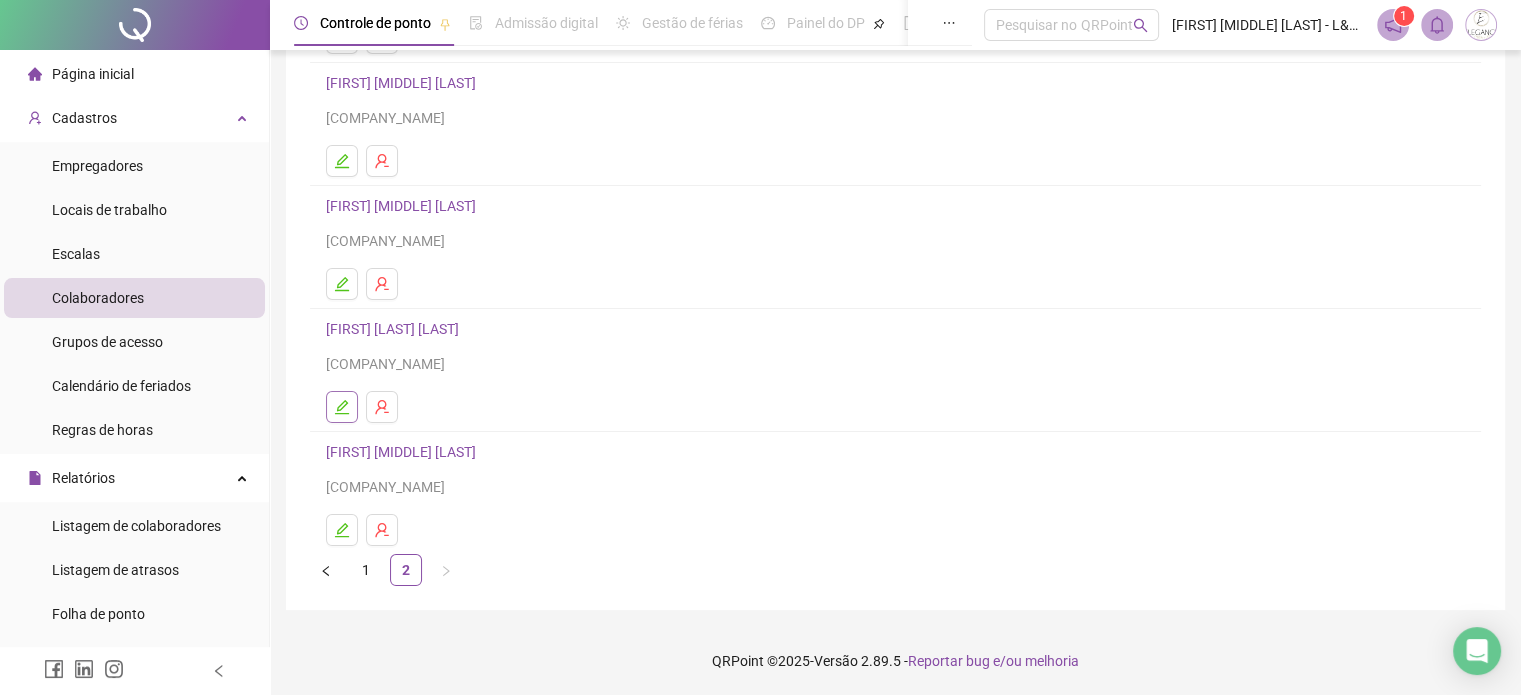 click 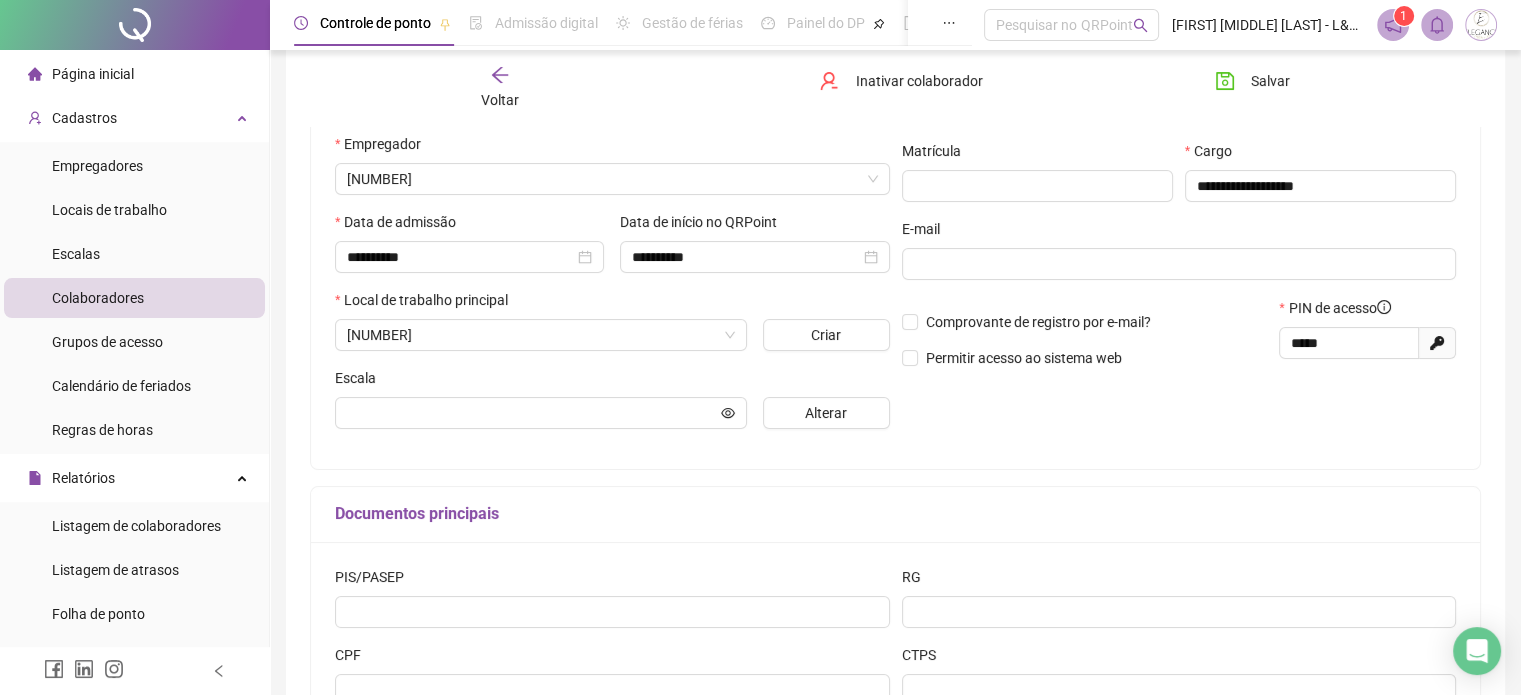 scroll, scrollTop: 281, scrollLeft: 0, axis: vertical 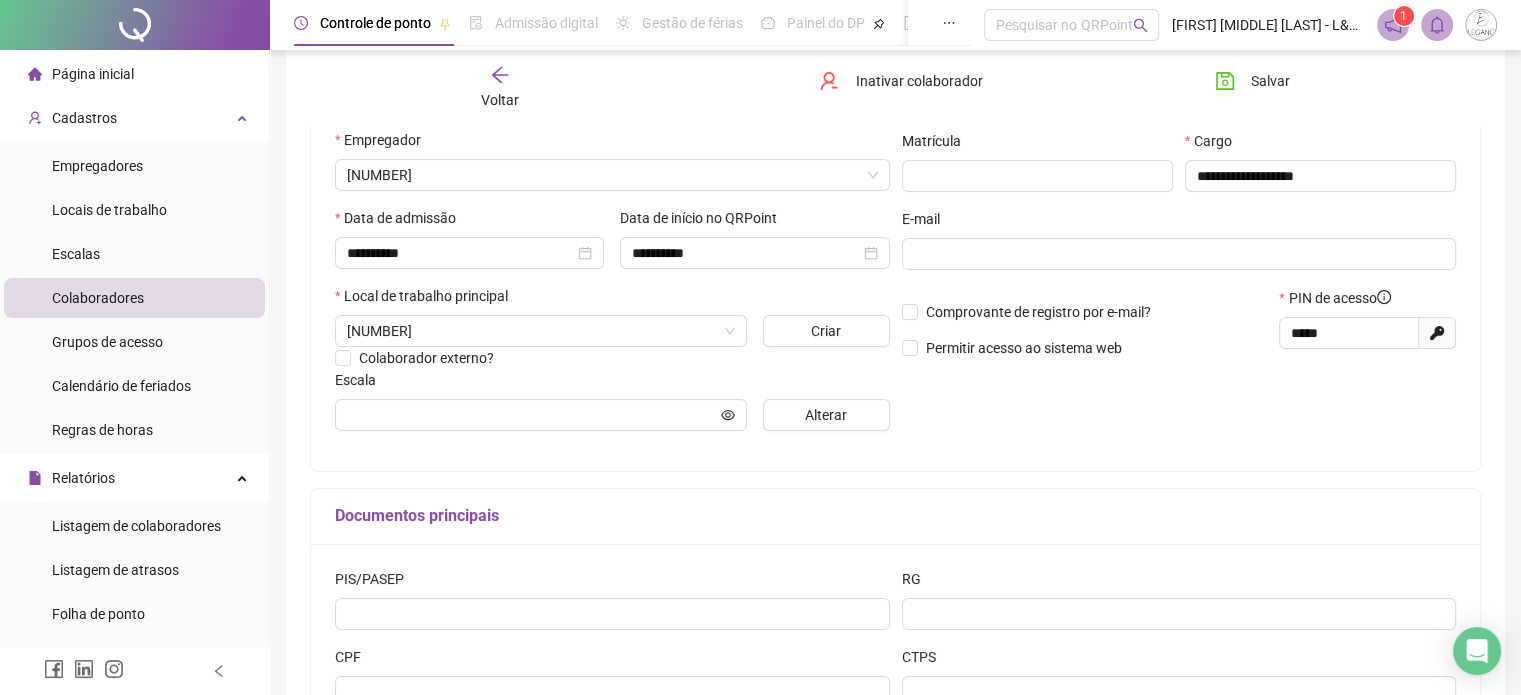 type on "**********" 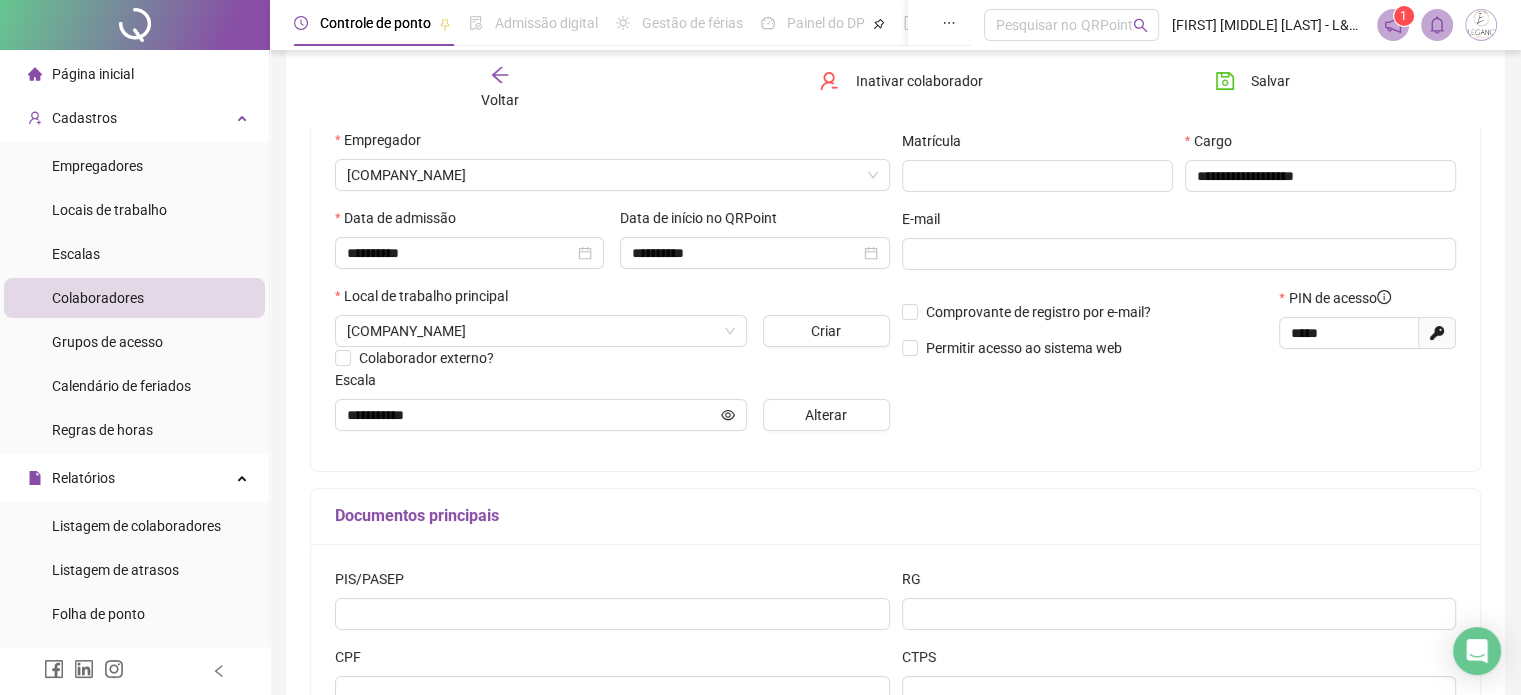 scroll, scrollTop: 0, scrollLeft: 0, axis: both 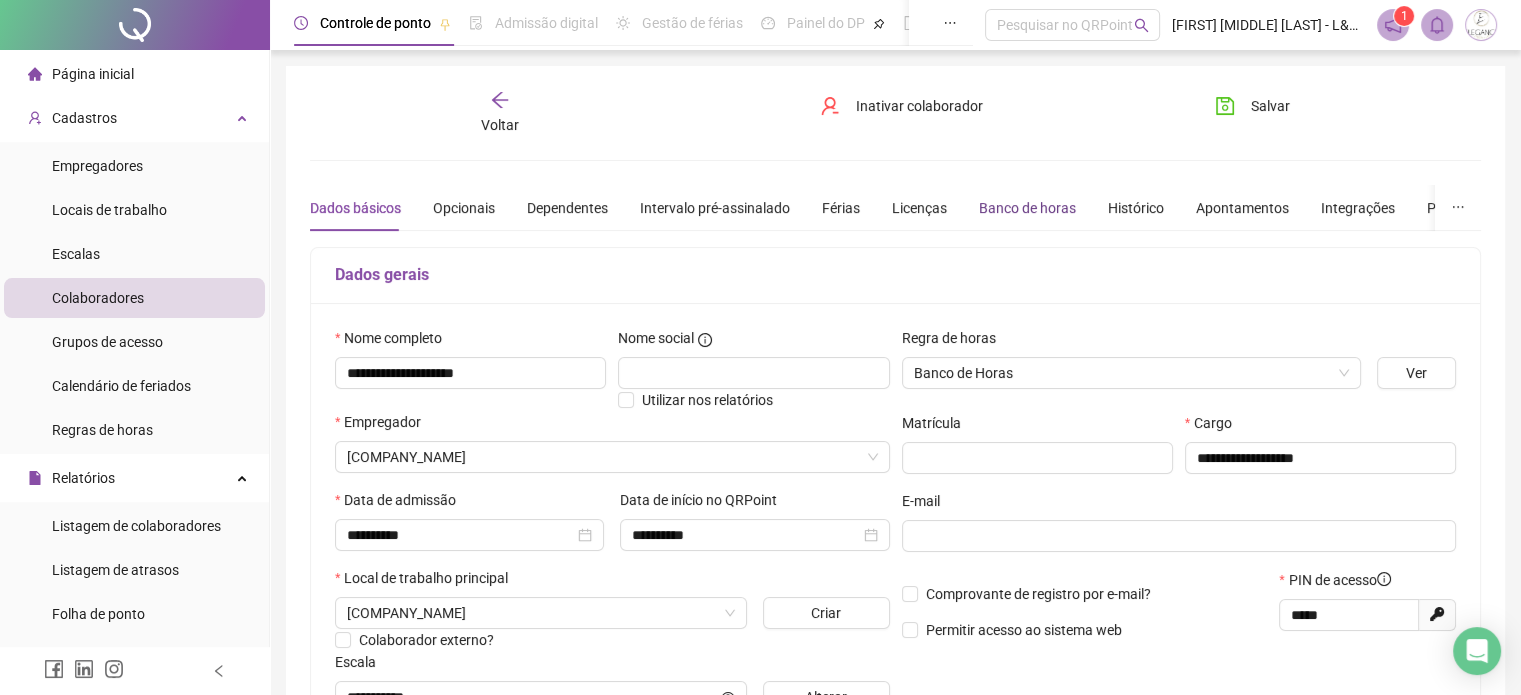 click on "Banco de horas" at bounding box center [1027, 208] 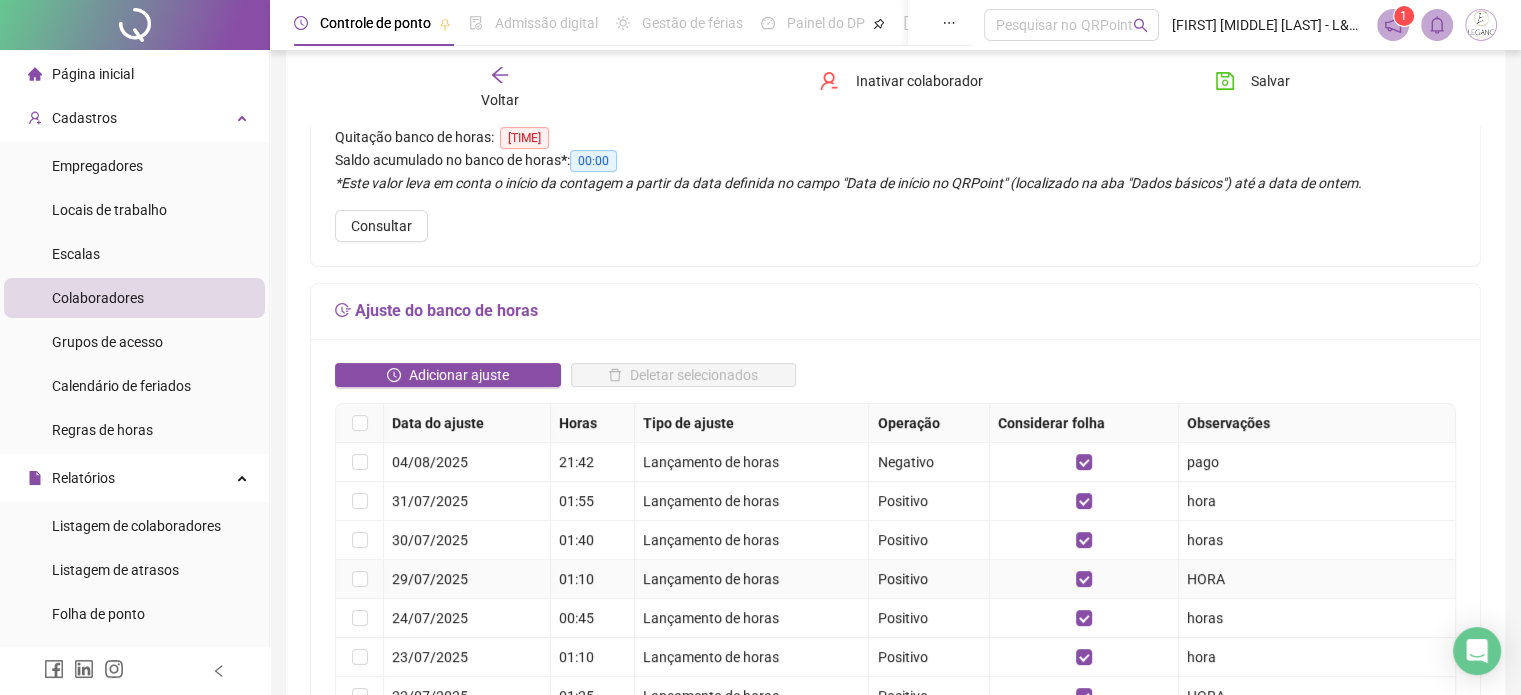 scroll, scrollTop: 0, scrollLeft: 0, axis: both 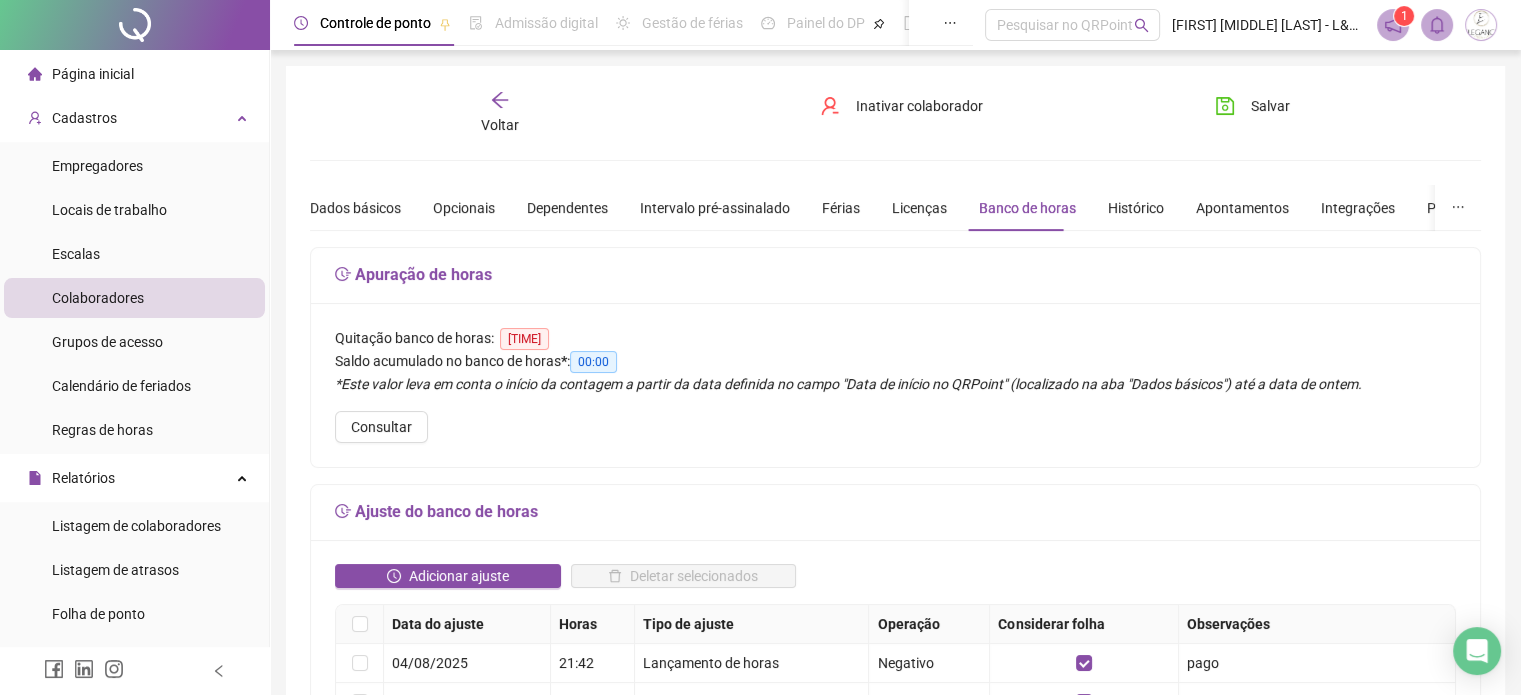 click 